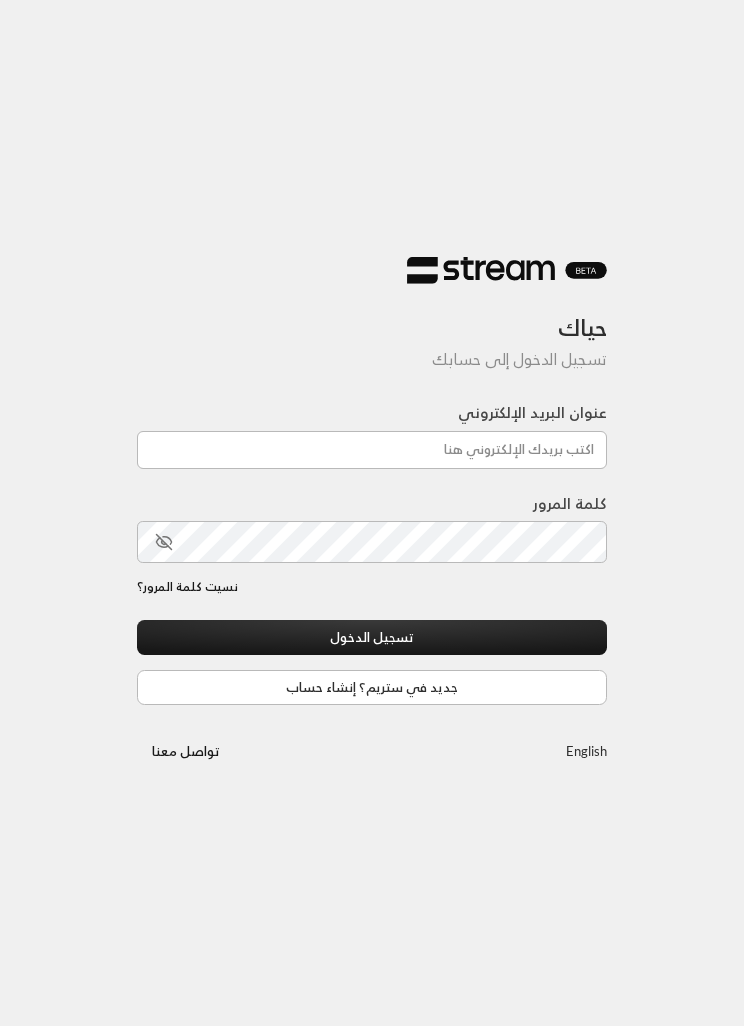 scroll, scrollTop: 0, scrollLeft: 0, axis: both 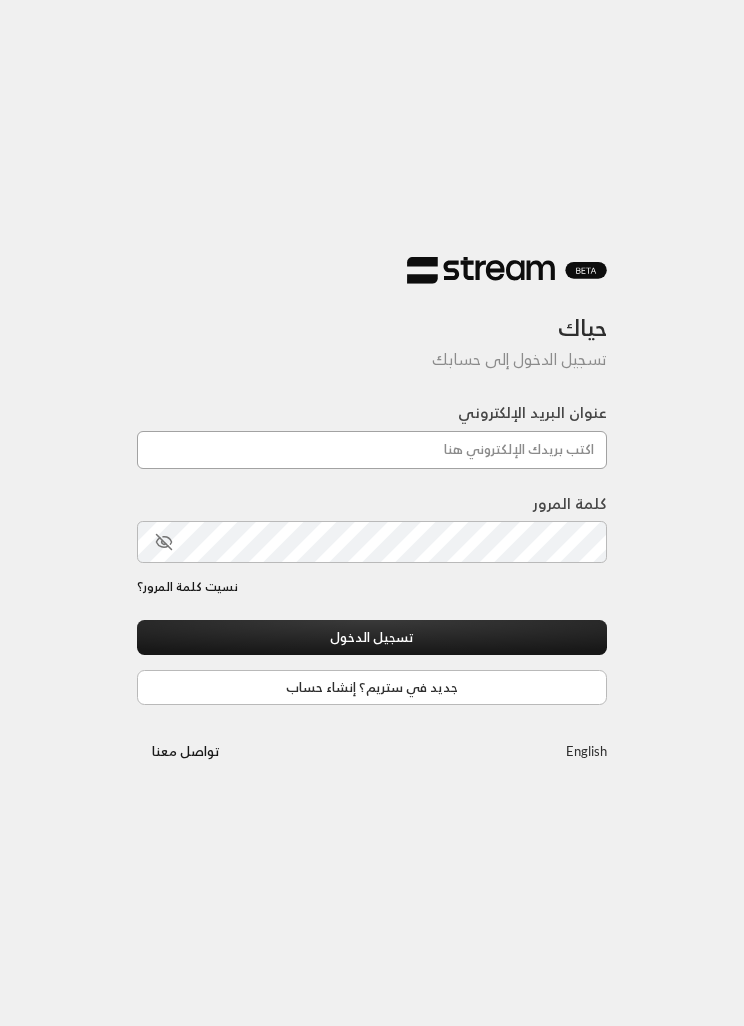 type on "[EMAIL_ADDRESS][DOMAIN_NAME]" 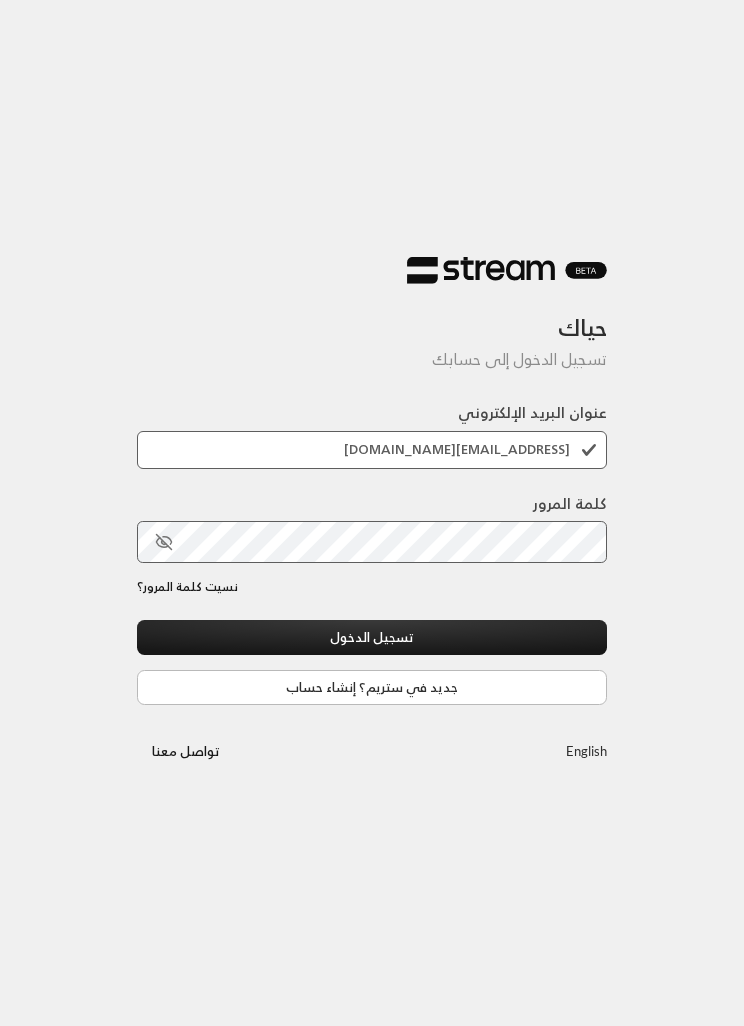 click on "تسجيل الدخول" at bounding box center (372, 637) 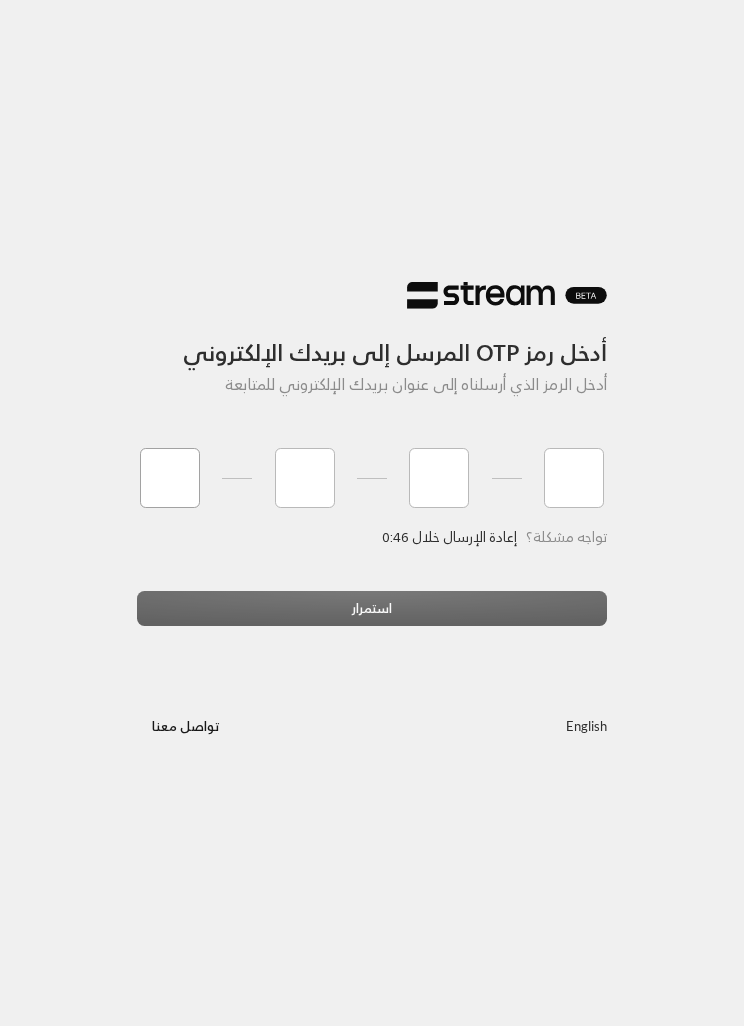type on "9" 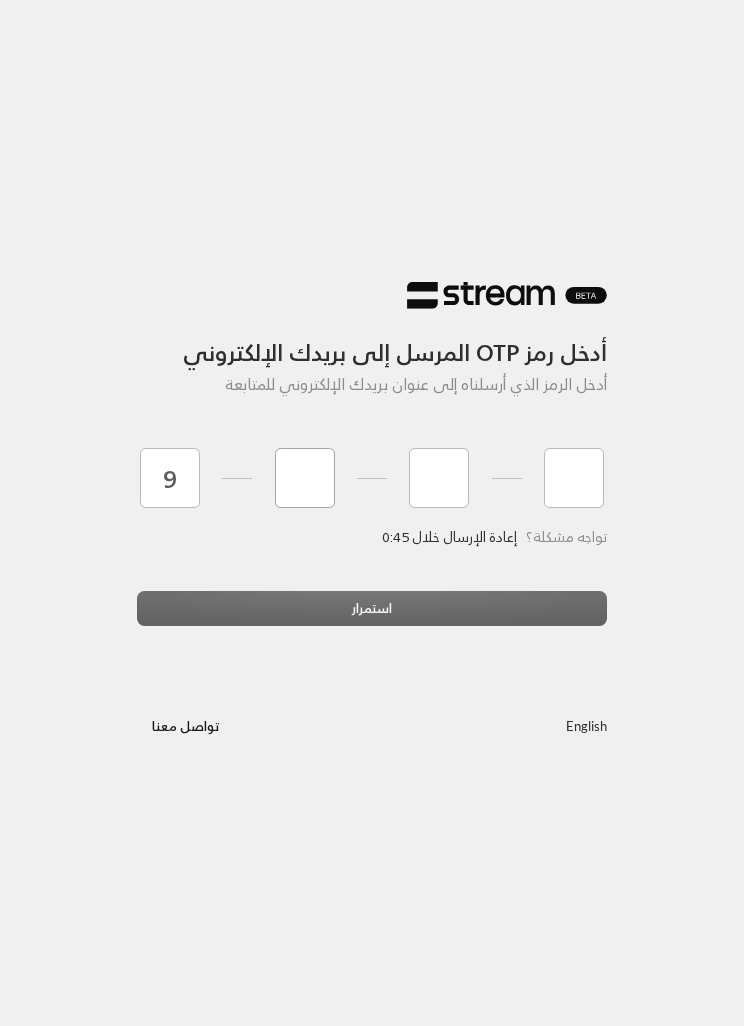 type on "6" 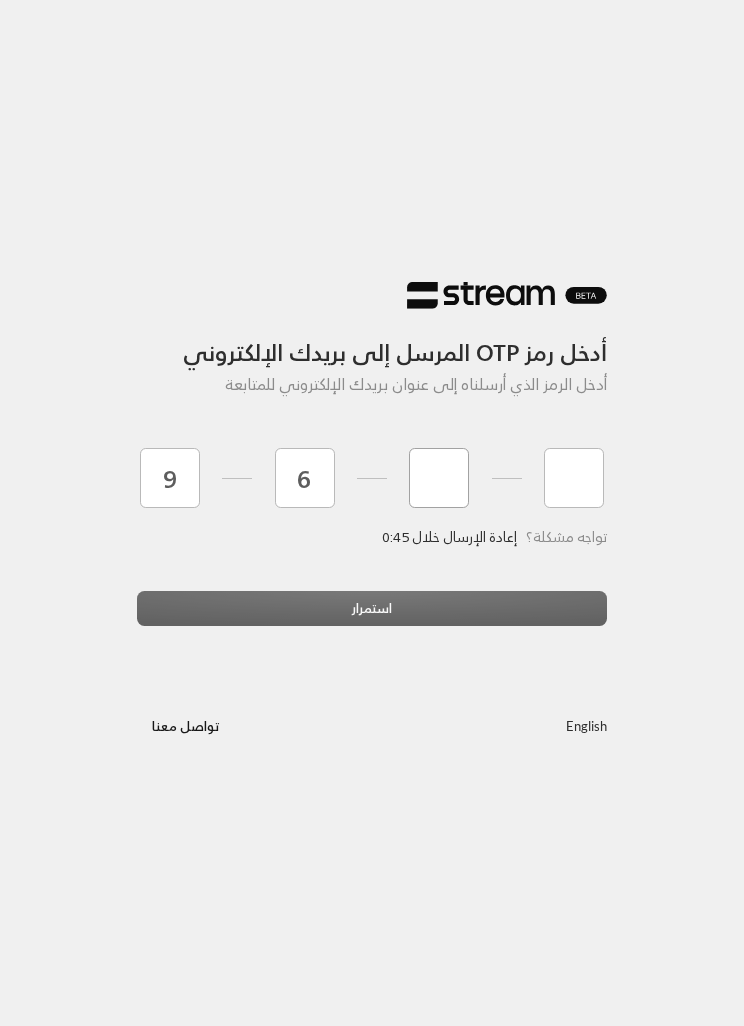type on "2" 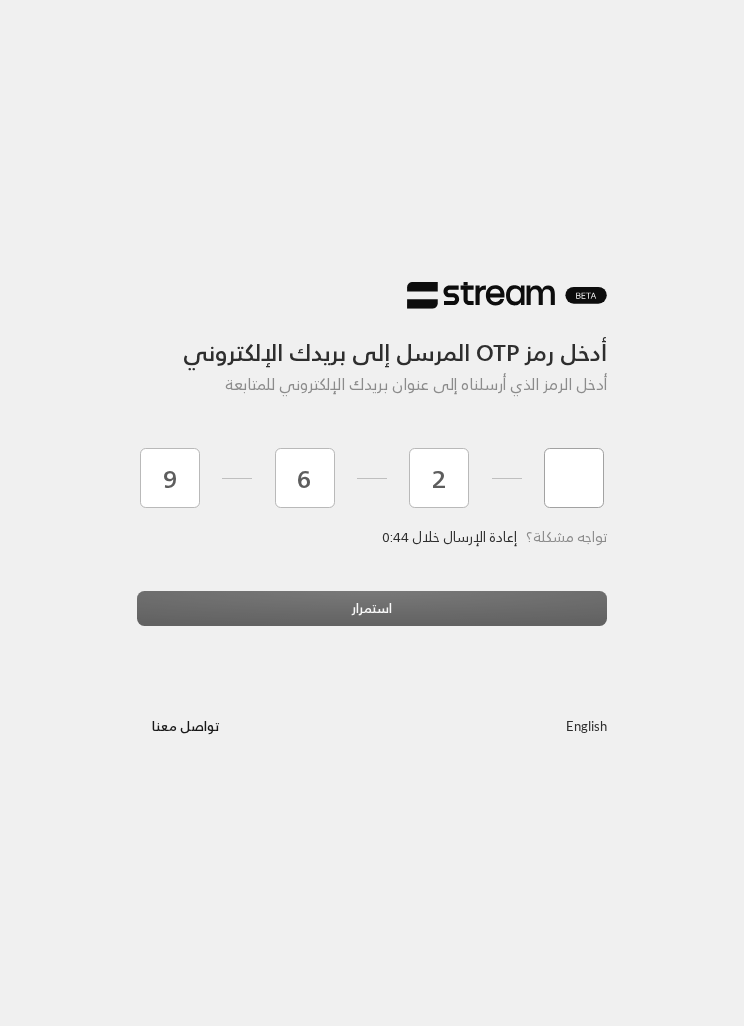 type on "8" 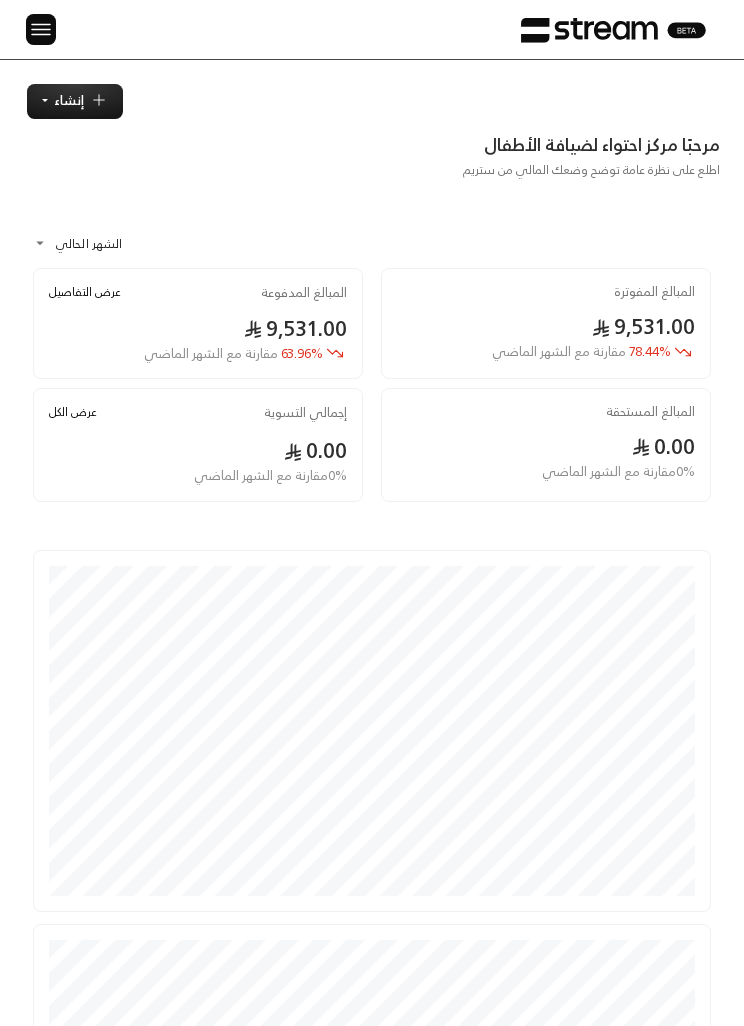 click at bounding box center [41, 29] 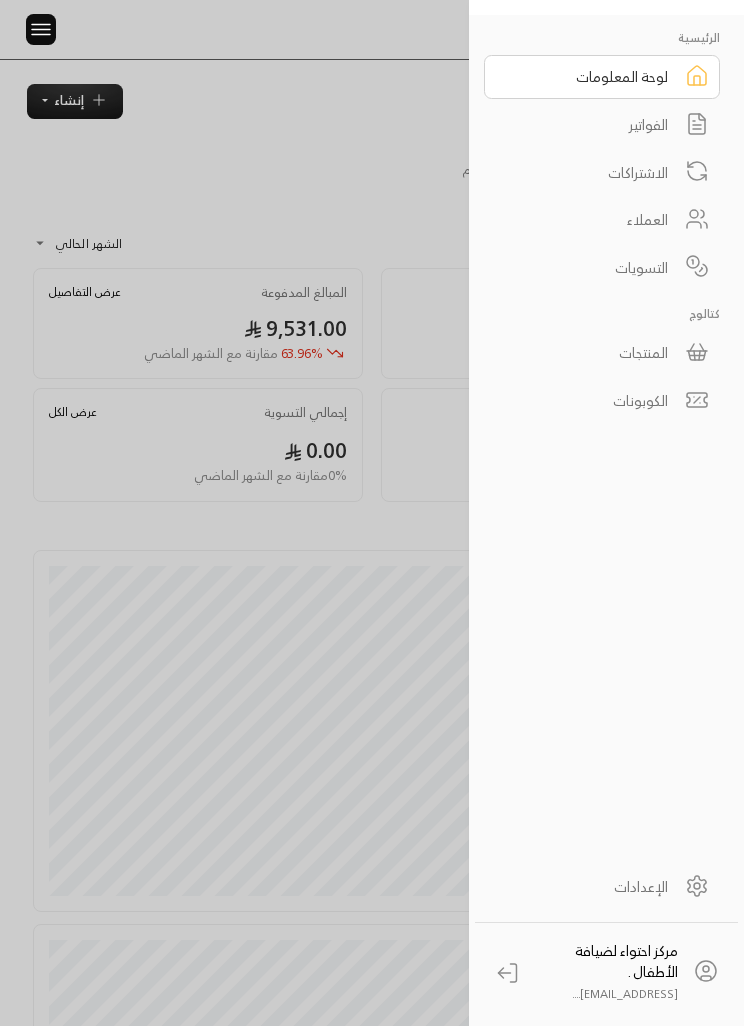click on "المنتجات" at bounding box center (602, 353) 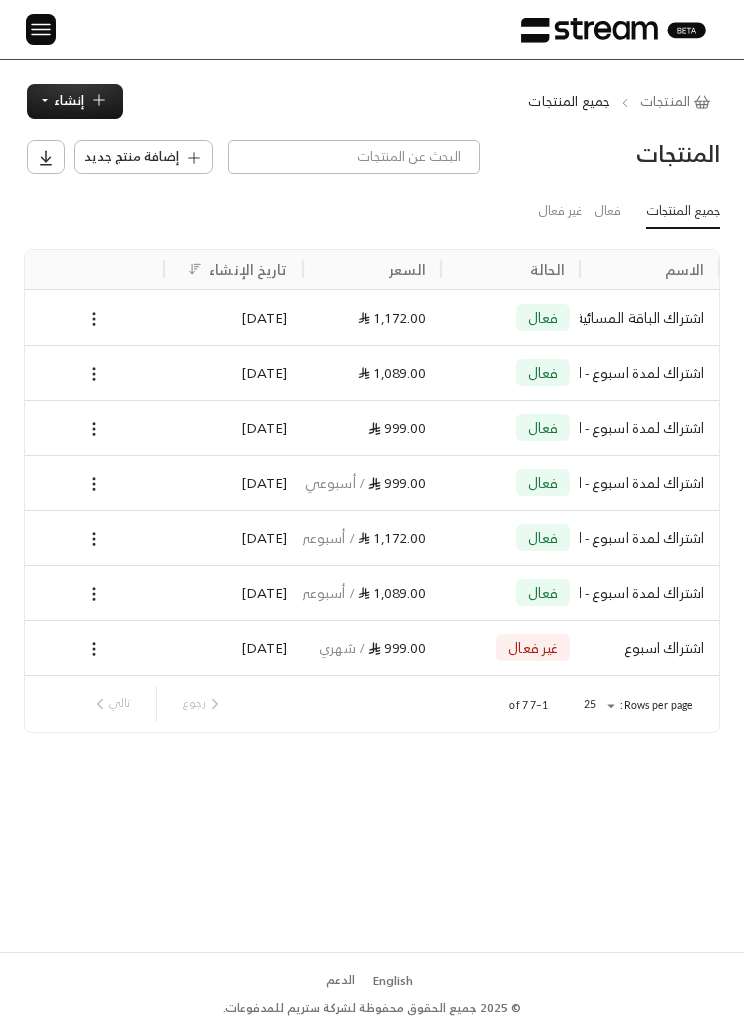 scroll, scrollTop: 0, scrollLeft: -1, axis: horizontal 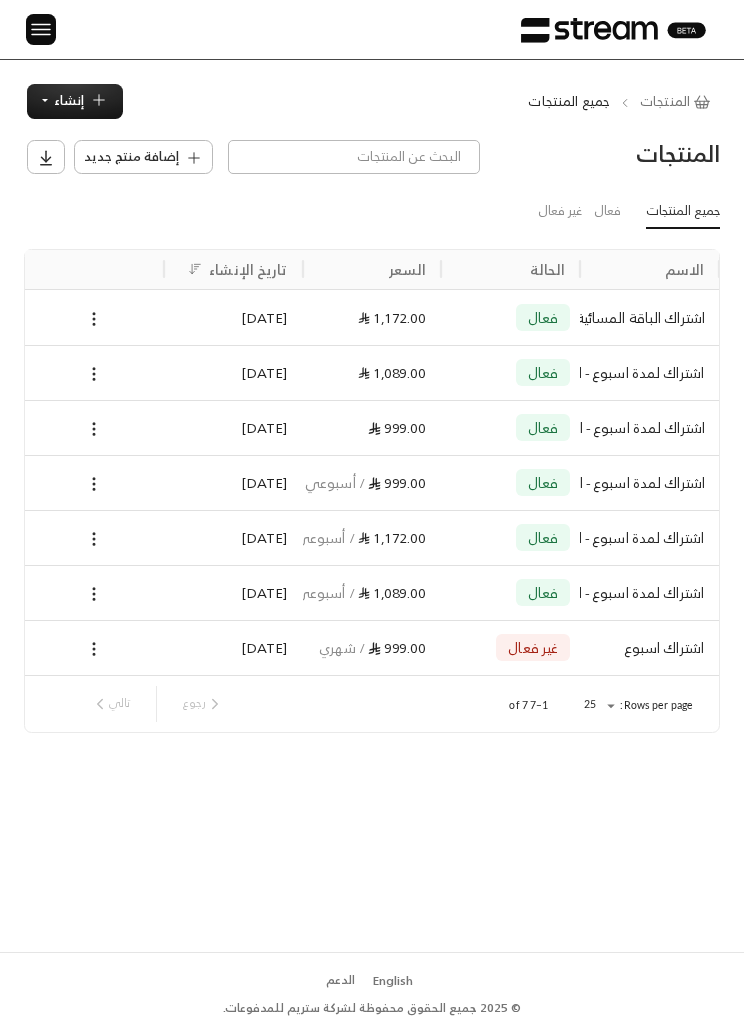 click on "المنتجات جميع المنتجات إنشاء   المنتجات إضافة منتج جديد جميع المنتجات فعال غير فعال الاسم الحالة السعر تاريخ الإنشاء اشتراك الباقة المسائية الثانيه  فعال 1,172.00   [DATE] اشتراك لمدة اسبوع - الفترة المسائية الأولى  فعال 1,089.00   [DATE] اشتراك لمدة اسبوع - الفترة الصباحية (7:00 - 3:00)  فعال 999.00   [DATE] اشتراك لمدة اسبوع - الفترة الصباحية (7:00 - 3:00) فعال 999.00     / أسبوعي [DATE] اشتراك لمدة اسبوع - الفترة المسائية الثانية  فعال 1,172.00     / أسبوعي [DATE] اشتراك لمدة اسبوع - الفترة المسائية الأولى  فعال 1,089.00     / أسبوعي [DATE] اشتراك اسبوع  غير فعال 999.00     / شهري [DATE] Rows per page: 25 ** 1–7 of 7 رجوع" at bounding box center [372, 506] 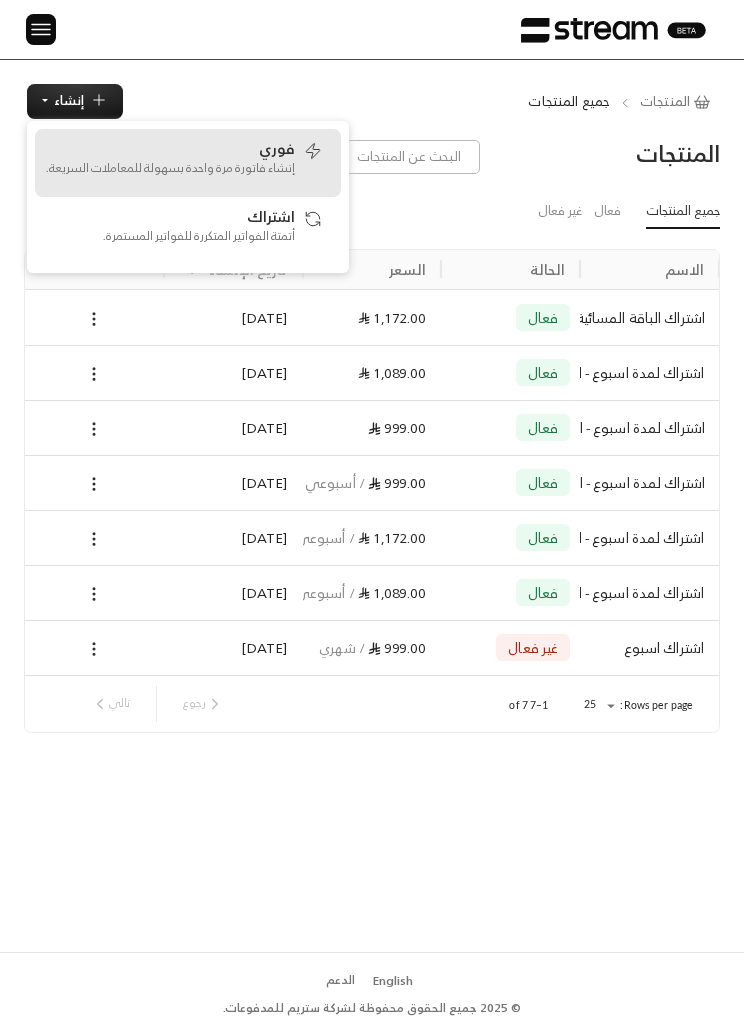 click on "فوري إنشاء فاتورة مرة واحدة بسهولة للمعاملات السريعة." at bounding box center [170, 163] 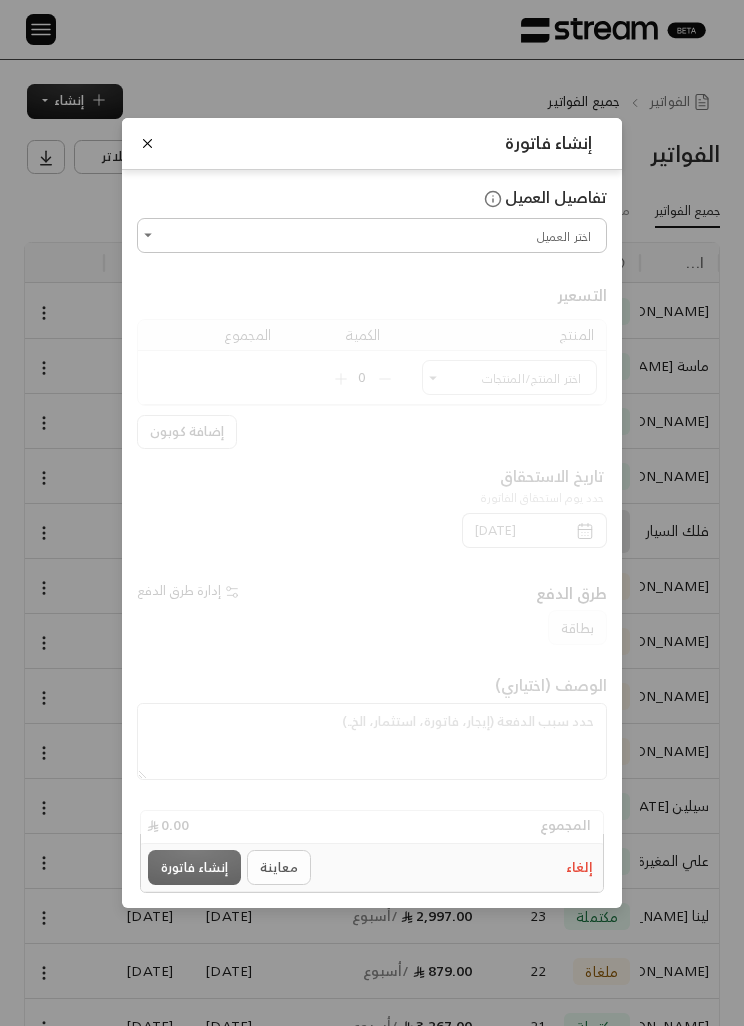 click on "اختر العميل" at bounding box center [372, 235] 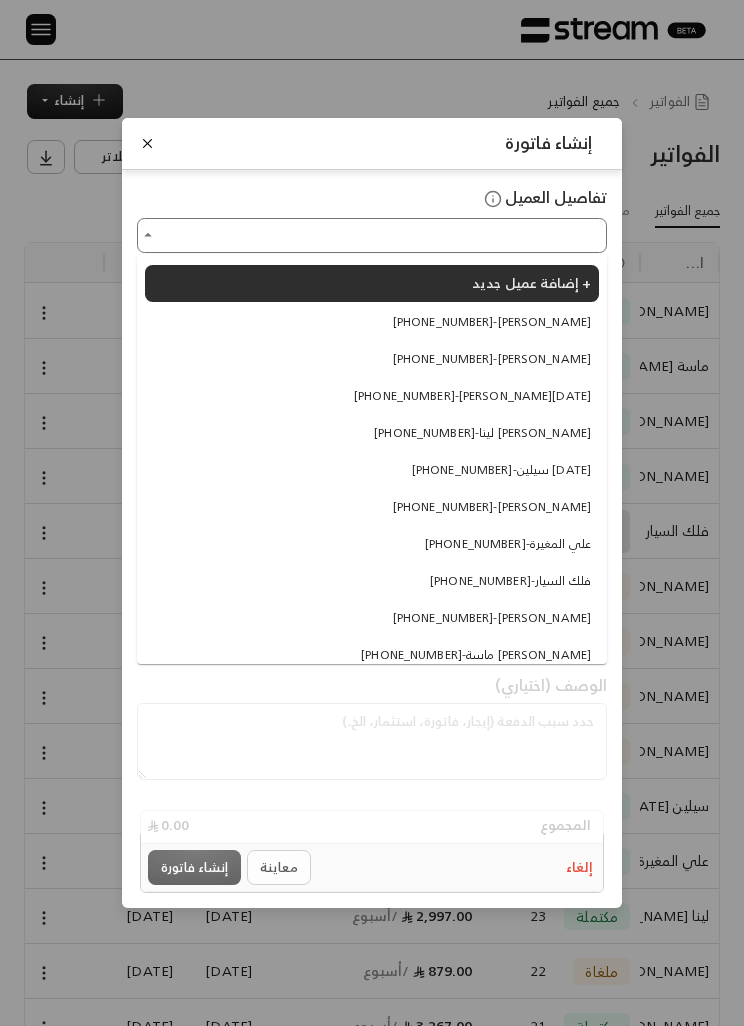 click on "إنشاء فاتورة تفاصيل العميل اختر العميل اختر العميل التسعير المنتج الكمية المجموع   اختر المنتج/المنتجات اختر المنتج/المنتجات 0 إضافة كوبون تاريخ الاستحقاق حدد يوم استحقاق الفاتورة [DATE] طرق الدفع إدارة طرق الدفع بطاقة   الوصف (اختياري) المجموع 0.00   إلغاء معاينة إنشاء فاتورة" at bounding box center (372, 513) 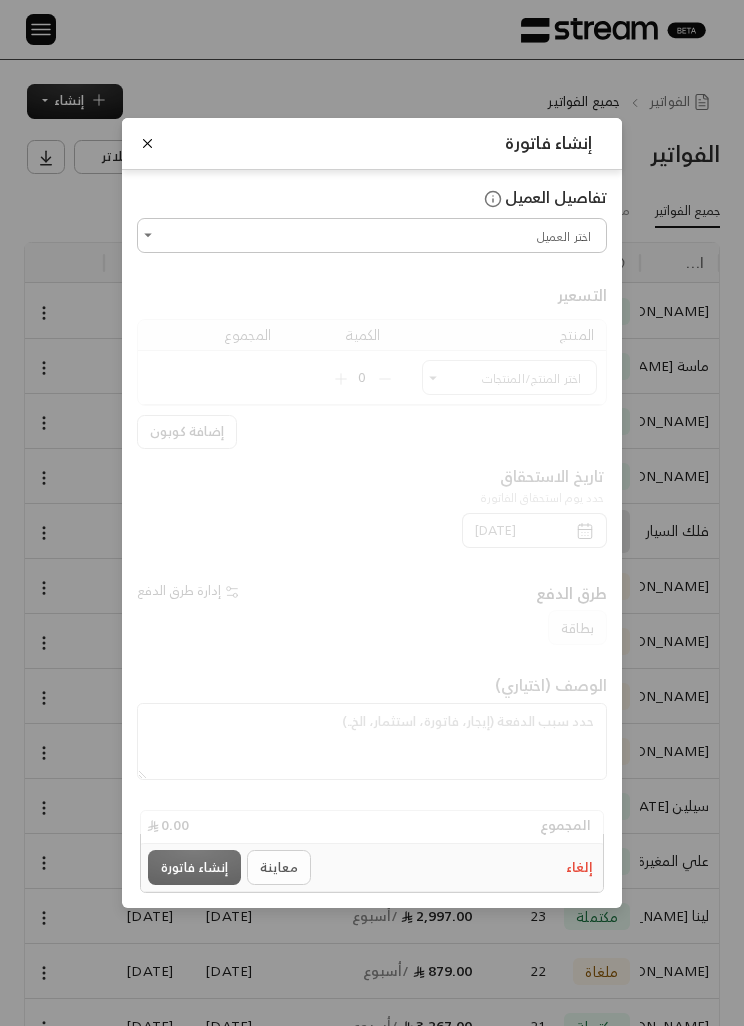 click on "إنشاء فاتورة تفاصيل العميل اختر العميل اختر العميل التسعير المنتج الكمية المجموع   اختر المنتج/المنتجات اختر المنتج/المنتجات 0 إضافة كوبون تاريخ الاستحقاق حدد يوم استحقاق الفاتورة [DATE] طرق الدفع إدارة طرق الدفع بطاقة   الوصف (اختياري) المجموع 0.00   إلغاء معاينة إنشاء فاتورة" at bounding box center [372, 513] 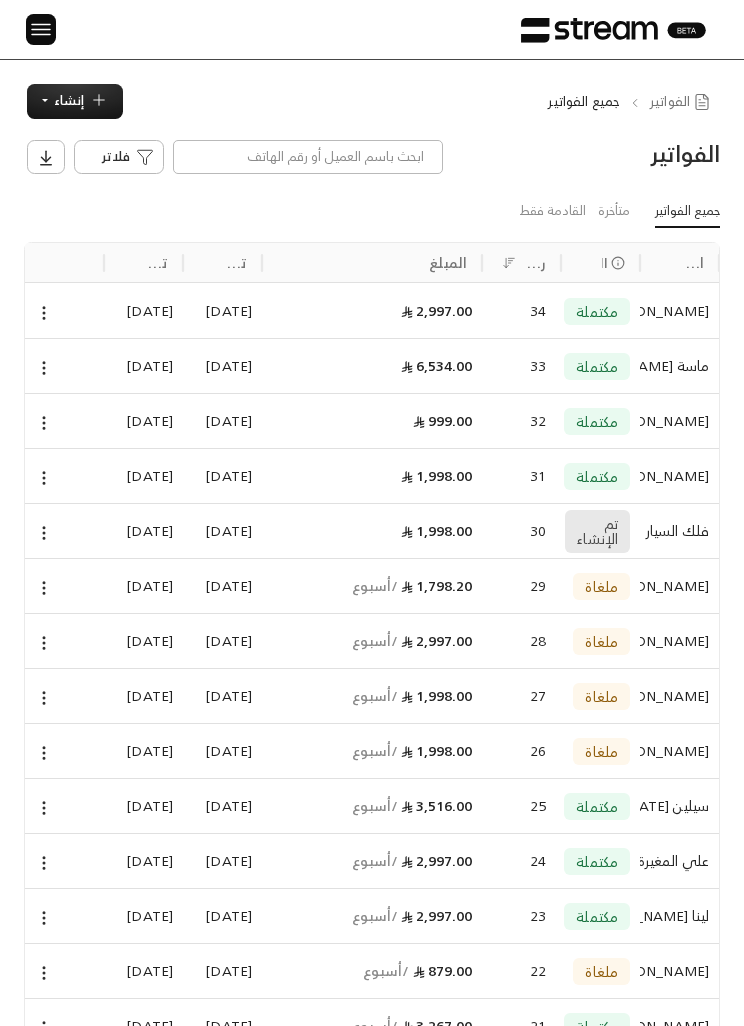 click at bounding box center [41, 29] 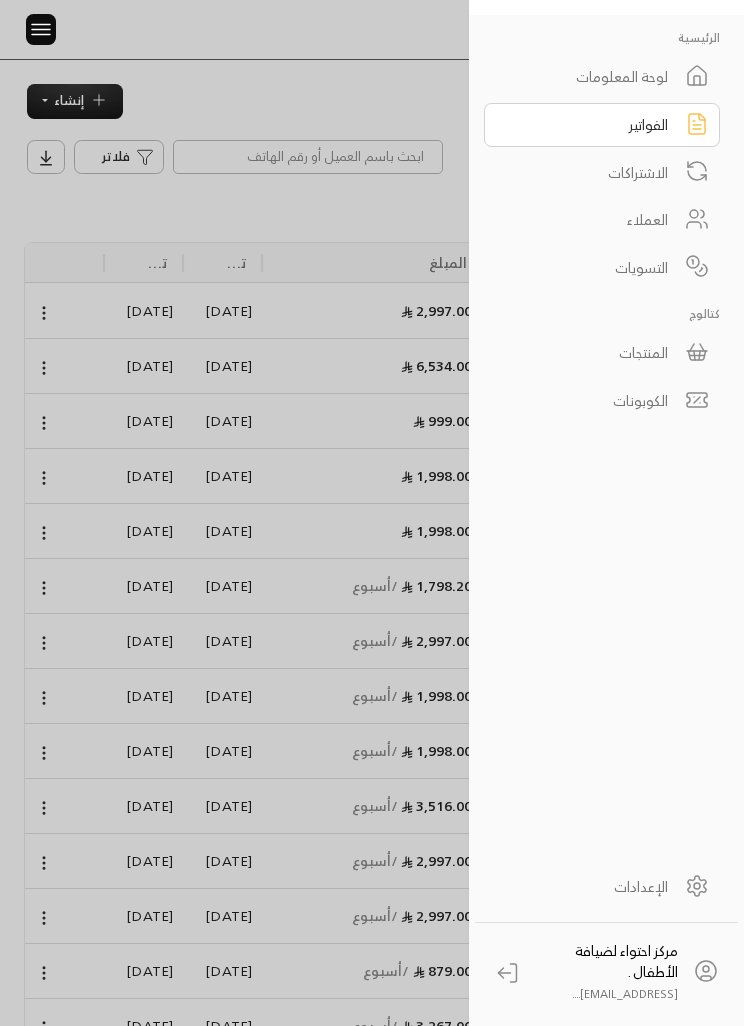 click on "المنتجات" at bounding box center [602, 353] 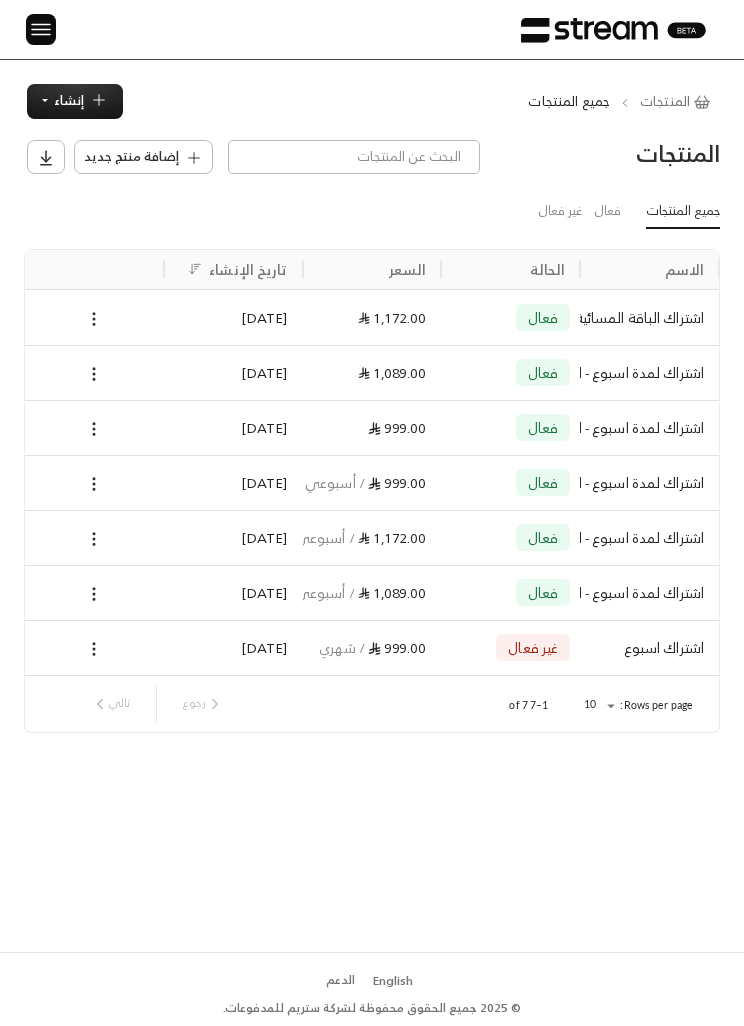 scroll, scrollTop: 0, scrollLeft: -1, axis: horizontal 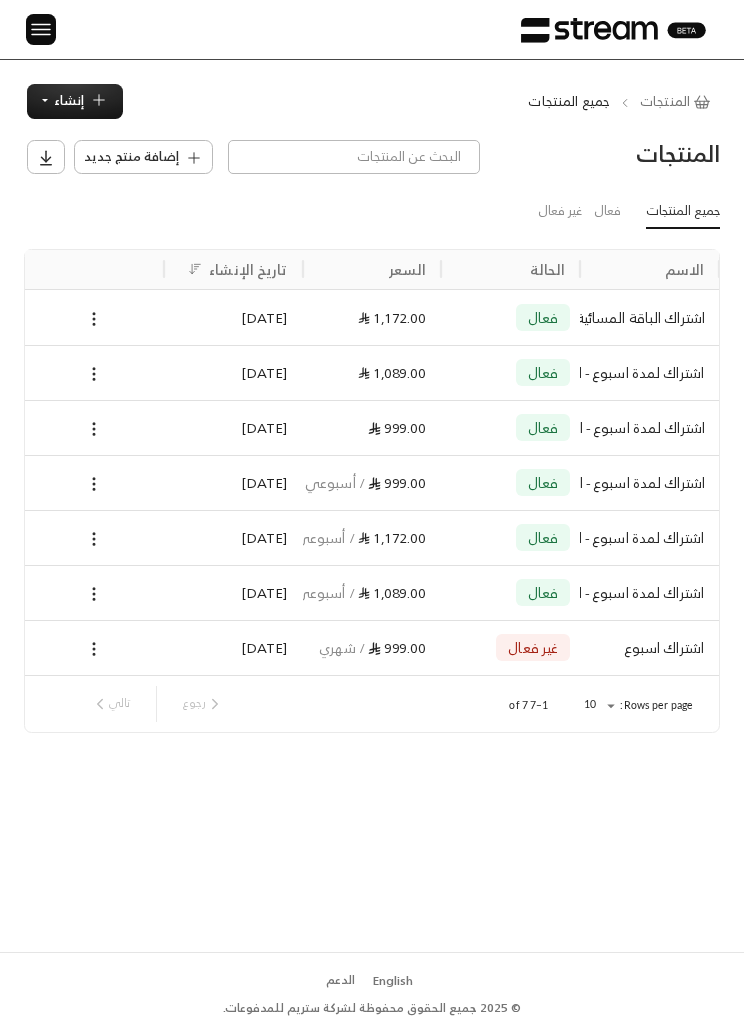 click on "إنشاء" at bounding box center [69, 100] 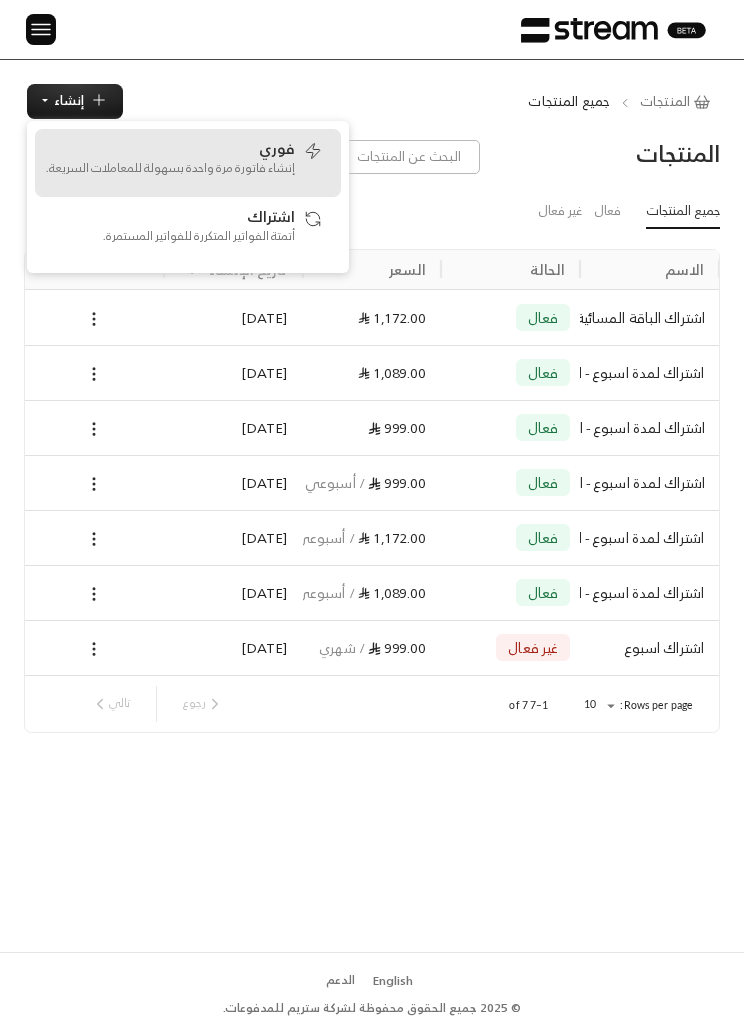 click on "إنشاء فاتورة مرة واحدة بسهولة للمعاملات السريعة." at bounding box center [170, 168] 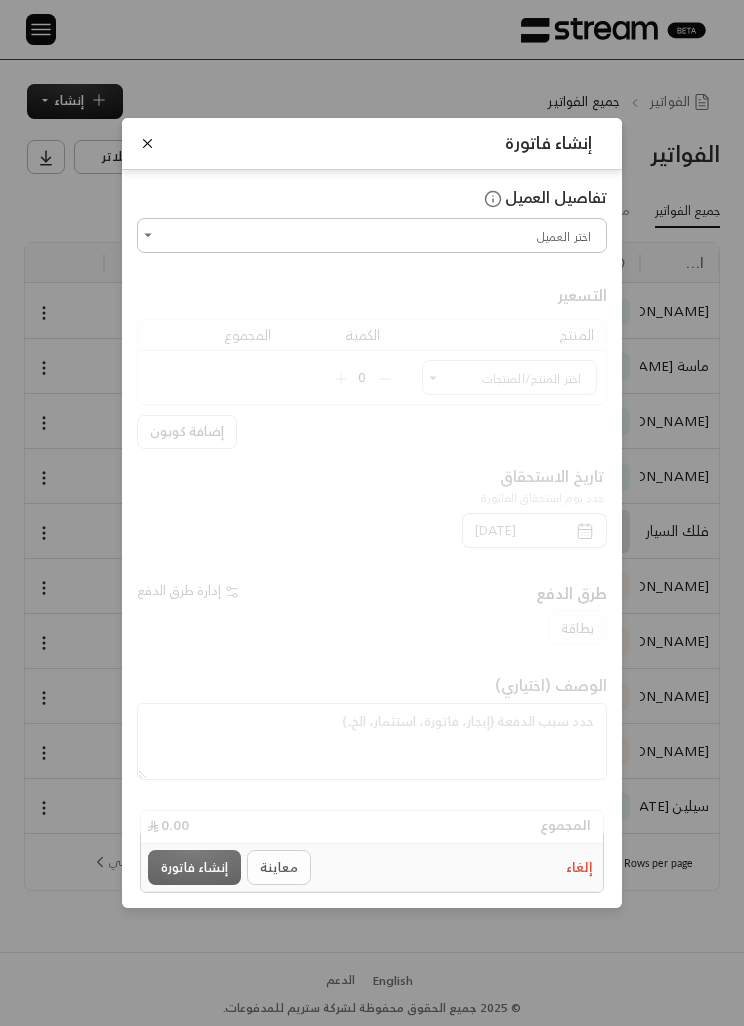 click on "اختر العميل" at bounding box center [372, 235] 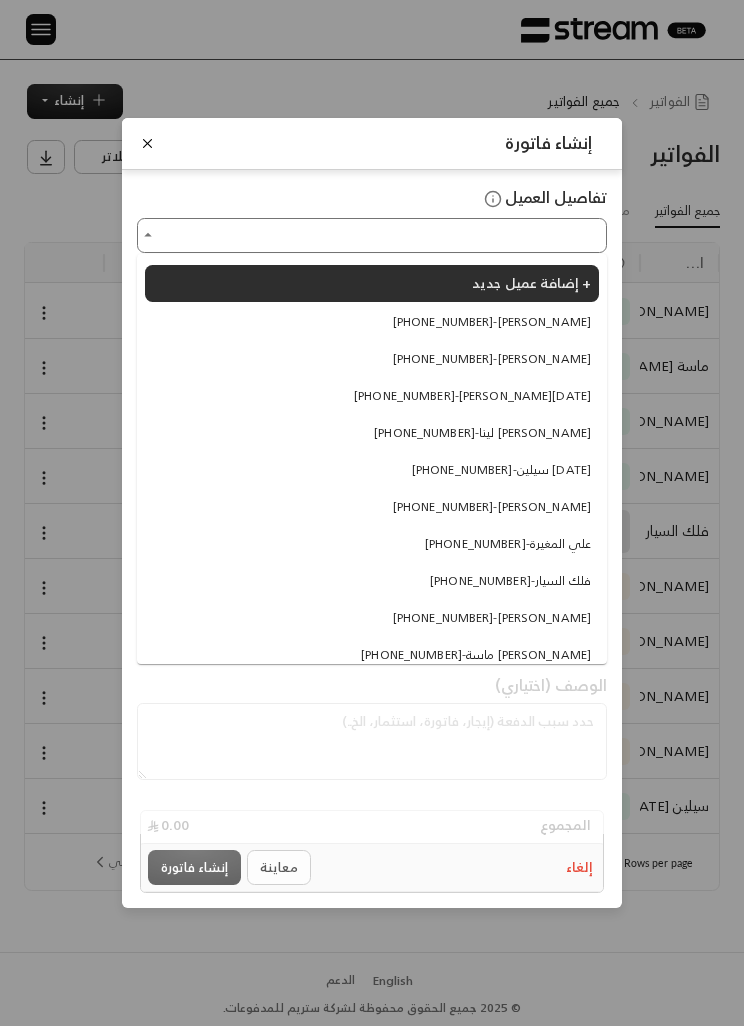 click on "إنشاء فاتورة تفاصيل العميل اختر العميل اختر العميل التسعير المنتج الكمية المجموع   اختر المنتج/المنتجات اختر المنتج/المنتجات 0 إضافة كوبون تاريخ الاستحقاق حدد يوم استحقاق الفاتورة [DATE] طرق الدفع إدارة طرق الدفع بطاقة   الوصف (اختياري) المجموع 0.00   إلغاء معاينة إنشاء فاتورة" at bounding box center [372, 513] 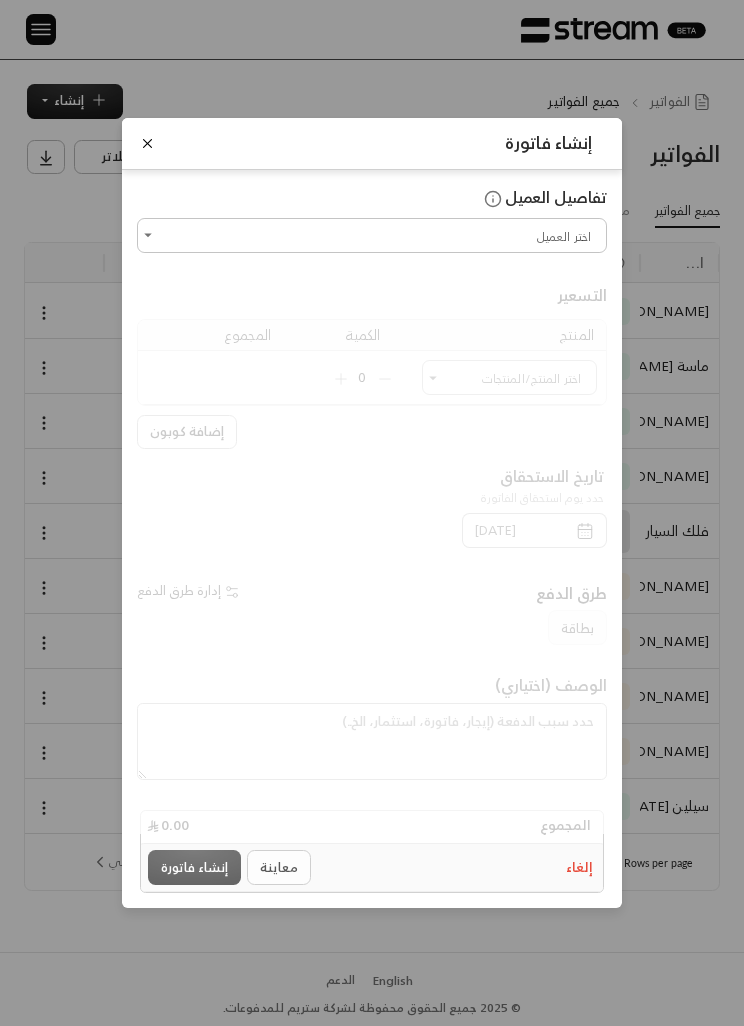 click at bounding box center (147, 143) 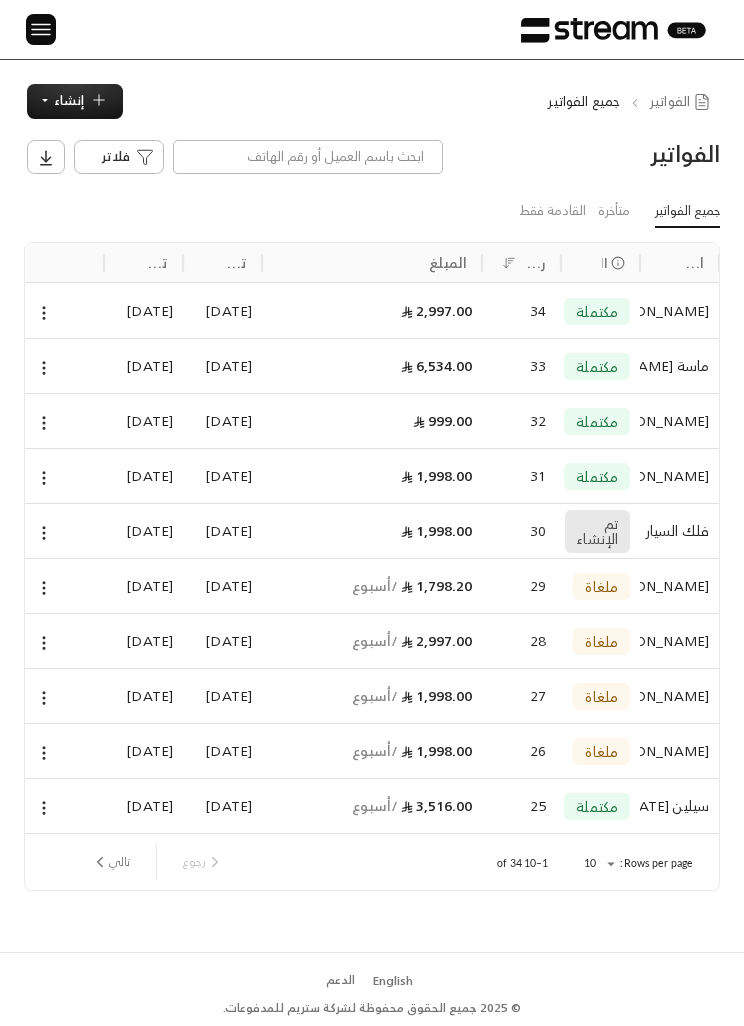 click at bounding box center [41, 29] 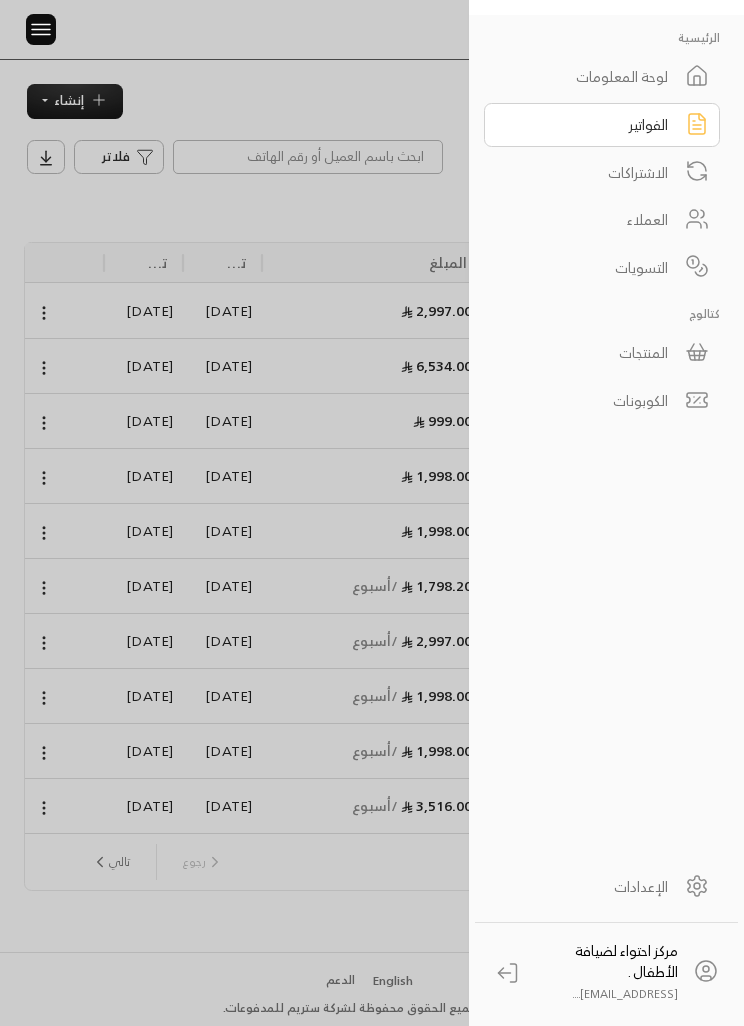 click on "المنتجات" at bounding box center [589, 352] 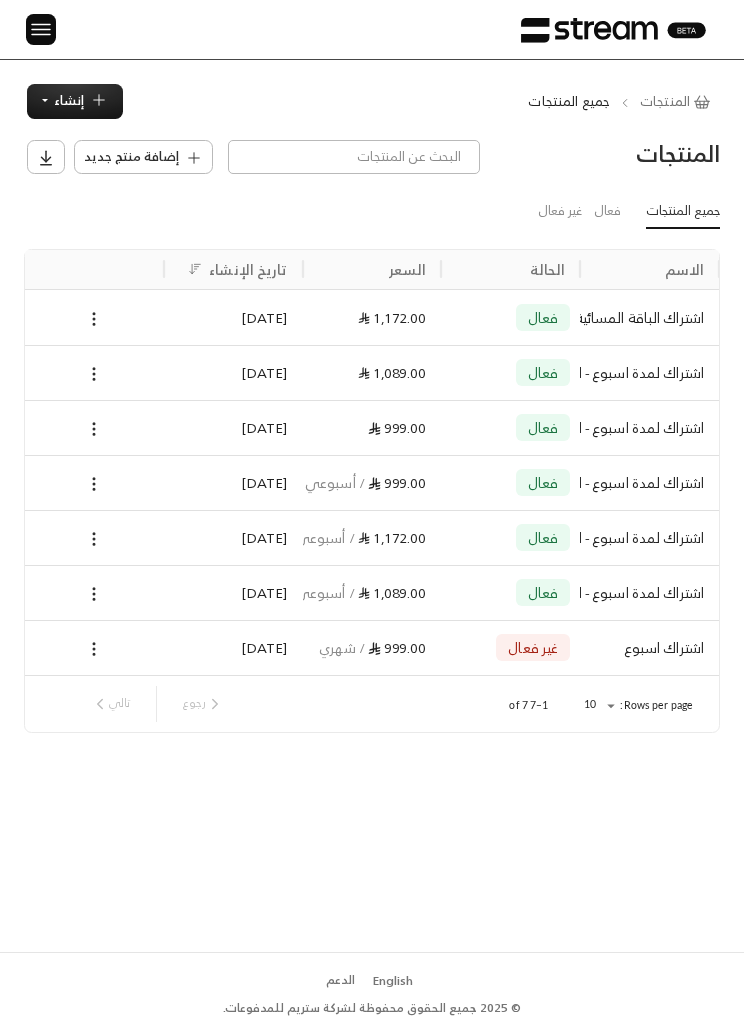 scroll, scrollTop: 0, scrollLeft: 0, axis: both 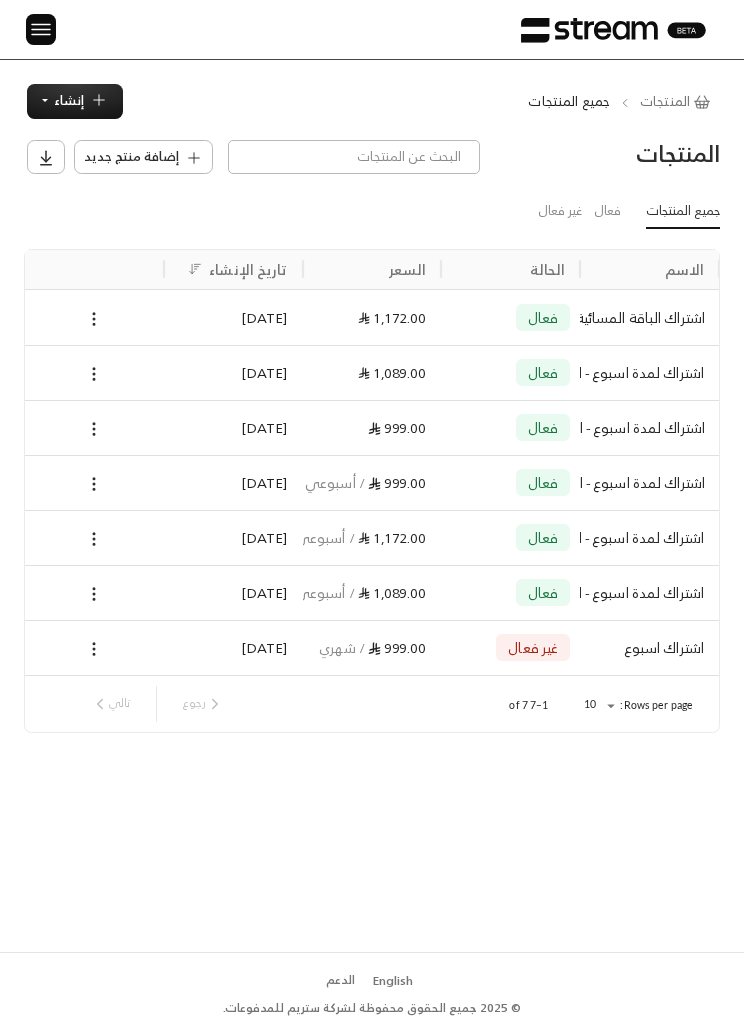 click on "إنشاء" at bounding box center [69, 100] 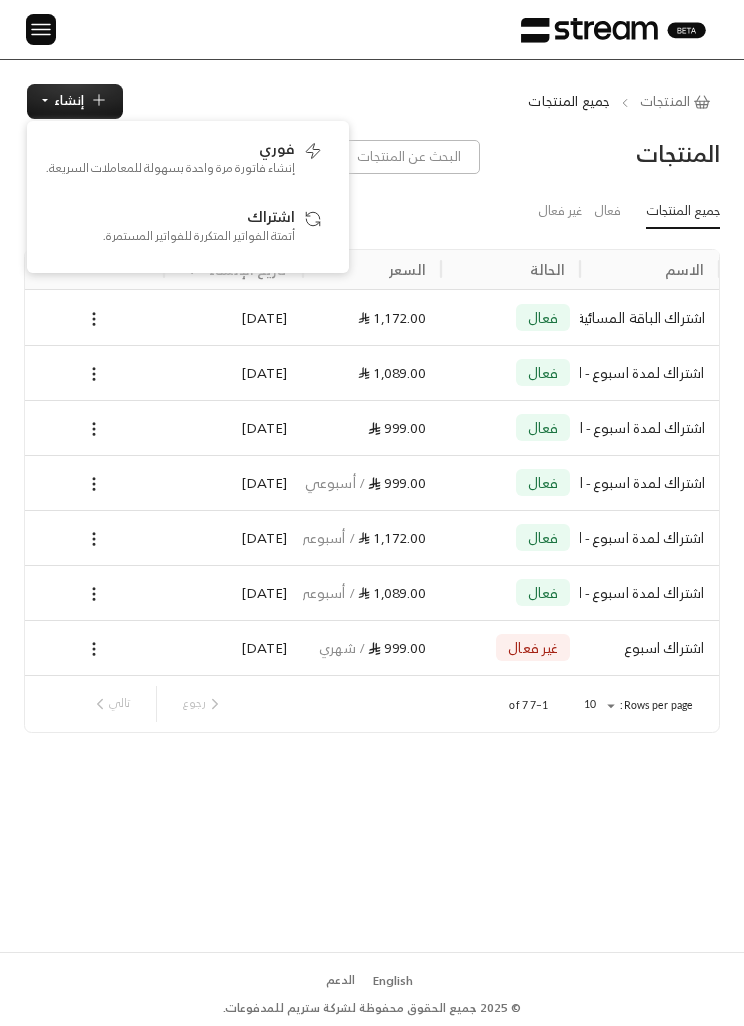 click on "المنتجات إضافة منتج جديد جميع المنتجات فعال غير فعال الاسم الحالة السعر تاريخ الإنشاء اشتراك الباقة المسائية الثانيه  فعال 1,172.00   [DATE] اشتراك لمدة اسبوع - الفترة المسائية الأولى  فعال 1,089.00   [DATE] اشتراك لمدة اسبوع - الفترة الصباحية (7:00 - 3:00)  فعال 999.00   [DATE] اشتراك لمدة اسبوع - الفترة الصباحية (7:00 - 3:00) فعال 999.00     / أسبوعي [DATE] اشتراك لمدة اسبوع - الفترة المسائية الثانية  فعال 1,172.00     / أسبوعي [DATE] اشتراك لمدة اسبوع - الفترة المسائية الأولى  فعال 1,089.00     / أسبوعي [DATE] اشتراك اسبوع  غير فعال 999.00     / شهري [DATE] Rows per page: 10 ** 1–7 of 7 [PERSON_NAME]" at bounding box center (372, 535) 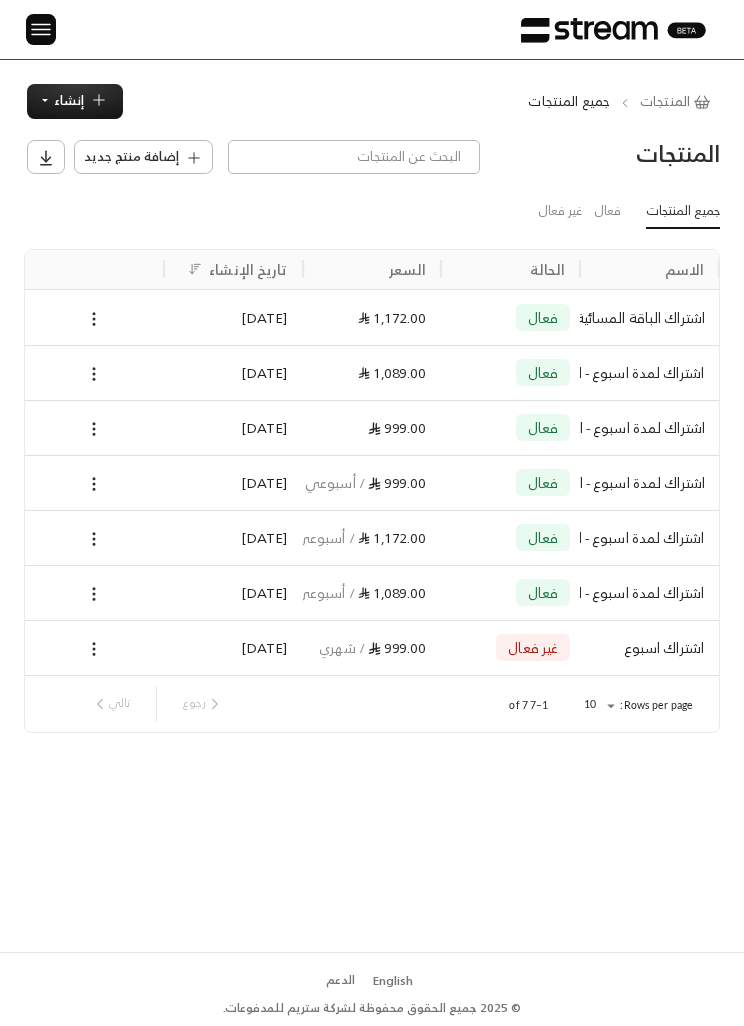 click on "إضافة منتج جديد" at bounding box center (131, 157) 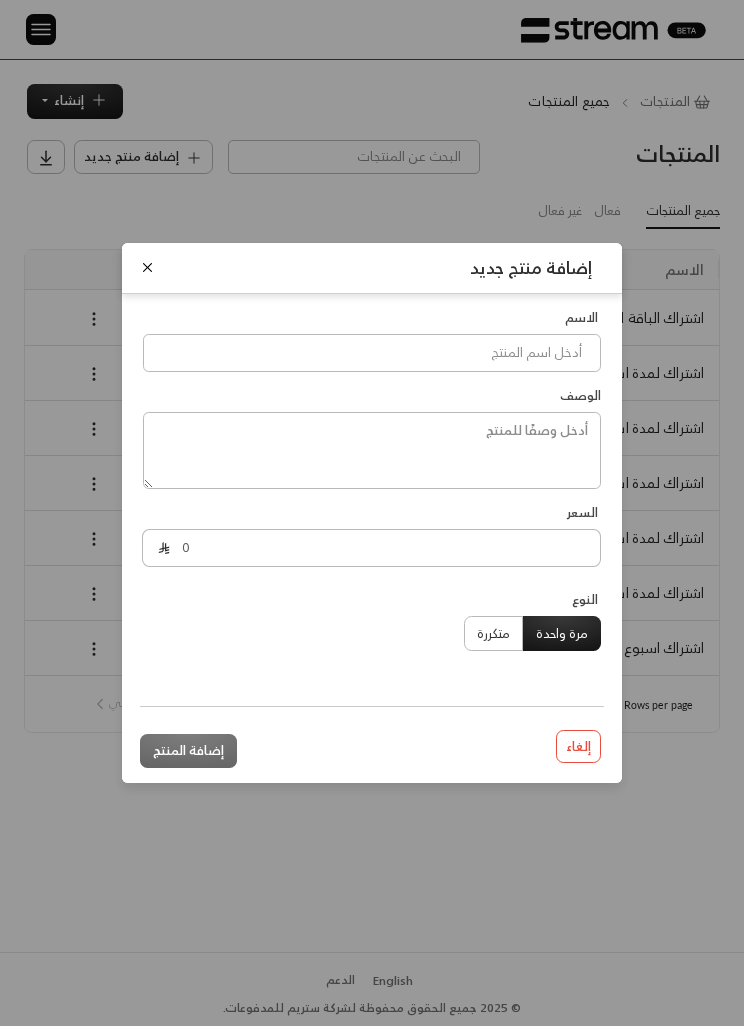 scroll, scrollTop: 0, scrollLeft: -1, axis: horizontal 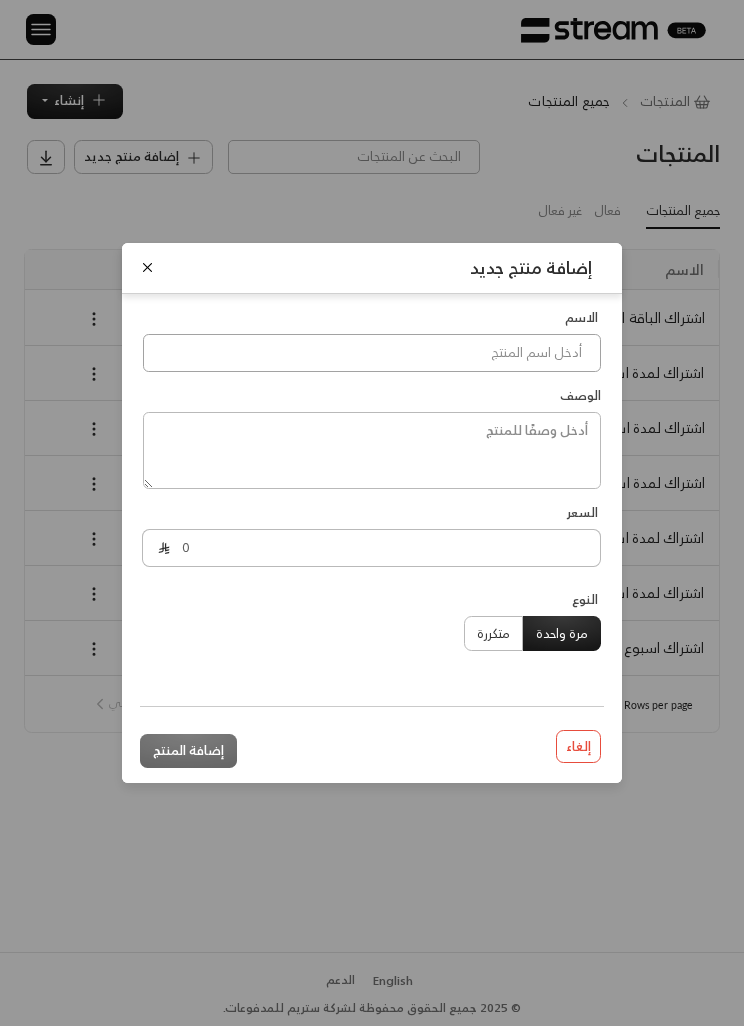 click at bounding box center [372, 353] 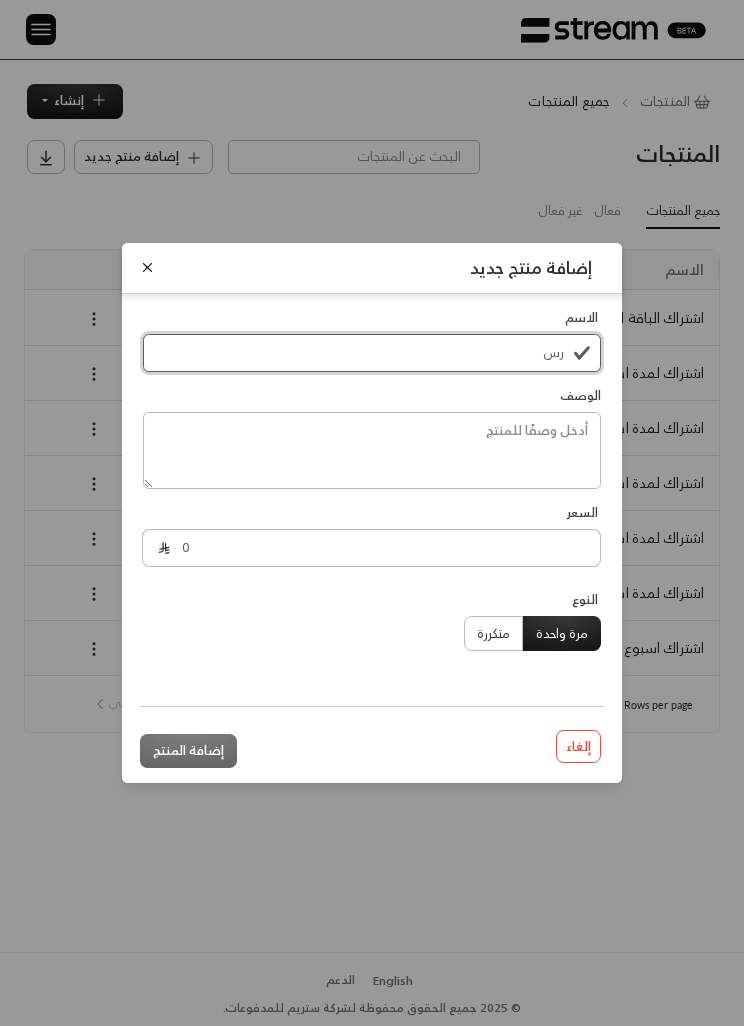 scroll, scrollTop: 0, scrollLeft: 0, axis: both 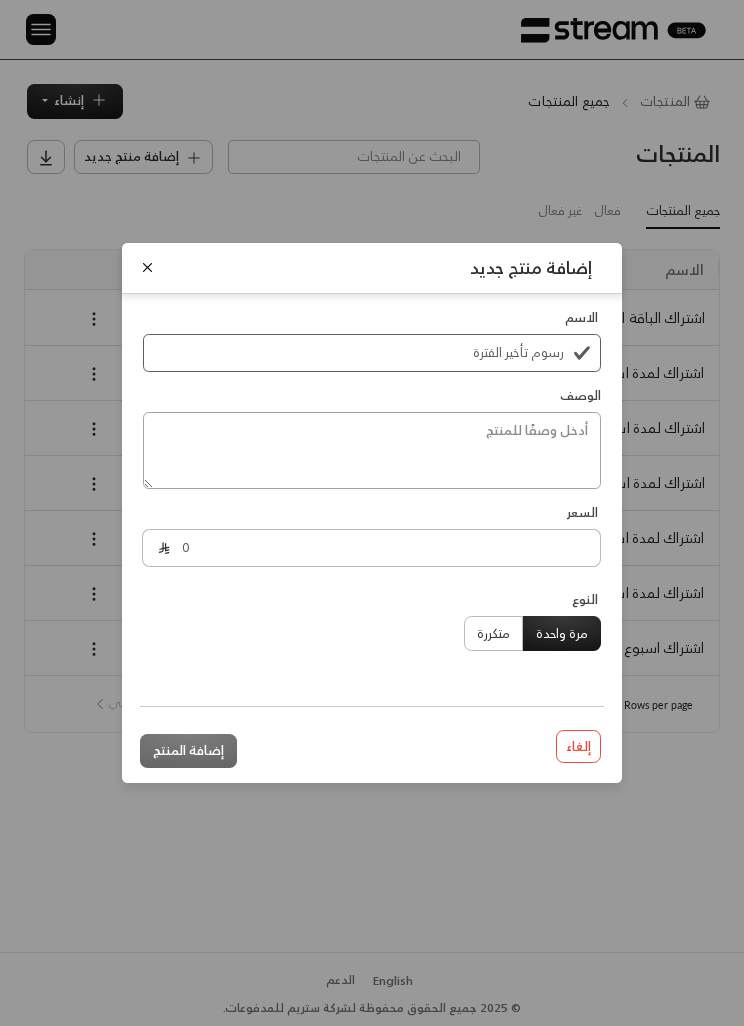click at bounding box center [372, 451] 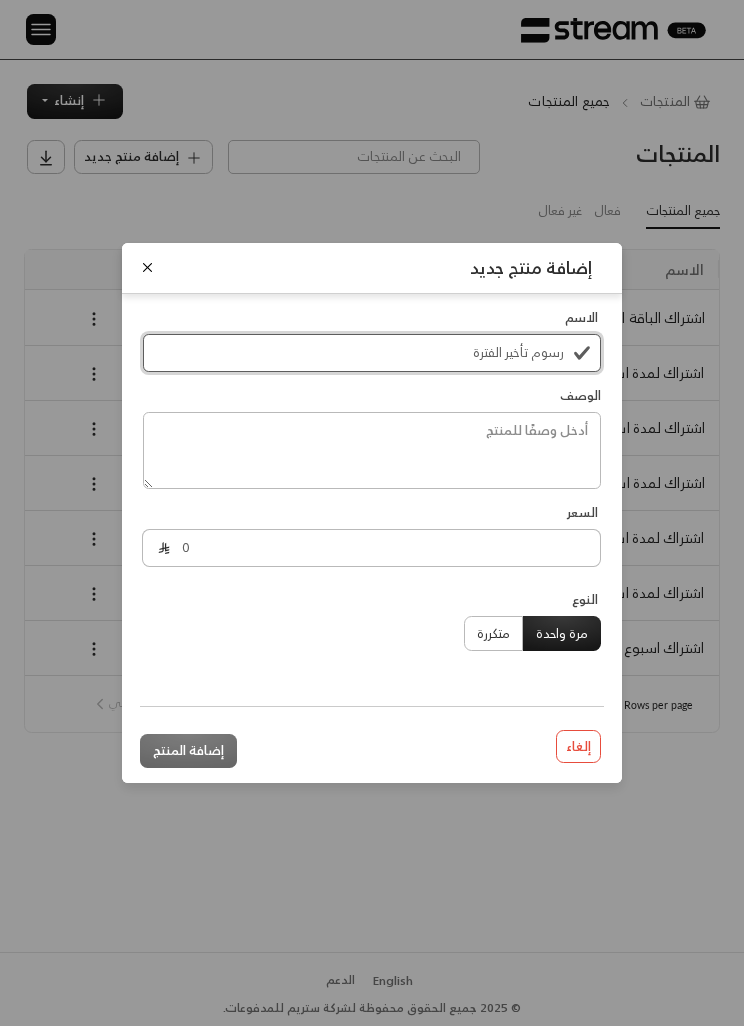 click on "رسوم تأخير الفترة" at bounding box center [372, 353] 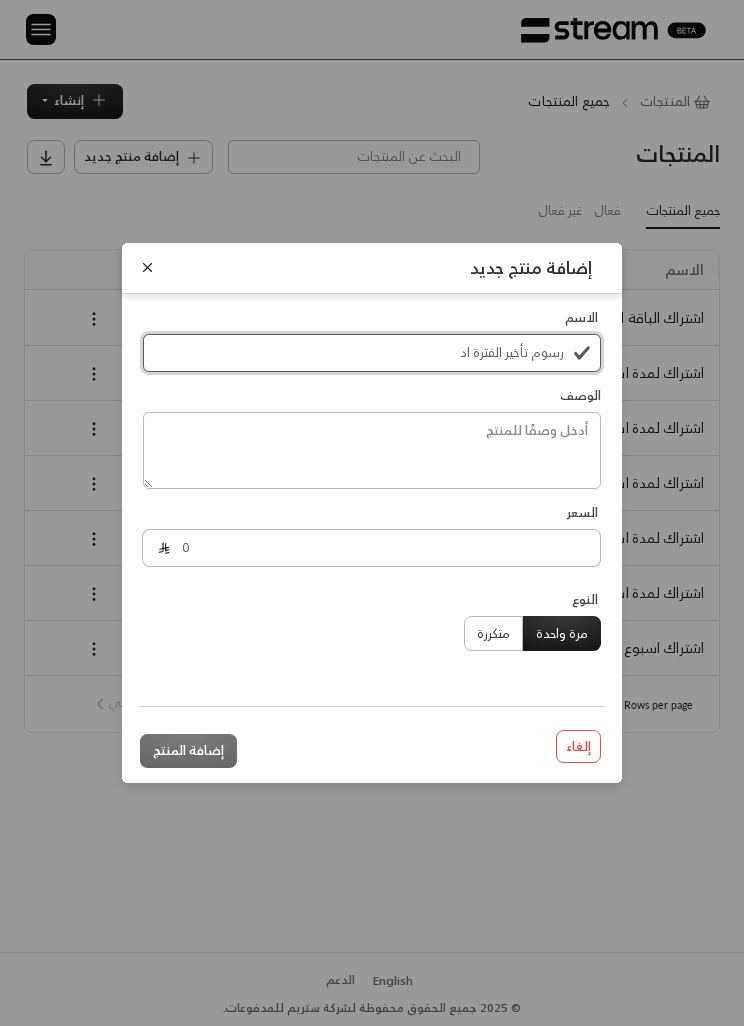 scroll, scrollTop: 0, scrollLeft: 0, axis: both 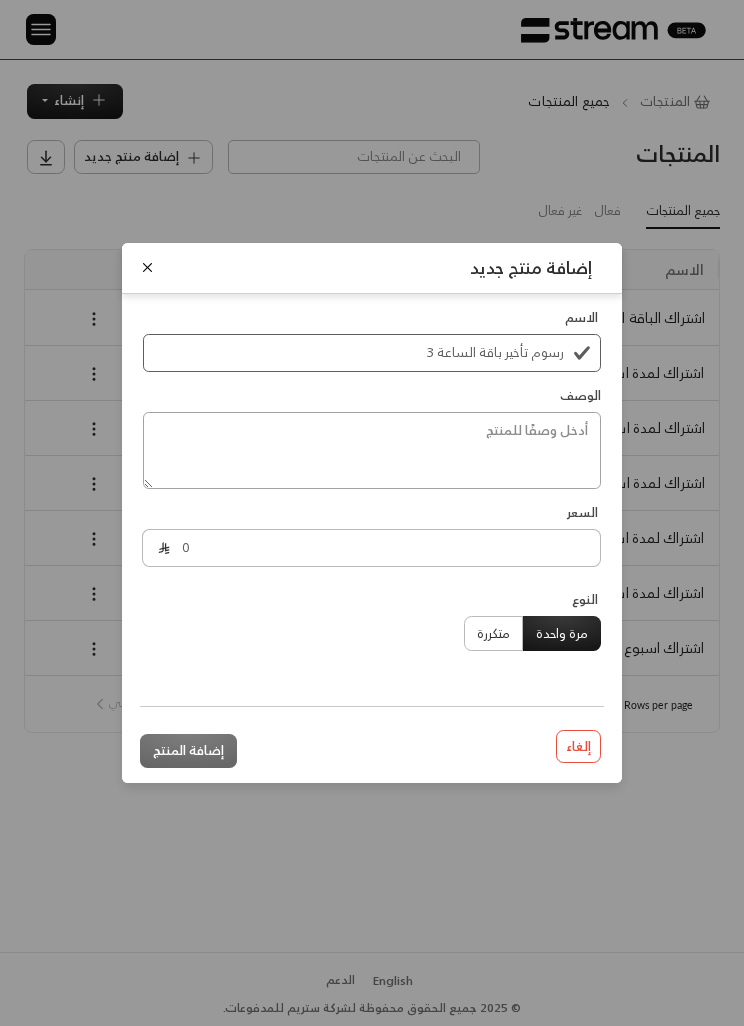 click at bounding box center [372, 451] 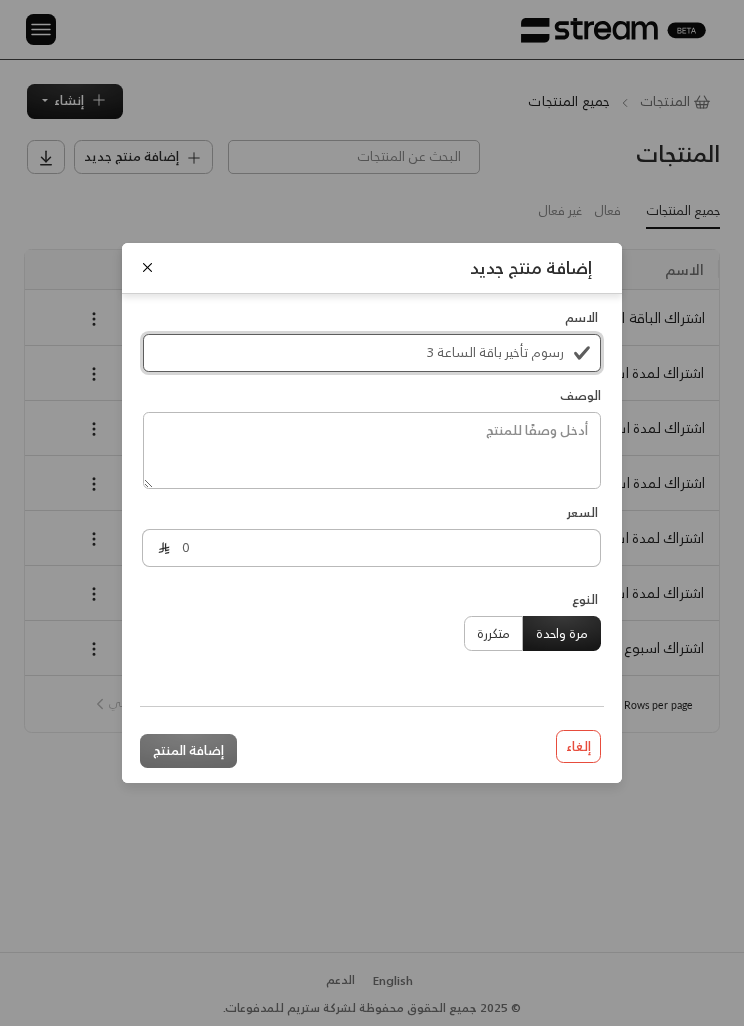 click on "رسوم تأخير باقة الساعة 3" at bounding box center [372, 353] 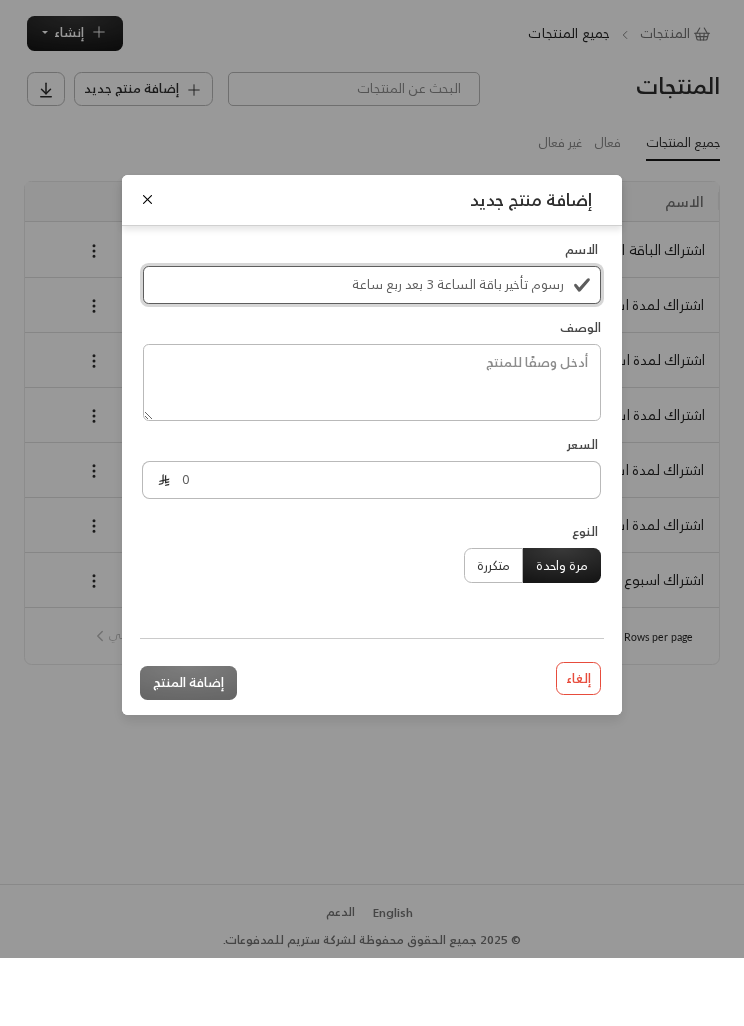 type on "رسوم تأخير باقة الساعة 3 بعد ربع ساعة" 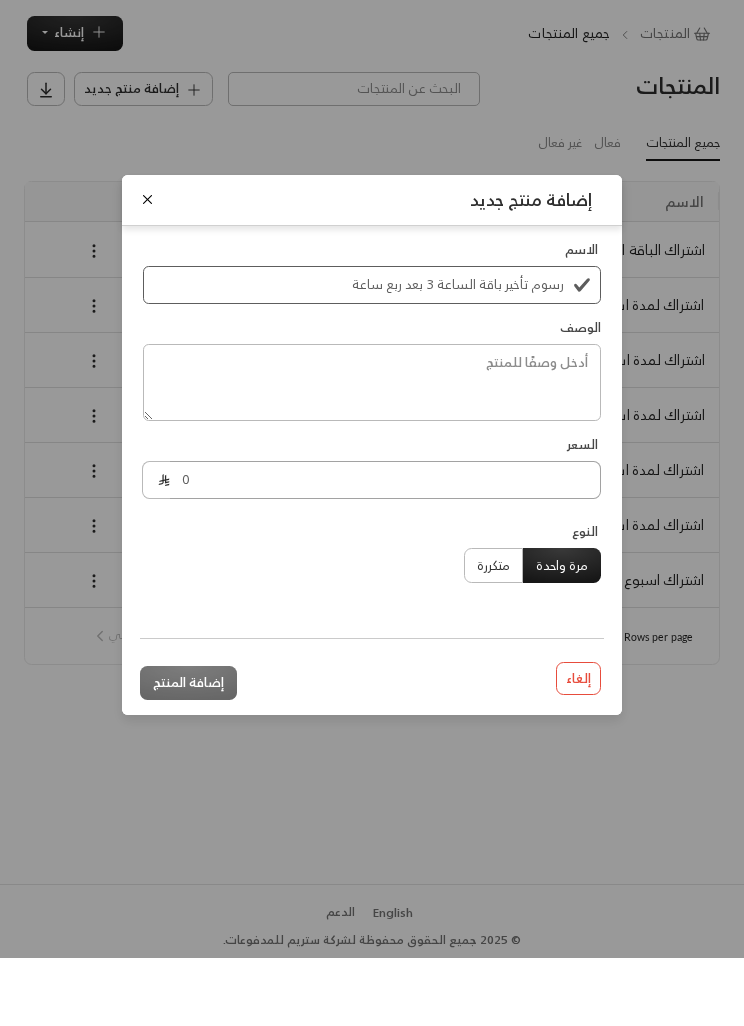 click on "0" at bounding box center [385, 548] 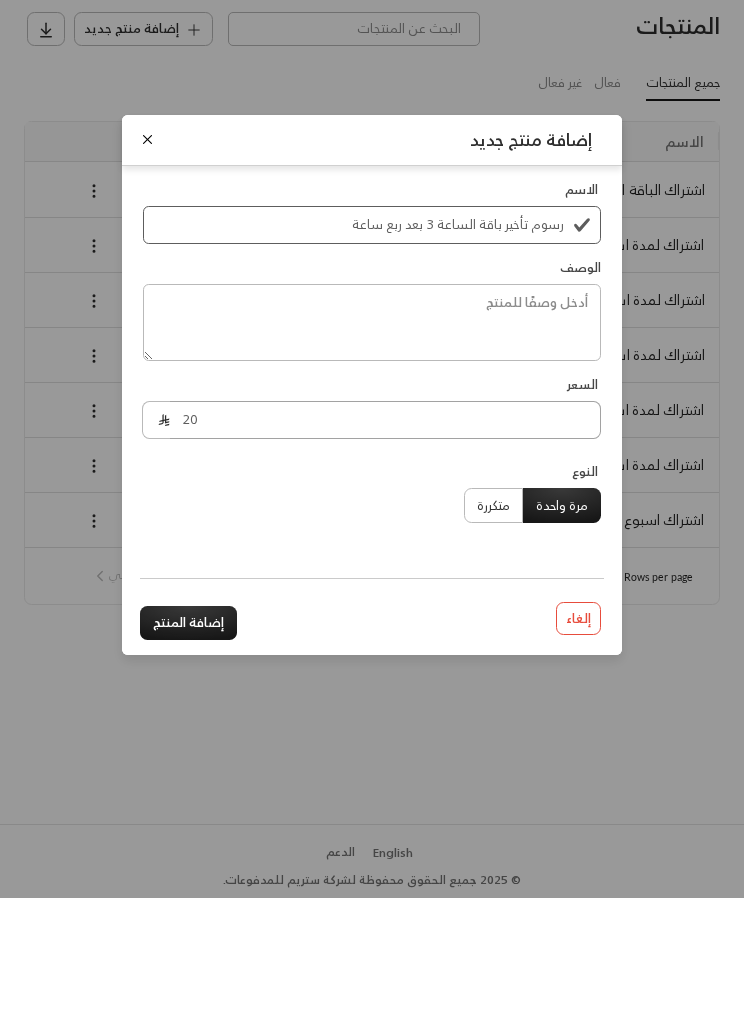 type on "20" 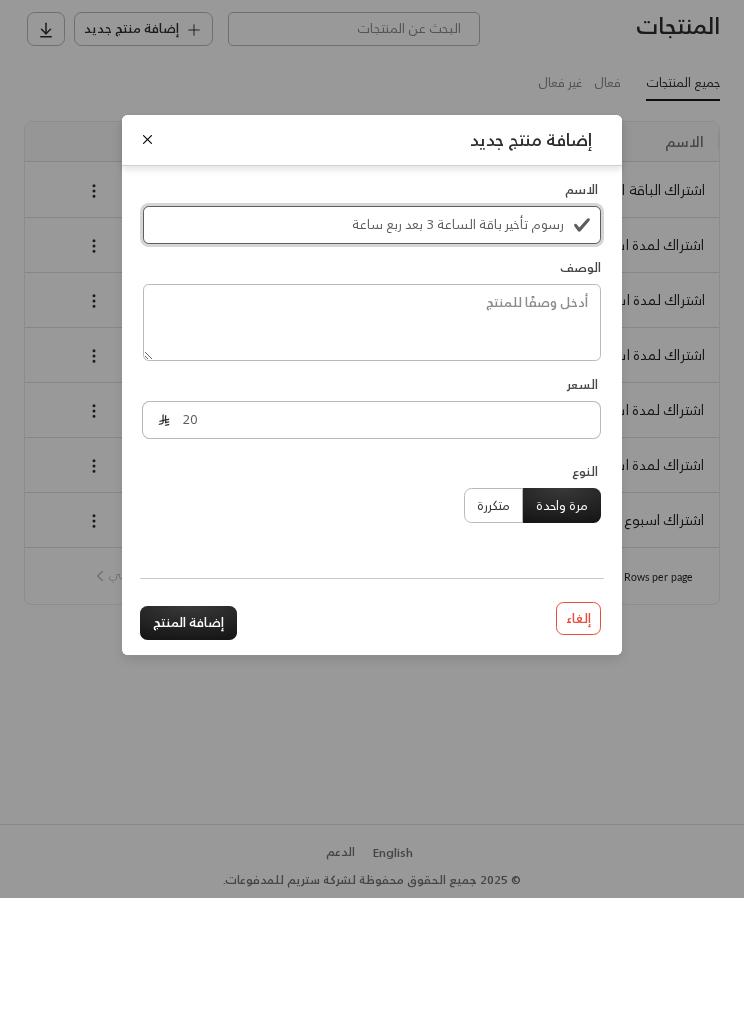 click on "رسوم تأخير باقة الساعة 3 بعد ربع ساعة" at bounding box center [372, 353] 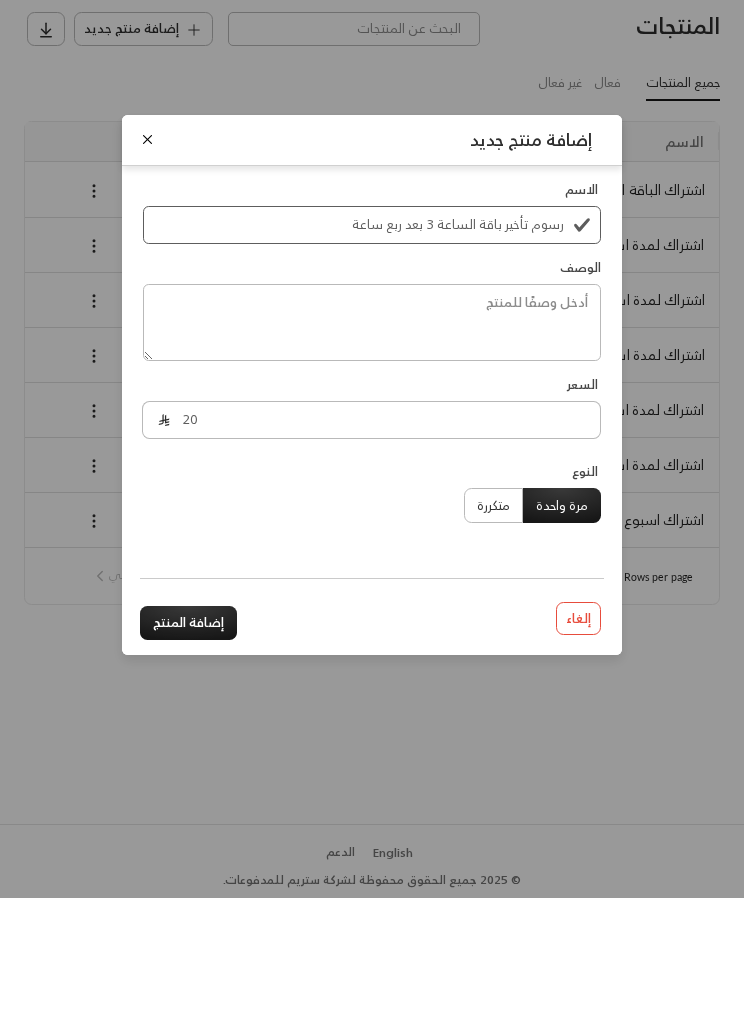 click on "إضافة المنتج" at bounding box center [188, 751] 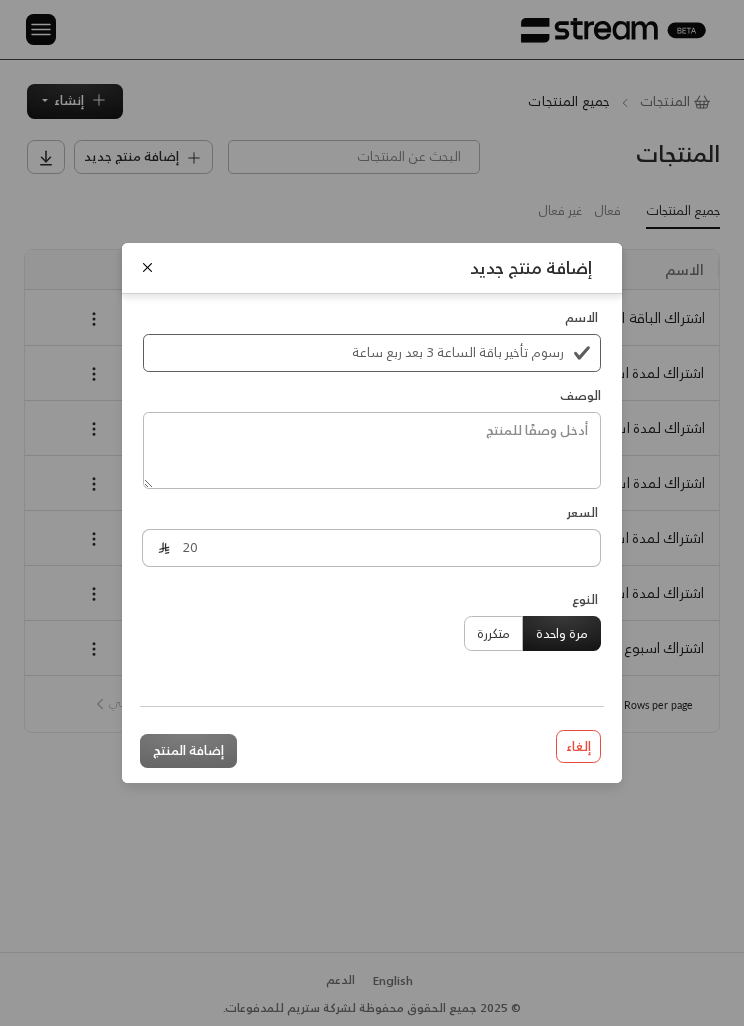 type 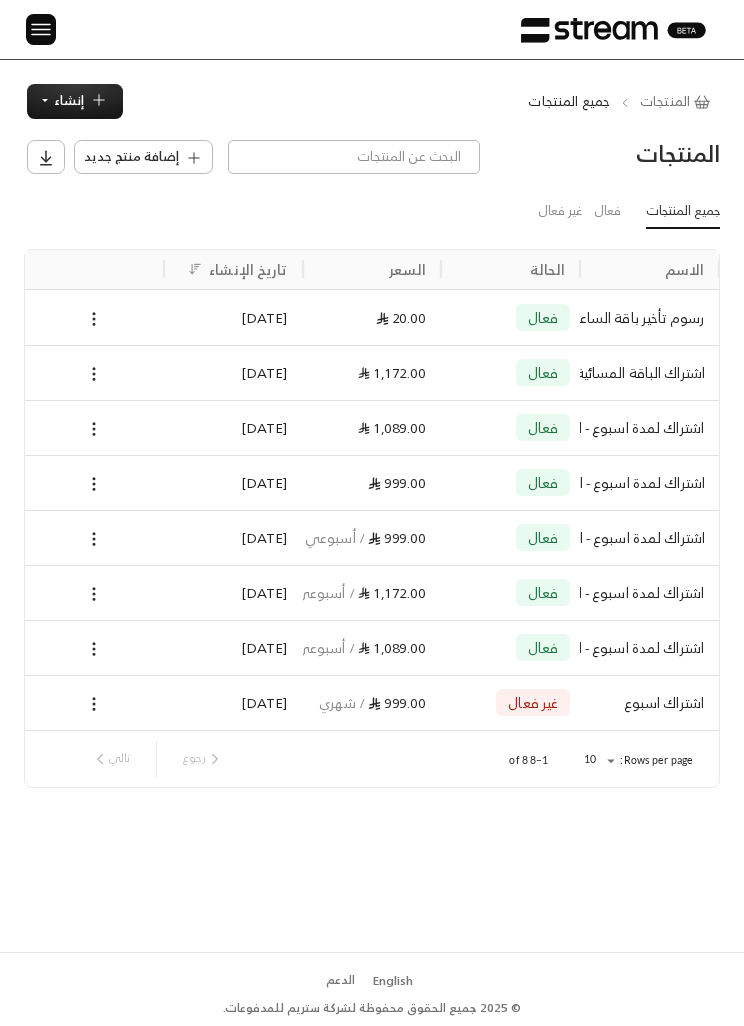 click on "المنتجات جميع المنتجات إنشاء   فوري إنشاء فاتورة مرة واحدة بسهولة للمعاملات السريعة. اشتراك أتمتة الفواتير المتكررة للفواتير المستمرة. المنتجات إضافة منتج جديد جميع المنتجات فعال غير فعال الاسم الحالة السعر تاريخ الإنشاء رسوم تأخير باقة الساعة 3 بعد ربع ساعة  فعال 20.00   [DATE] اشتراك الباقة المسائية الثانيه  فعال 1,172.00   [DATE] اشتراك لمدة اسبوع - الفترة المسائية الأولى  فعال 1,089.00   [DATE] اشتراك لمدة اسبوع - الفترة الصباحية (7:00 - 3:00)  فعال 999.00   [DATE] اشتراك لمدة اسبوع - الفترة الصباحية (7:00 - 3:00) فعال 999.00     / أسبوعي [DATE] اشتراك لمدة اسبوع - الفترة المسائية الثانية  فعال" at bounding box center (372, 506) 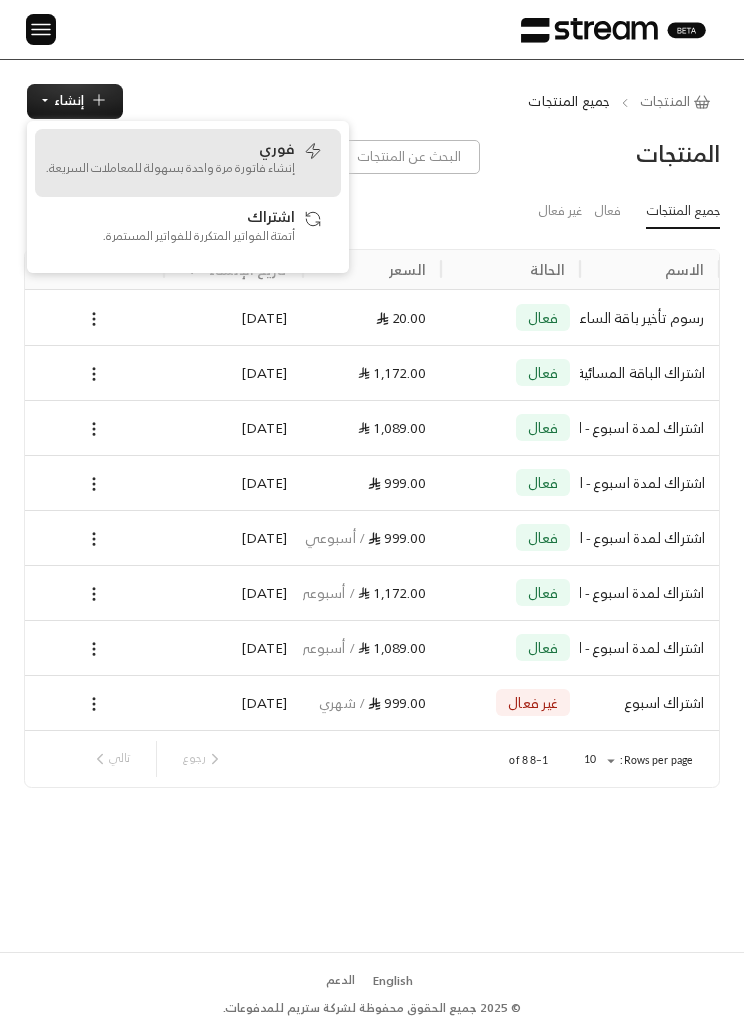 click on "إنشاء فاتورة مرة واحدة بسهولة للمعاملات السريعة." at bounding box center [170, 168] 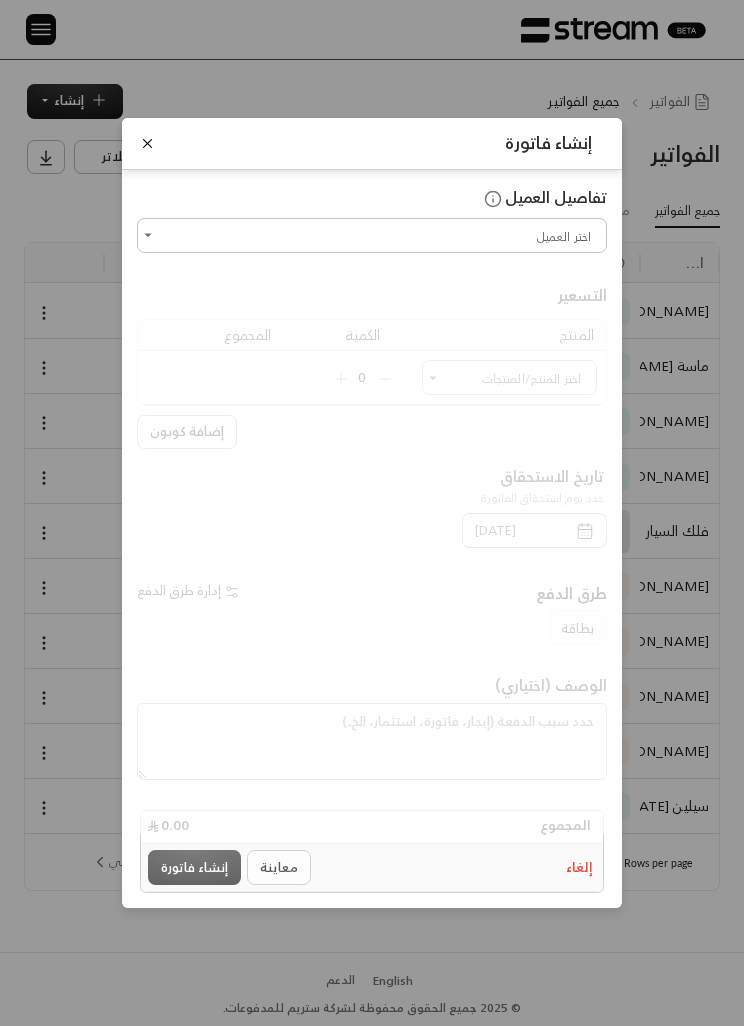 click on "اختر العميل" at bounding box center [372, 235] 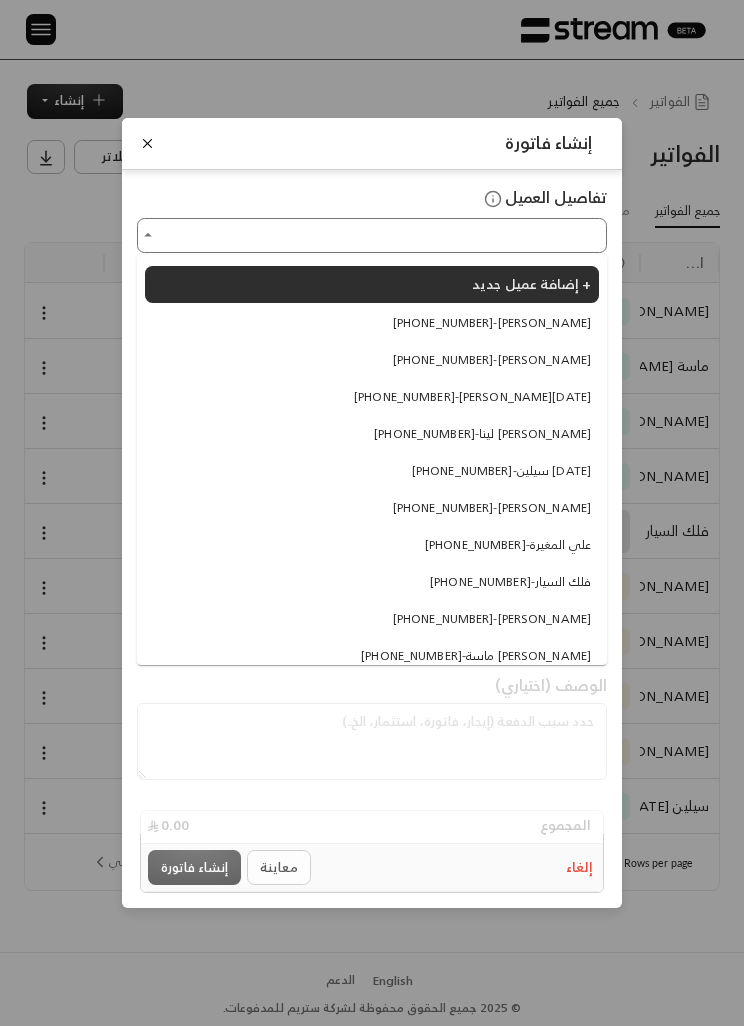 click on "إنشاء فاتورة تفاصيل العميل اختر العميل اختر العميل التسعير المنتج الكمية المجموع   اختر المنتج/المنتجات اختر المنتج/المنتجات 0 إضافة كوبون تاريخ الاستحقاق حدد يوم استحقاق الفاتورة [DATE] طرق الدفع إدارة طرق الدفع بطاقة   الوصف (اختياري) المجموع 0.00   إلغاء معاينة إنشاء فاتورة" at bounding box center (372, 513) 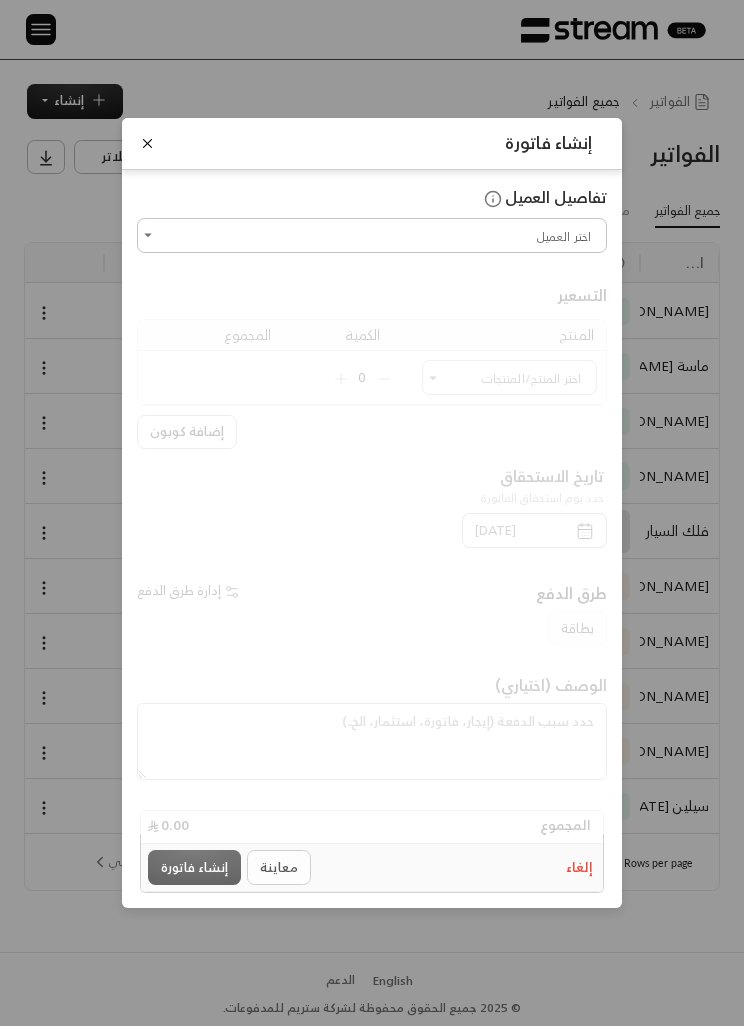 click at bounding box center [147, 143] 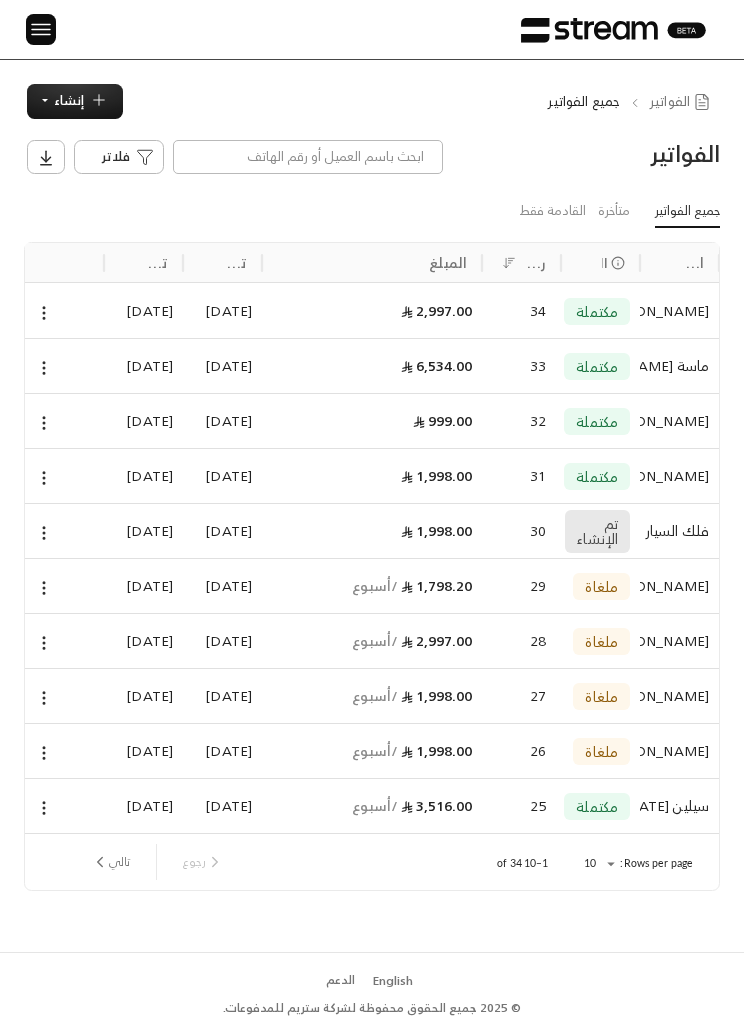 click on "إنشاء" at bounding box center (69, 100) 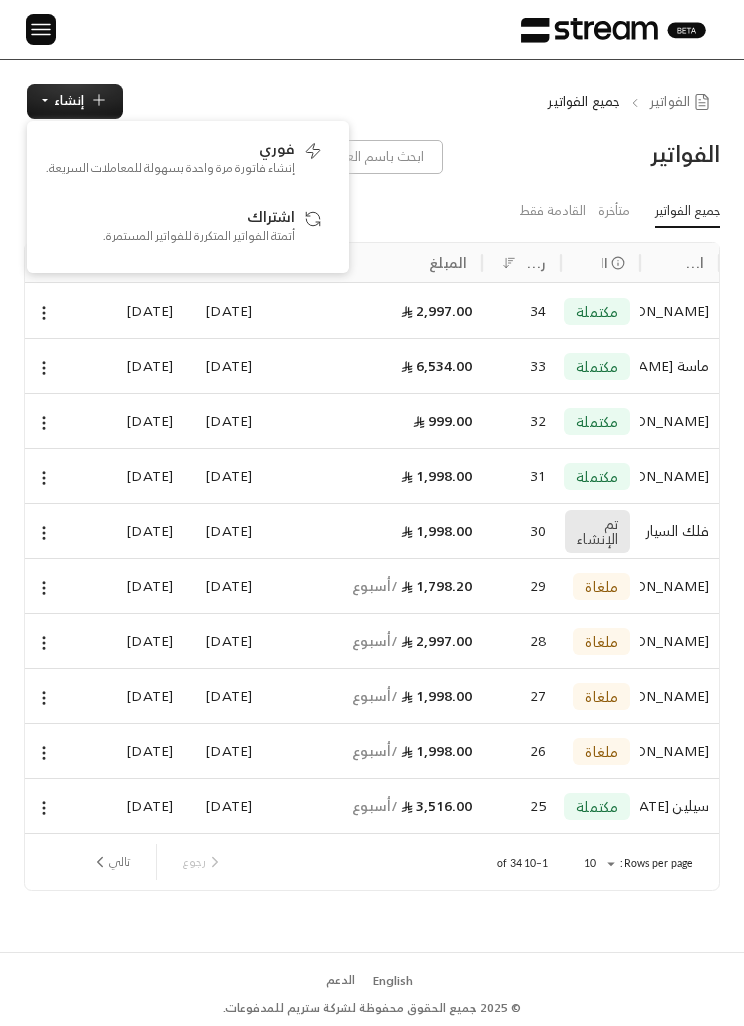 click on "رجوع تالي" at bounding box center [273, 862] 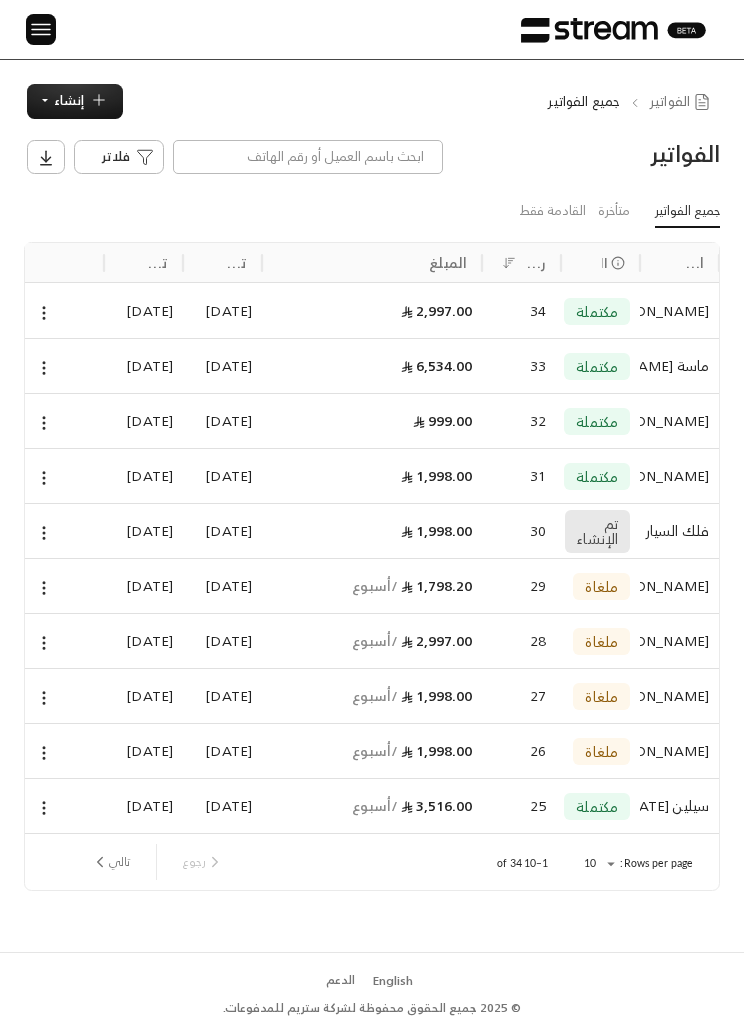 click at bounding box center (41, 29) 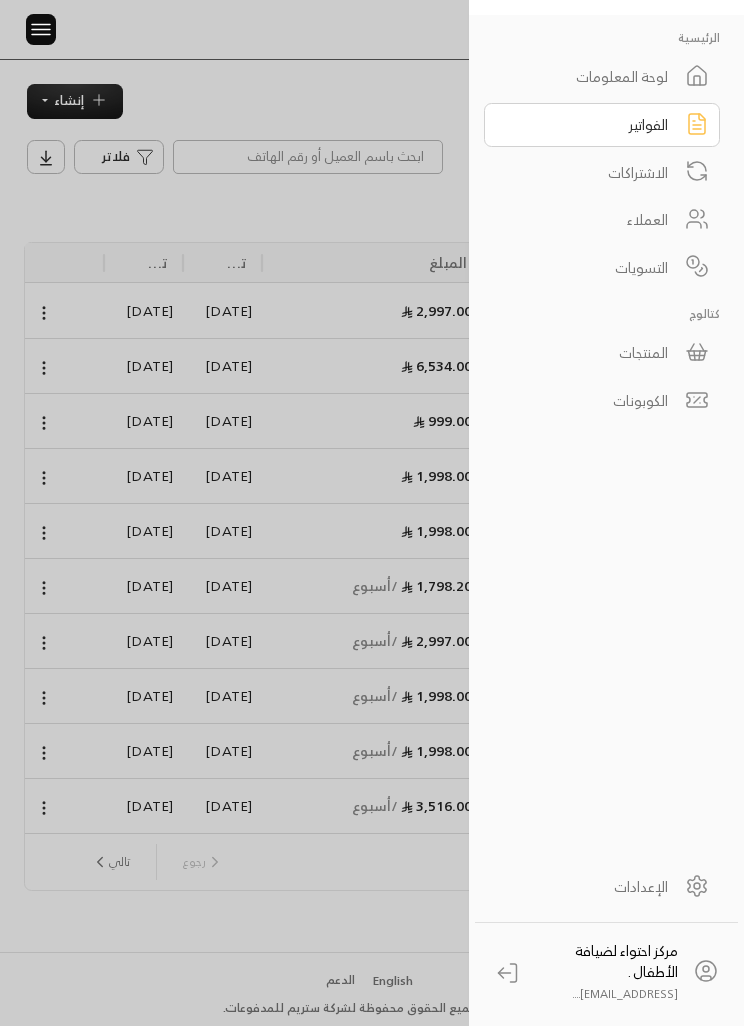 click on "المنتجات" at bounding box center [589, 352] 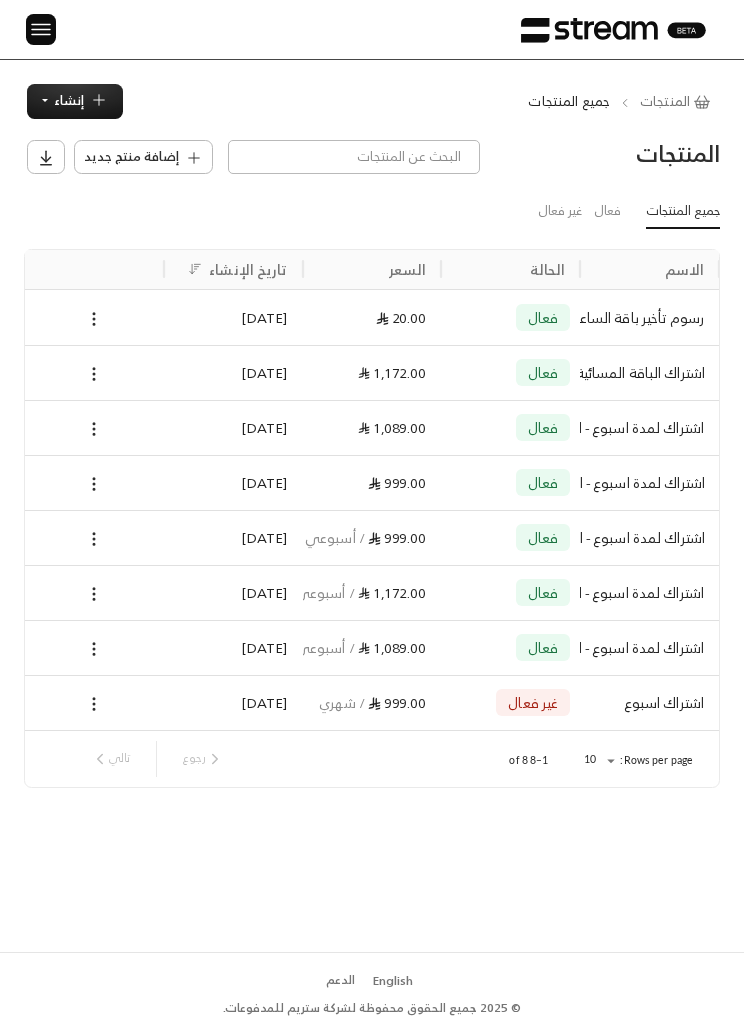 click on "إضافة منتج جديد" at bounding box center [131, 157] 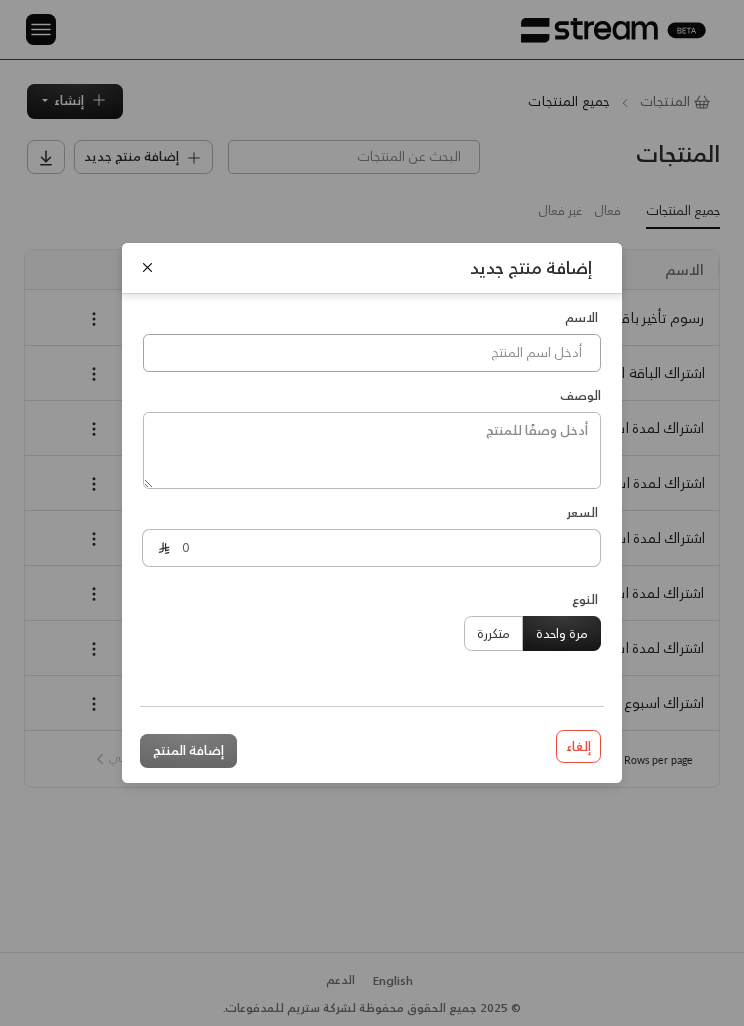 click at bounding box center (372, 353) 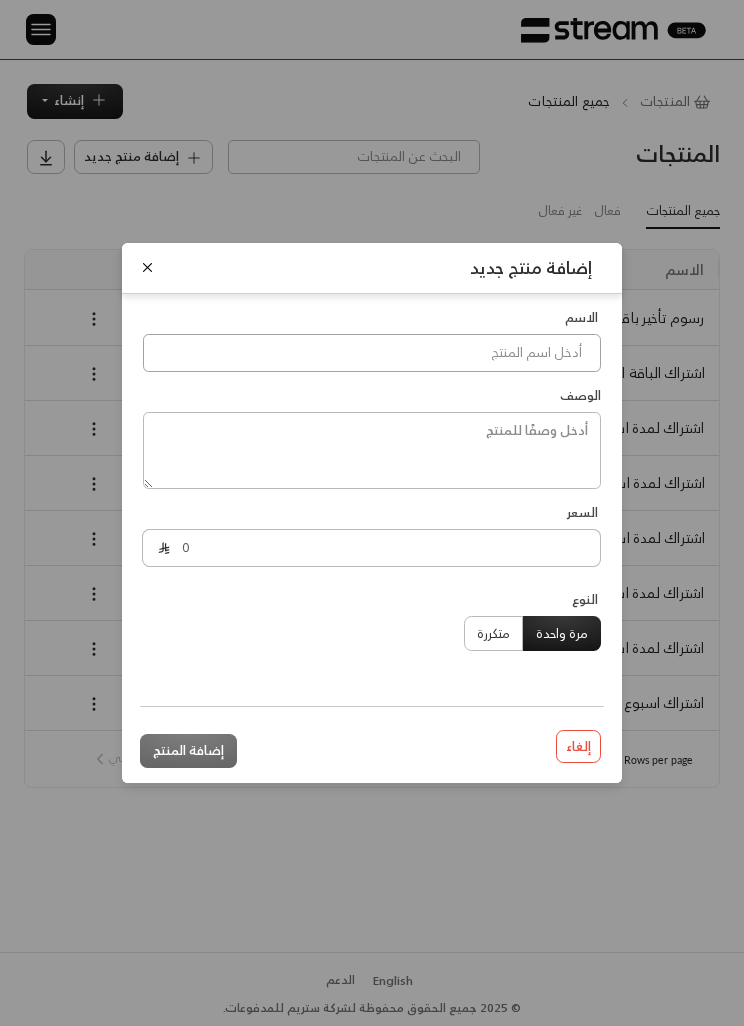 paste on "رسوم تأخير باقة الساعة 3 بعد ربع ساعة" 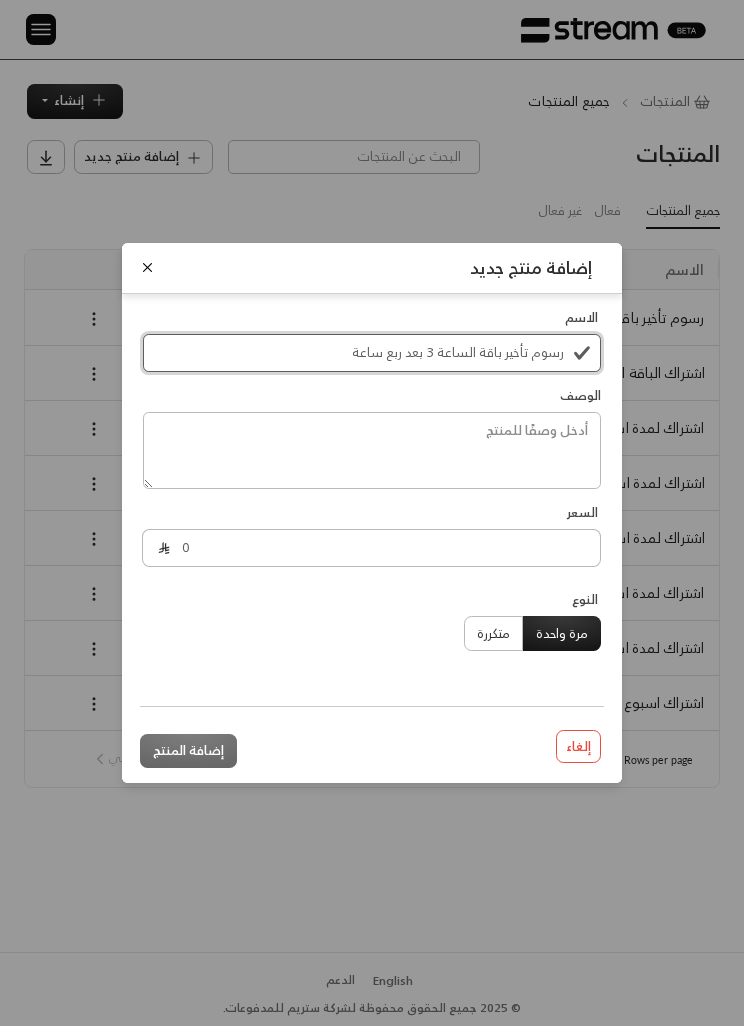 click on "رسوم تأخير باقة الساعة 3 بعد ربع ساعة" at bounding box center [372, 353] 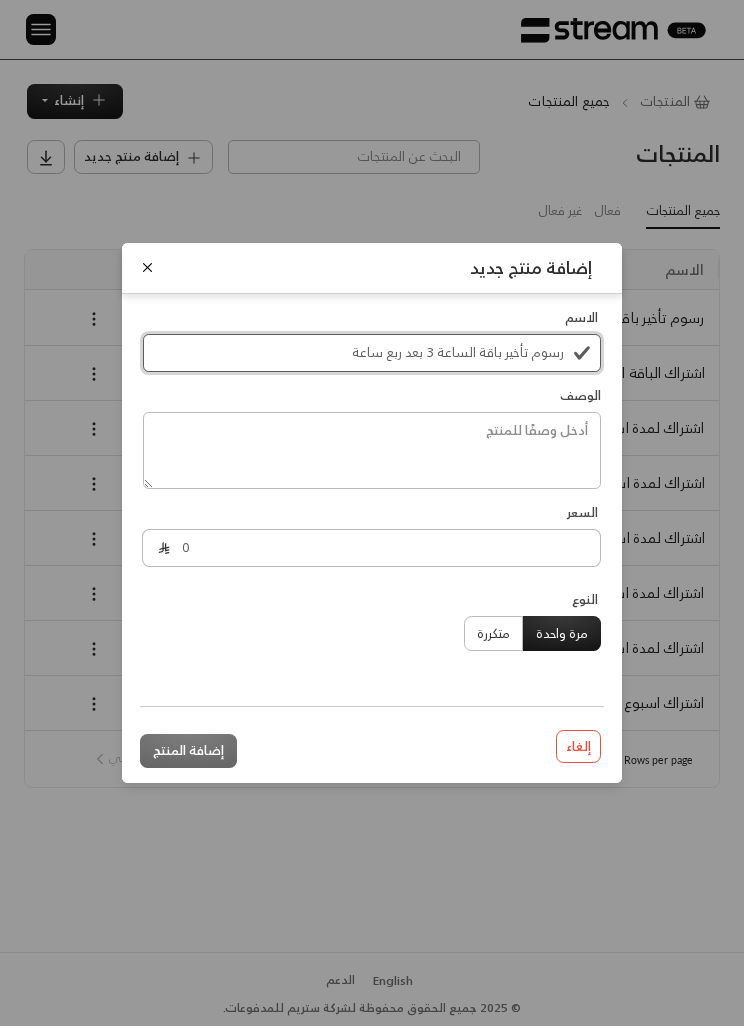 click on "رسوم تأخير باقة الساعة 3 بعد ربع ساعة" at bounding box center [372, 353] 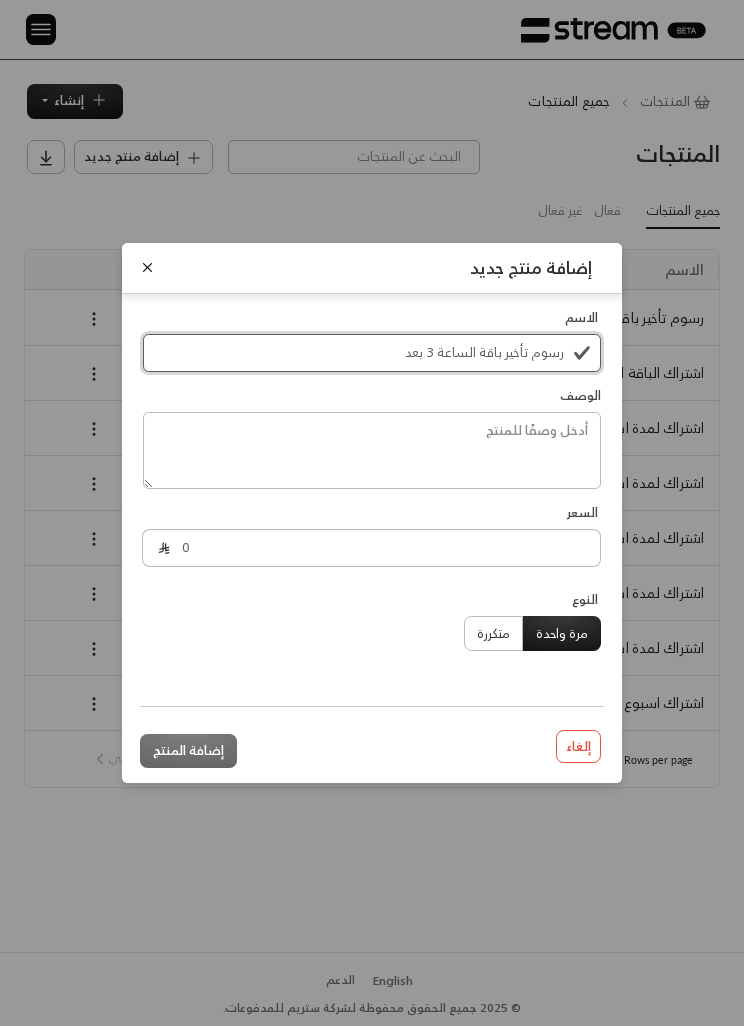 scroll, scrollTop: 0, scrollLeft: -1, axis: horizontal 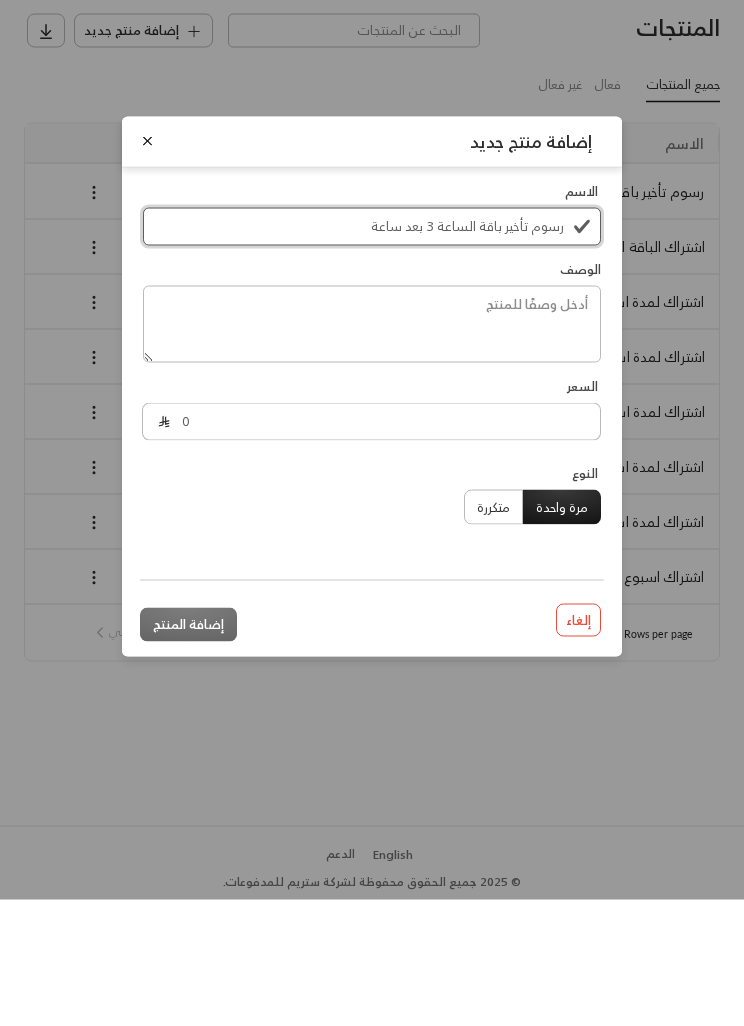 type on "رسوم تأخير باقة الساعة 3 بعد ساعة" 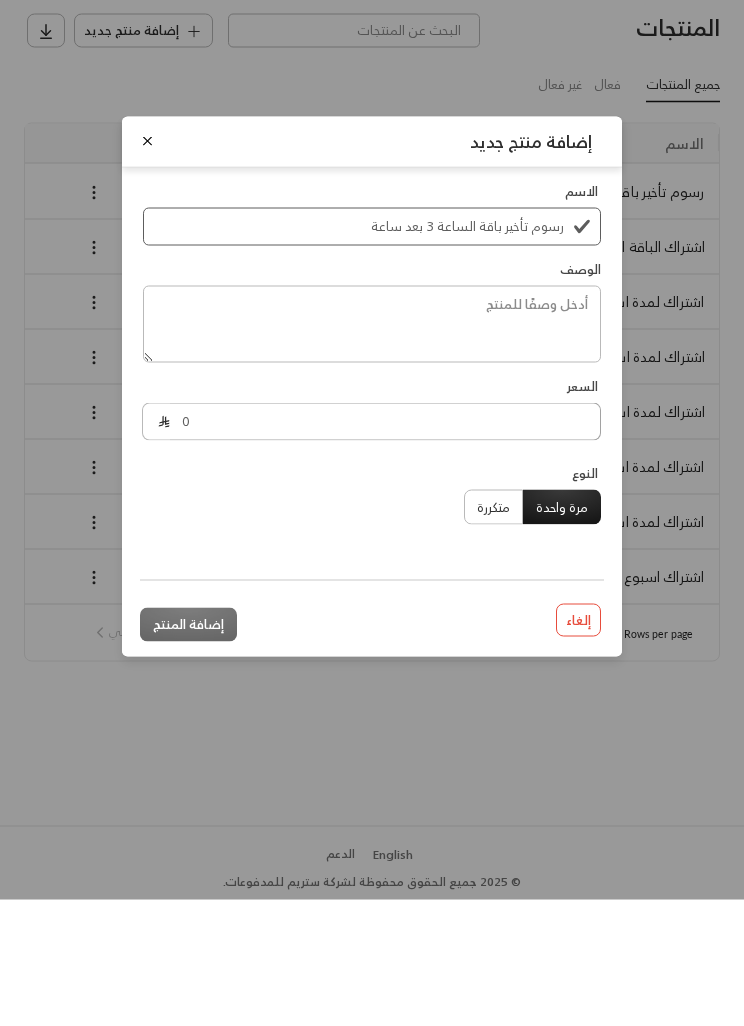 click on "0" at bounding box center [385, 548] 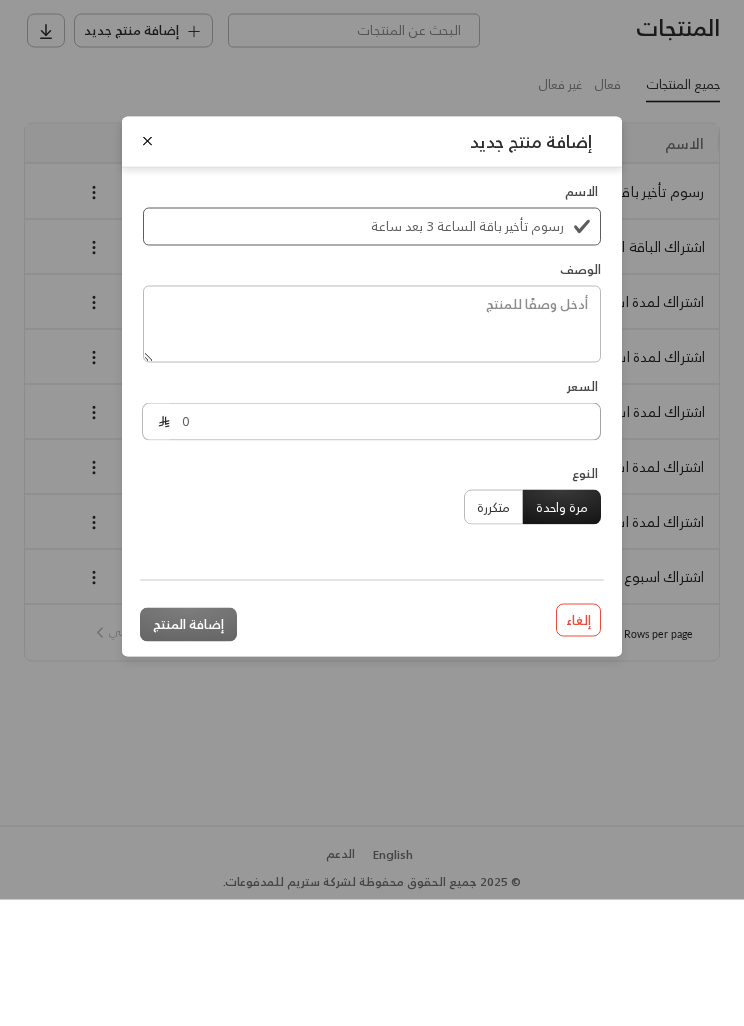 click on "0" at bounding box center [385, 548] 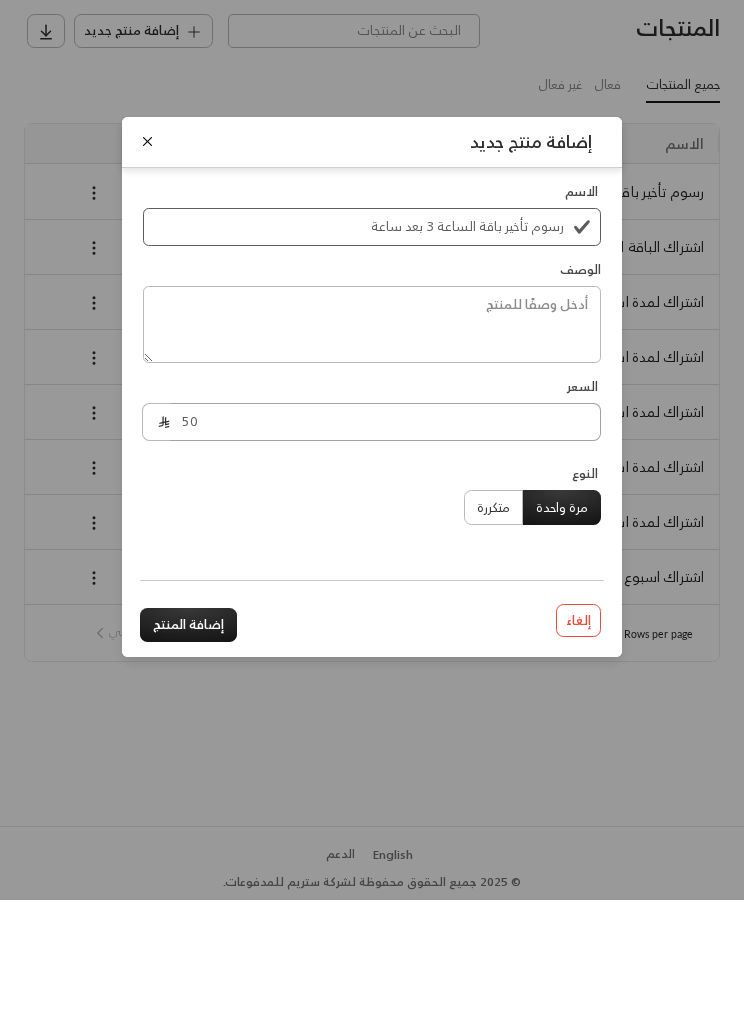 scroll, scrollTop: 0, scrollLeft: 0, axis: both 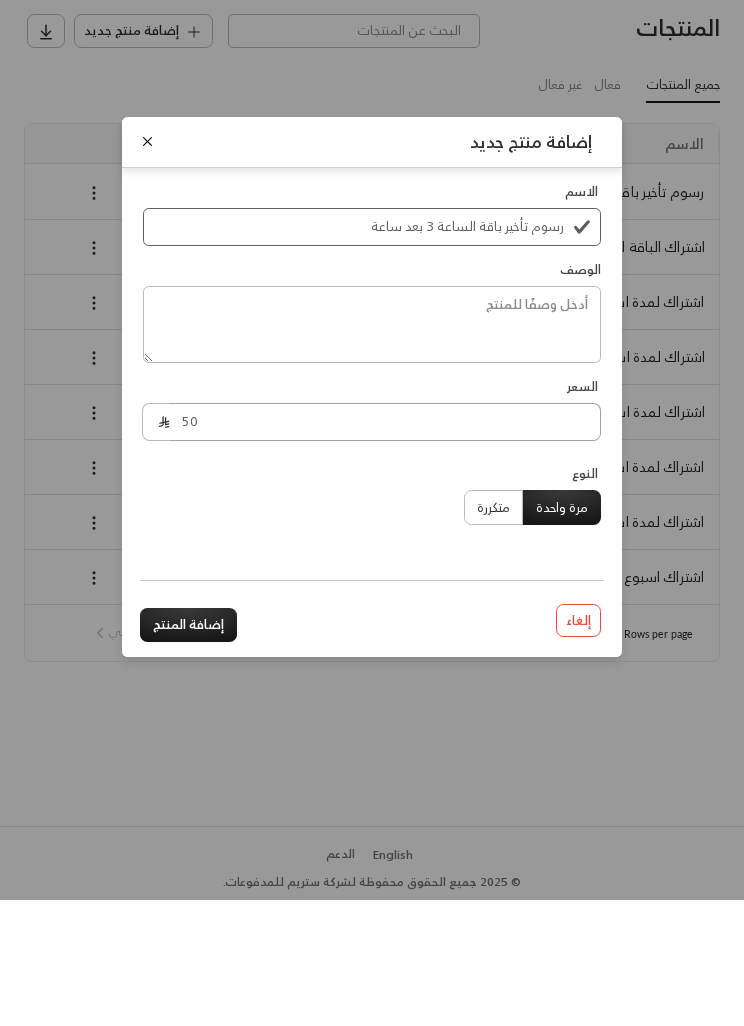 type on "50" 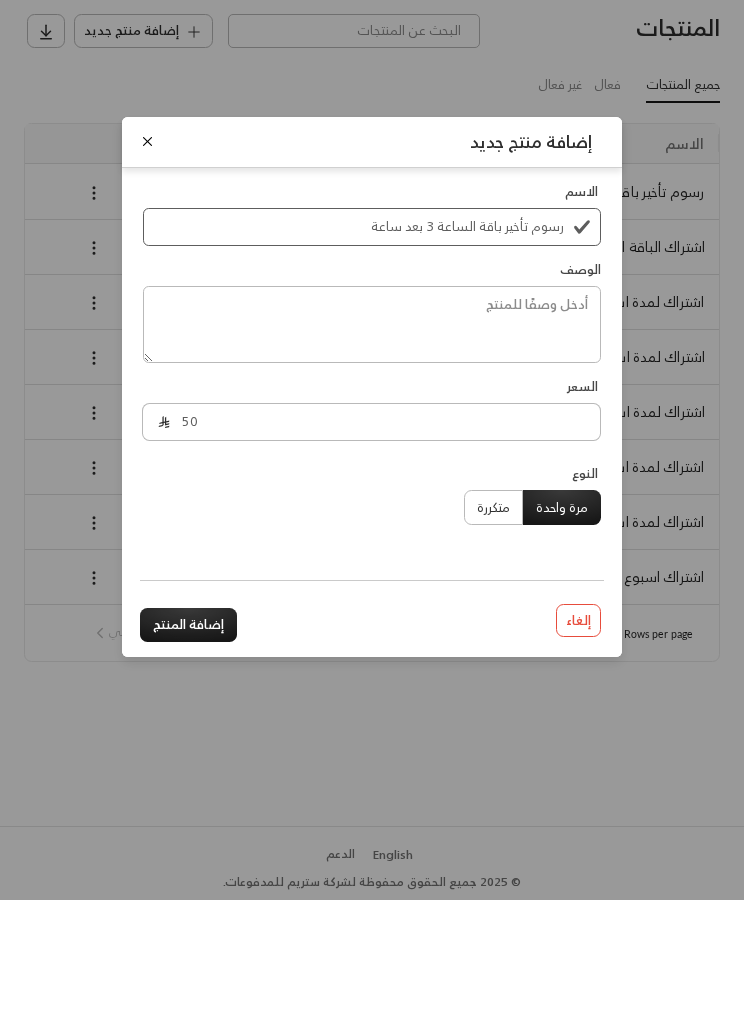 click on "إضافة المنتج" at bounding box center [188, 751] 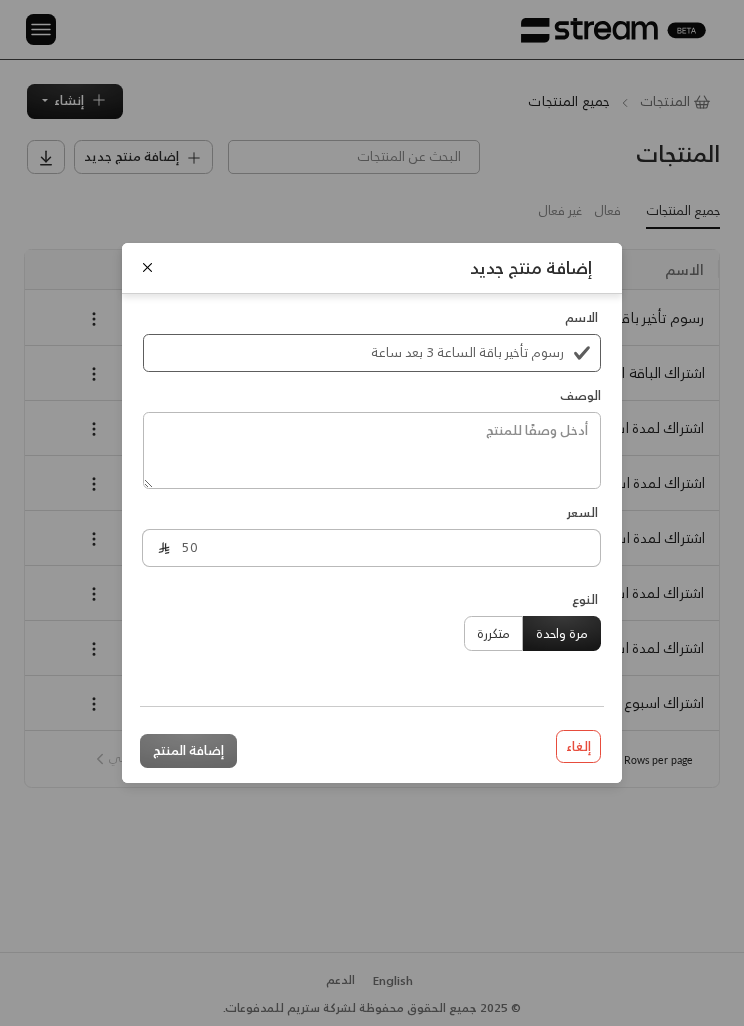 type 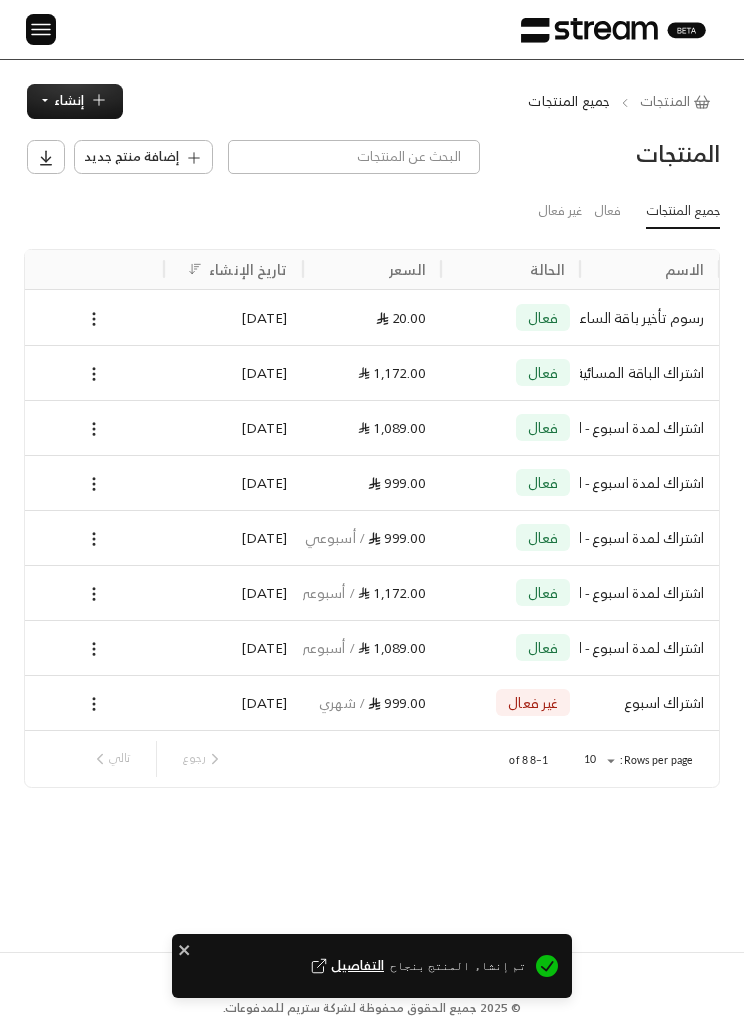 scroll, scrollTop: 0, scrollLeft: 0, axis: both 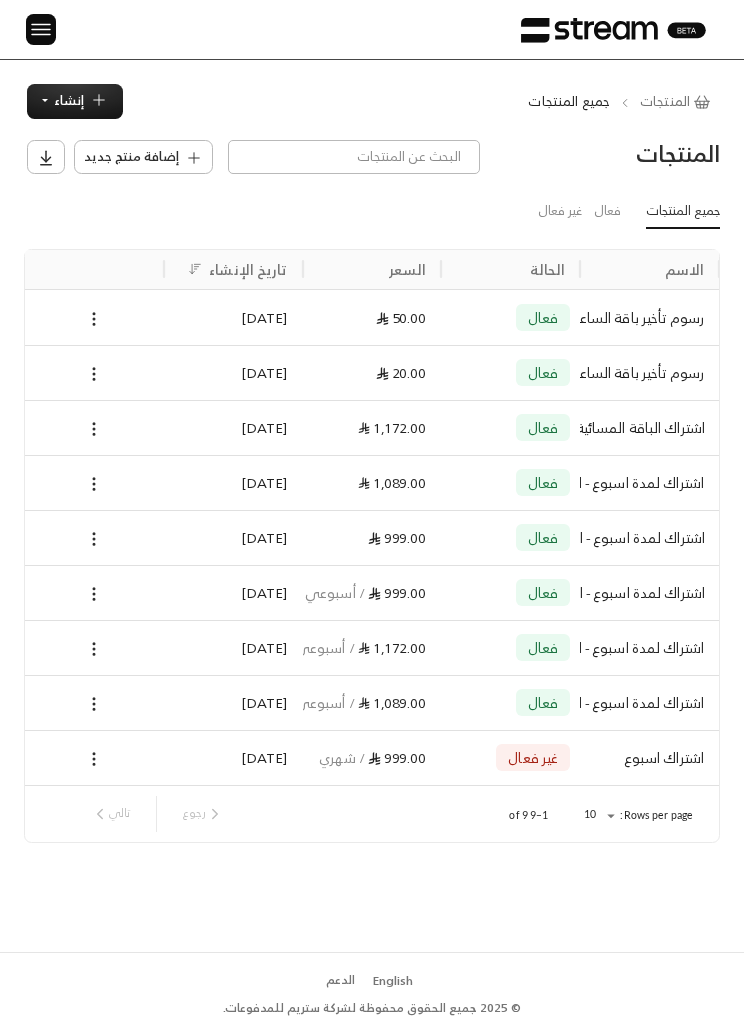 click on "إضافة منتج جديد" at bounding box center [131, 157] 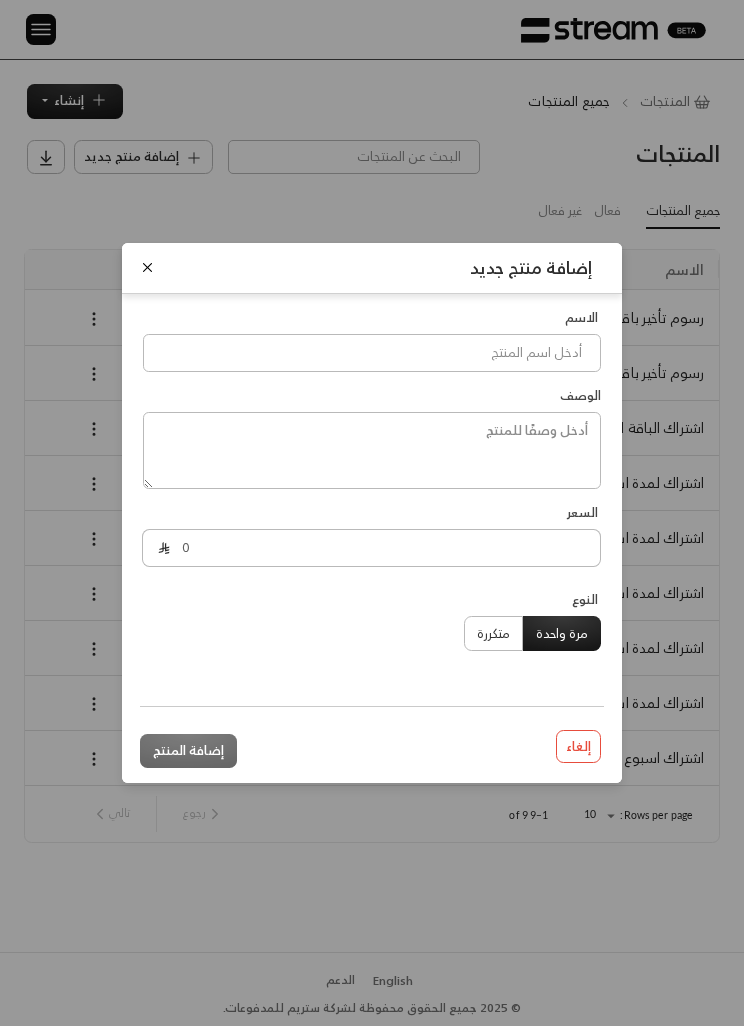 scroll, scrollTop: 0, scrollLeft: -1, axis: horizontal 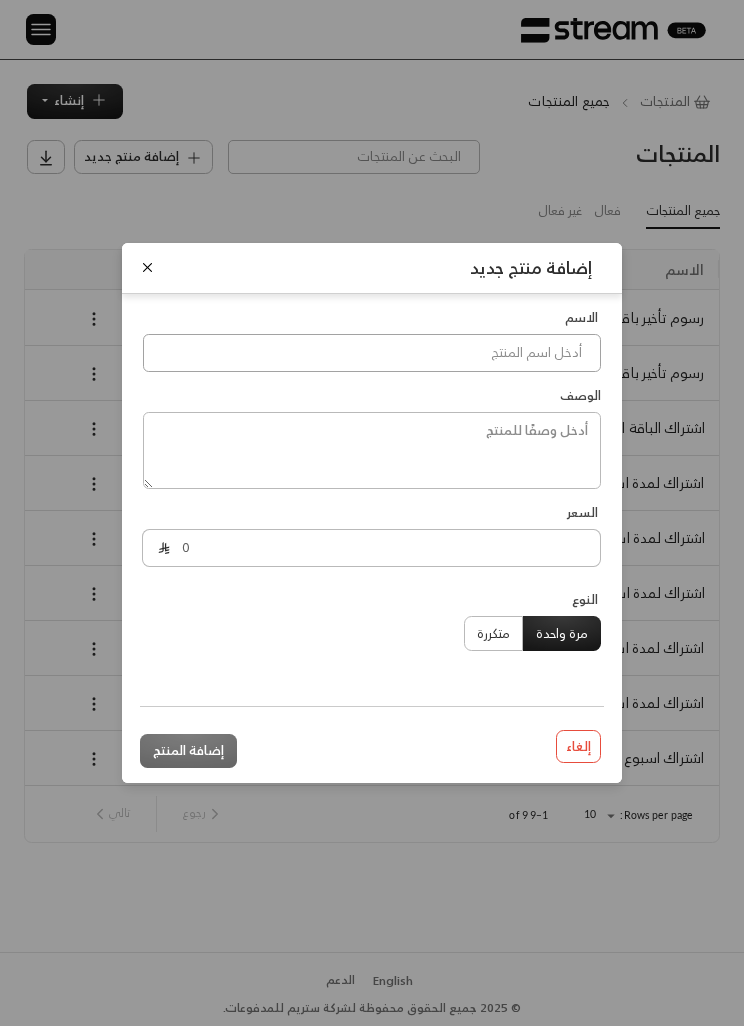 click at bounding box center [372, 353] 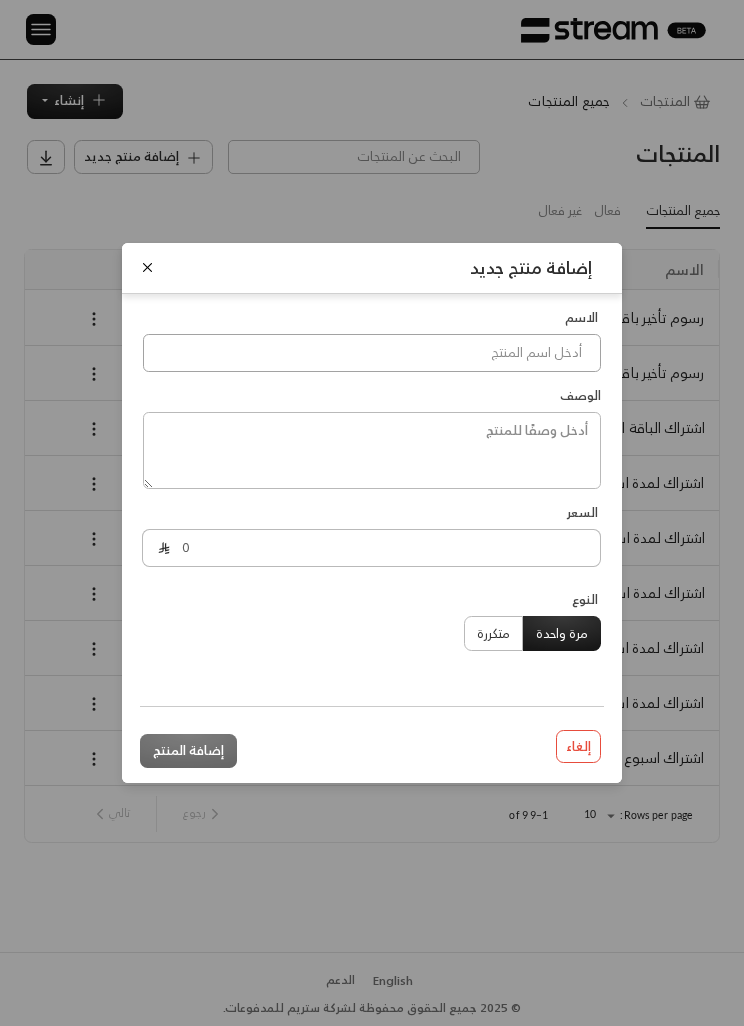 paste on "رسوم تأخير باقة الساعة 3 بعد ربع ساعة" 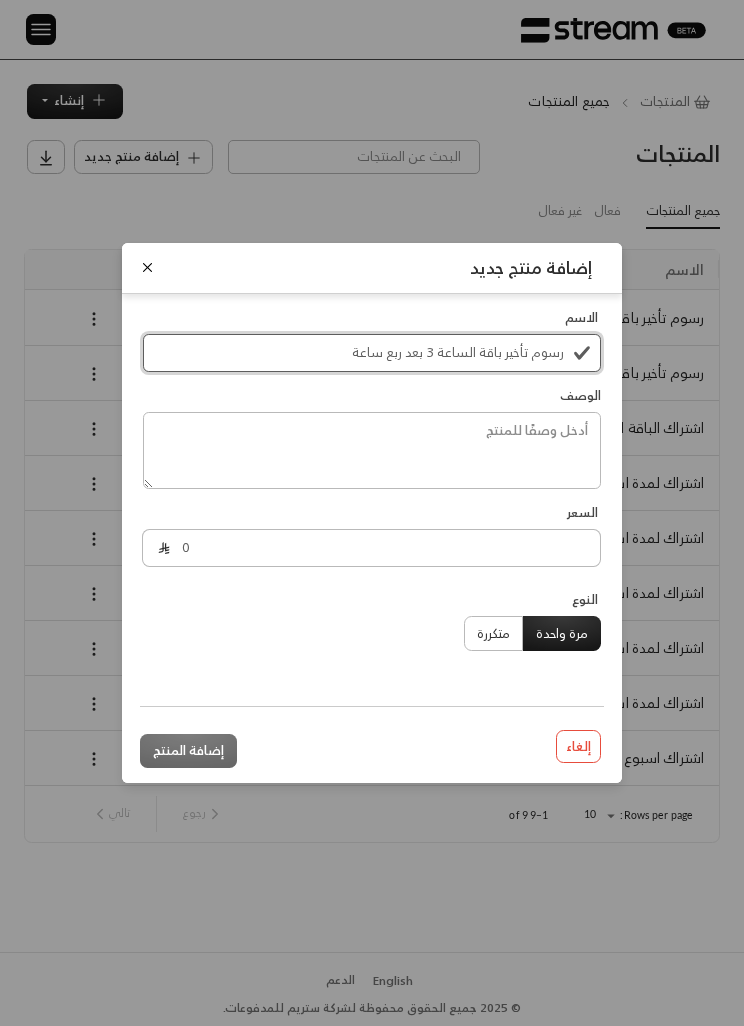 scroll, scrollTop: 0, scrollLeft: -1, axis: horizontal 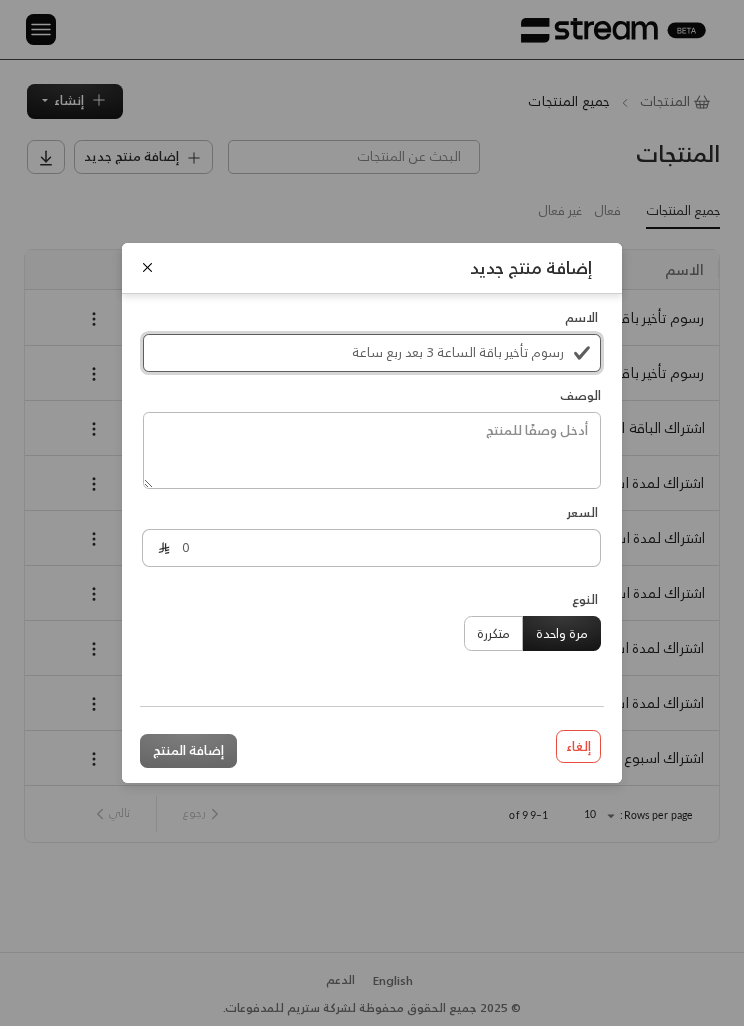 click on "رسوم تأخير باقة الساعة 3 بعد ربع ساعة" at bounding box center [372, 353] 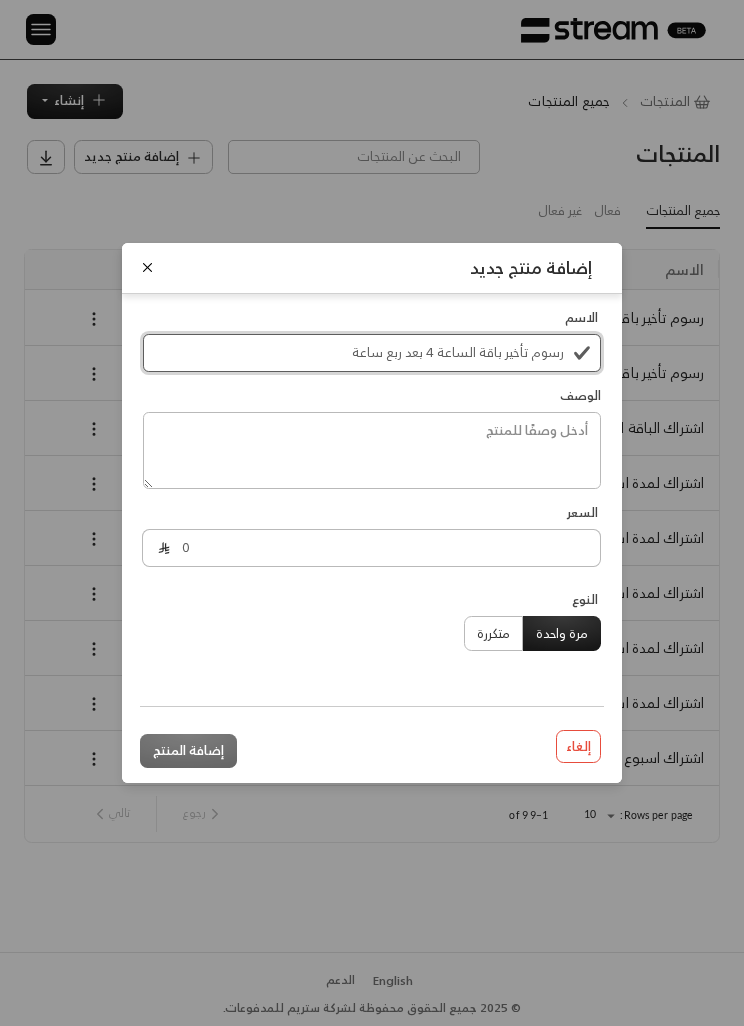 scroll, scrollTop: 0, scrollLeft: -1, axis: horizontal 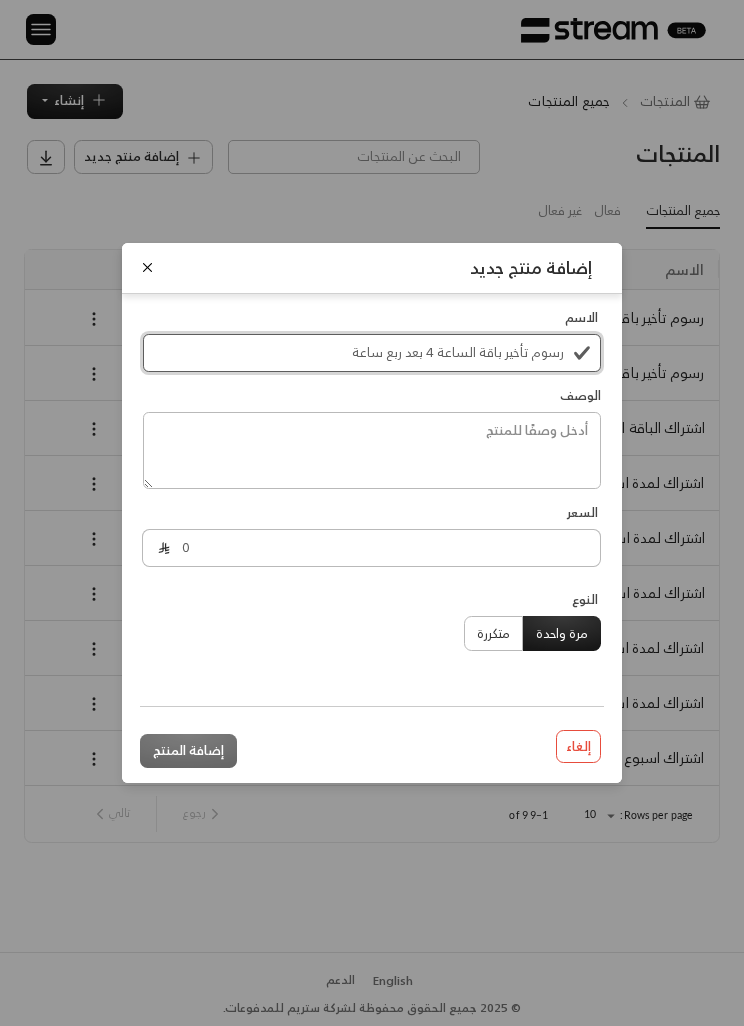 type on "رسوم تأخير باقة الساعة 4 بعد ربع ساعة" 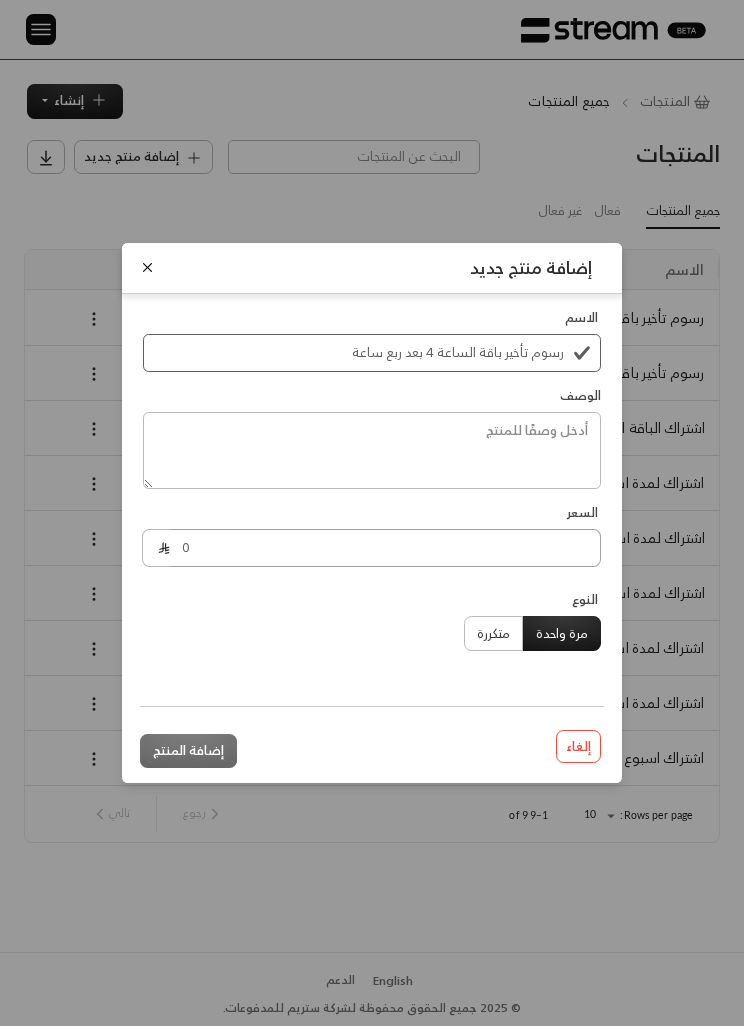 click on "0" at bounding box center [385, 548] 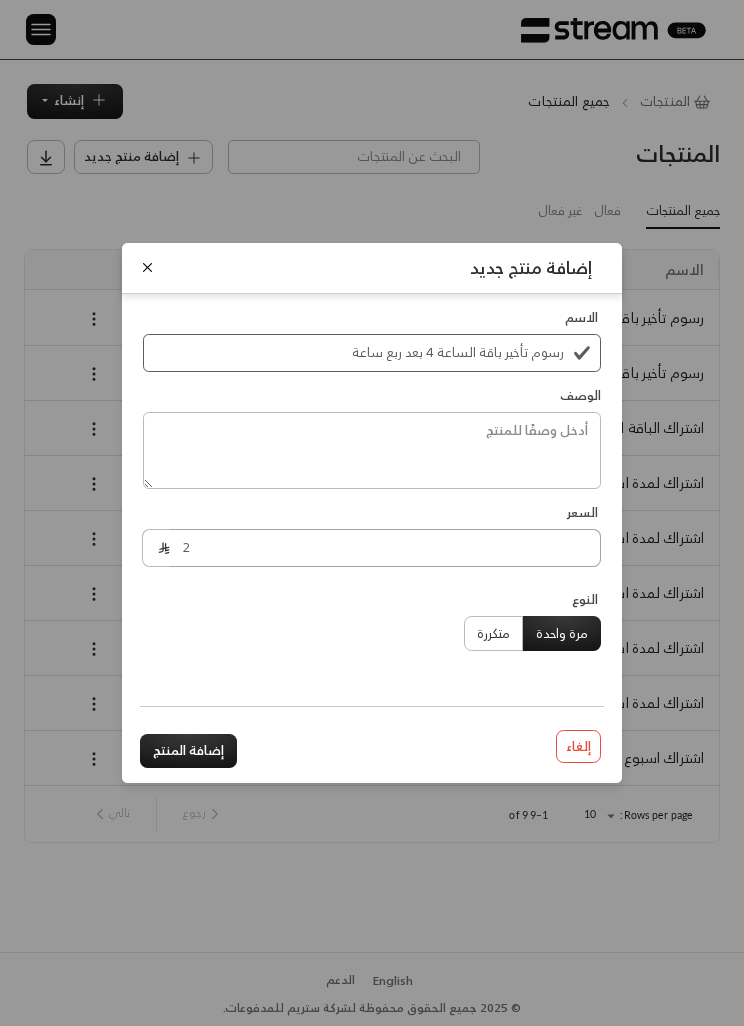 scroll, scrollTop: 0, scrollLeft: -1, axis: horizontal 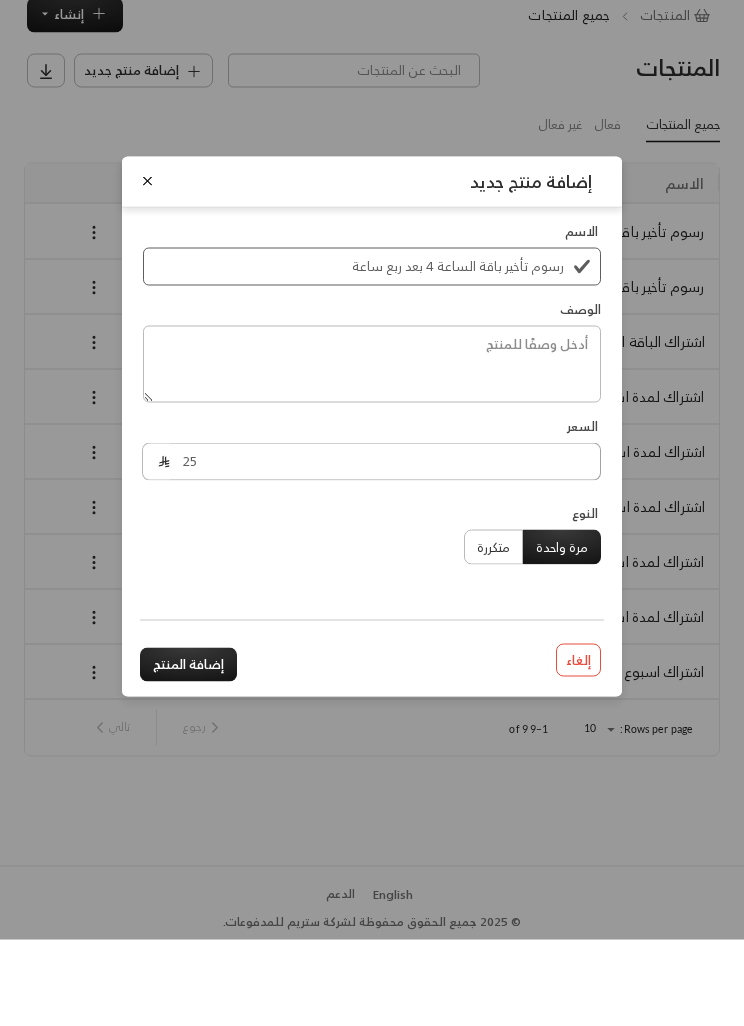 type on "25" 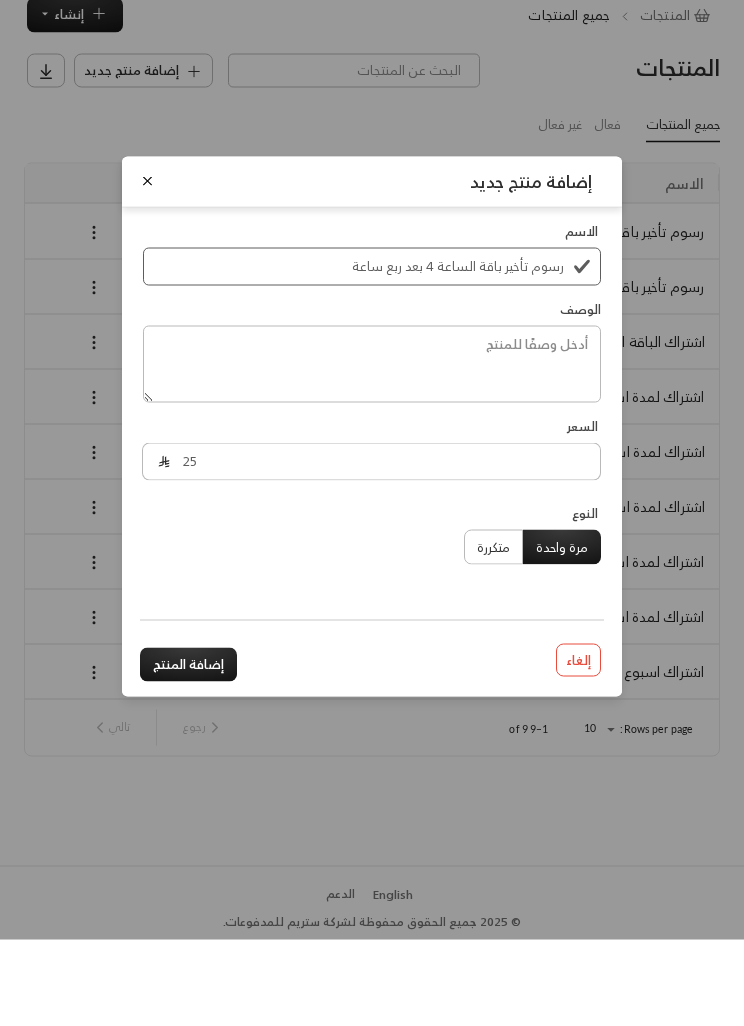 click on "إضافة المنتج" at bounding box center (188, 751) 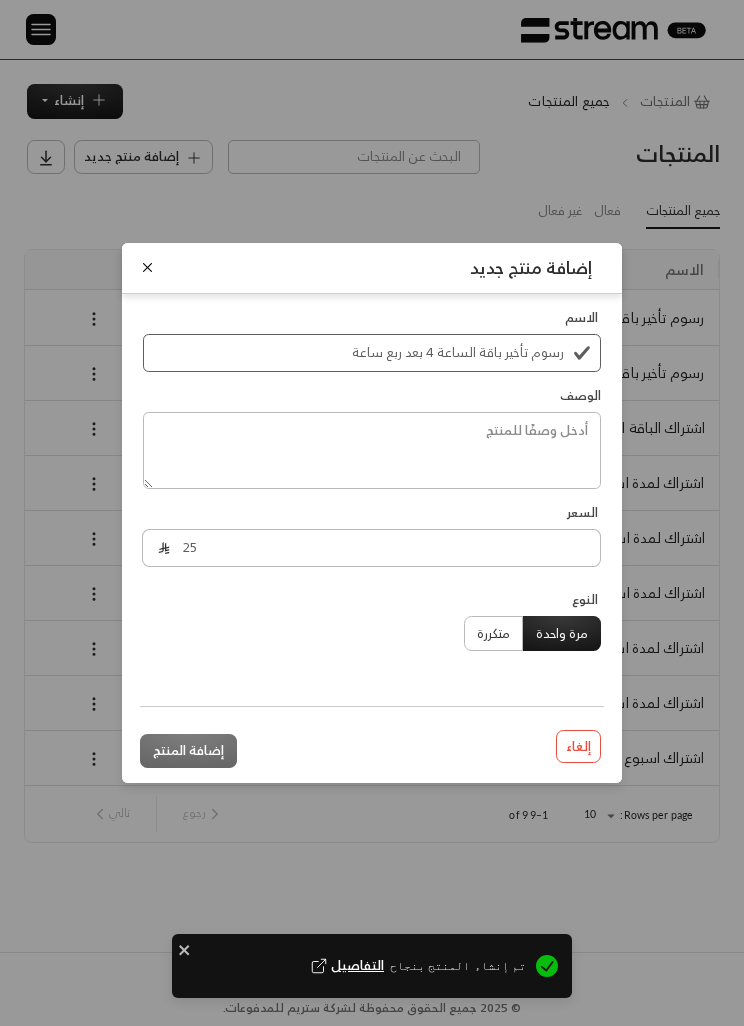 type 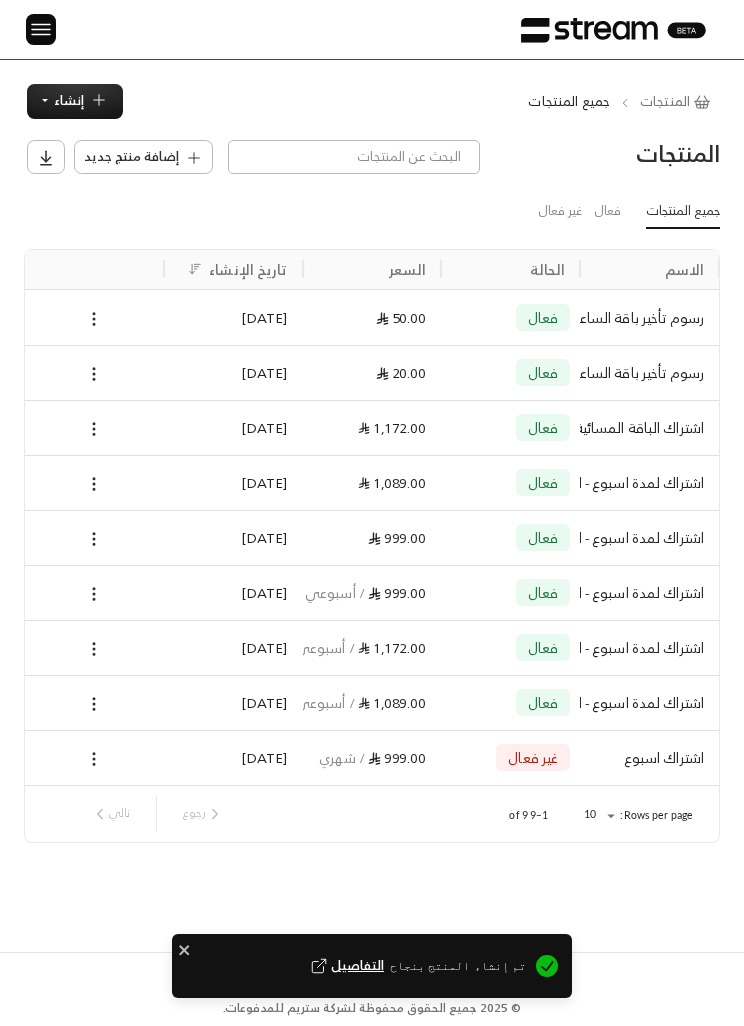 scroll, scrollTop: 0, scrollLeft: 0, axis: both 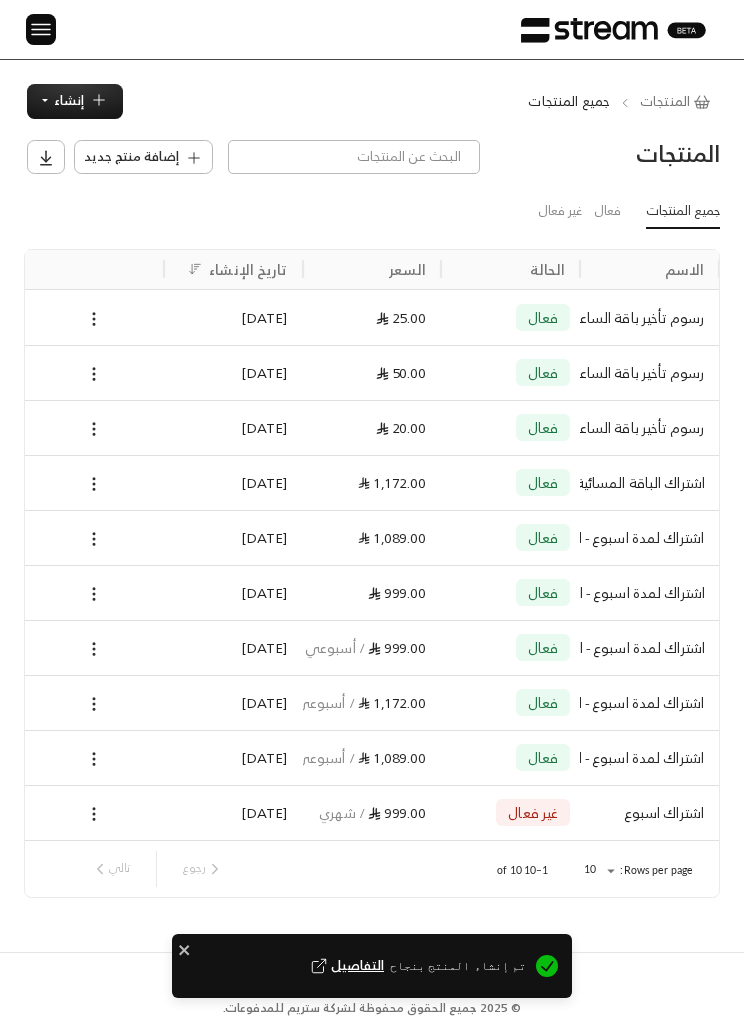 click 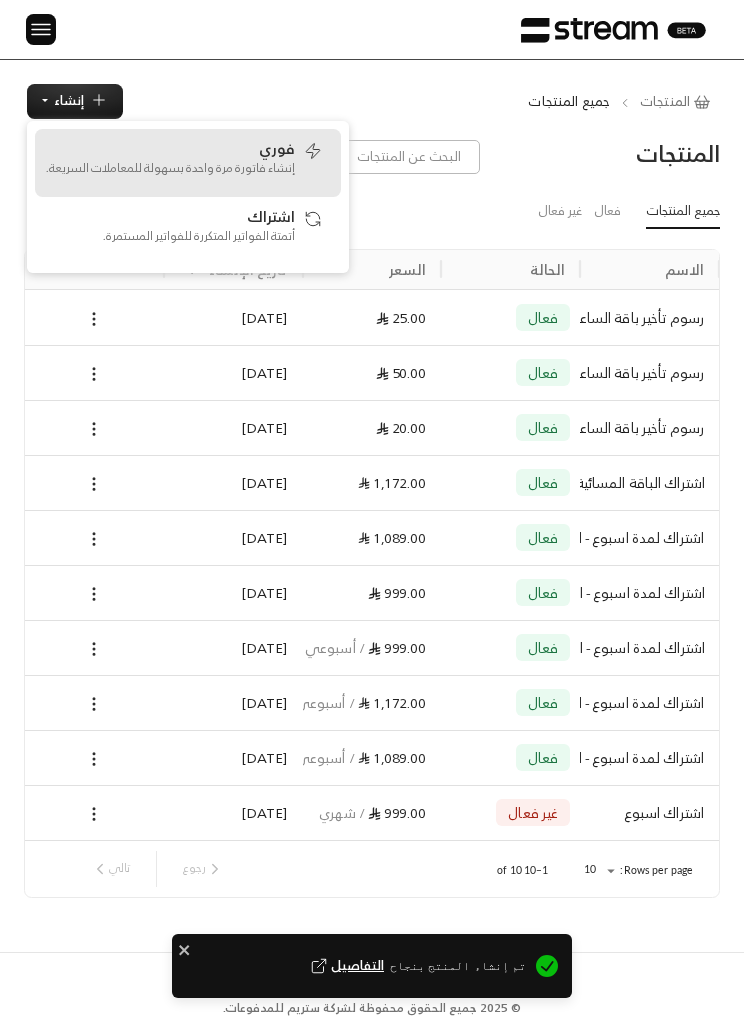 click on "فوري" at bounding box center [277, 148] 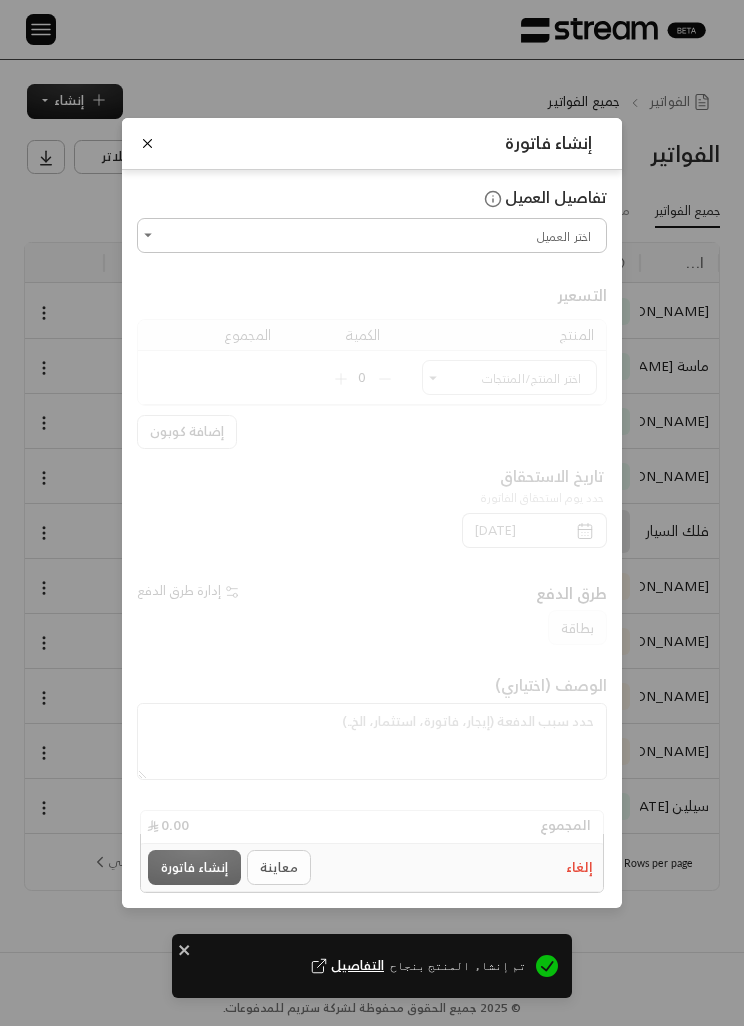 click on "اختر العميل" at bounding box center [372, 235] 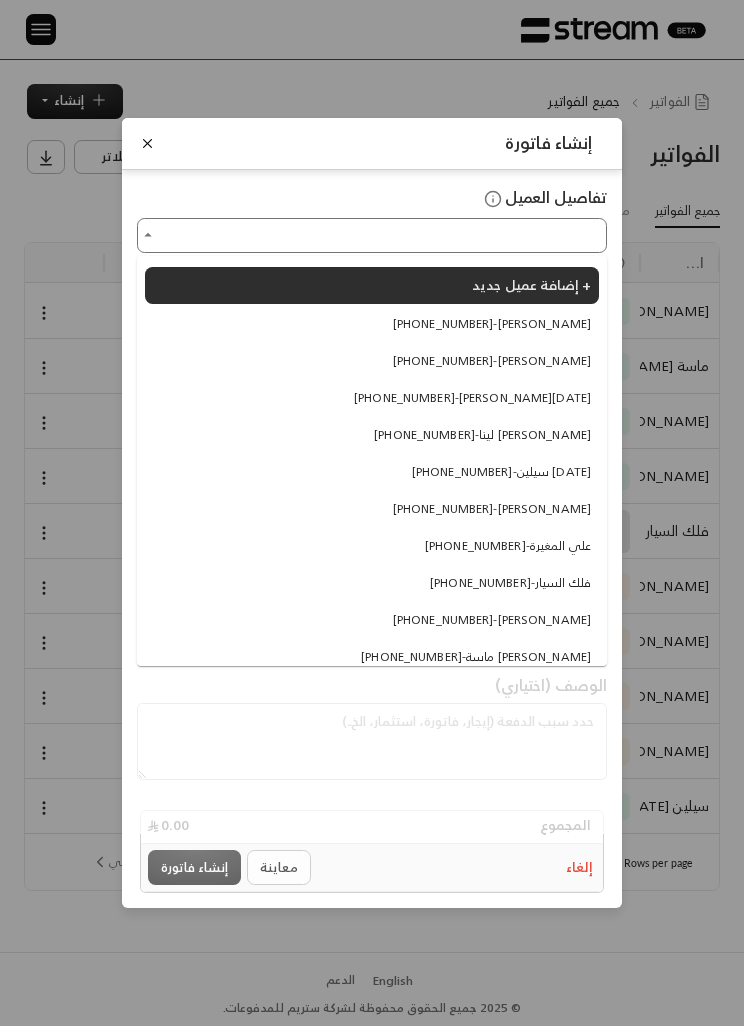 click on "إنشاء فاتورة تفاصيل العميل اختر العميل اختر العميل التسعير المنتج الكمية المجموع   اختر المنتج/المنتجات اختر المنتج/المنتجات 0 إضافة كوبون تاريخ الاستحقاق حدد يوم استحقاق الفاتورة [DATE] طرق الدفع إدارة طرق الدفع بطاقة   الوصف (اختياري) المجموع 0.00   إلغاء معاينة إنشاء فاتورة" at bounding box center [372, 513] 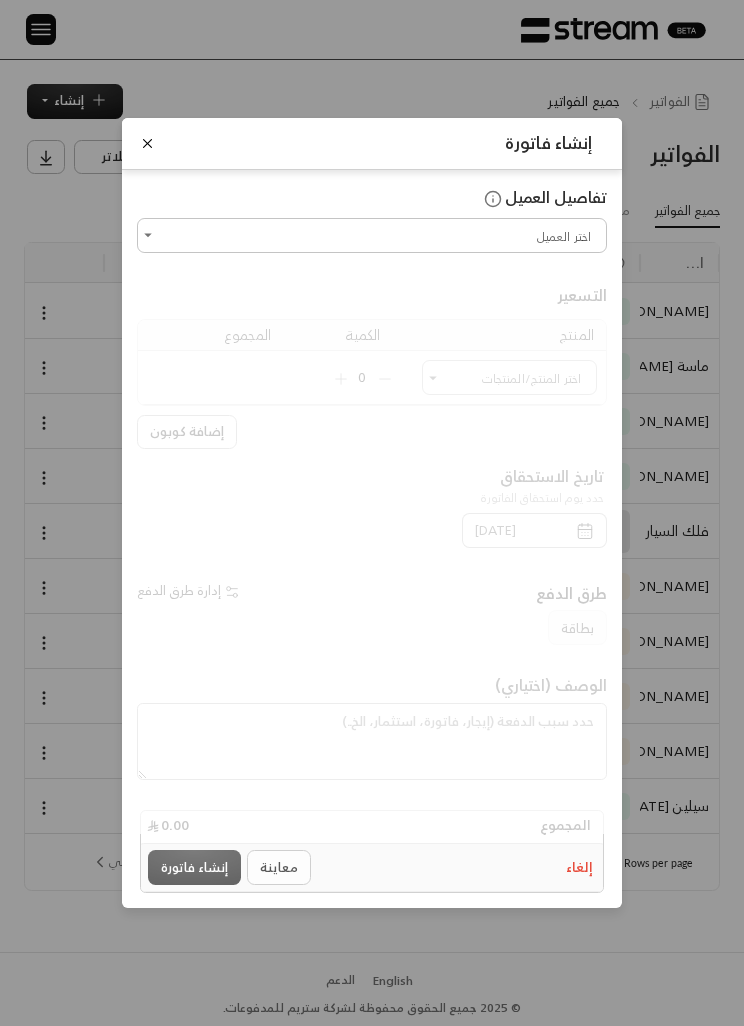 click at bounding box center [147, 143] 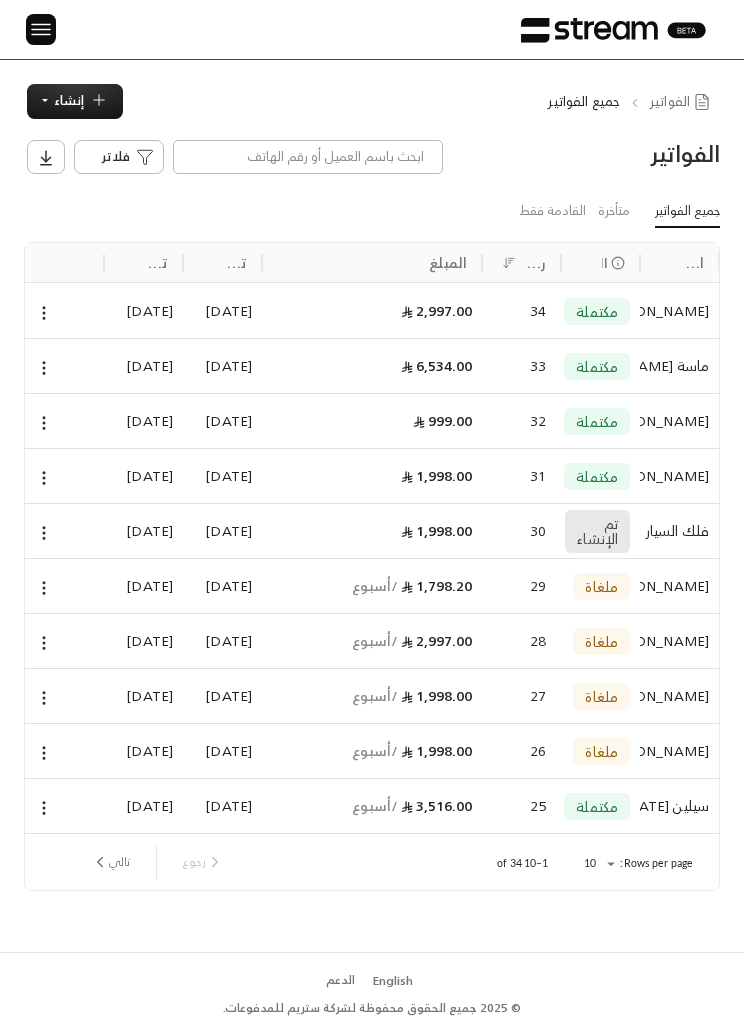 click 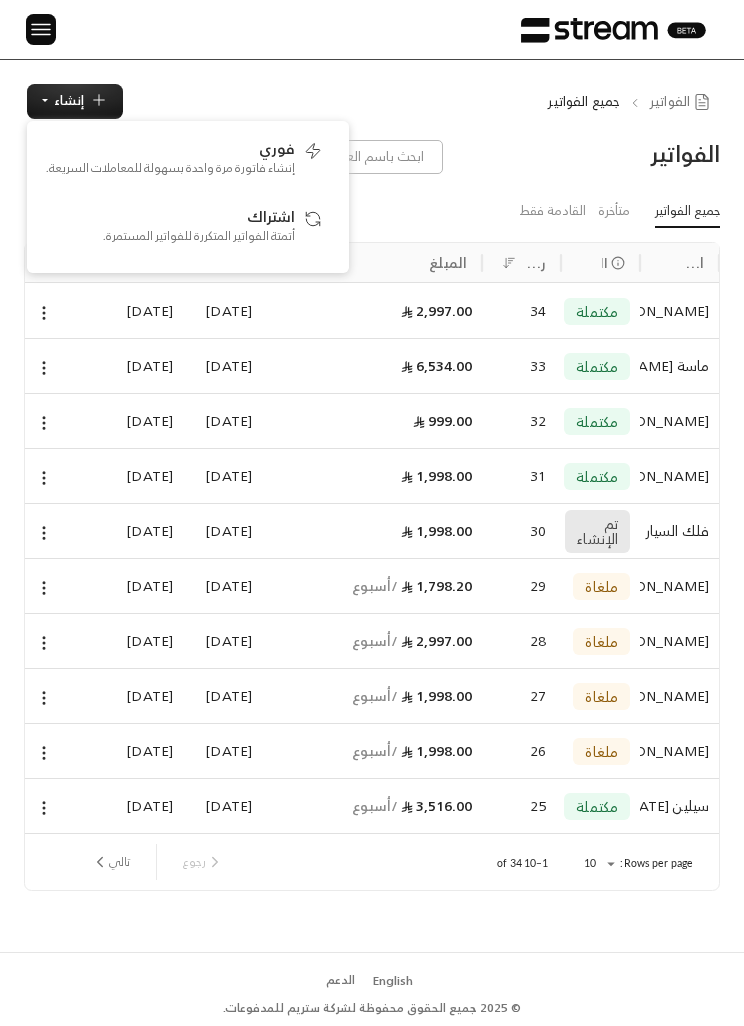 click on "الفواتير جميع الفواتير إنشاء   فوري إنشاء فاتورة مرة واحدة بسهولة للمعاملات السريعة. اشتراك أتمتة الفواتير المتكررة للفواتير المستمرة." at bounding box center [372, 101] 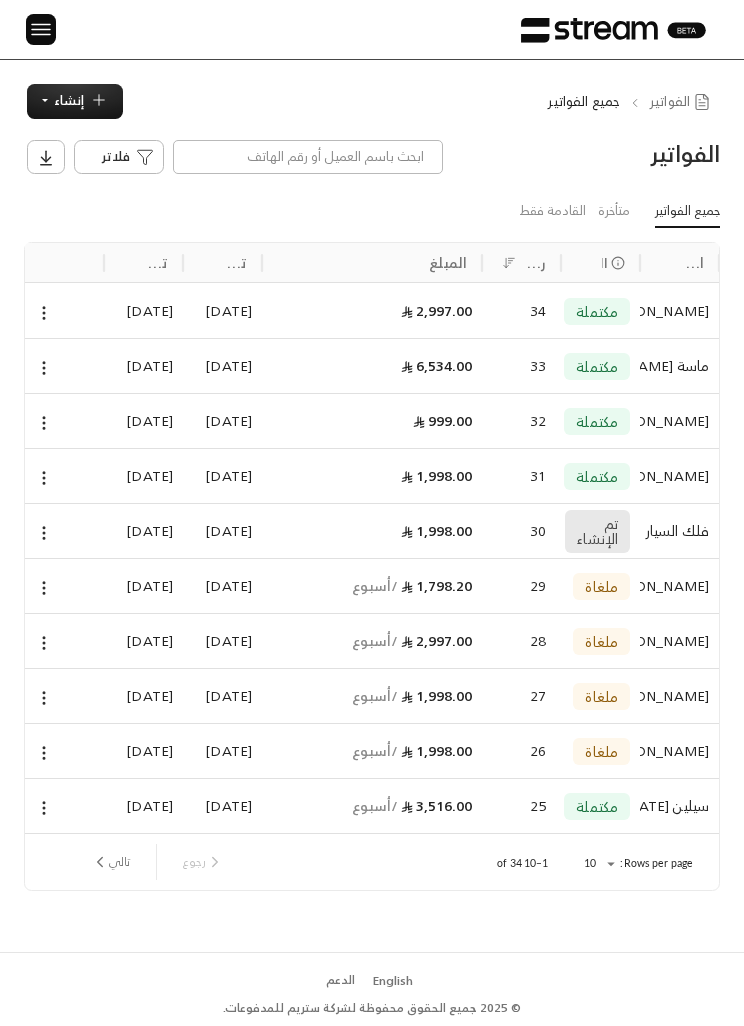click at bounding box center (41, 29) 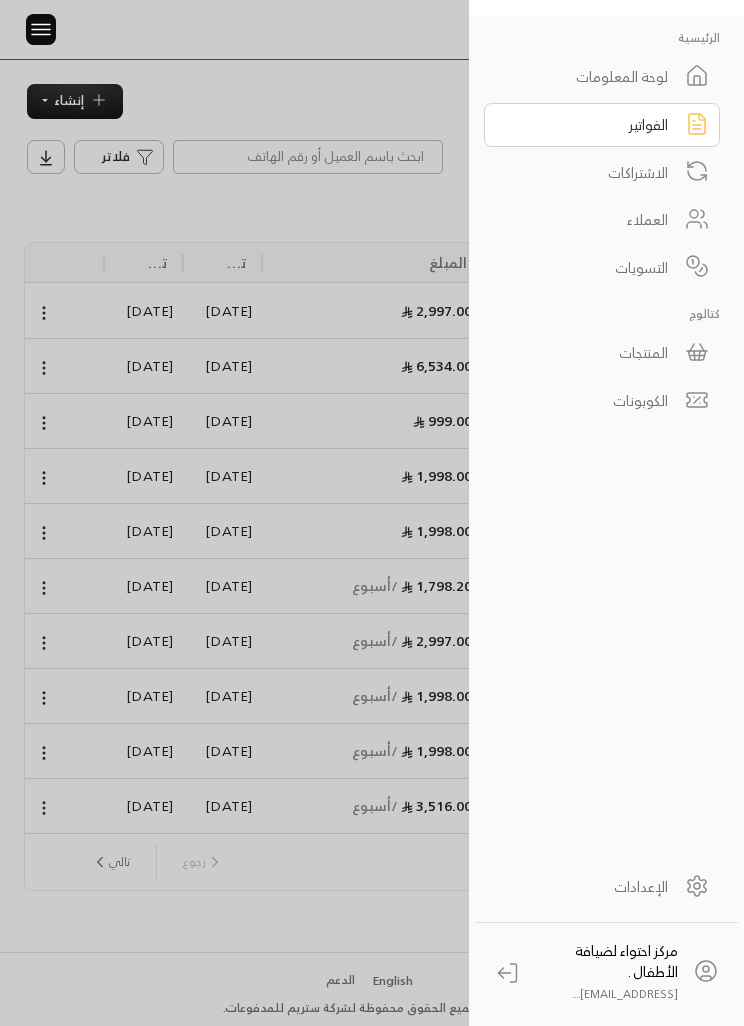 click on "المنتجات" at bounding box center (602, 353) 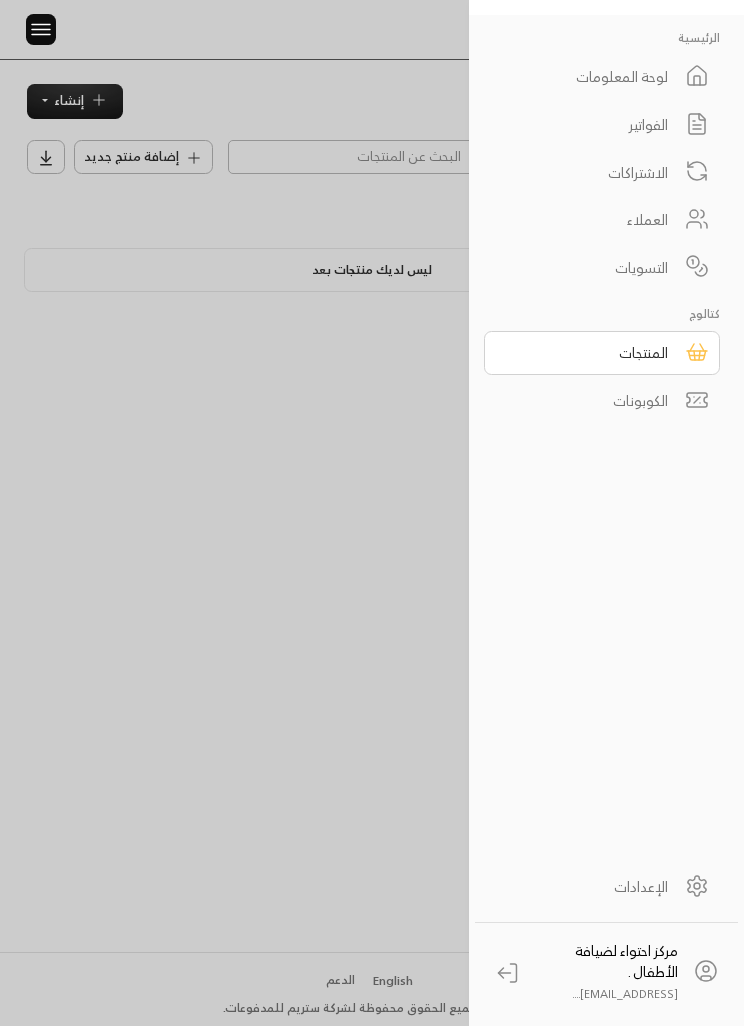 scroll, scrollTop: 0, scrollLeft: 0, axis: both 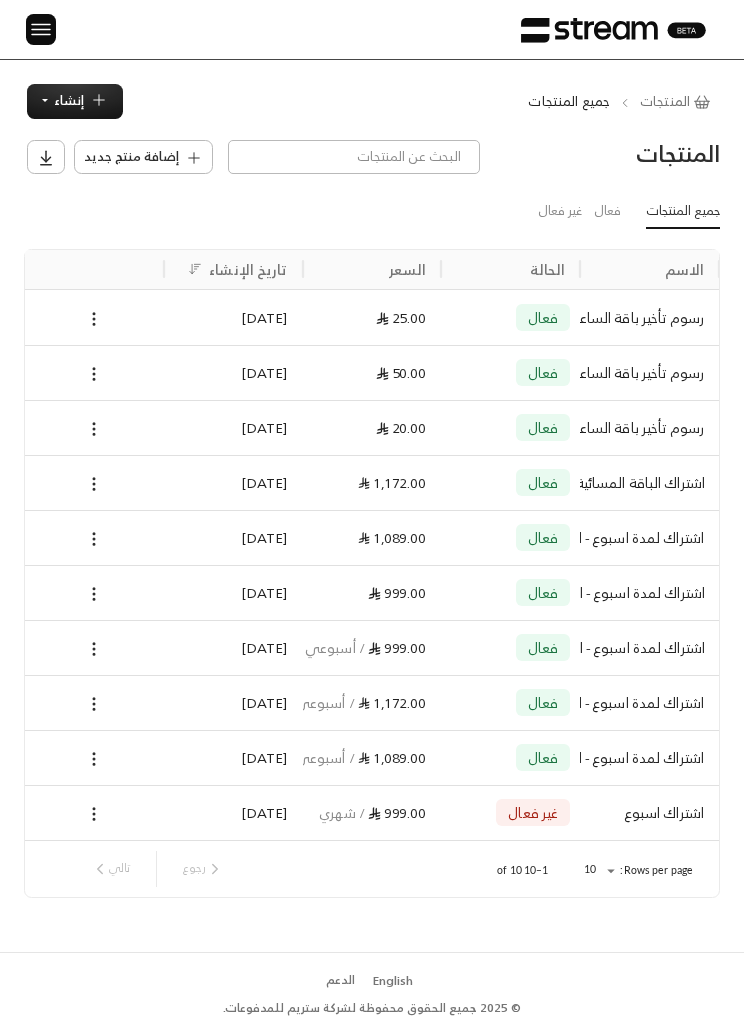 click on "إضافة منتج جديد" at bounding box center [131, 157] 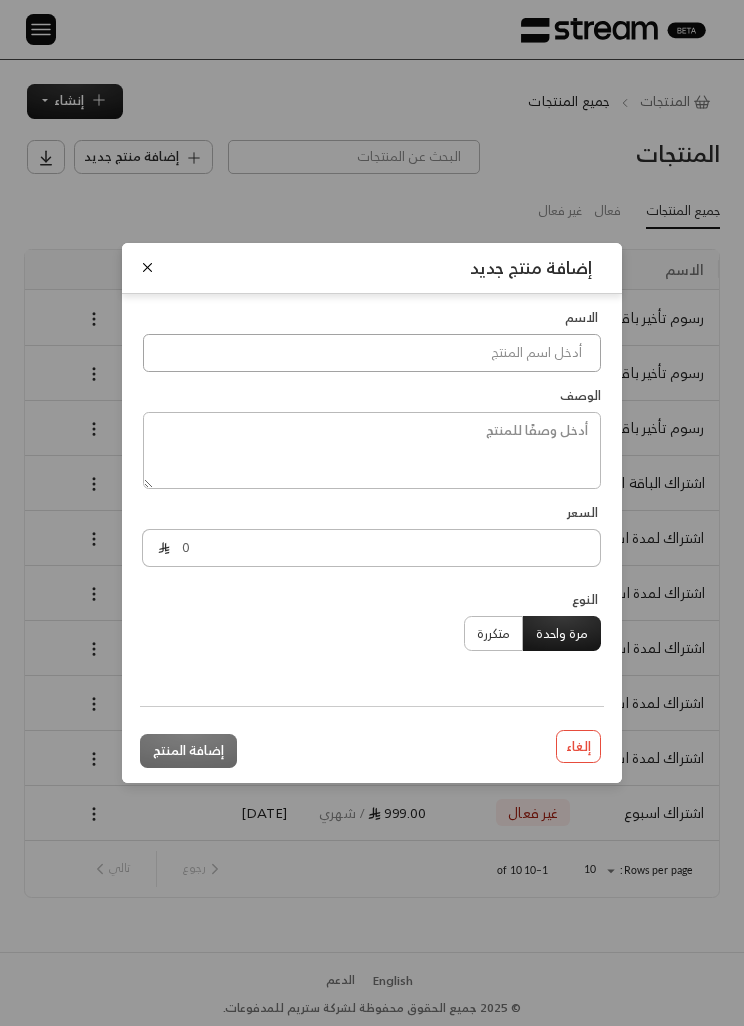 click at bounding box center [372, 353] 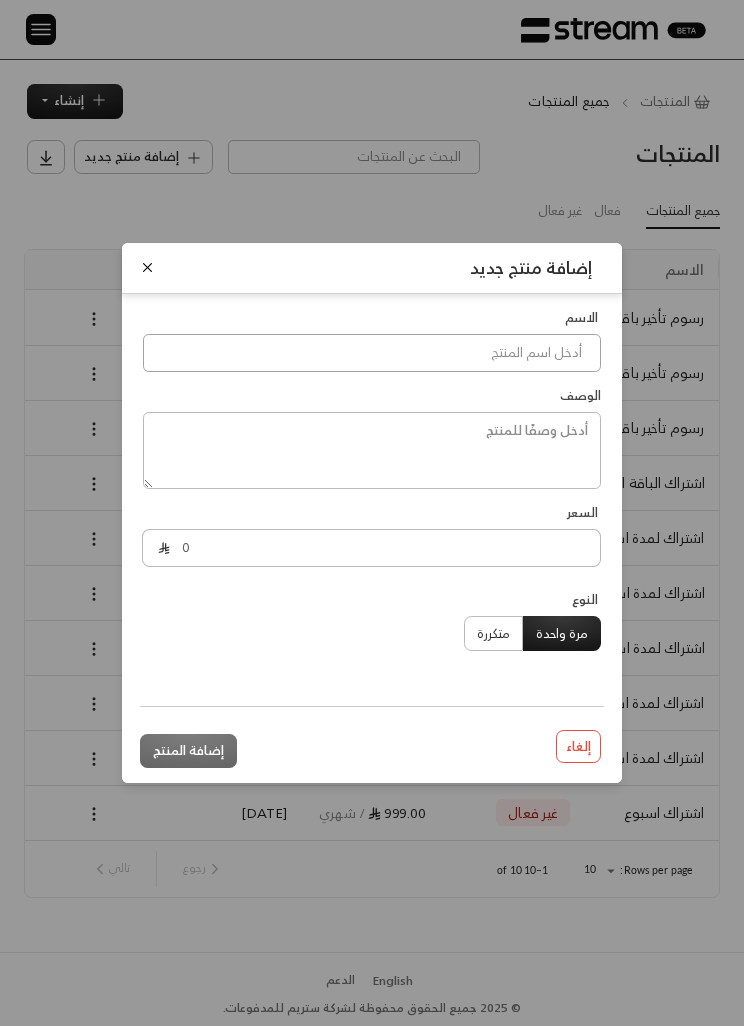 paste on "رسوم تأخير باقة الساعة 3 بعد ربع ساعة" 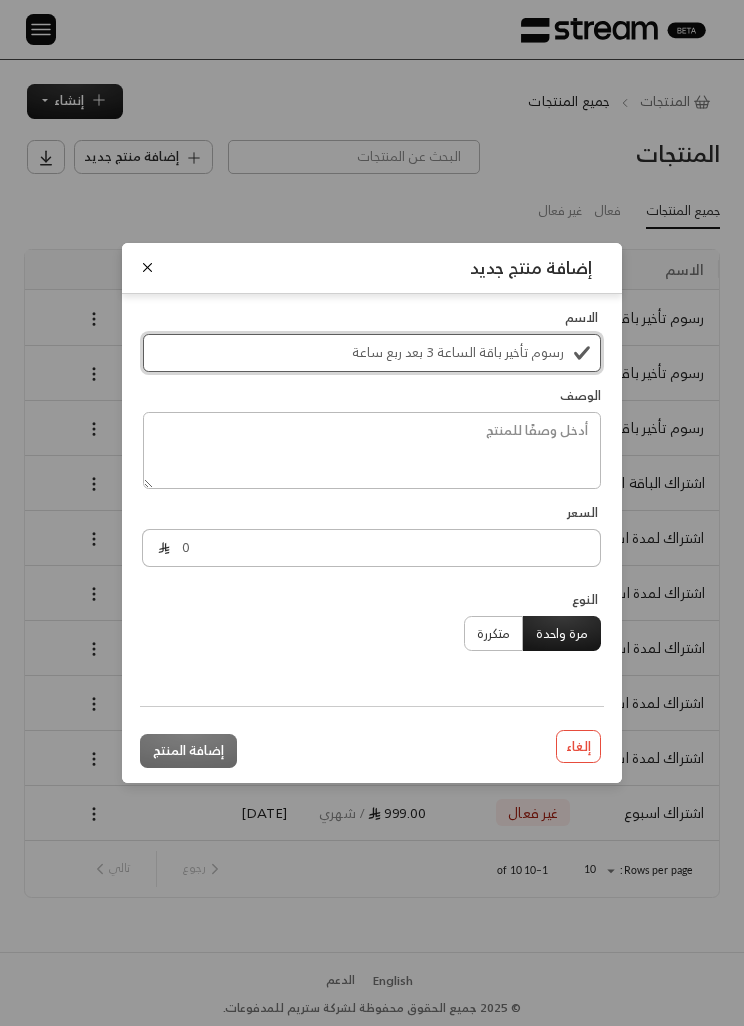click on "رسوم تأخير باقة الساعة 3 بعد ربع ساعة" at bounding box center [372, 353] 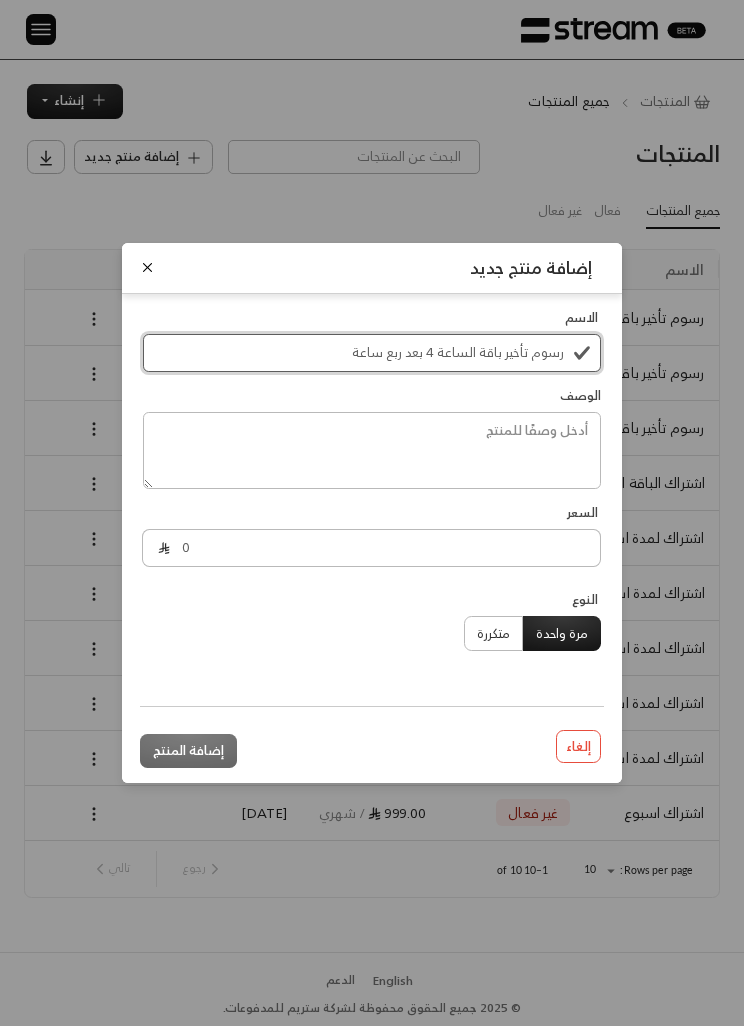 click on "رسوم تأخير باقة الساعة 4 بعد ربع ساعة" at bounding box center (372, 353) 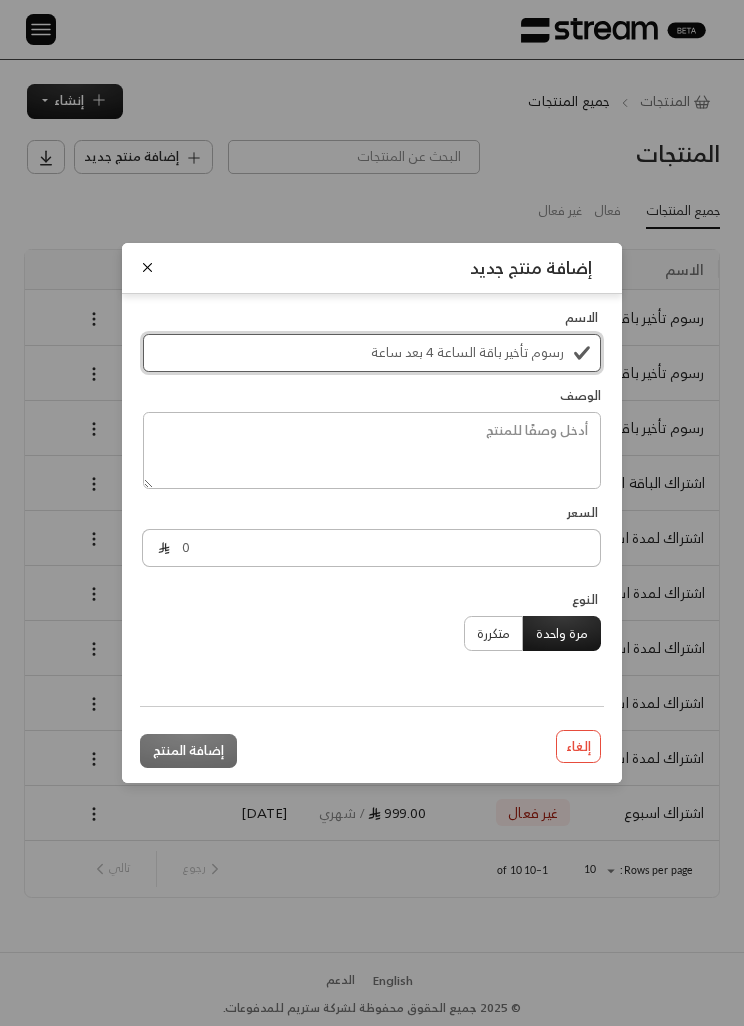 type on "رسوم تأخير باقة الساعة 4 بعد ساعة" 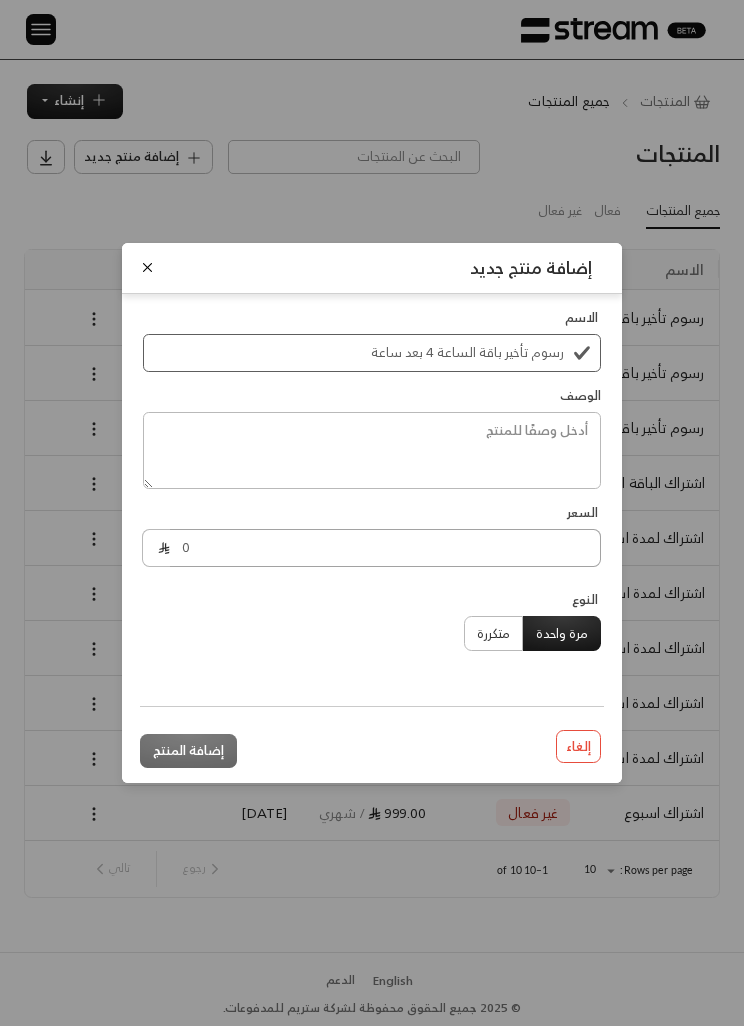 click on "0" at bounding box center [385, 548] 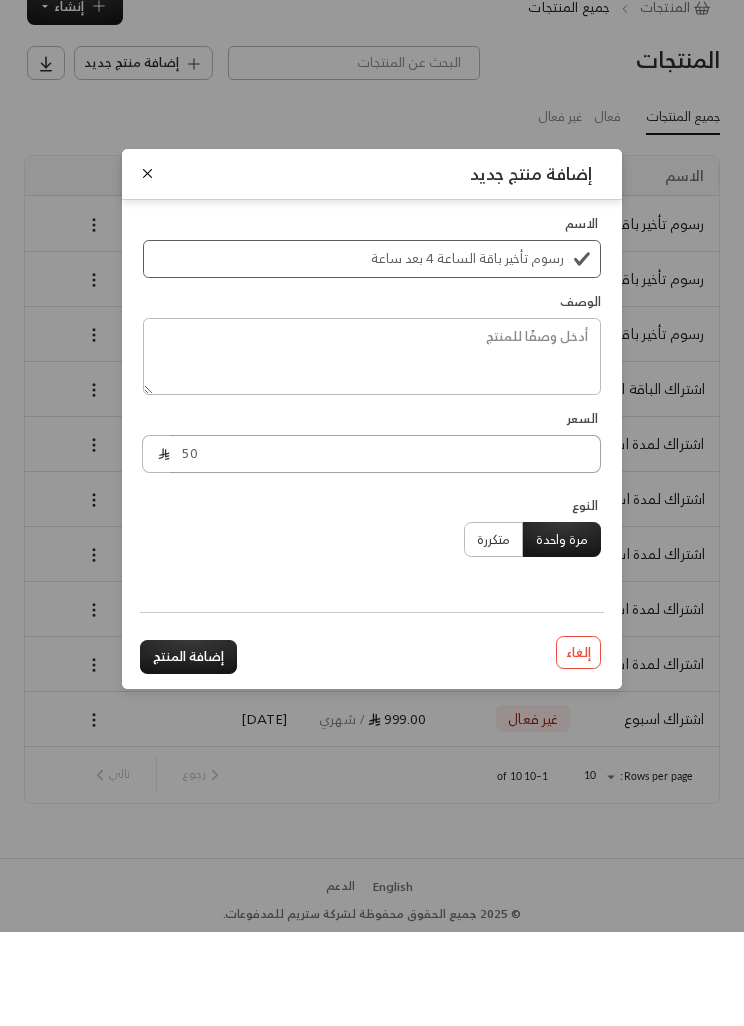 type on "50" 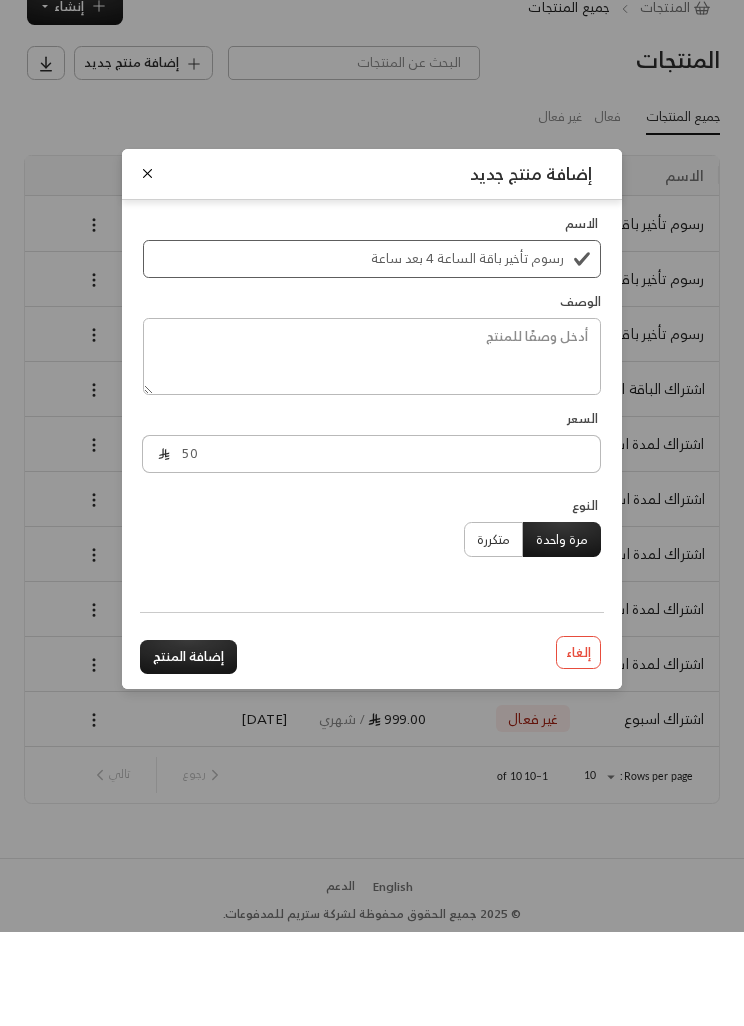 click on "إضافة المنتج" at bounding box center (188, 751) 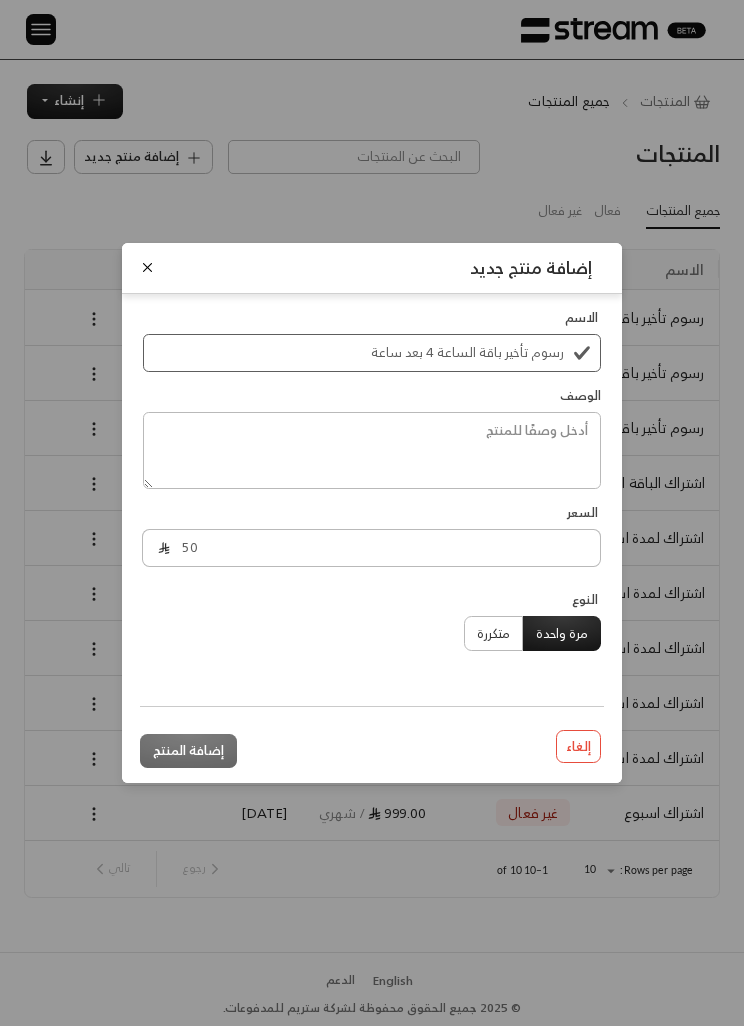 type 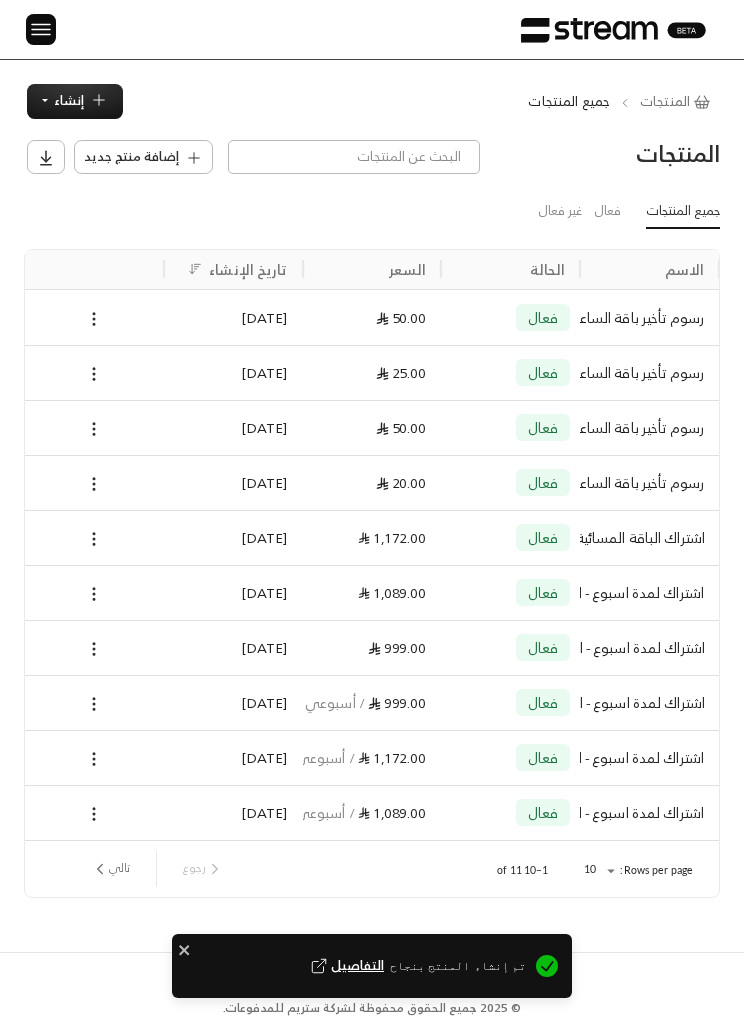 click on "إضافة منتج جديد" at bounding box center (131, 157) 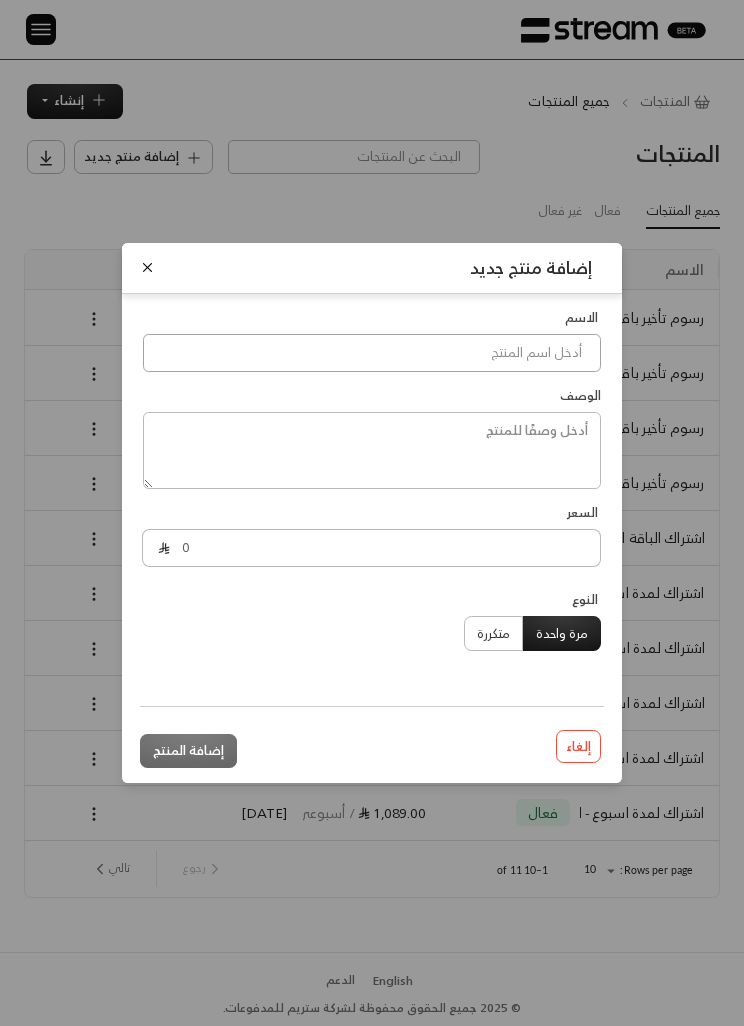 click at bounding box center (372, 353) 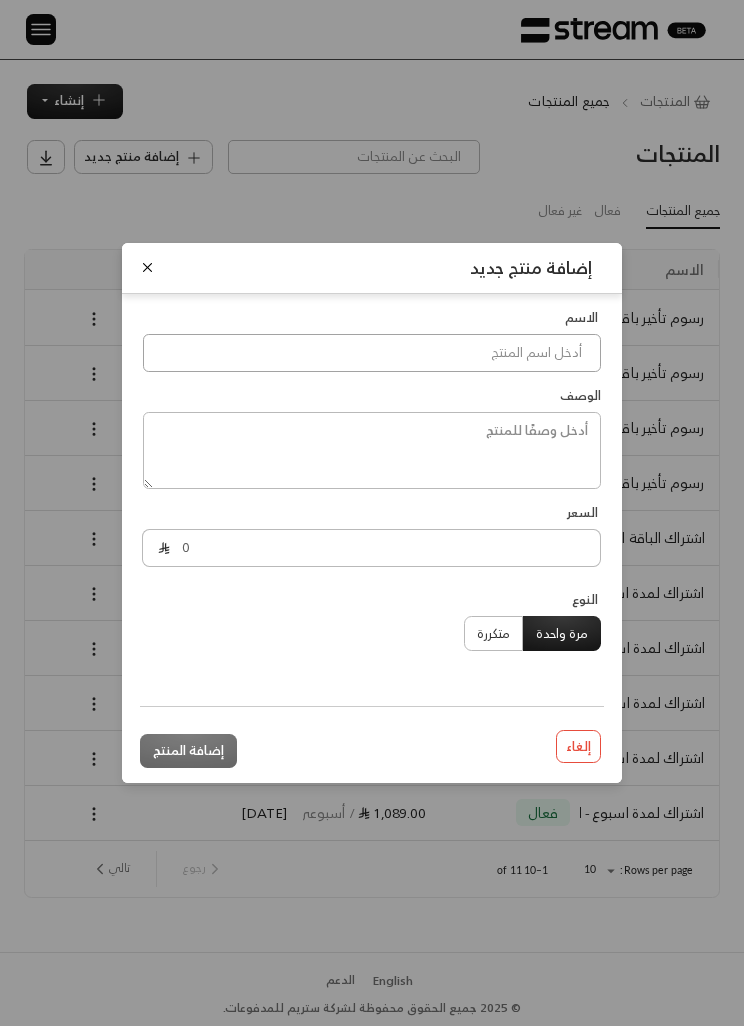 paste on "رسوم تأخير باقة الساعة 3 بعد ربع ساعة" 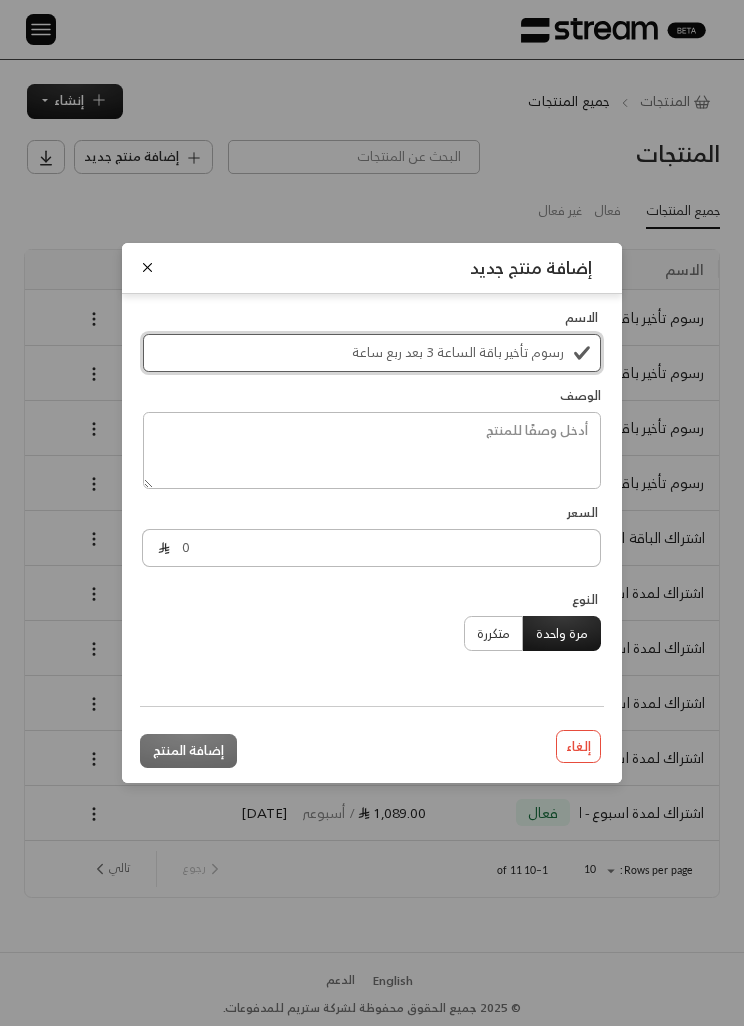 click on "رسوم تأخير باقة الساعة 3 بعد ربع ساعة" at bounding box center [372, 353] 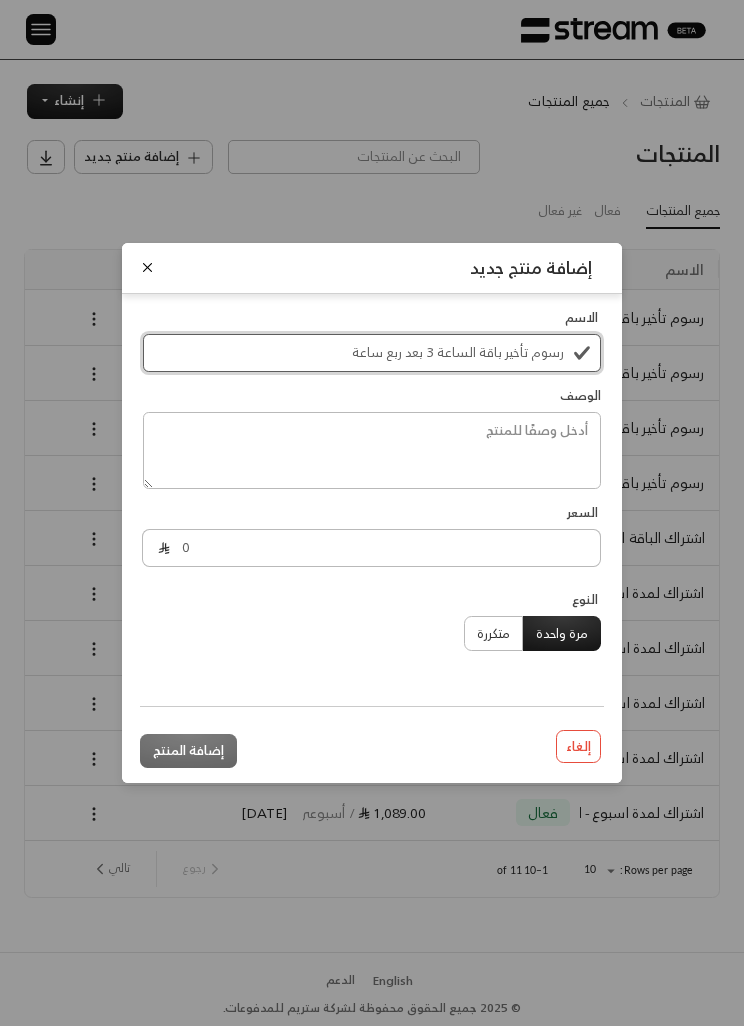 click on "رسوم تأخير باقة الساعة 3 بعد ربع ساعة" at bounding box center [372, 353] 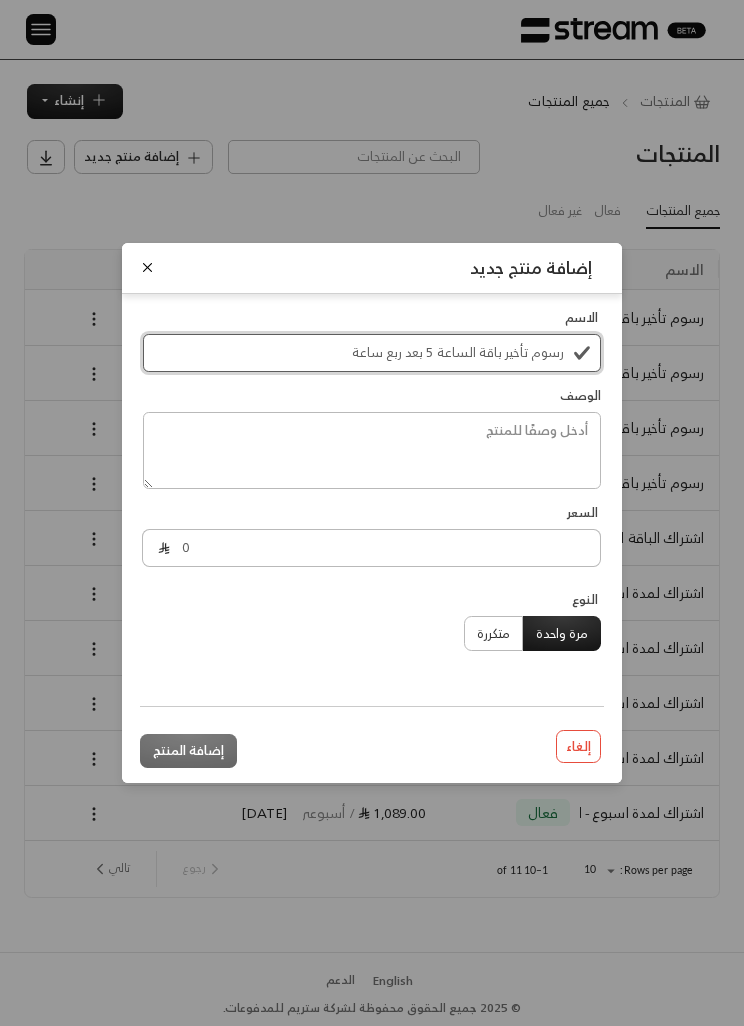 scroll, scrollTop: 0, scrollLeft: -1, axis: horizontal 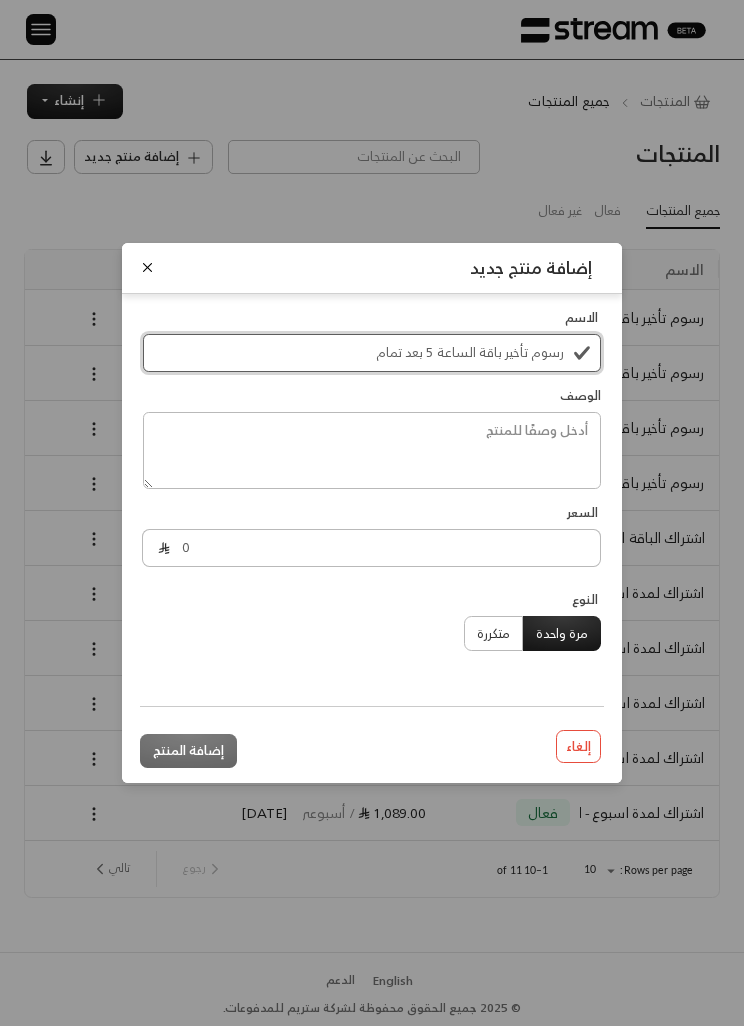 click on "رسوم تأخير باقة الساعة 5 بعد تمام" at bounding box center (372, 353) 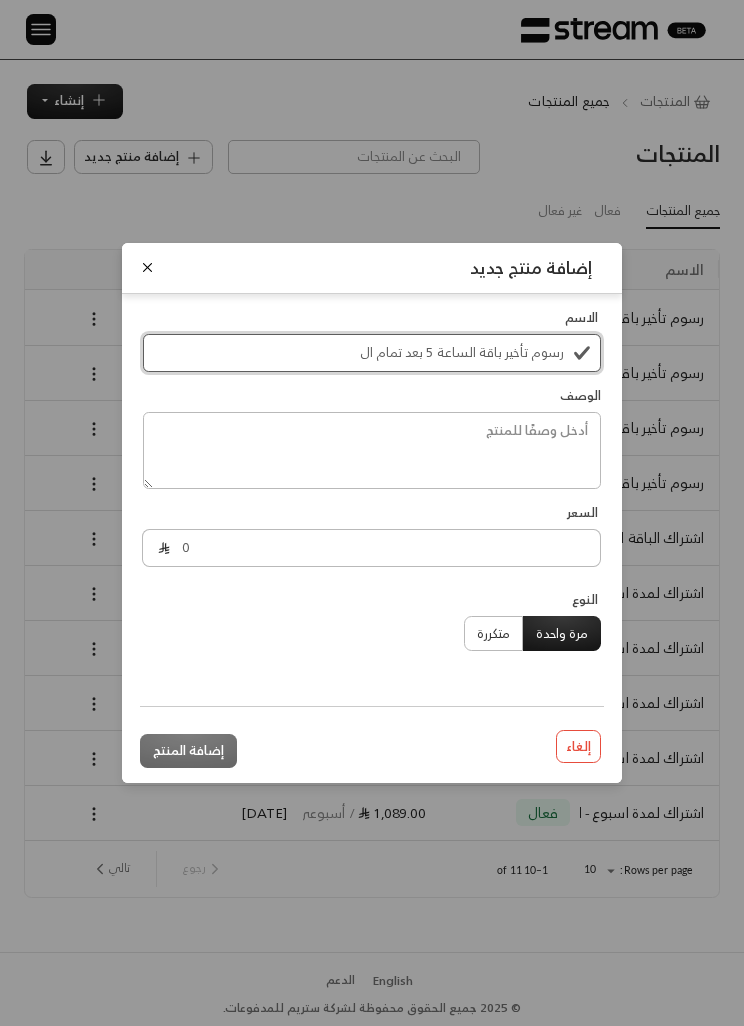 scroll, scrollTop: 0, scrollLeft: 0, axis: both 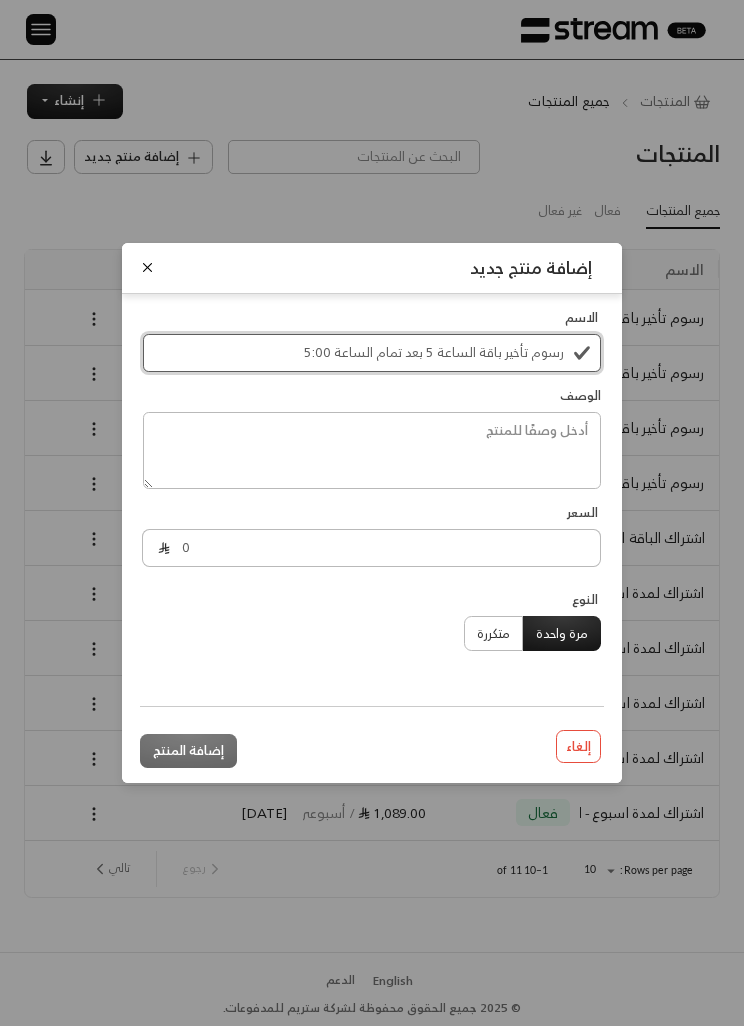 type on "رسوم تأخير باقة الساعة 5 بعد تمام الساعة 5:00" 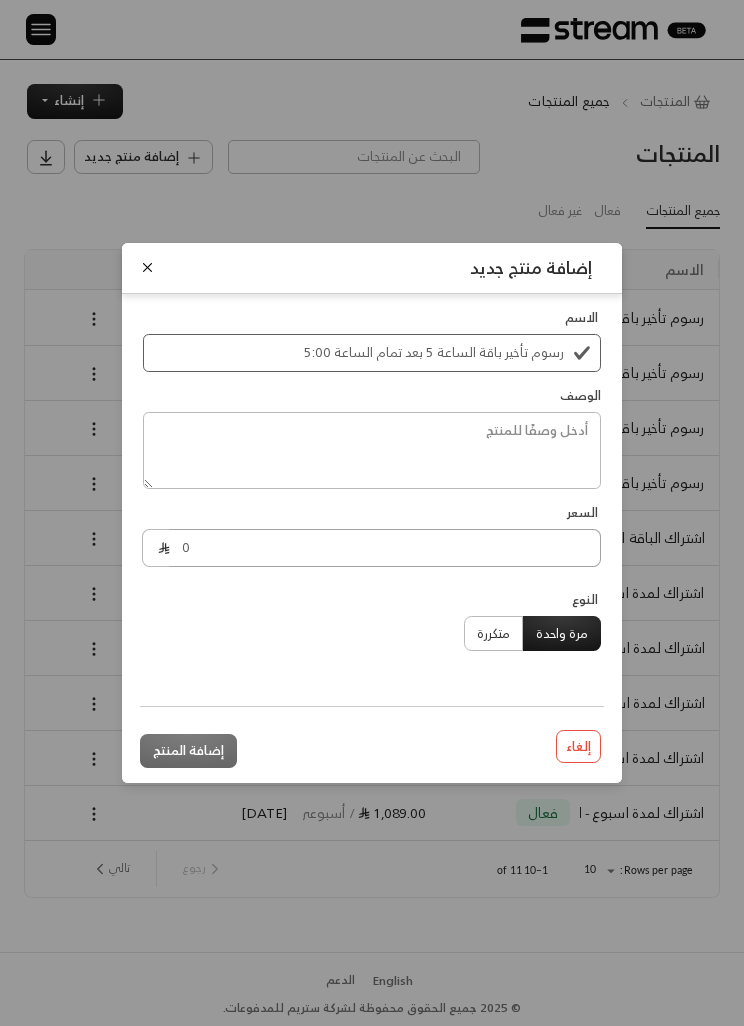 click on "0" at bounding box center [385, 548] 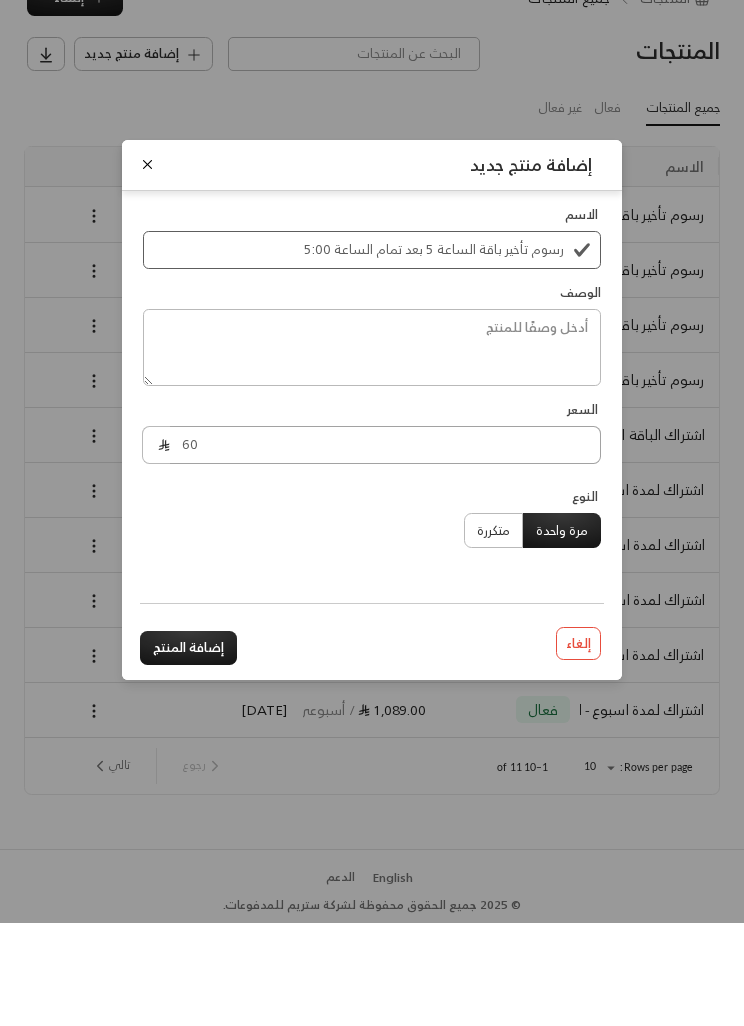 type on "60" 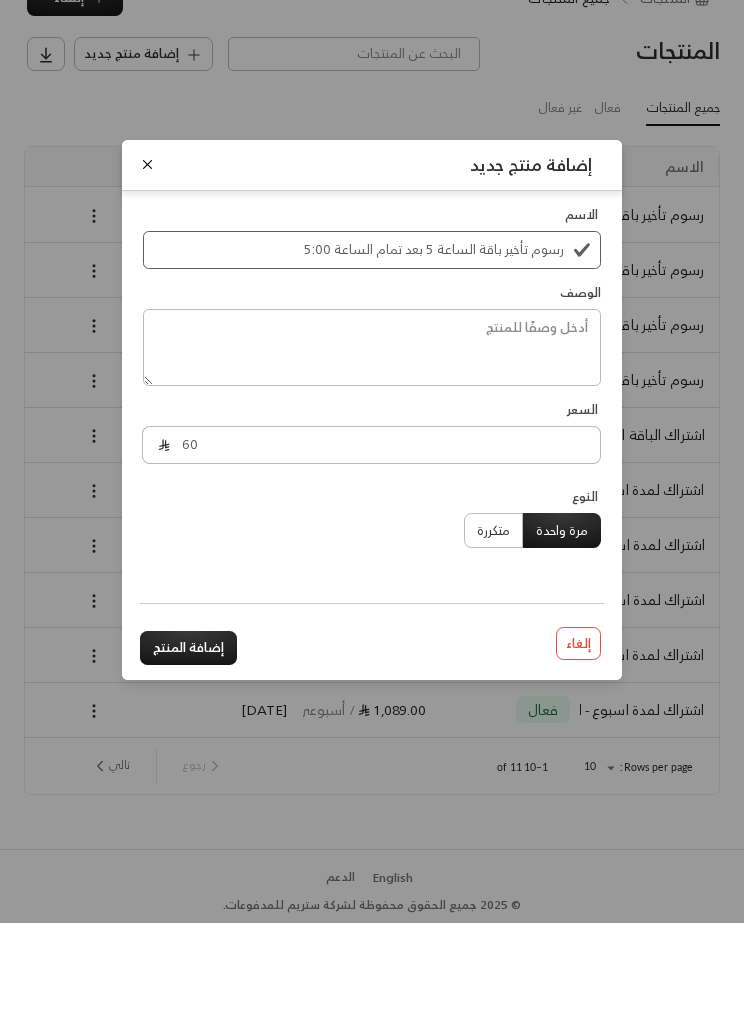 click on "إضافة المنتج" at bounding box center (188, 751) 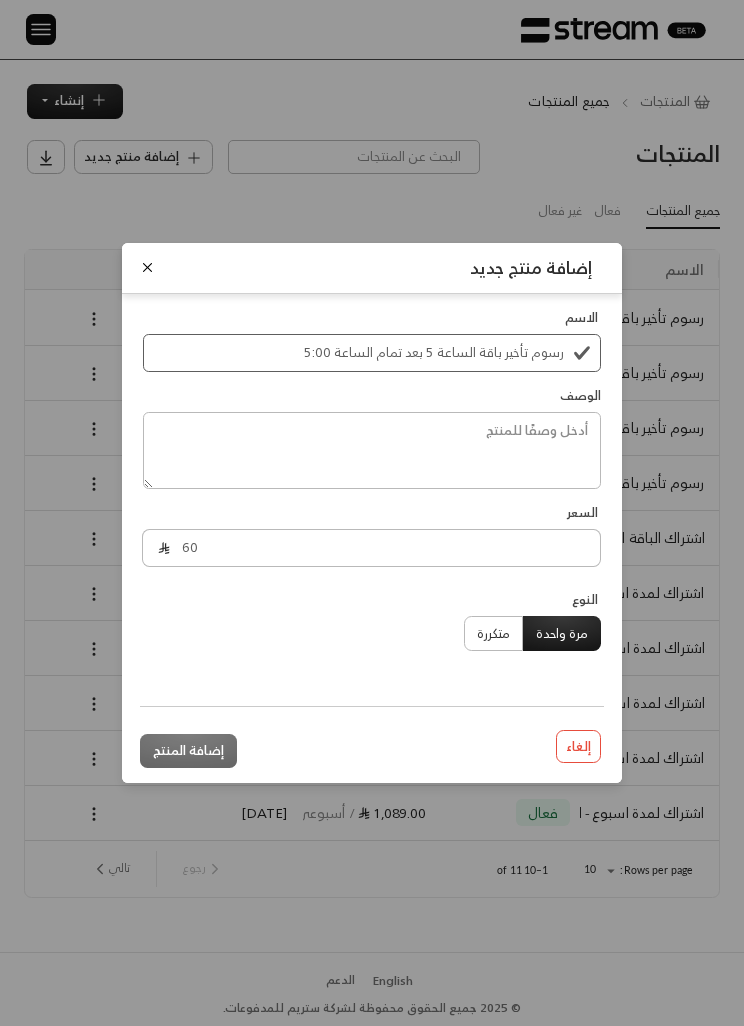 type 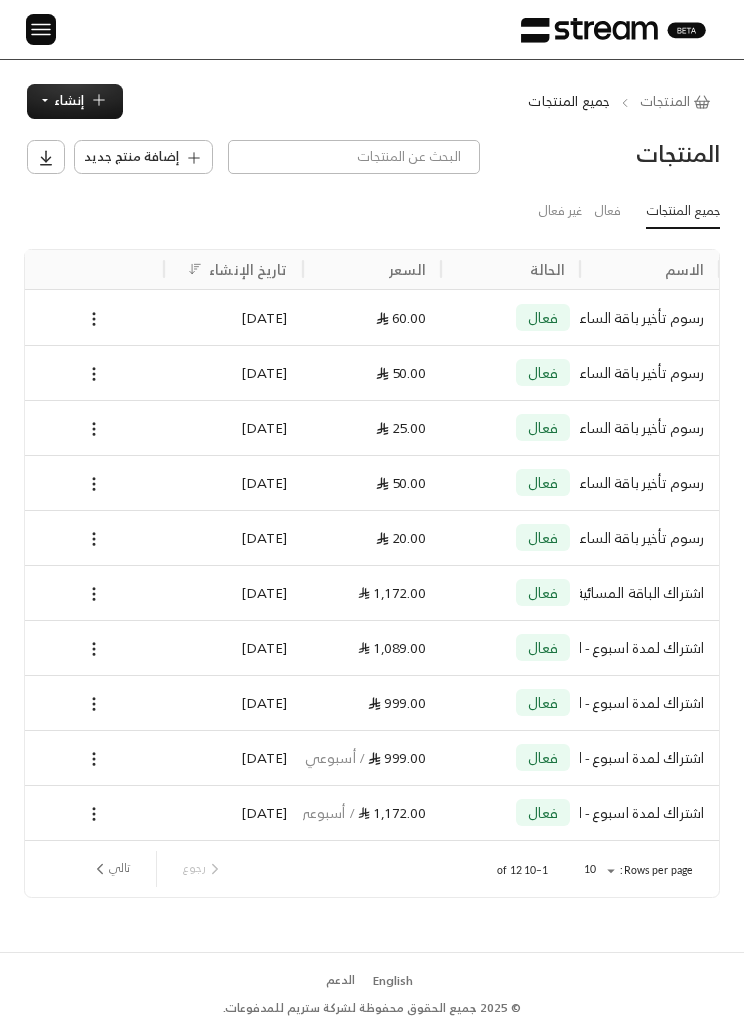 scroll, scrollTop: 0, scrollLeft: -1, axis: horizontal 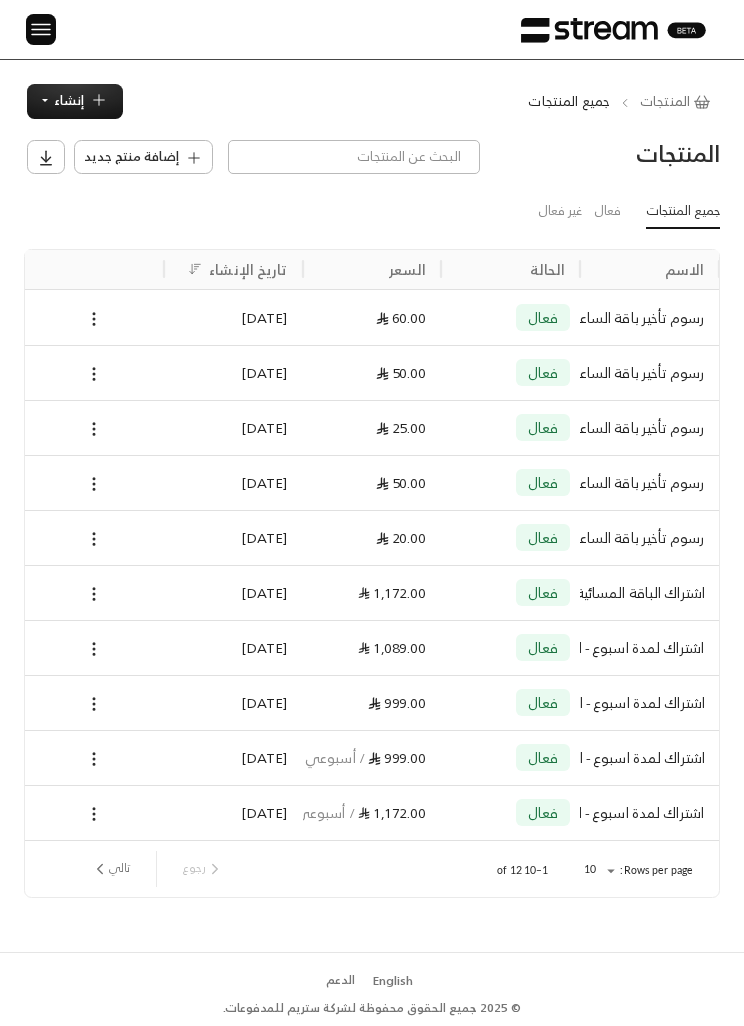 click at bounding box center [41, 29] 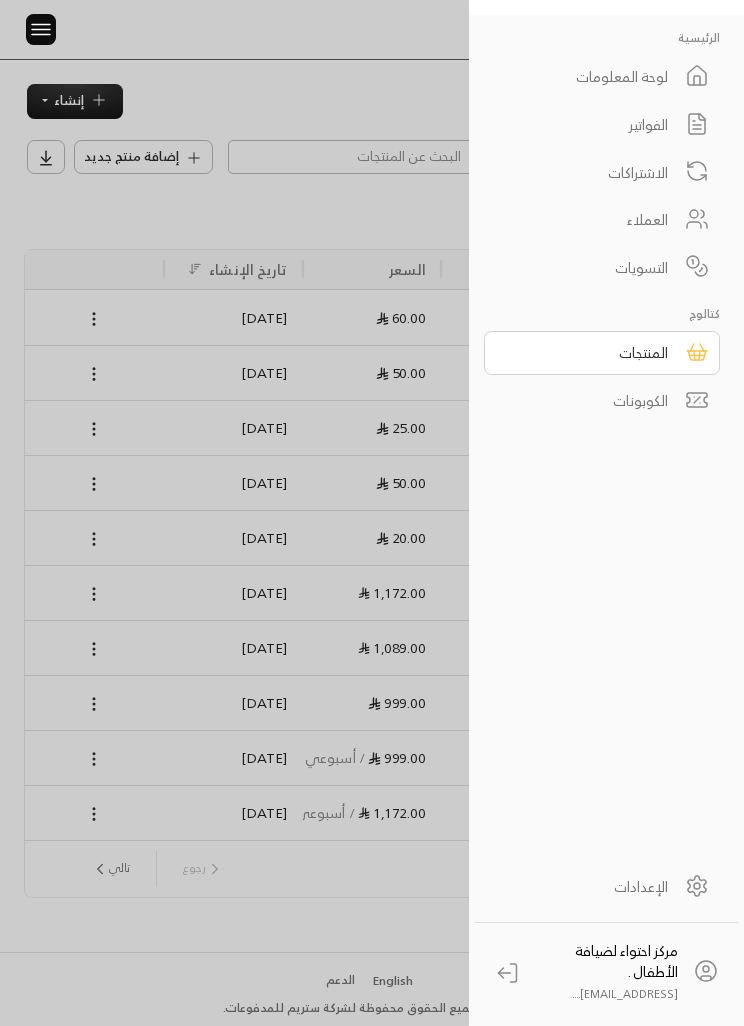 click on "الاشتراكات" at bounding box center [602, 172] 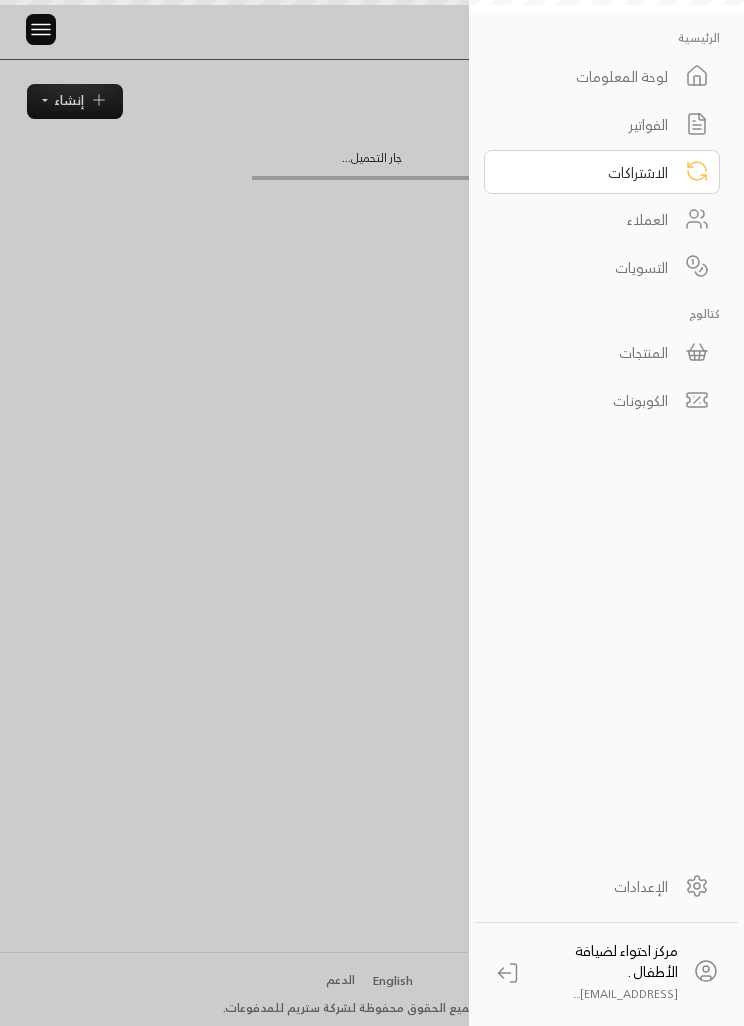 scroll, scrollTop: 0, scrollLeft: 0, axis: both 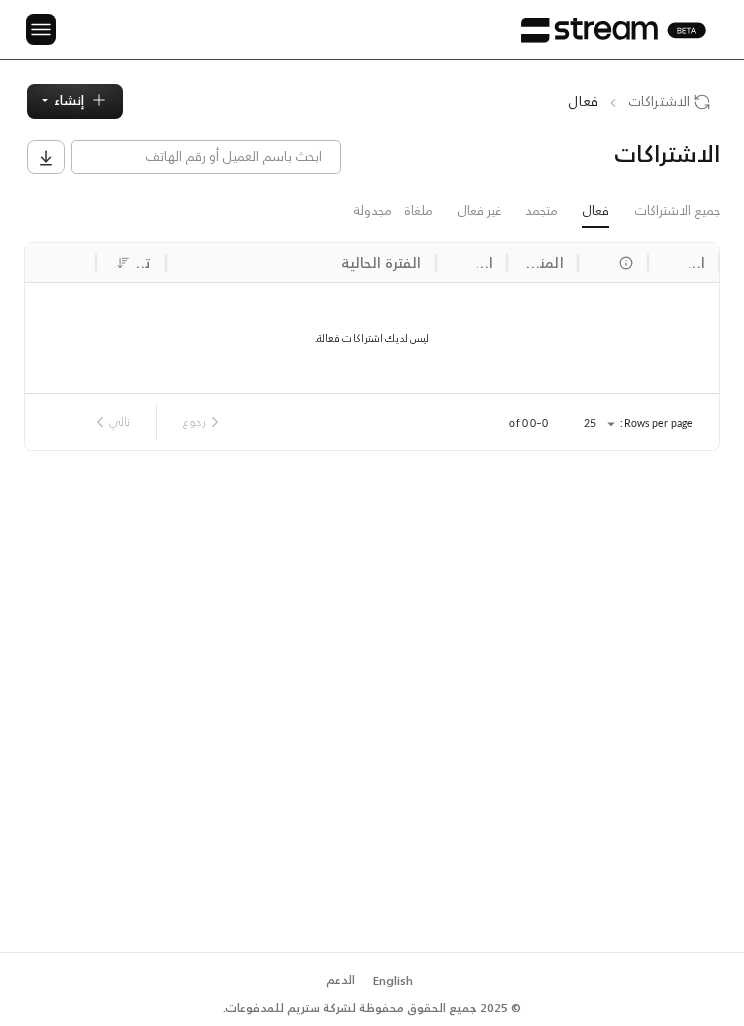 click at bounding box center (41, 29) 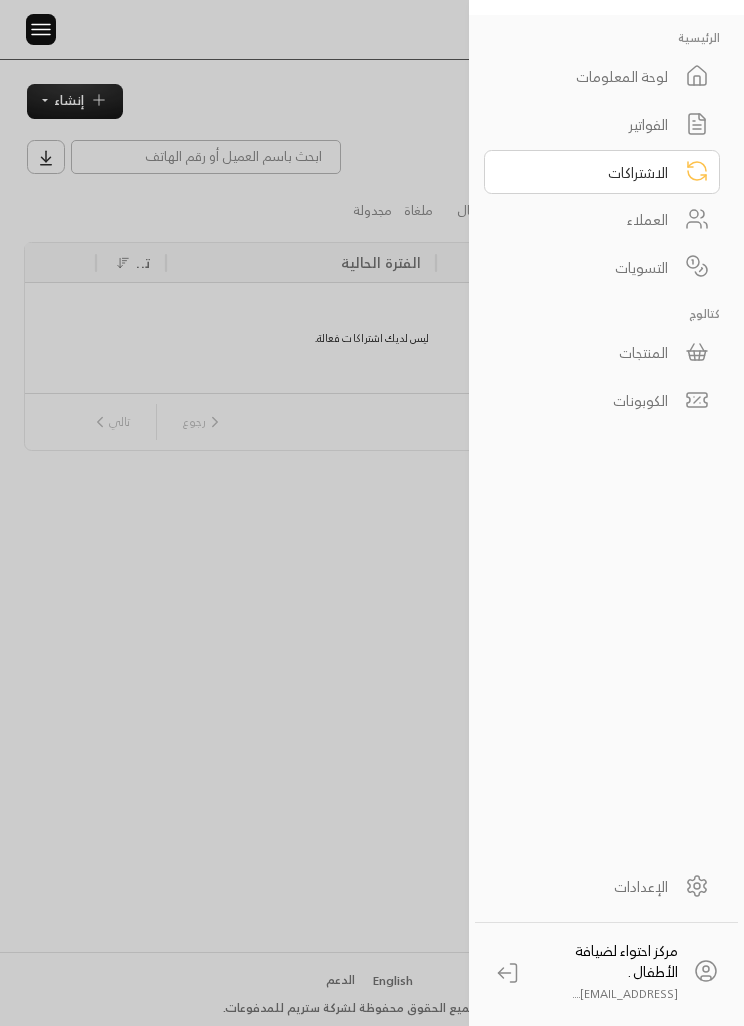 click on "الفواتير" at bounding box center (589, 124) 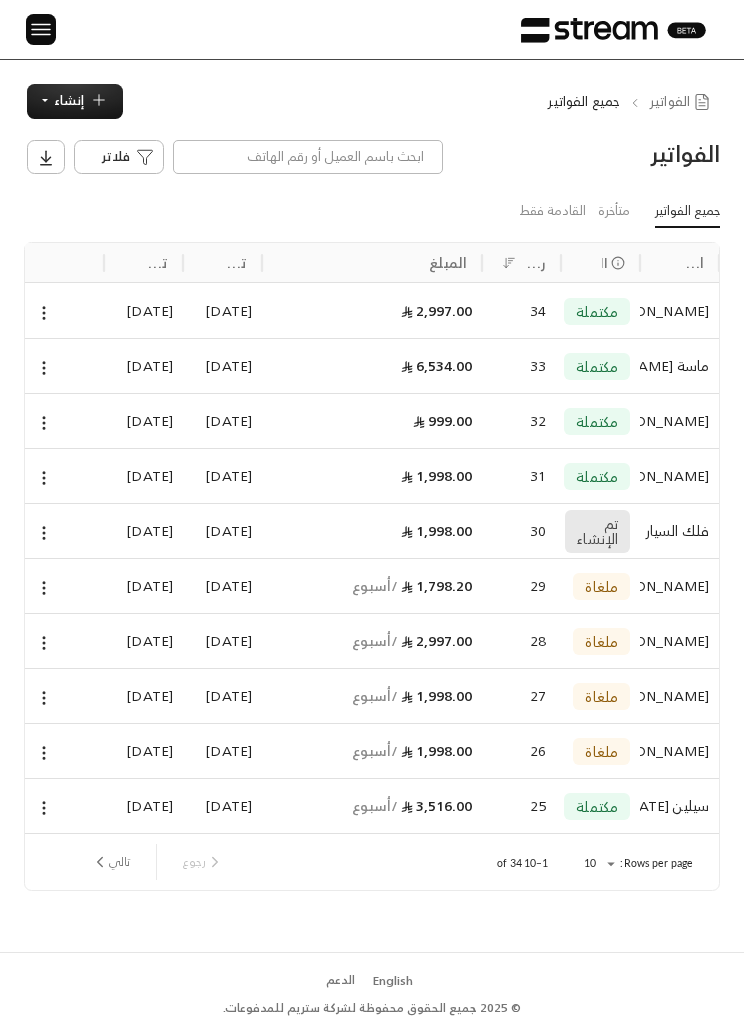 click on "إنشاء" at bounding box center (69, 100) 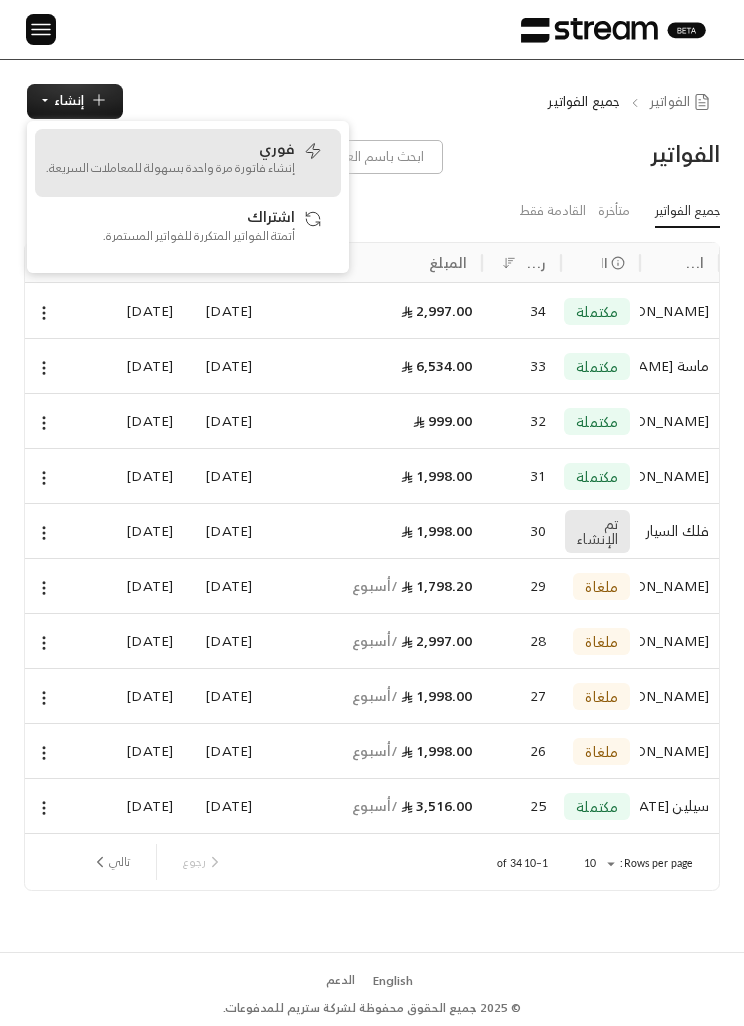 click on "إنشاء فاتورة مرة واحدة بسهولة للمعاملات السريعة." at bounding box center (170, 168) 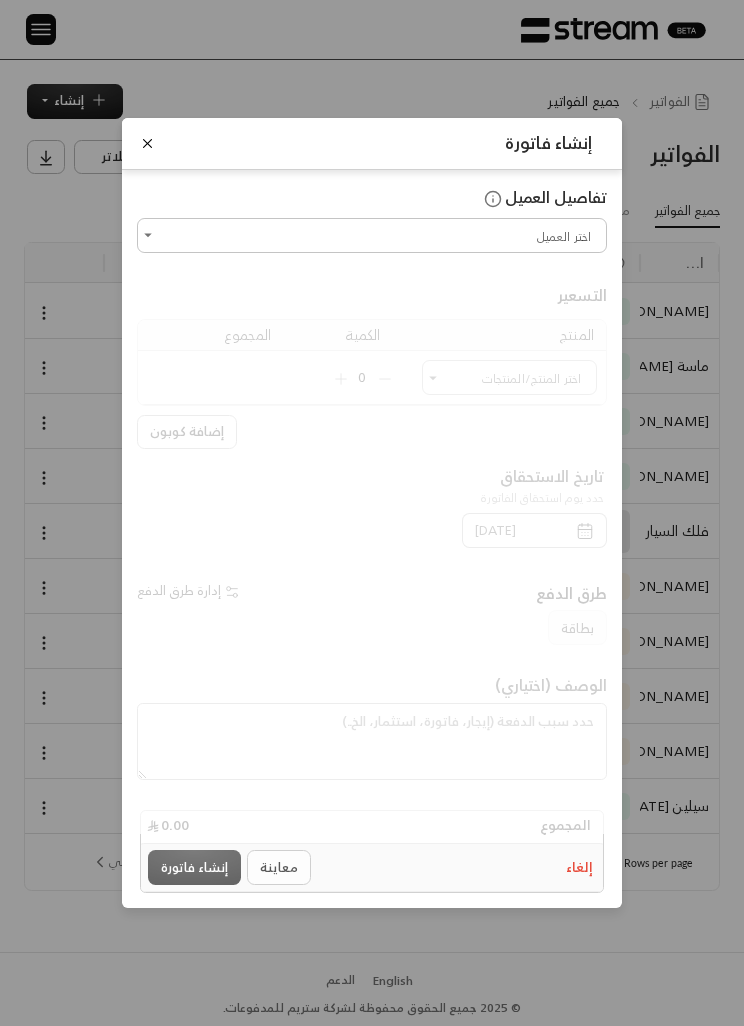 click on "اختر العميل" at bounding box center [372, 235] 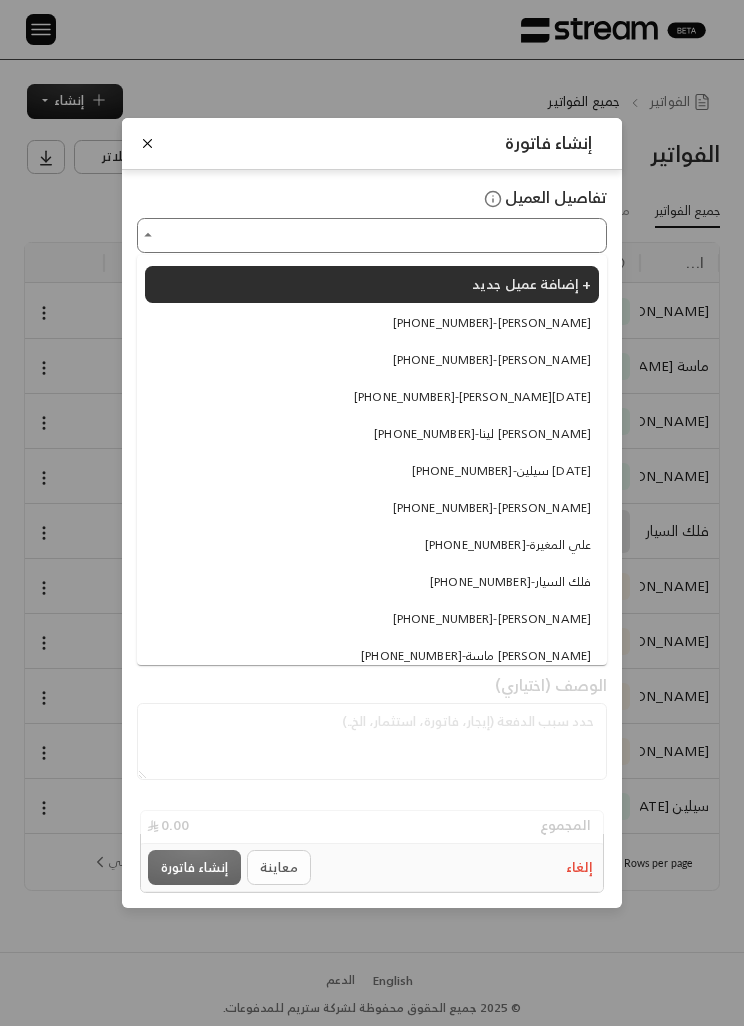 click on "إضافة عميل جديد +" at bounding box center (531, 283) 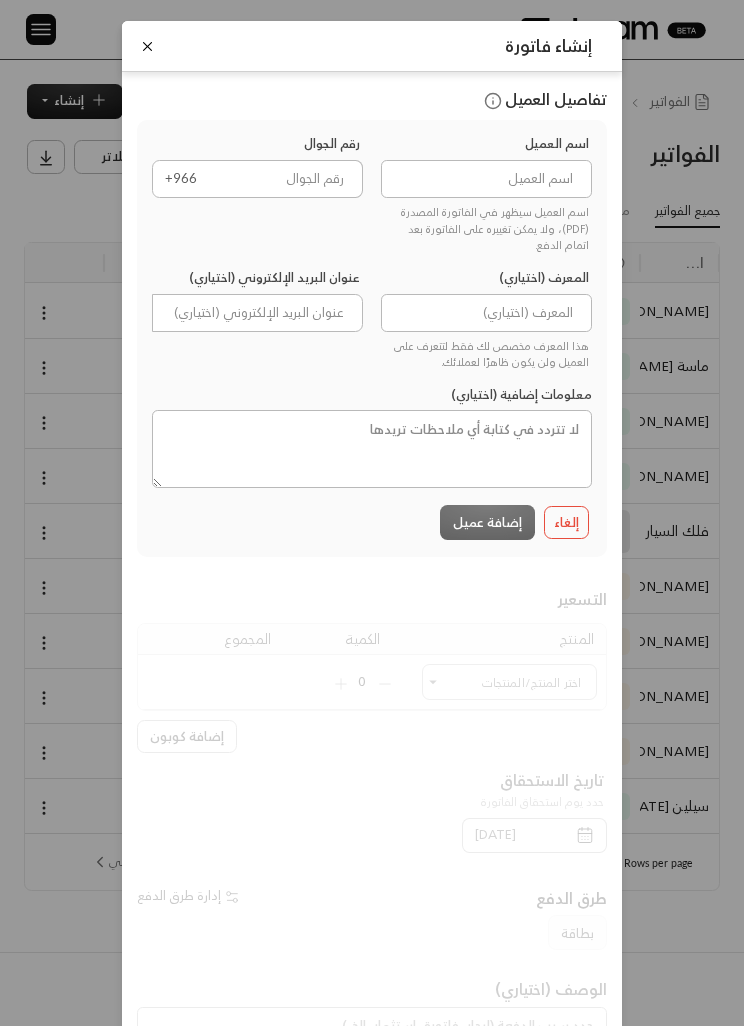 click at bounding box center (486, 179) 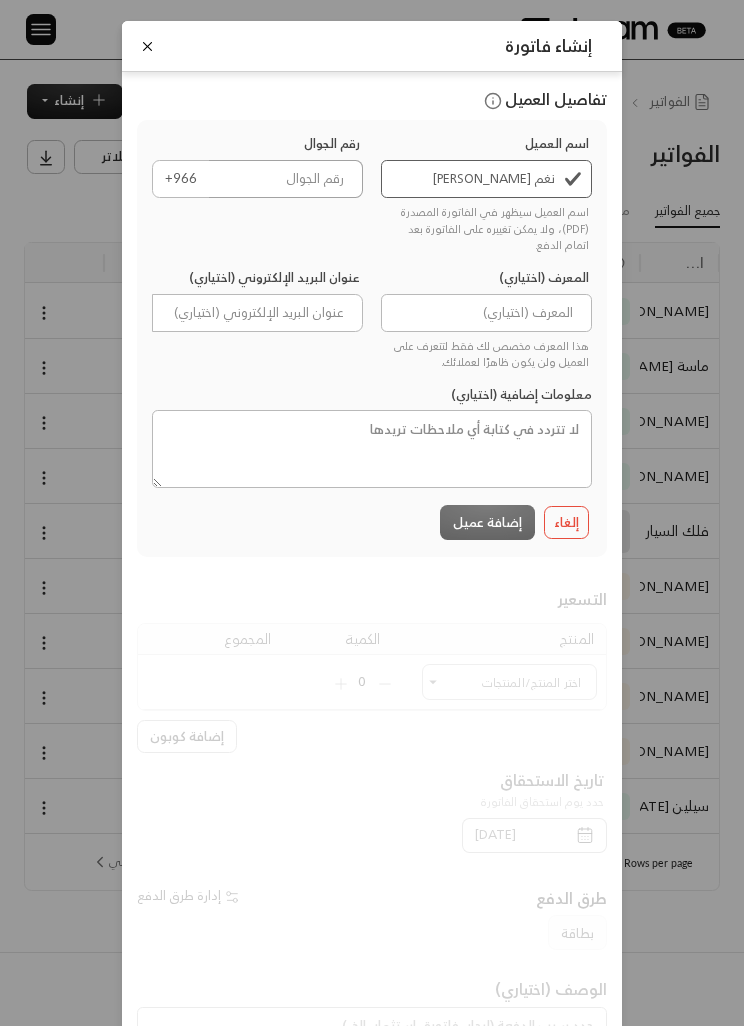 click at bounding box center (286, 179) 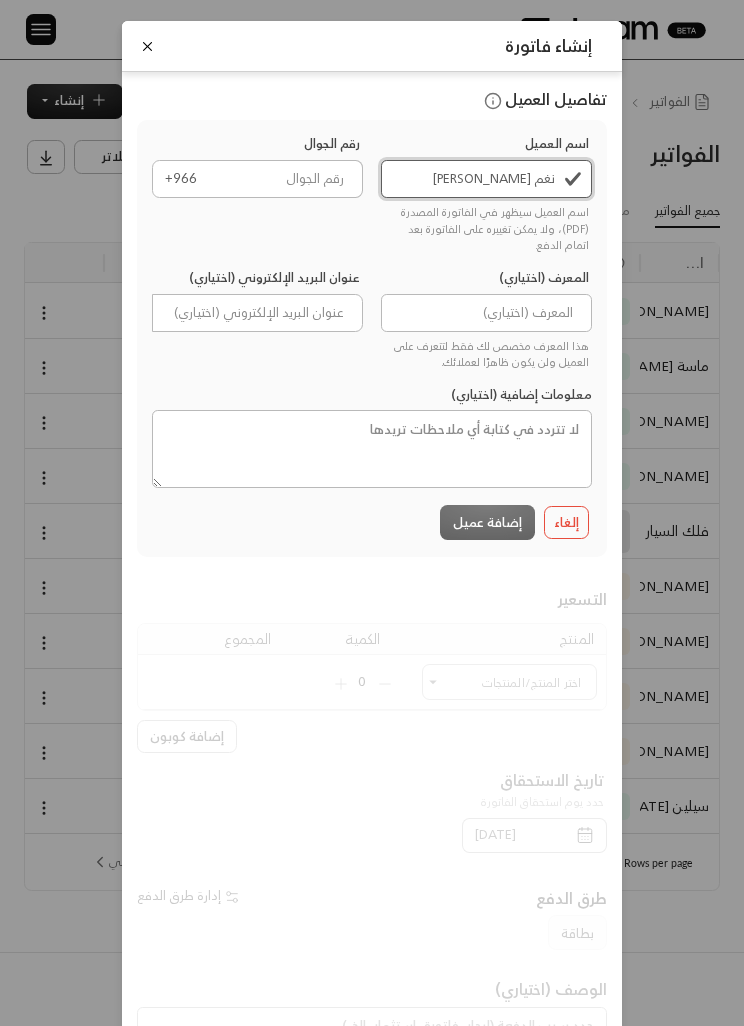 click on "نغم [PERSON_NAME]" at bounding box center [486, 179] 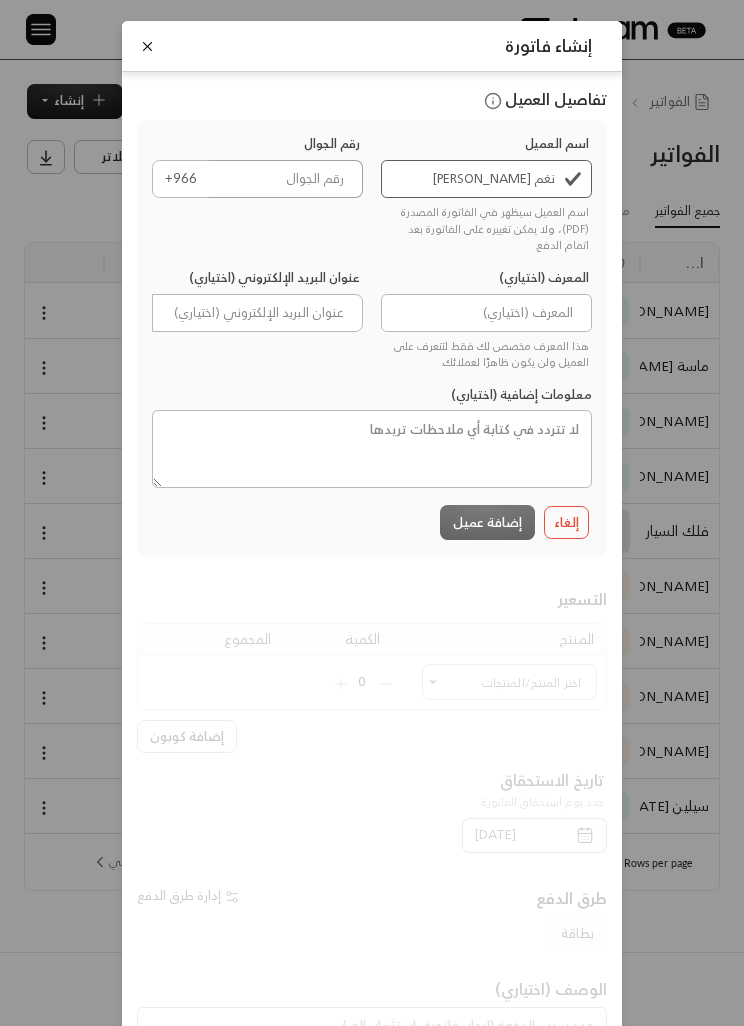 click at bounding box center [286, 179] 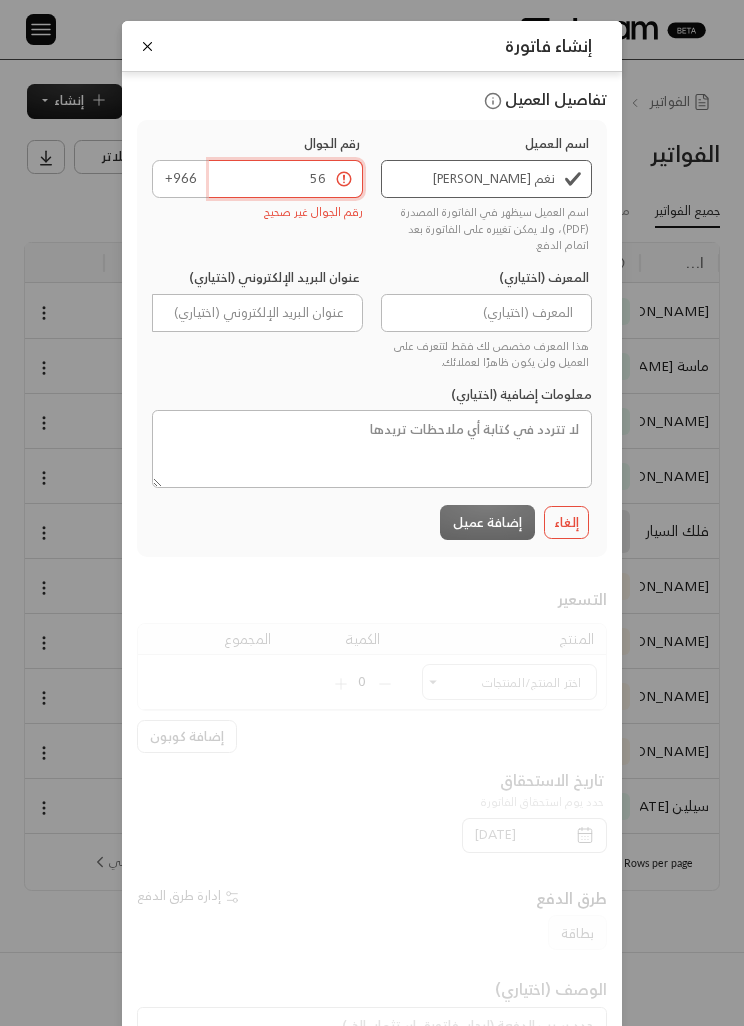 type on "5" 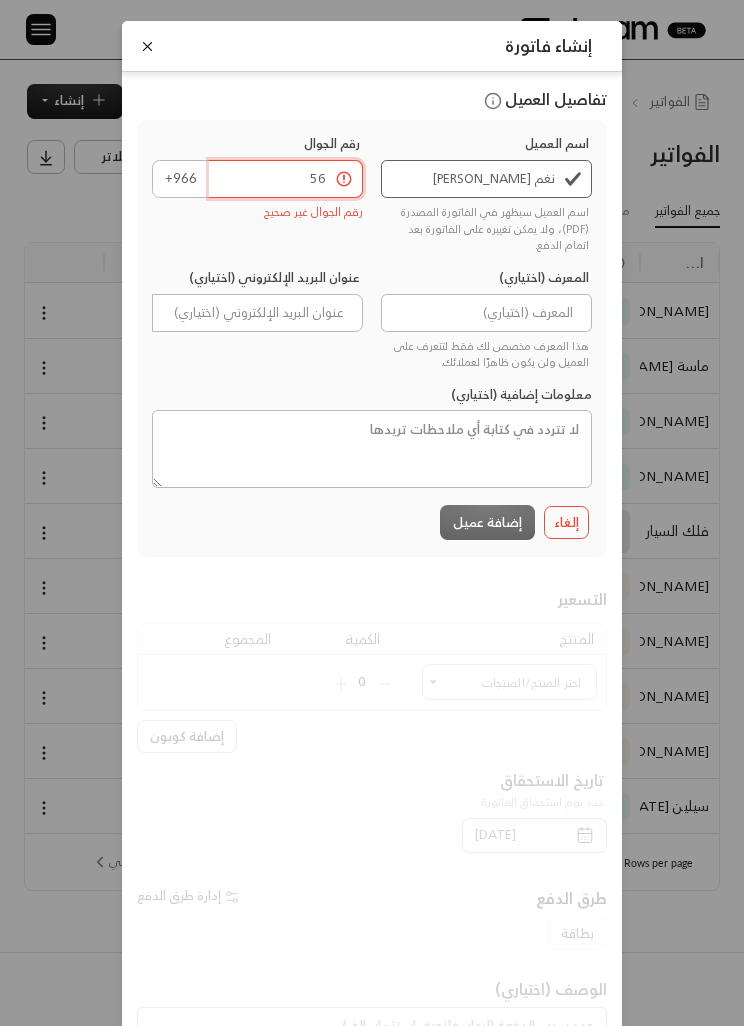 type on "5" 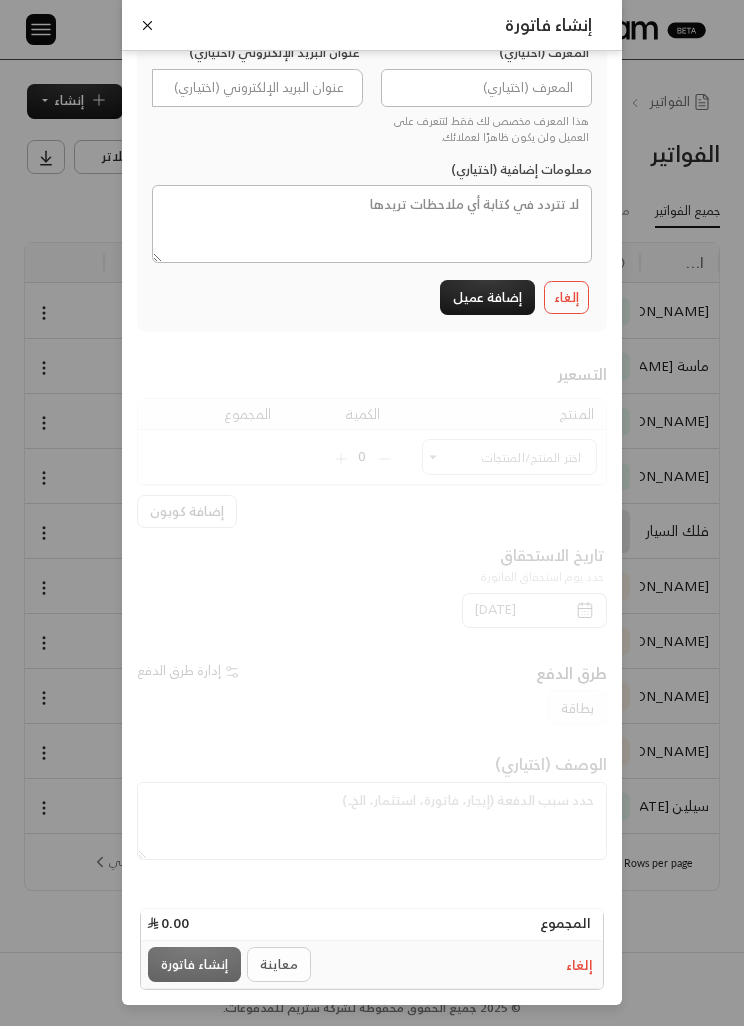 scroll, scrollTop: 225, scrollLeft: 0, axis: vertical 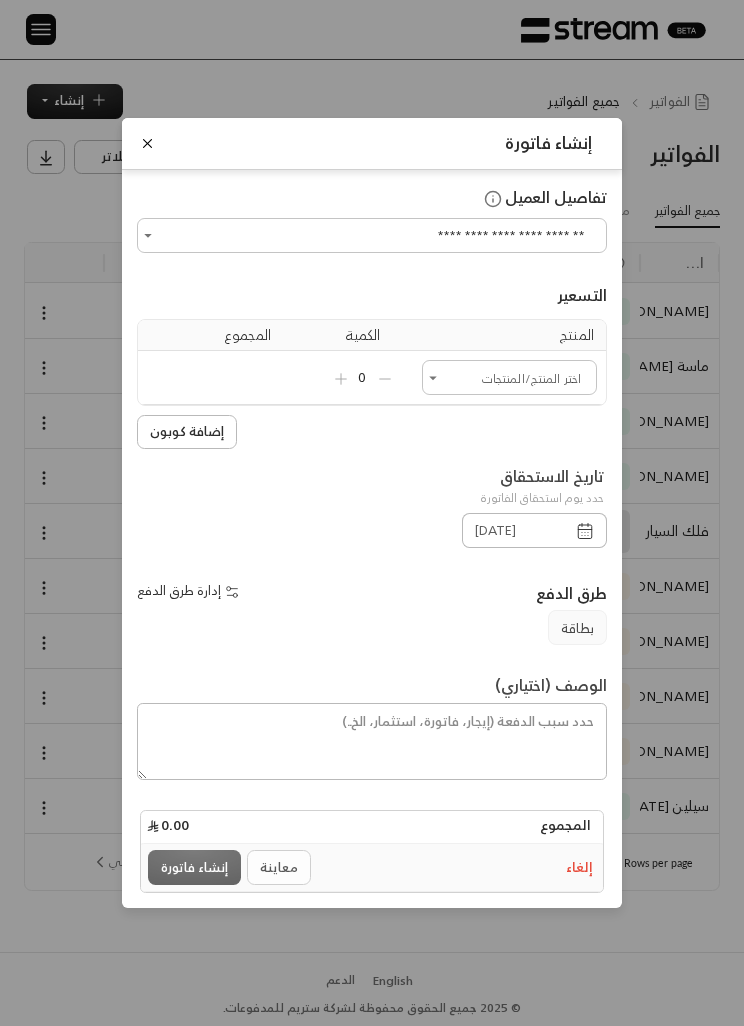 click on "اختر العميل" at bounding box center [509, 377] 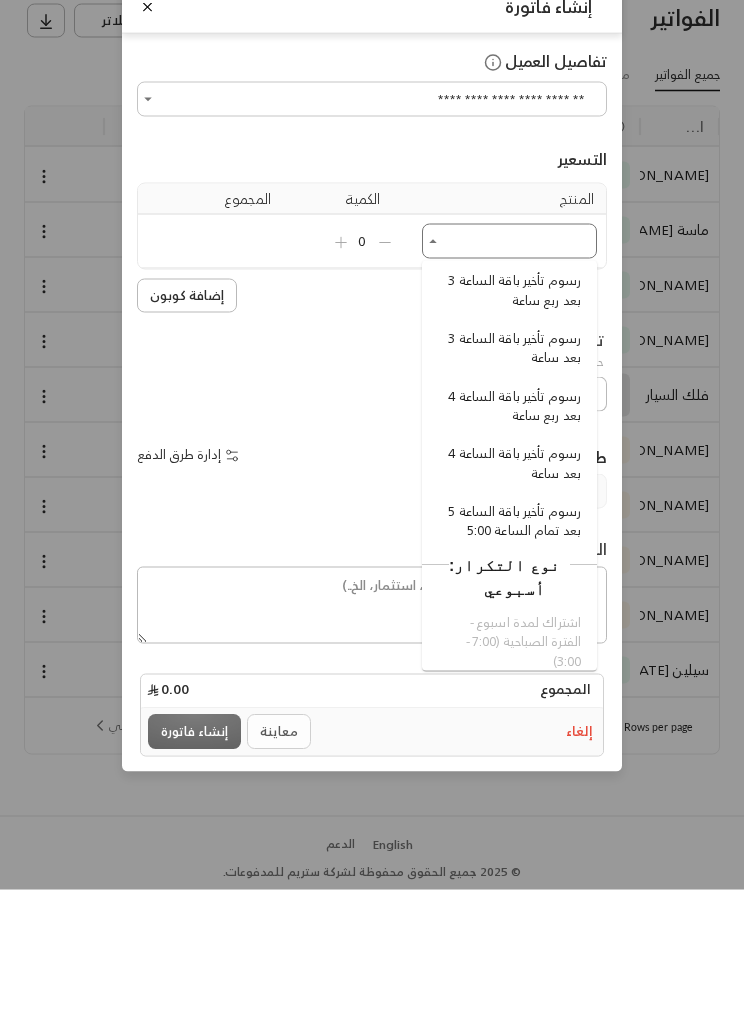 scroll, scrollTop: 270, scrollLeft: 0, axis: vertical 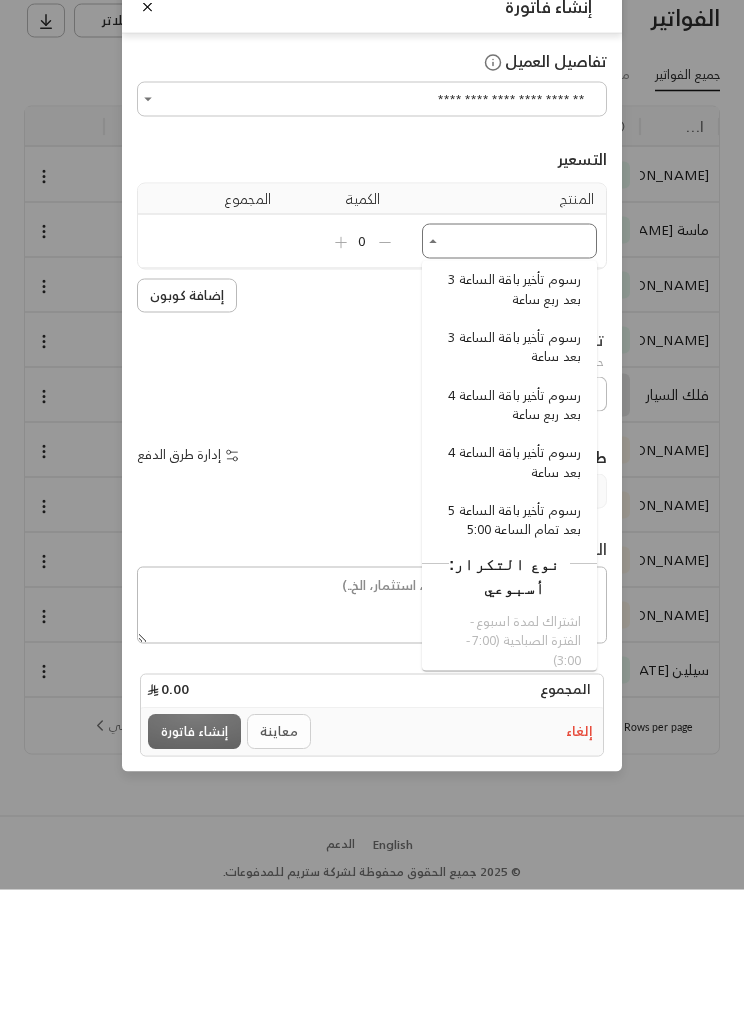 click on "رسوم تأخير باقة الساعة 5 بعد تمام الساعة 5:00" at bounding box center [512, 657] 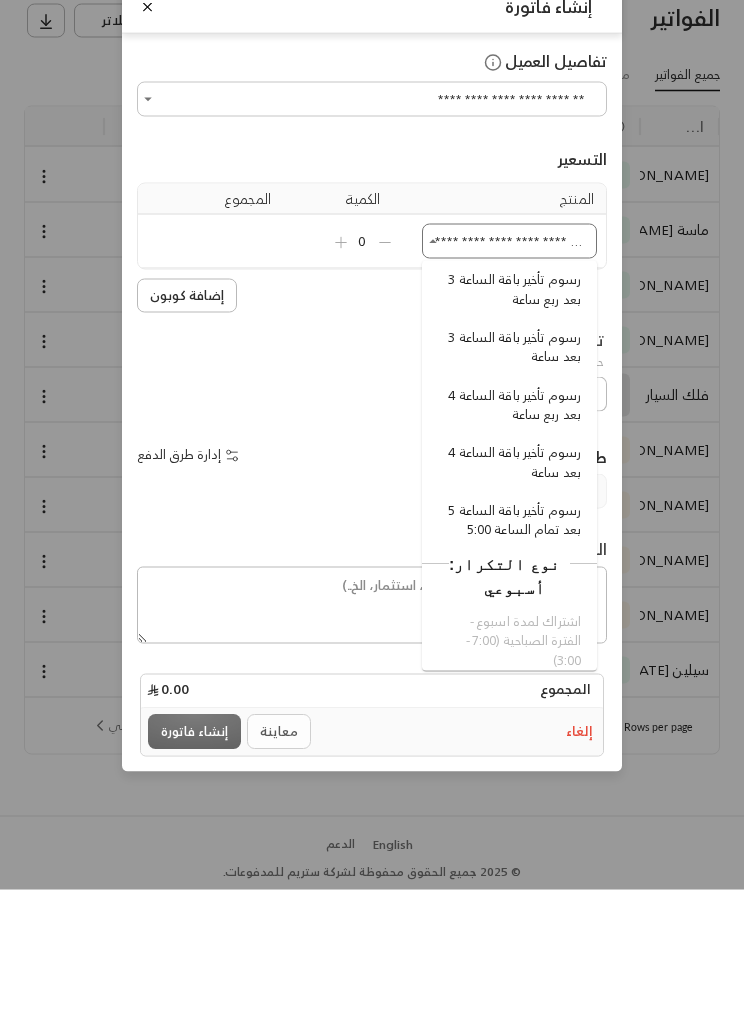 type 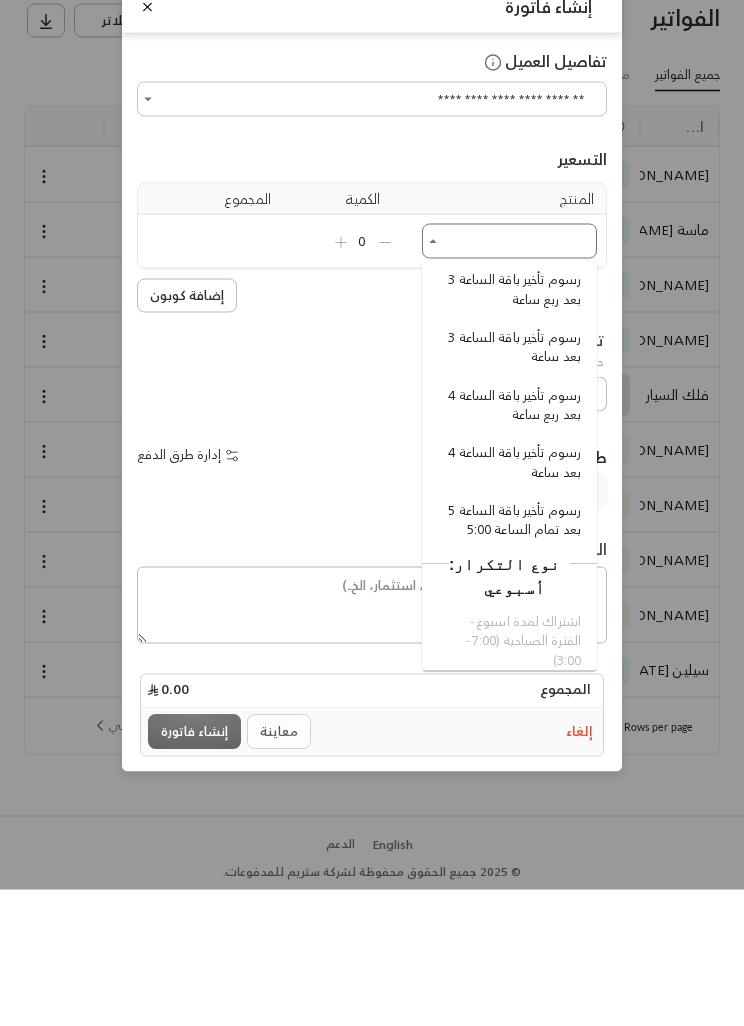 scroll, scrollTop: 65, scrollLeft: 0, axis: vertical 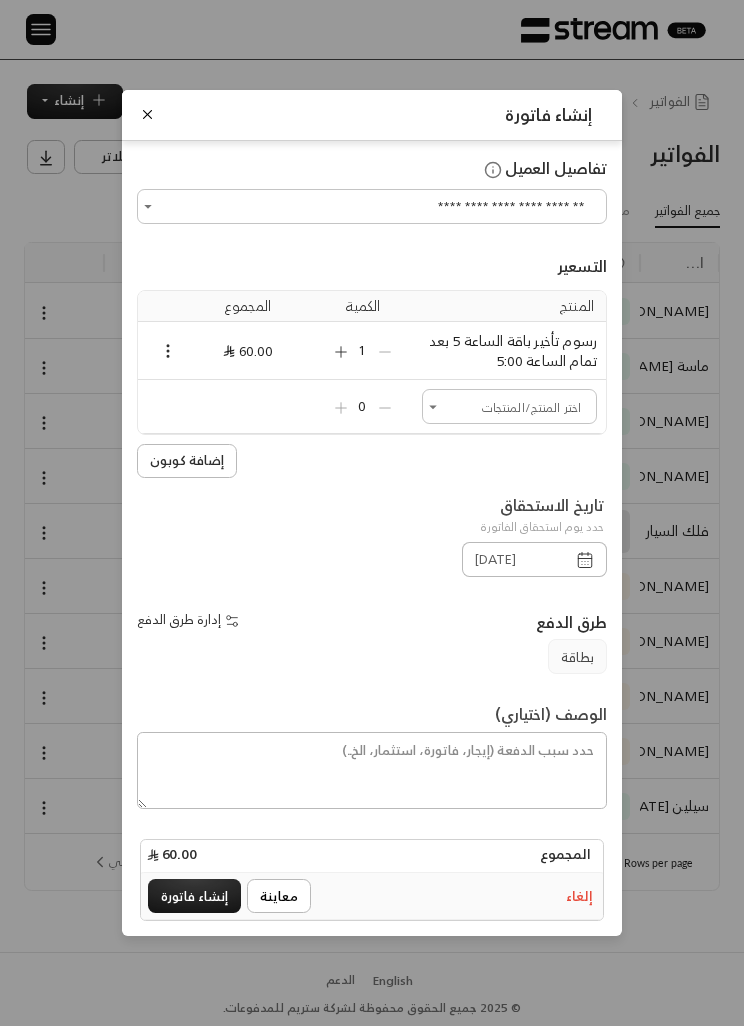 click on "1" at bounding box center (363, 351) 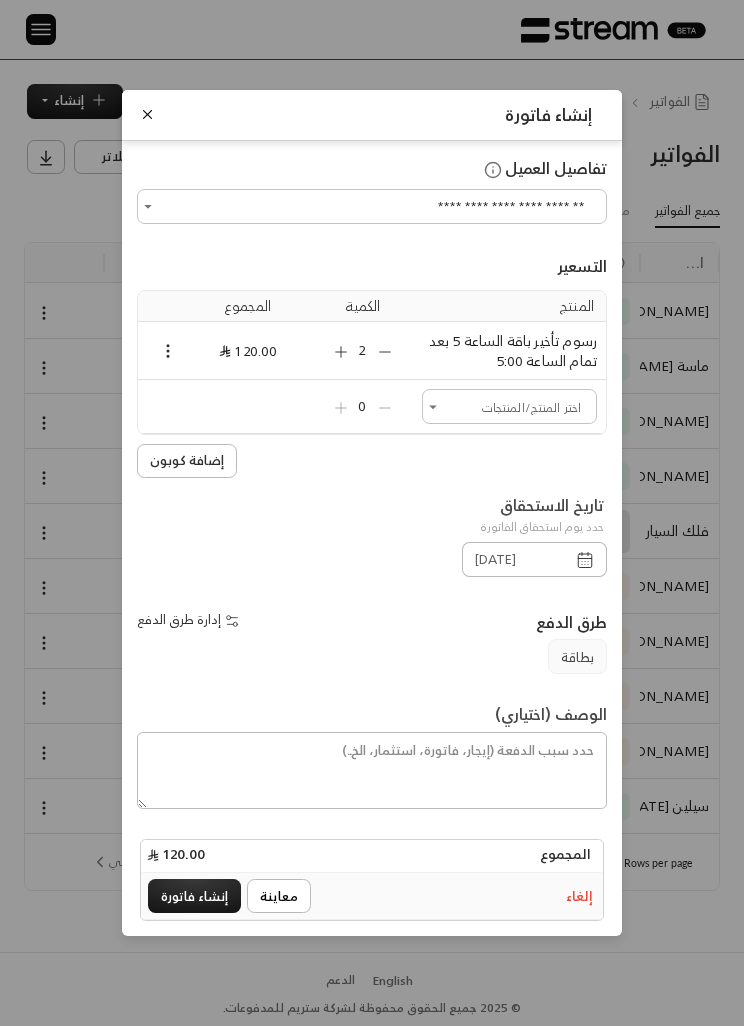 click at bounding box center [147, 114] 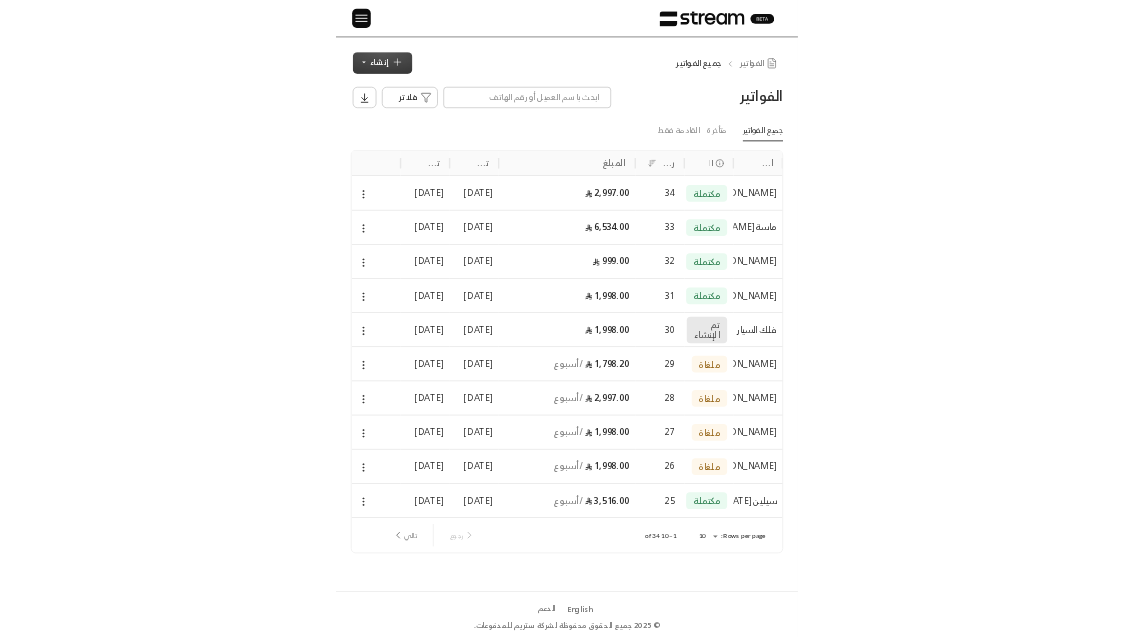 scroll, scrollTop: 0, scrollLeft: 0, axis: both 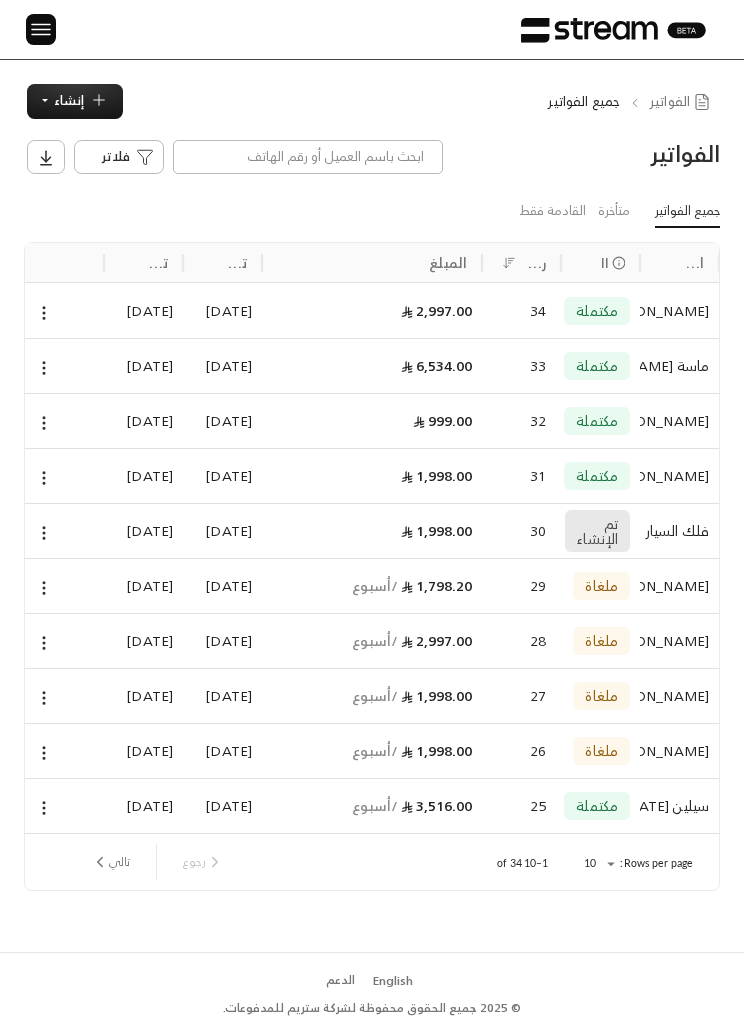 click at bounding box center [41, 29] 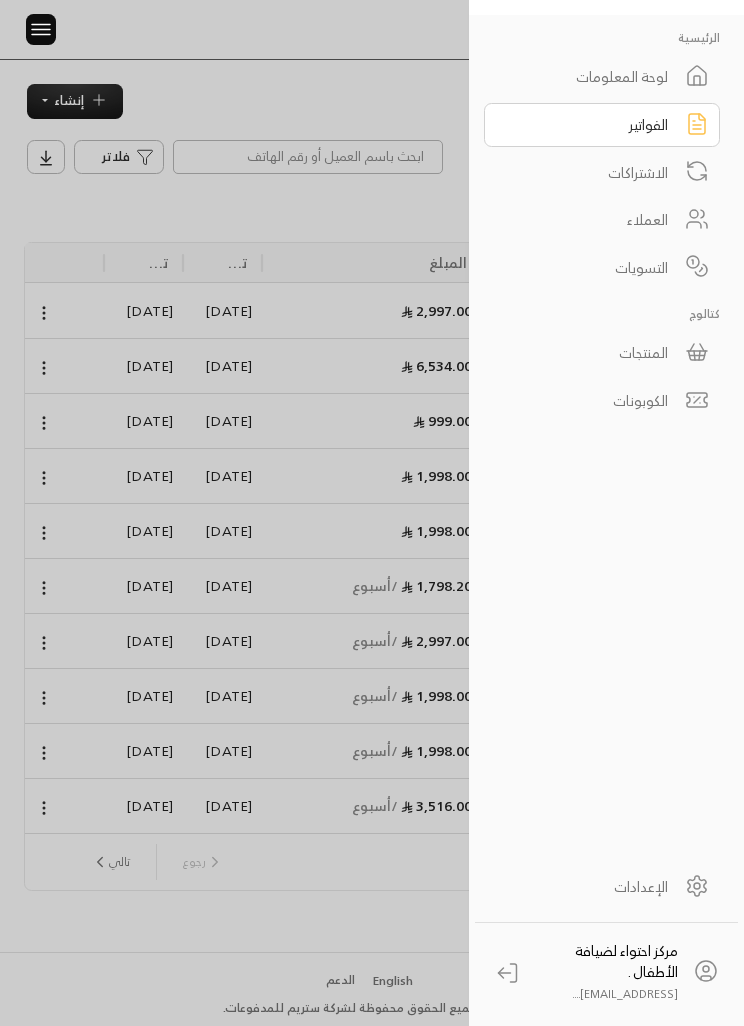 click on "المنتجات" at bounding box center [589, 352] 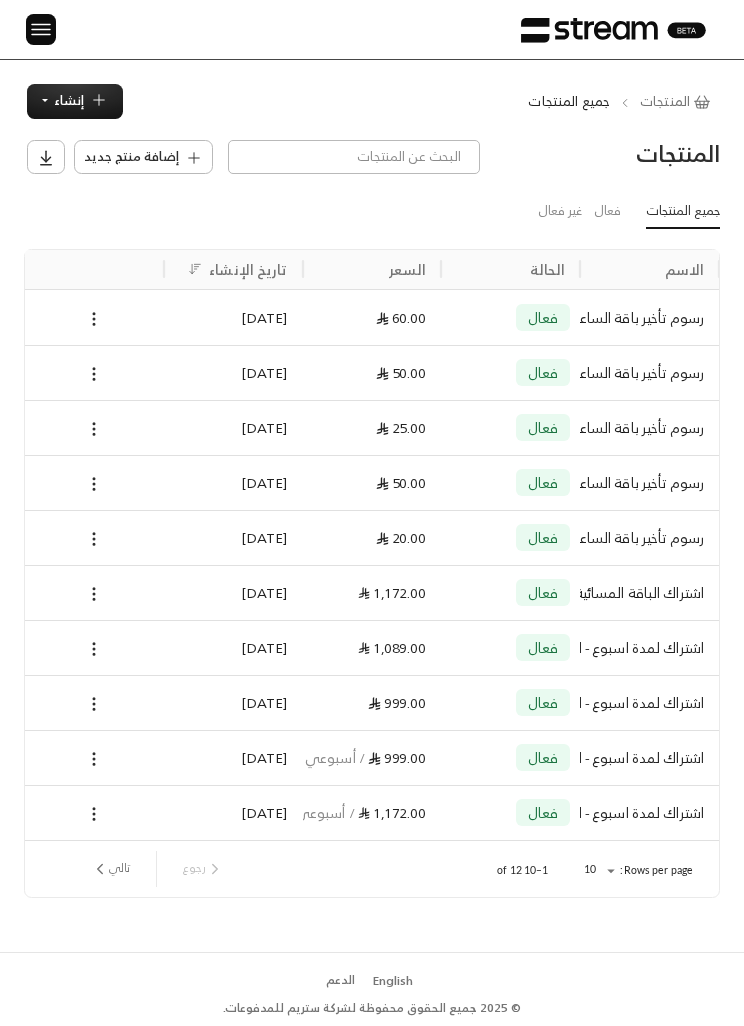 scroll, scrollTop: 0, scrollLeft: -1, axis: horizontal 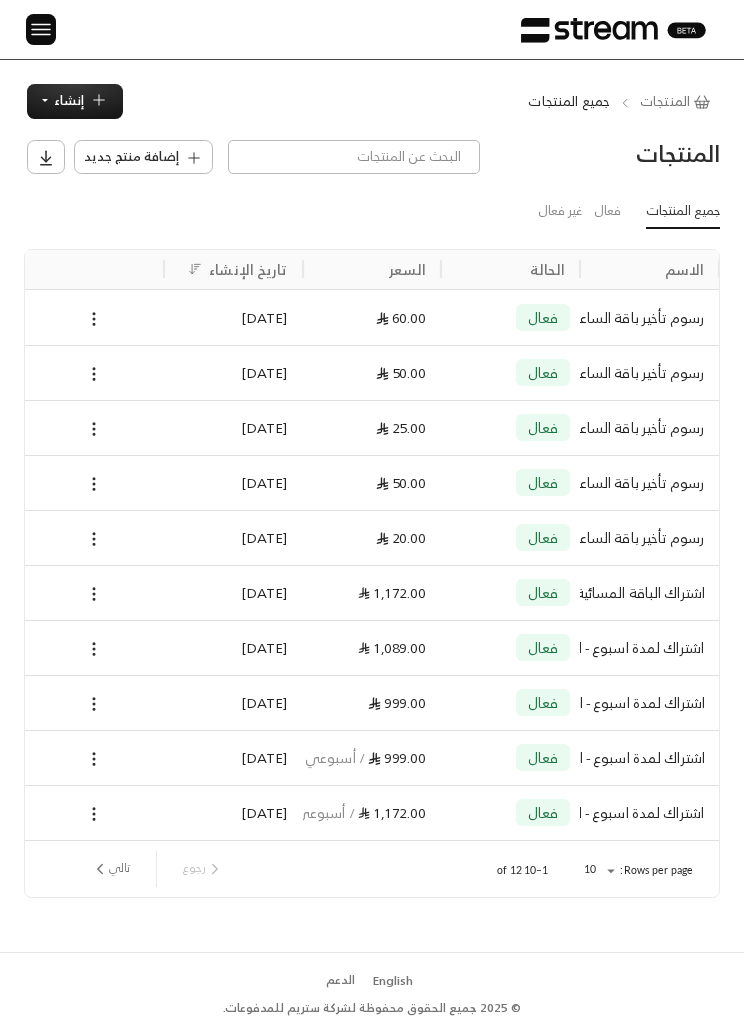 click 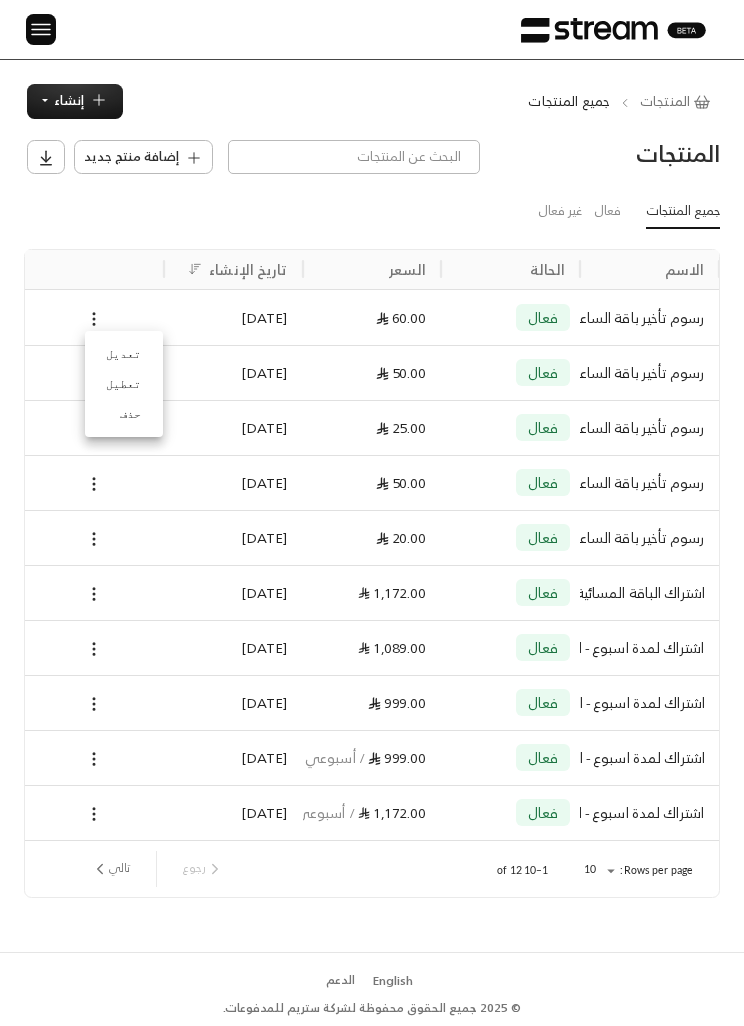 click on "تعديل" at bounding box center (124, 354) 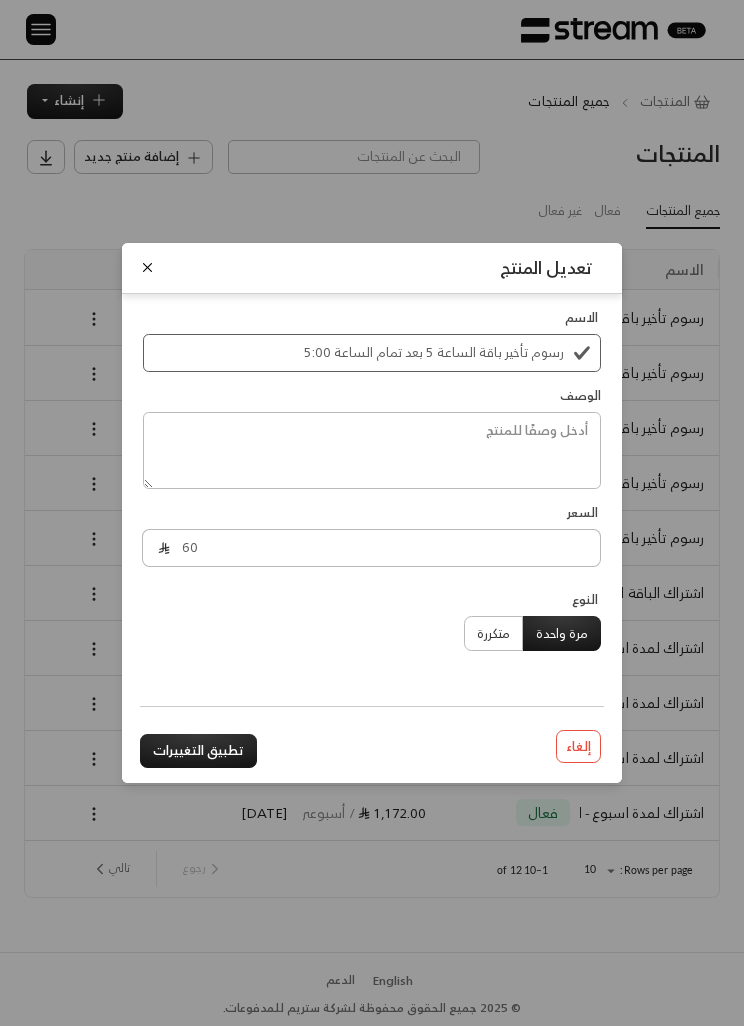scroll, scrollTop: 0, scrollLeft: -1, axis: horizontal 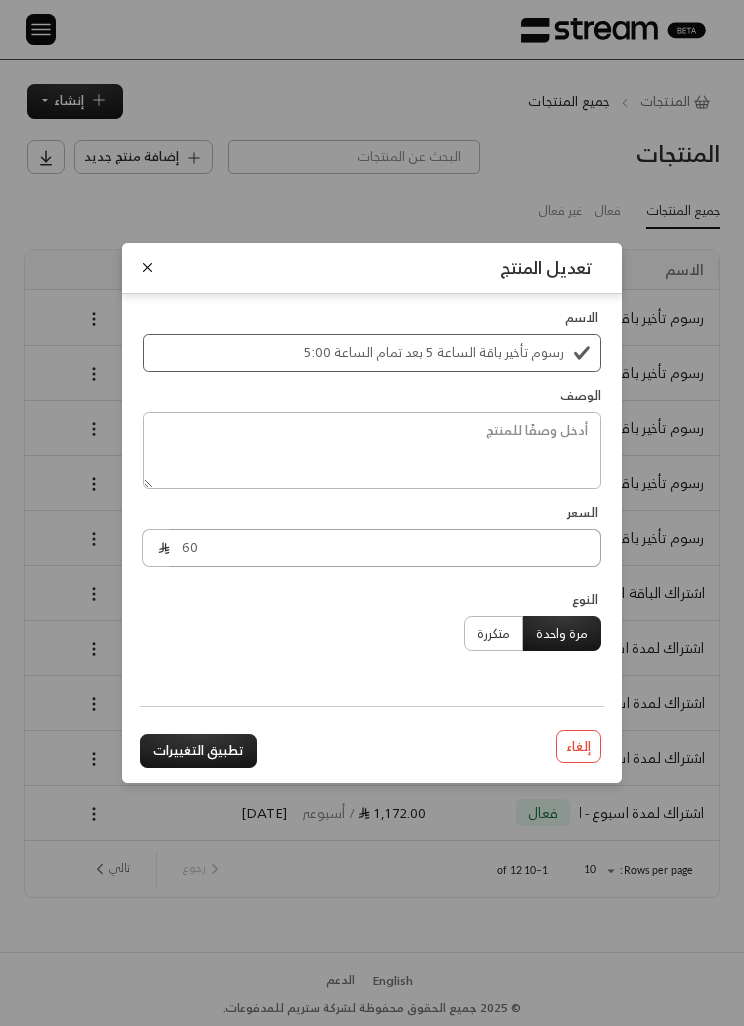 click on "60" at bounding box center [385, 548] 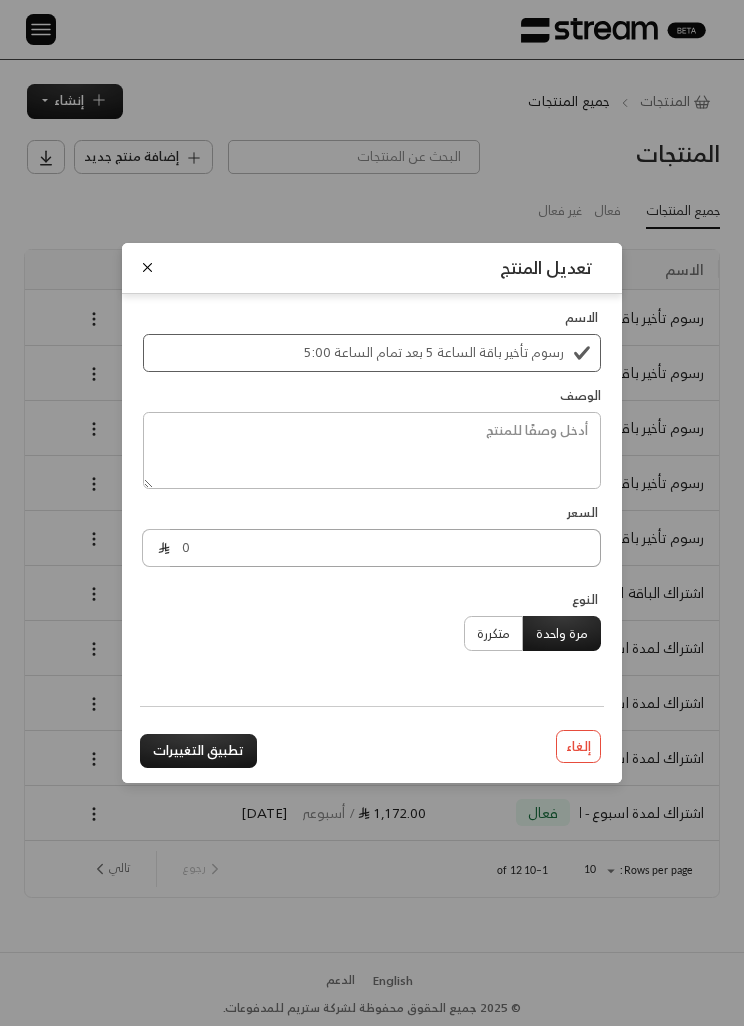 scroll, scrollTop: 0, scrollLeft: 0, axis: both 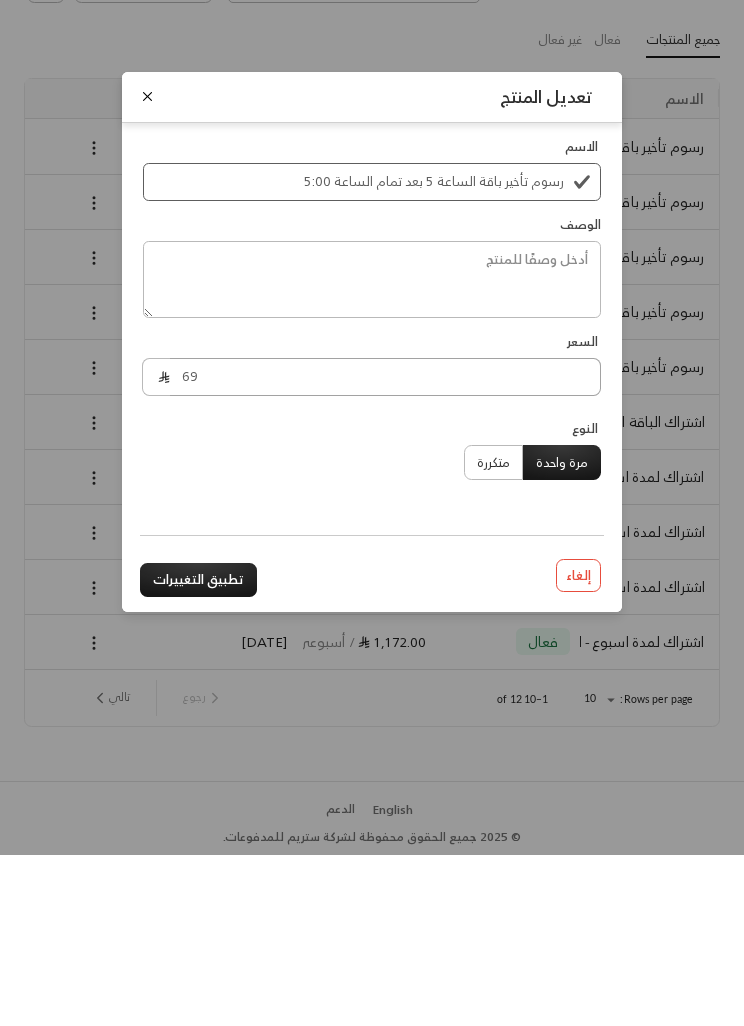type on "69" 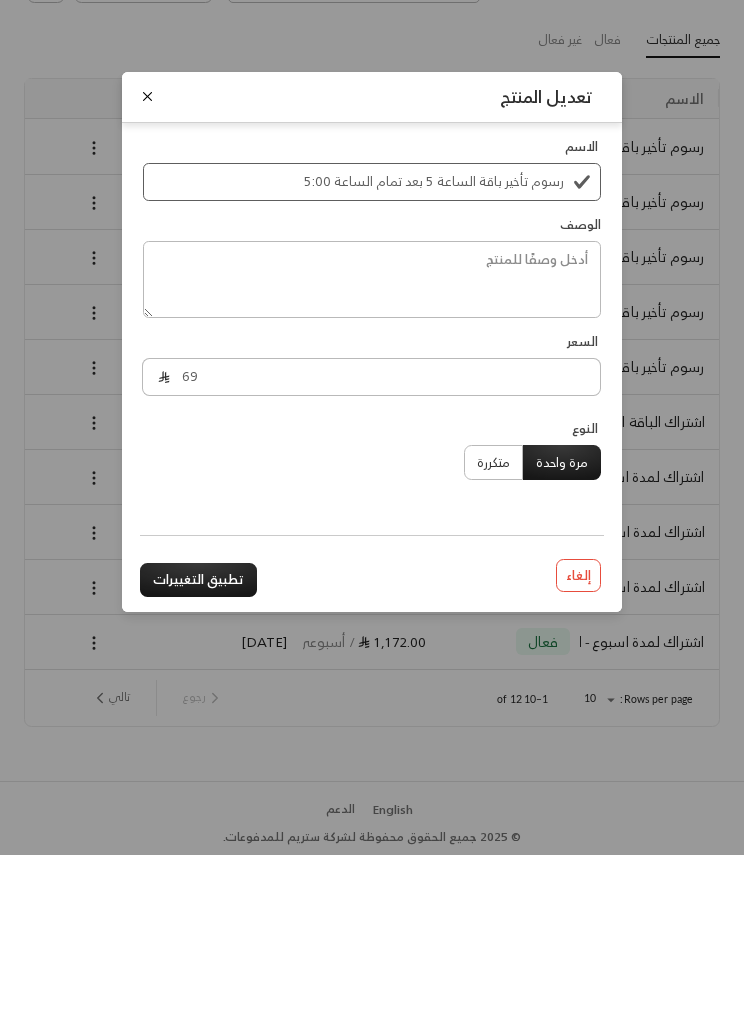 click on "تطبيق التغييرات" at bounding box center (198, 751) 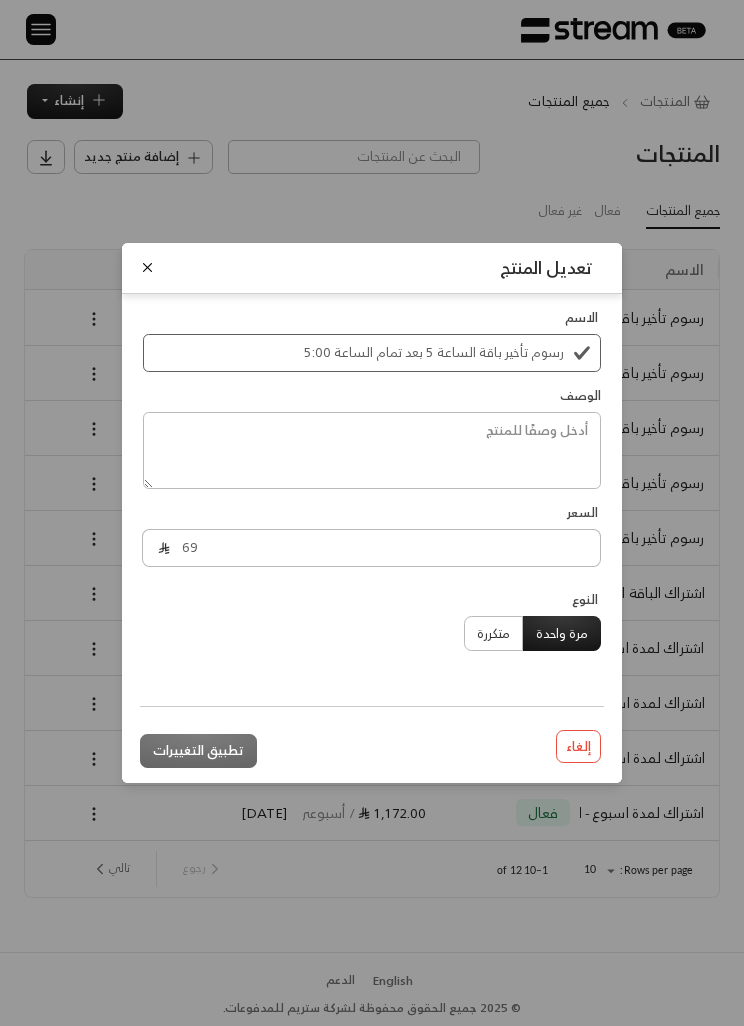 type 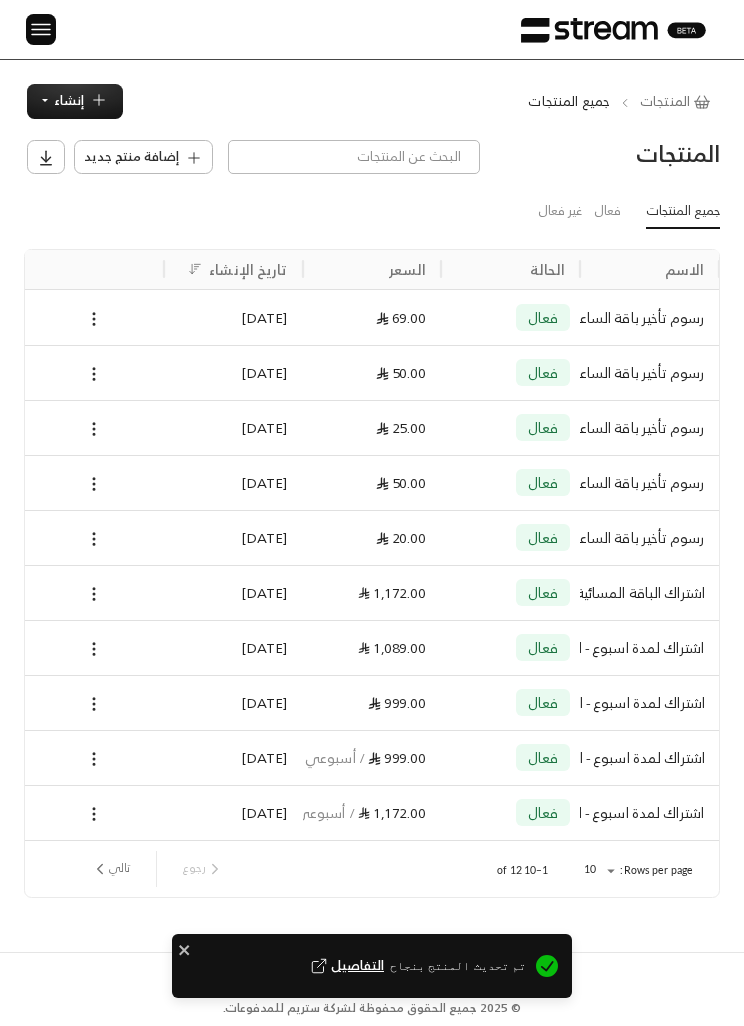 click 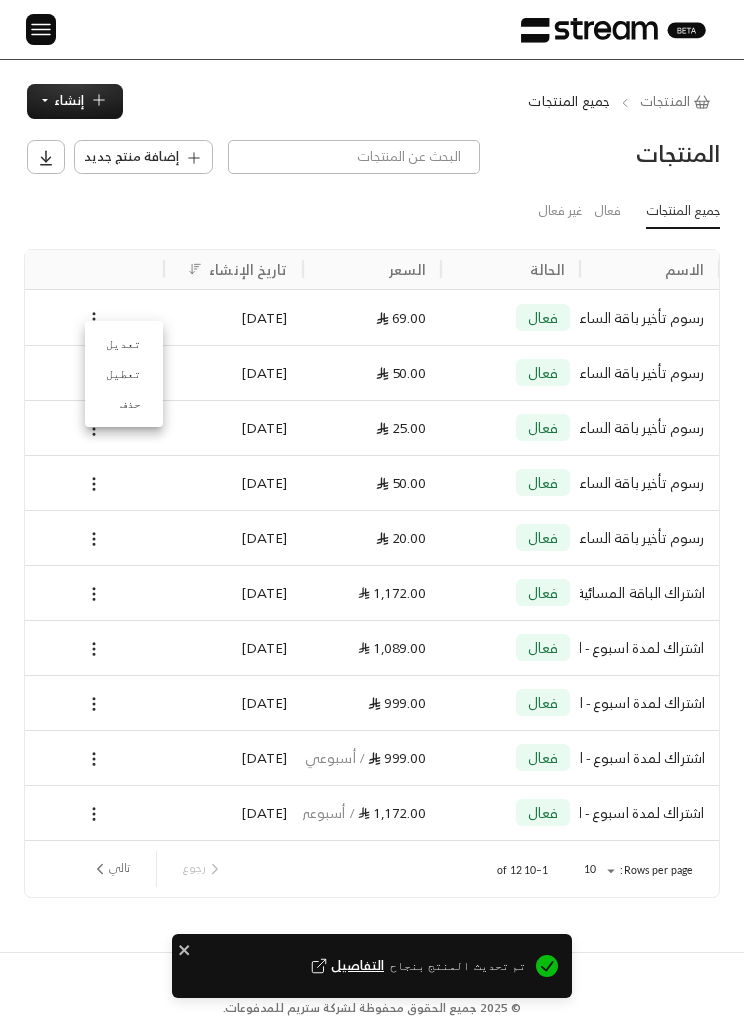 click on "تعديل" at bounding box center [124, 344] 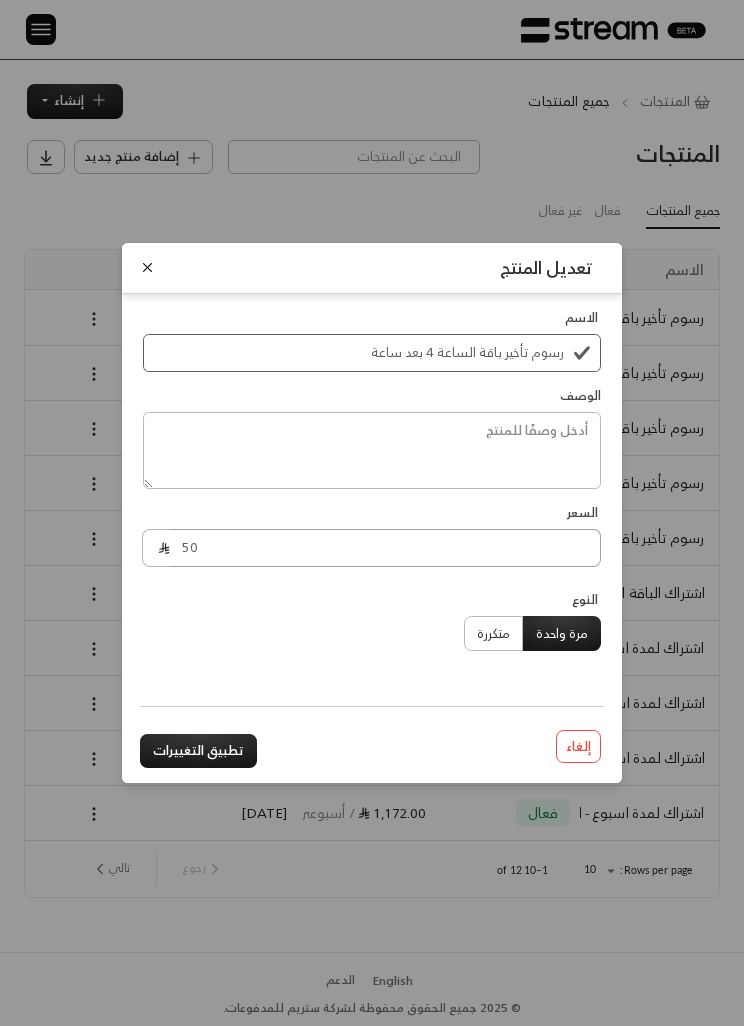 click on "50" at bounding box center [385, 548] 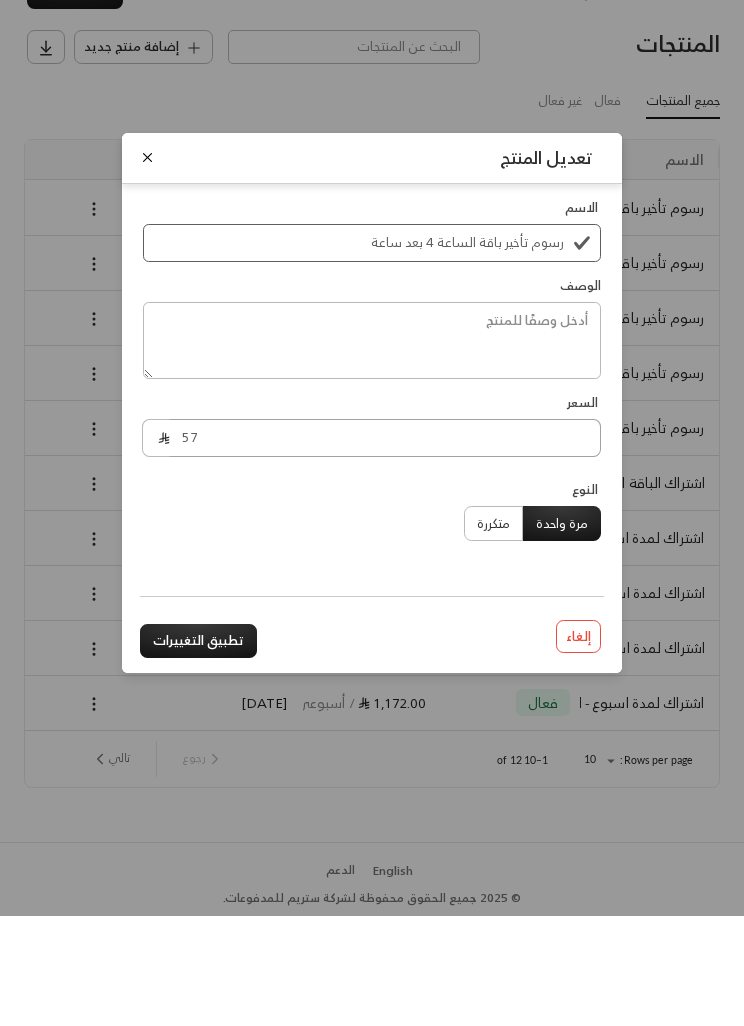 type on "57" 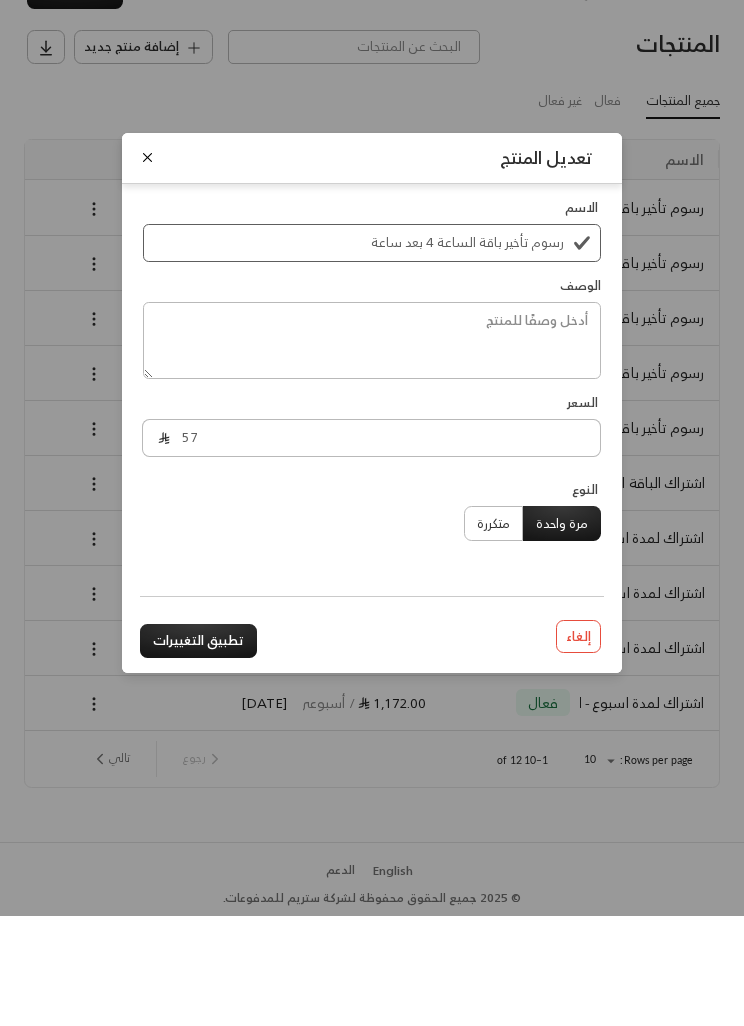click on "تطبيق التغييرات" at bounding box center [198, 751] 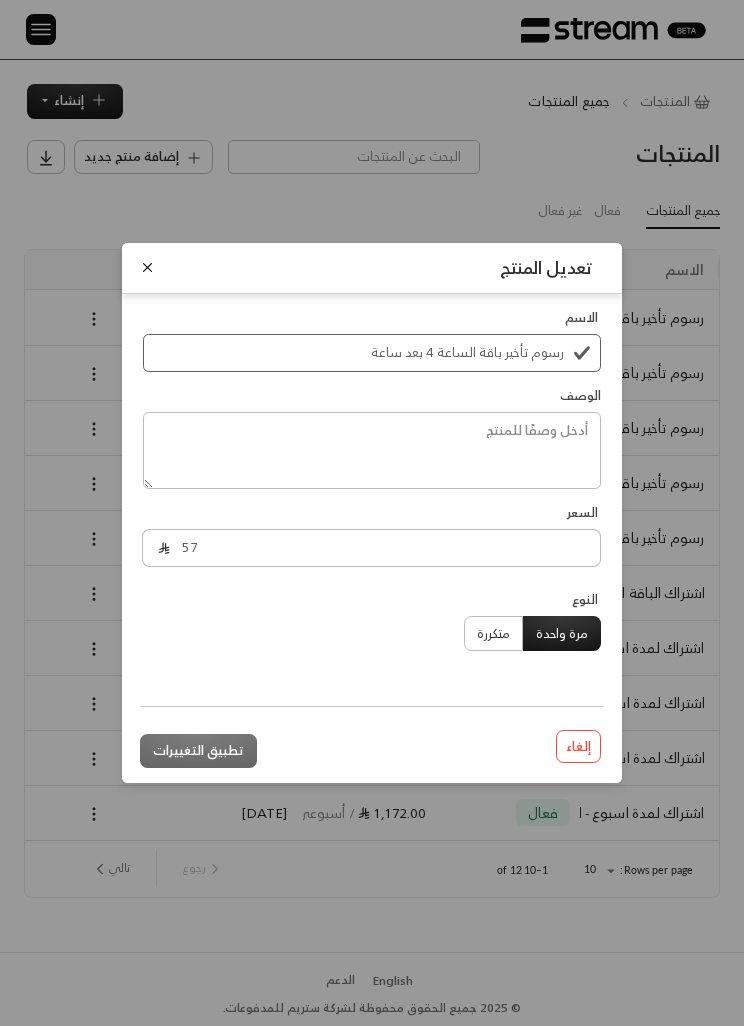 type 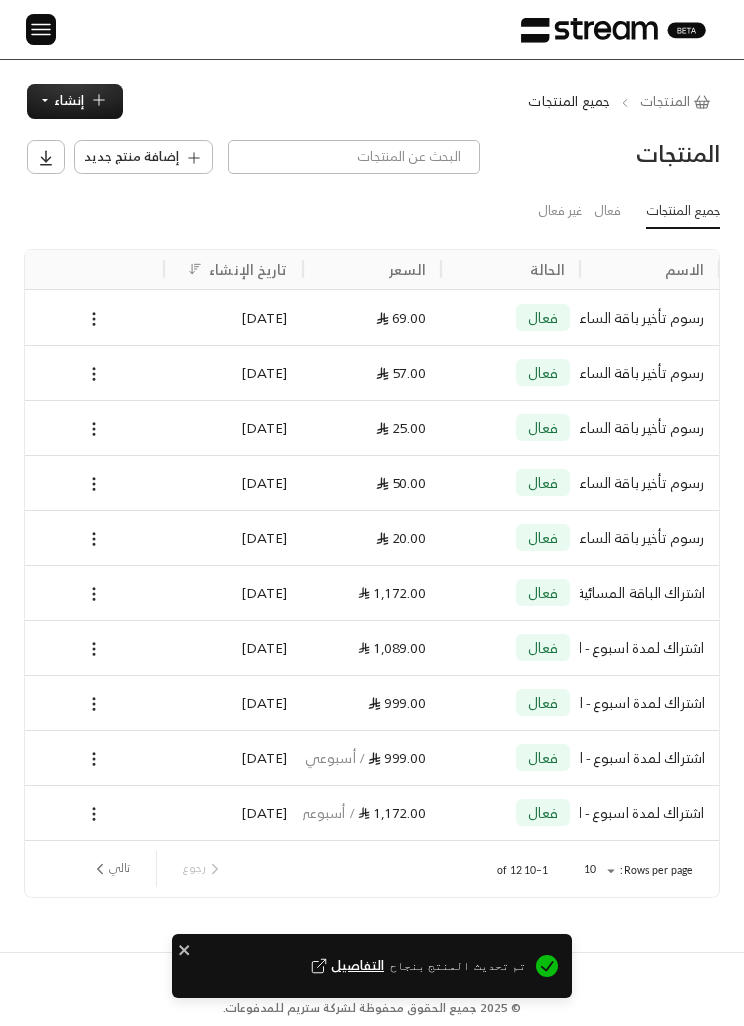 click 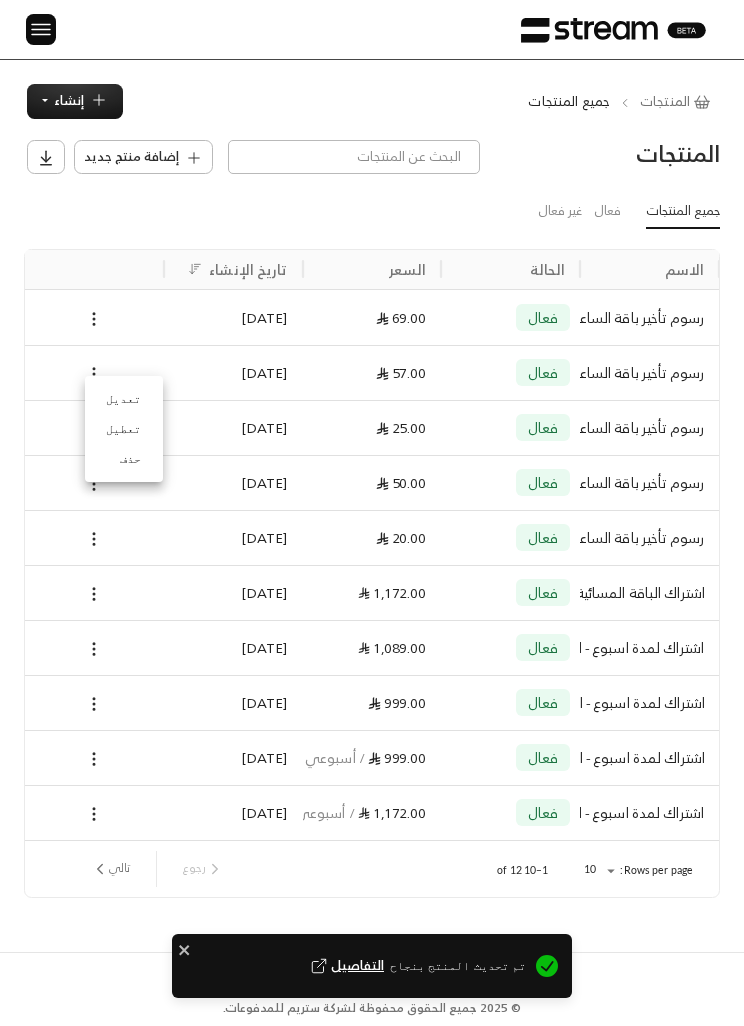 click on "تعديل" at bounding box center (124, 399) 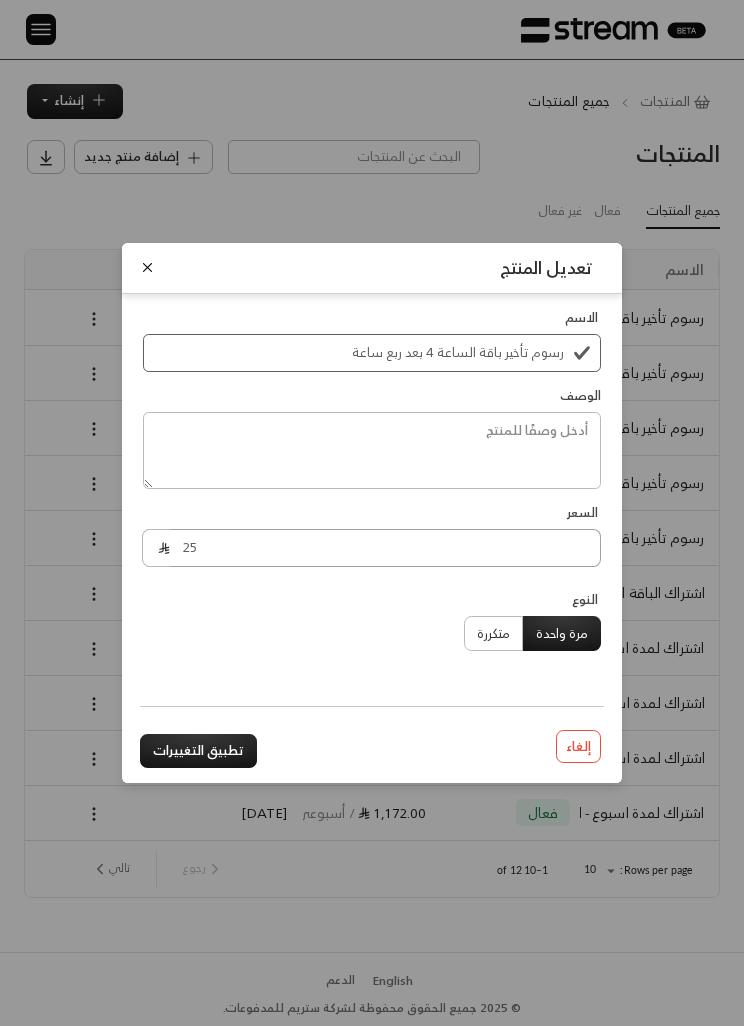 click on "25" at bounding box center (385, 548) 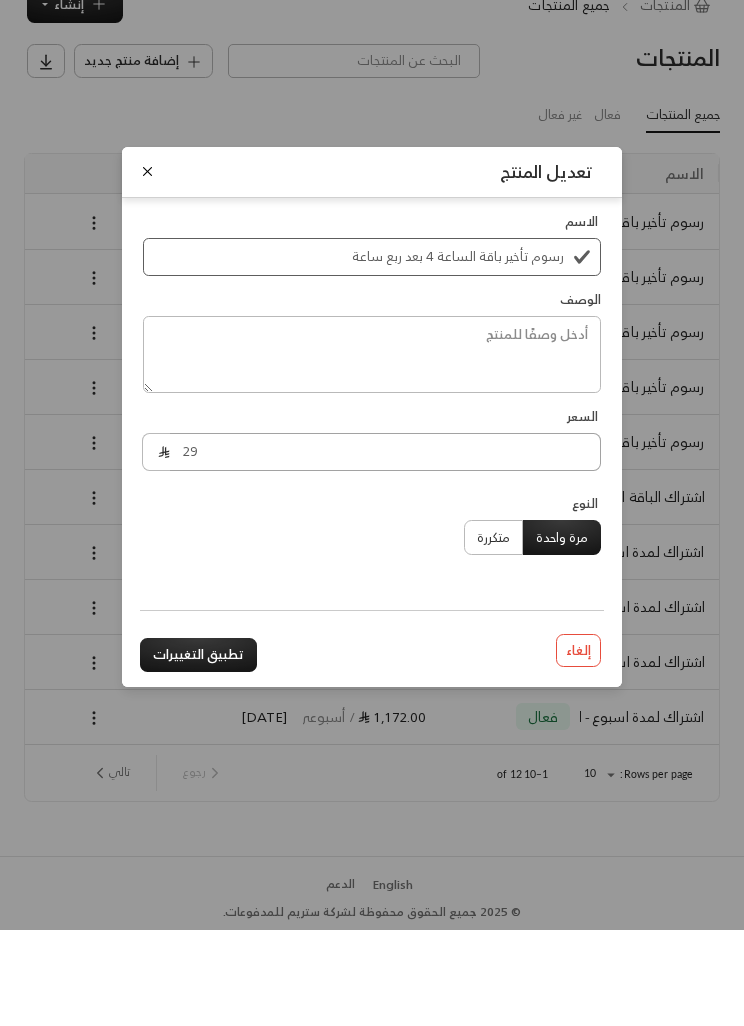 type on "29" 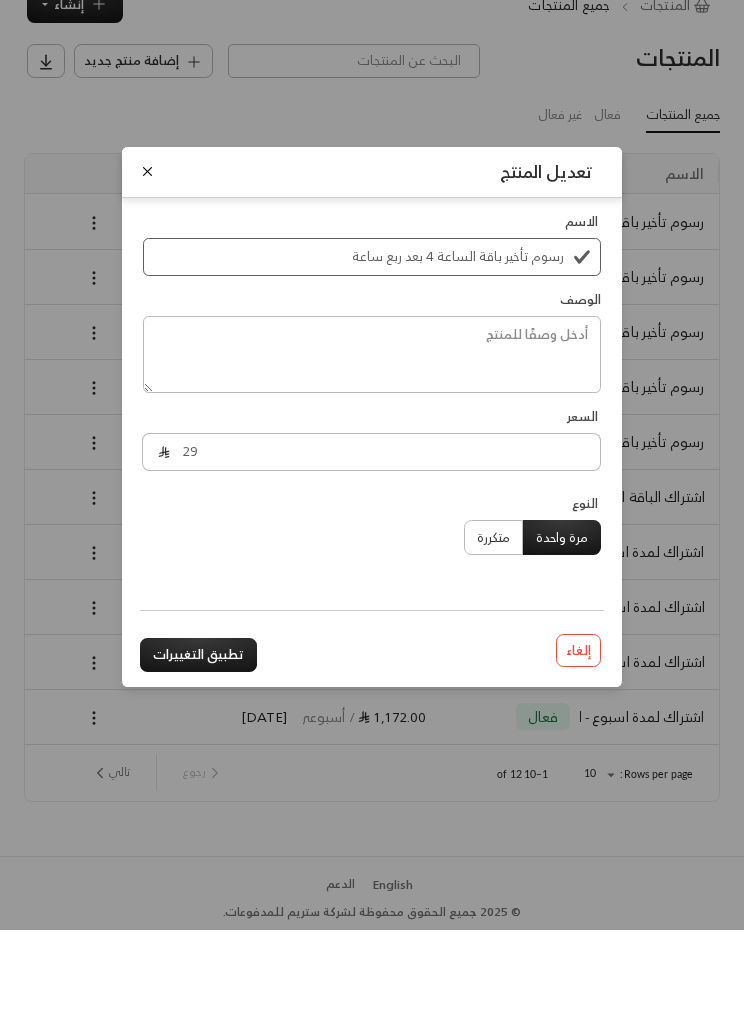 click on "تطبيق التغييرات" at bounding box center [198, 751] 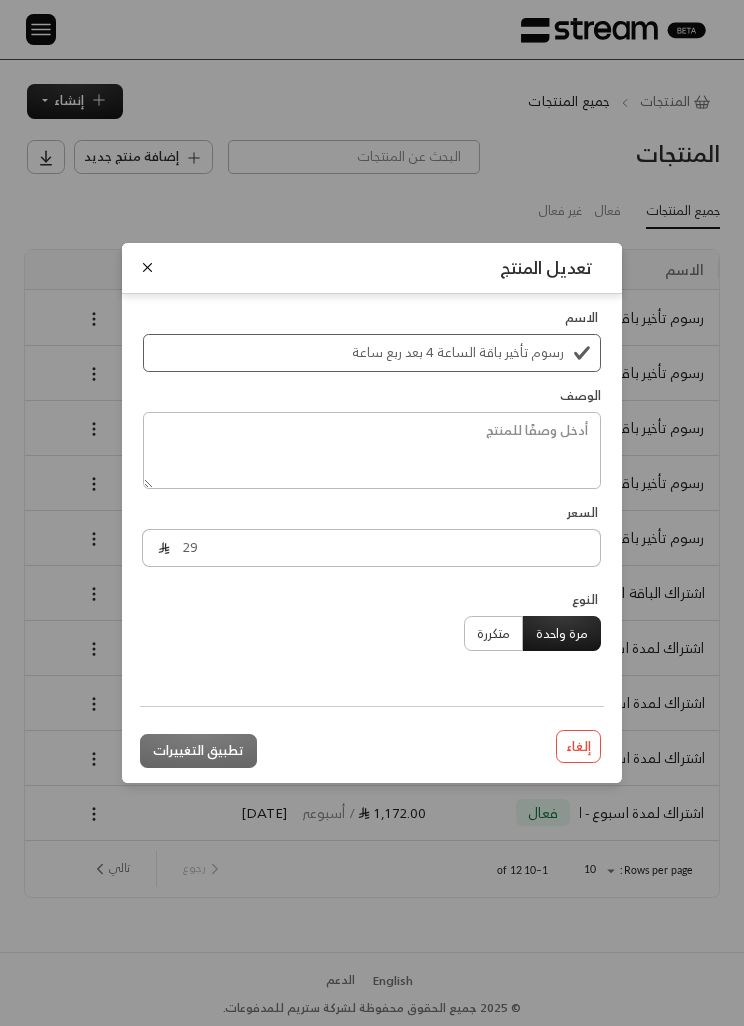 type 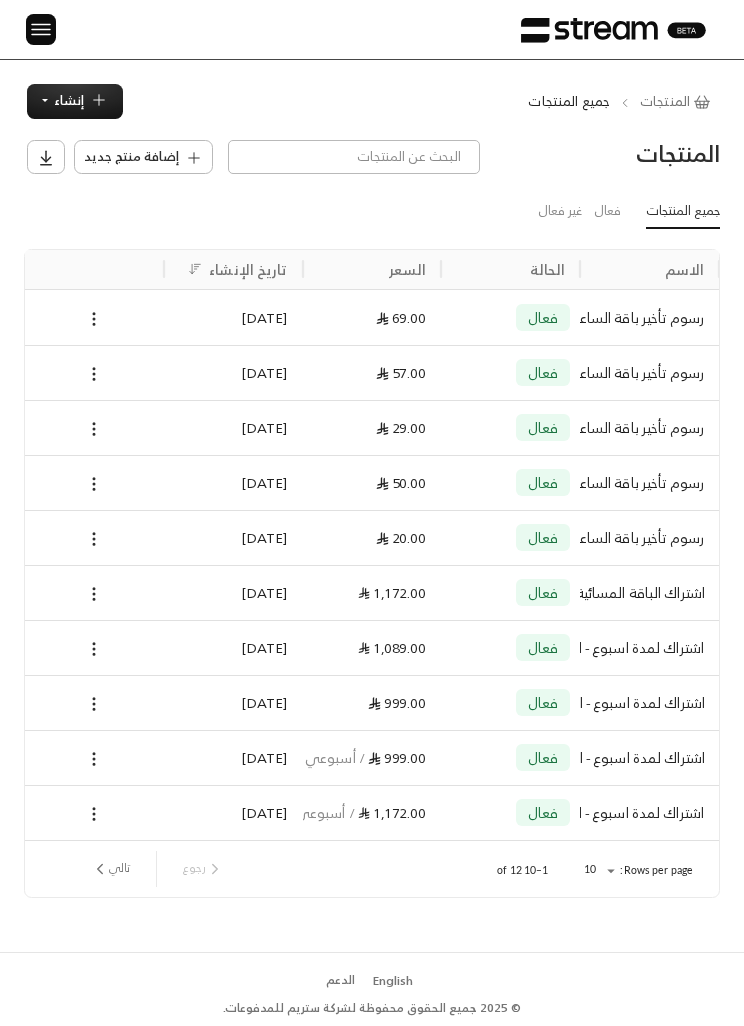 click 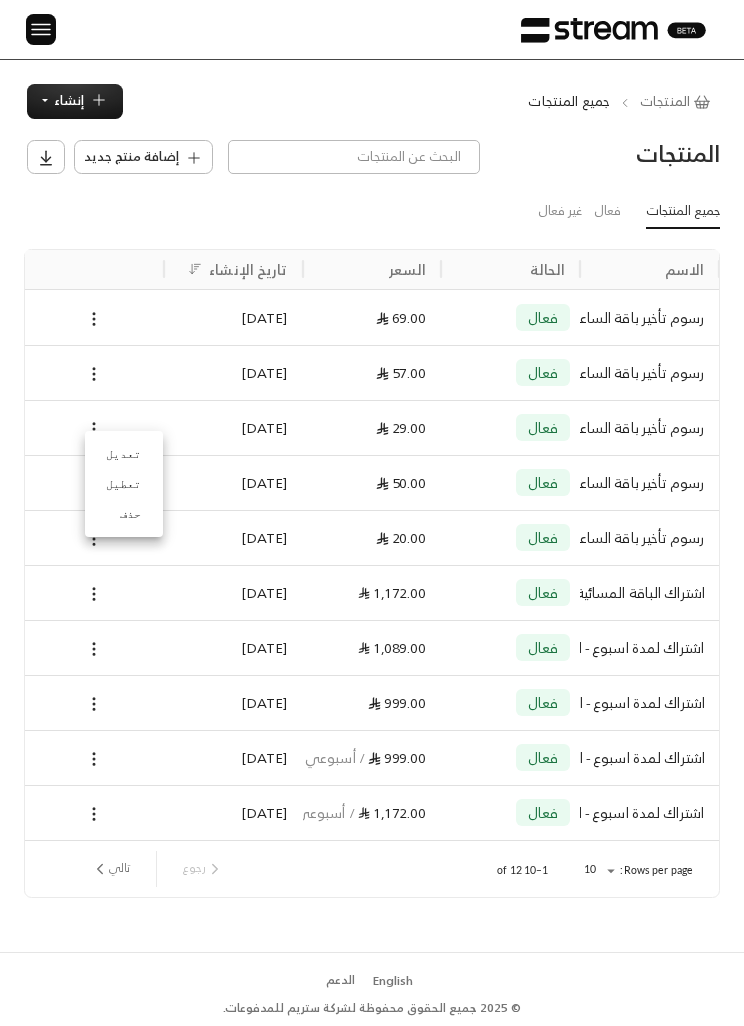 click on "تعديل" at bounding box center (124, 454) 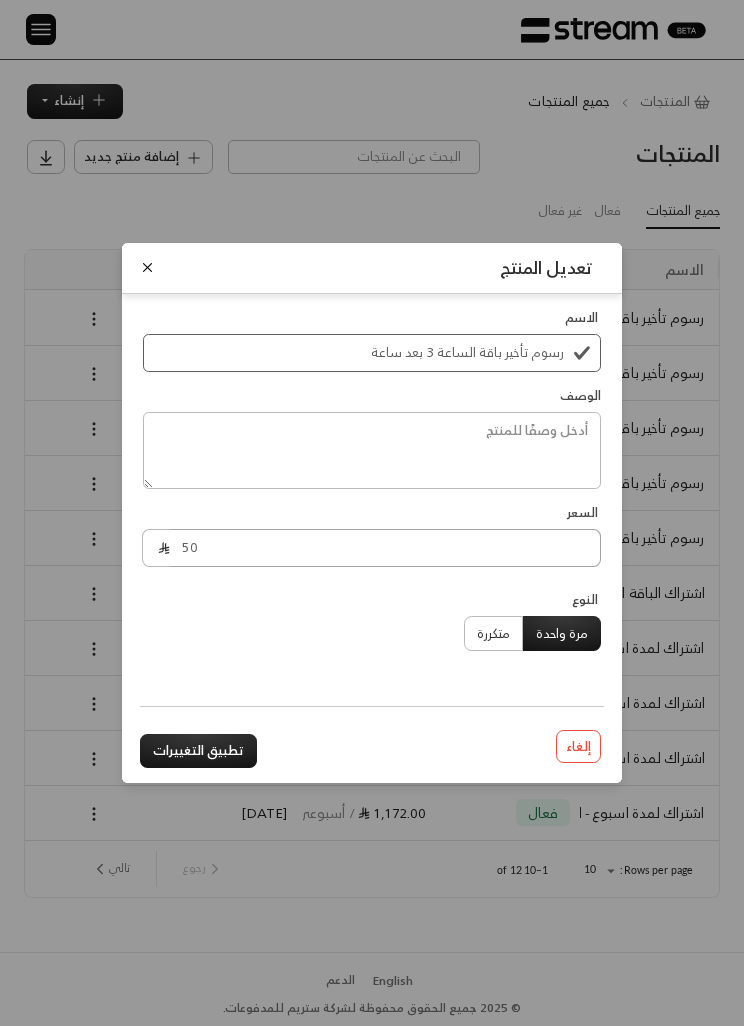 click on "50" at bounding box center [385, 548] 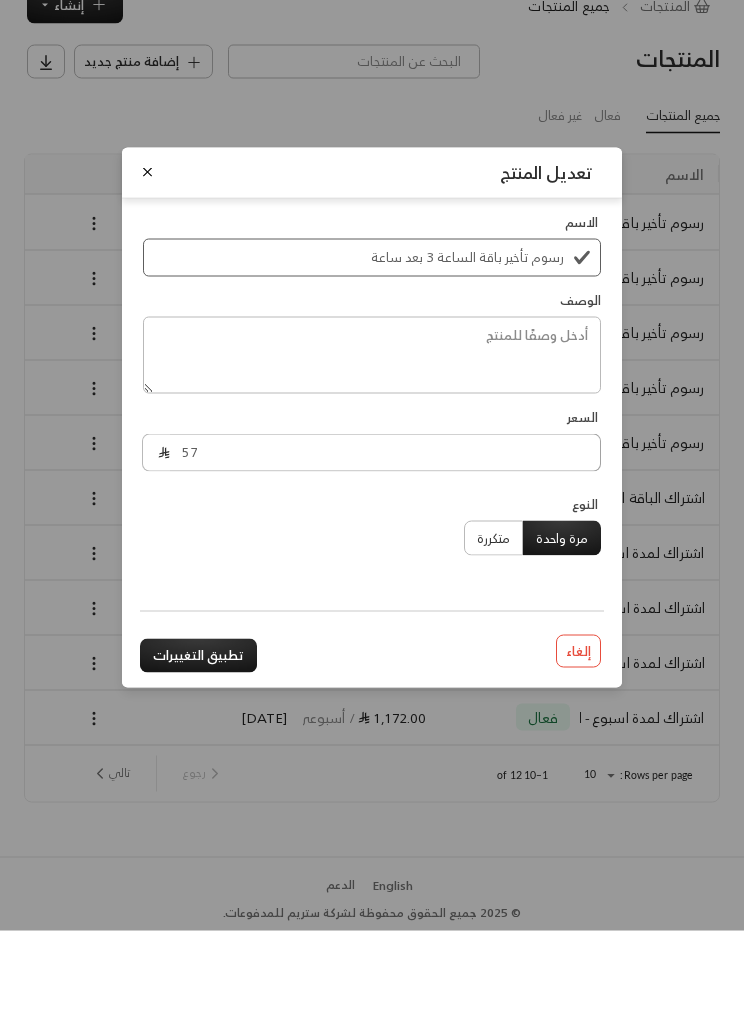 type on "57" 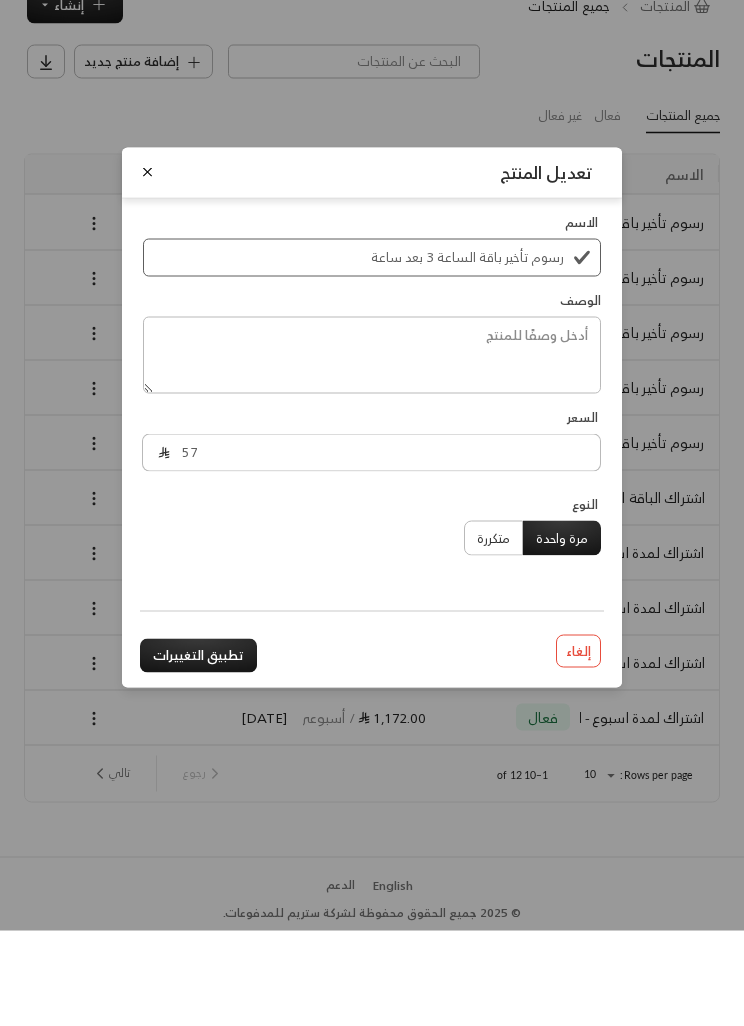 click on "تطبيق التغييرات" at bounding box center [198, 751] 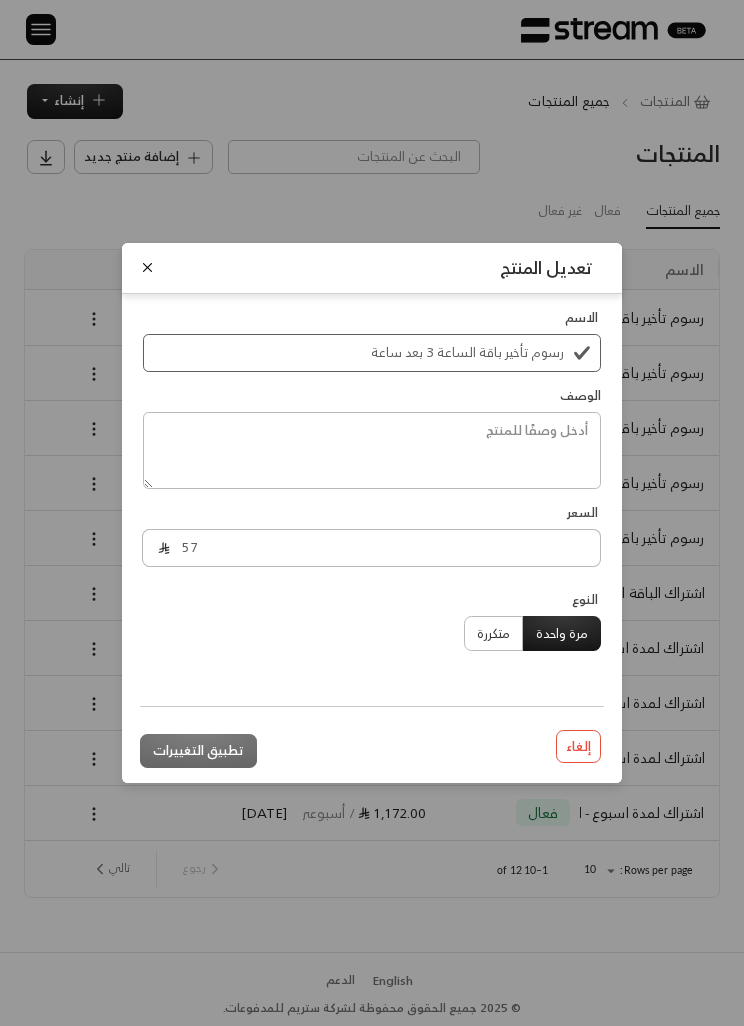 type 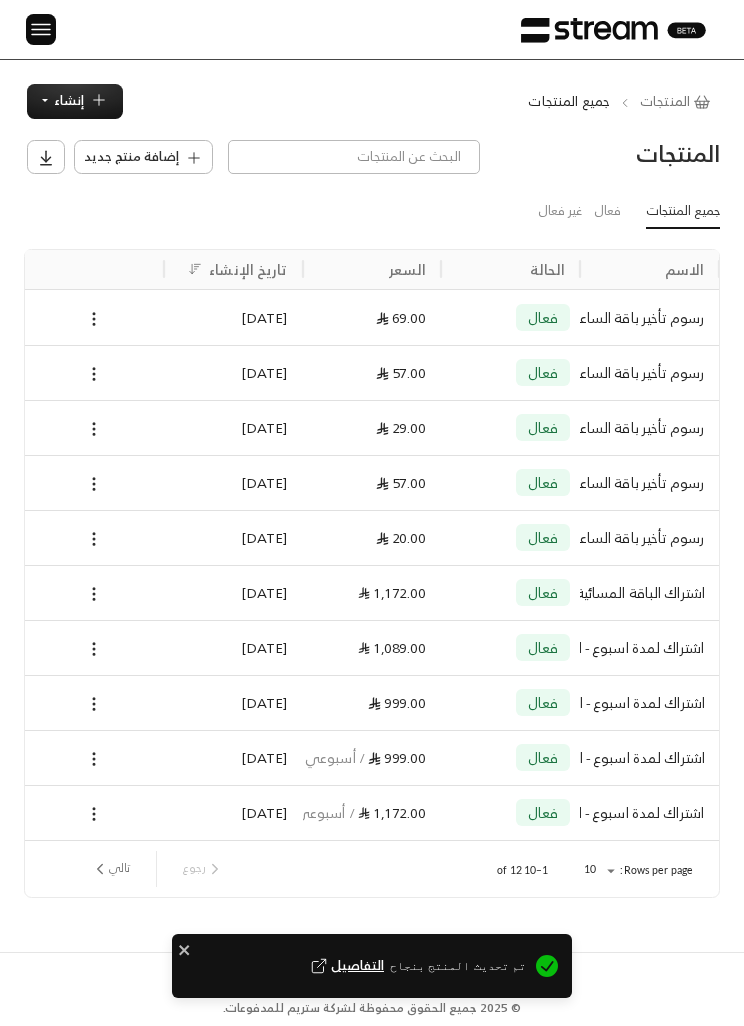 click 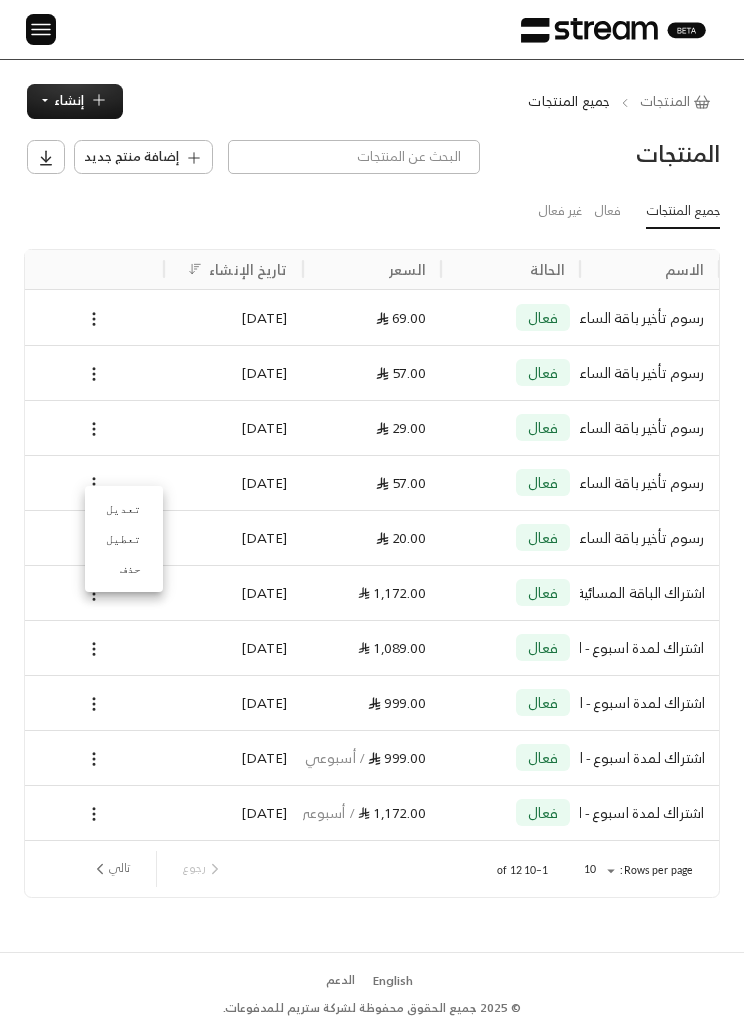 click on "تعديل" at bounding box center (124, 509) 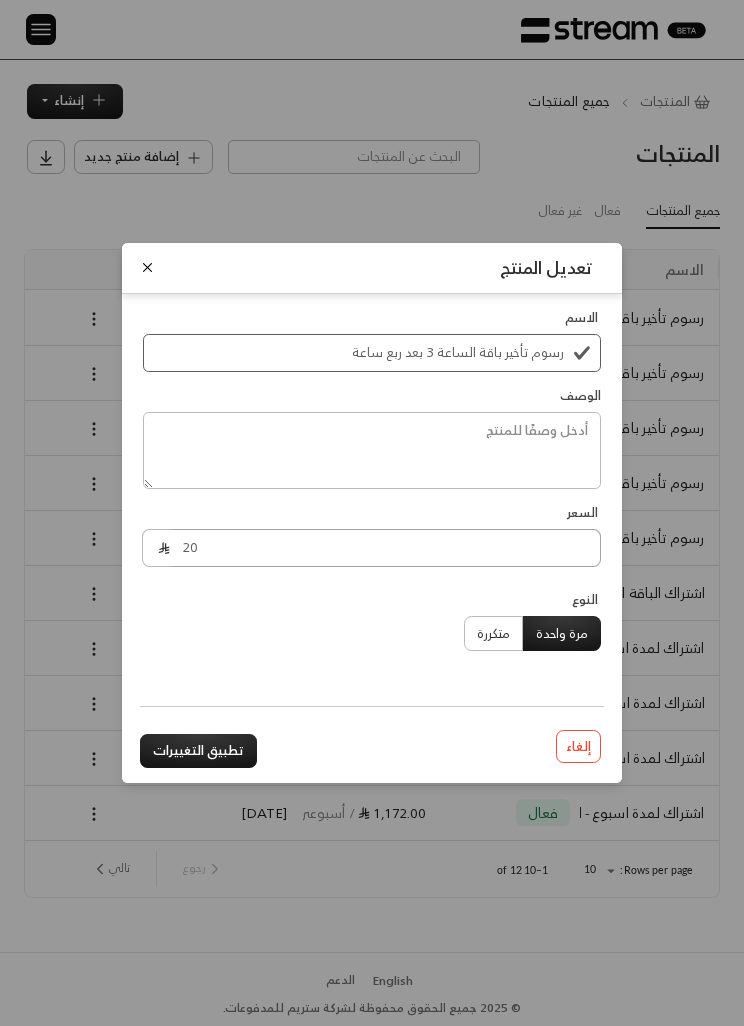 click on "20" at bounding box center (385, 548) 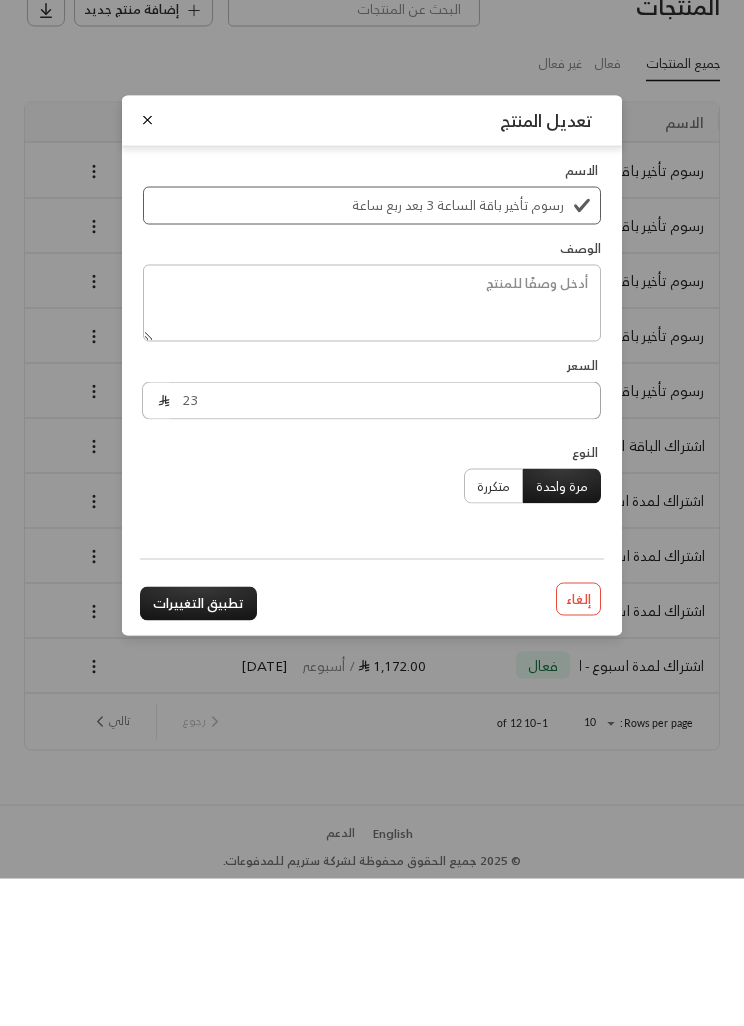 type on "23" 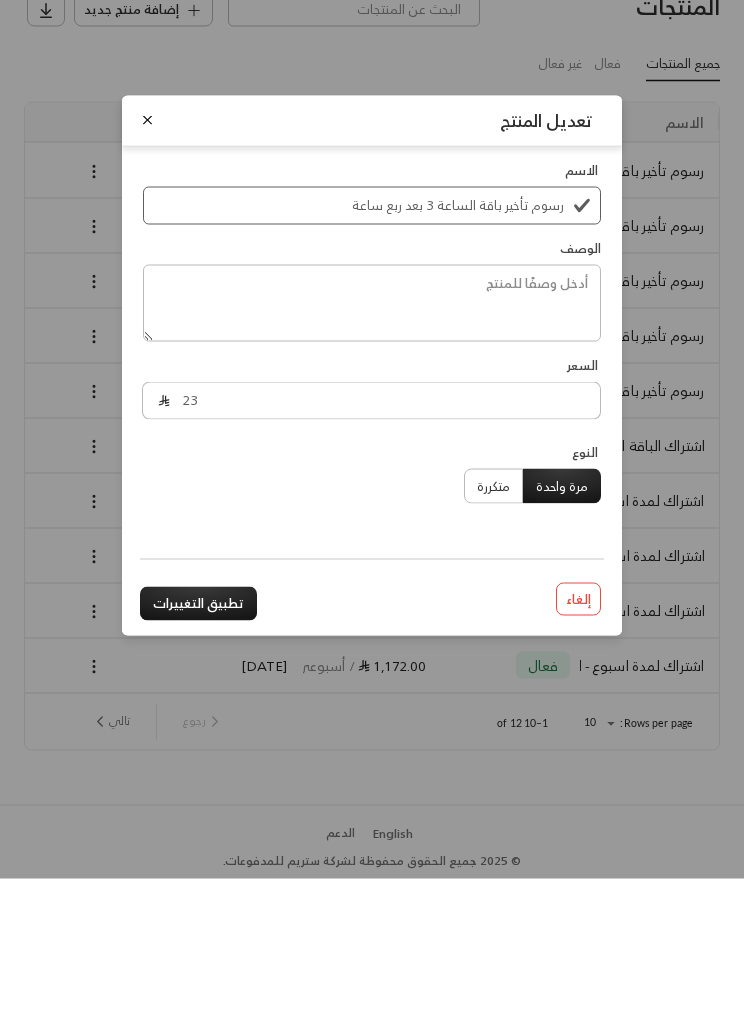 click on "تطبيق التغييرات" at bounding box center [198, 751] 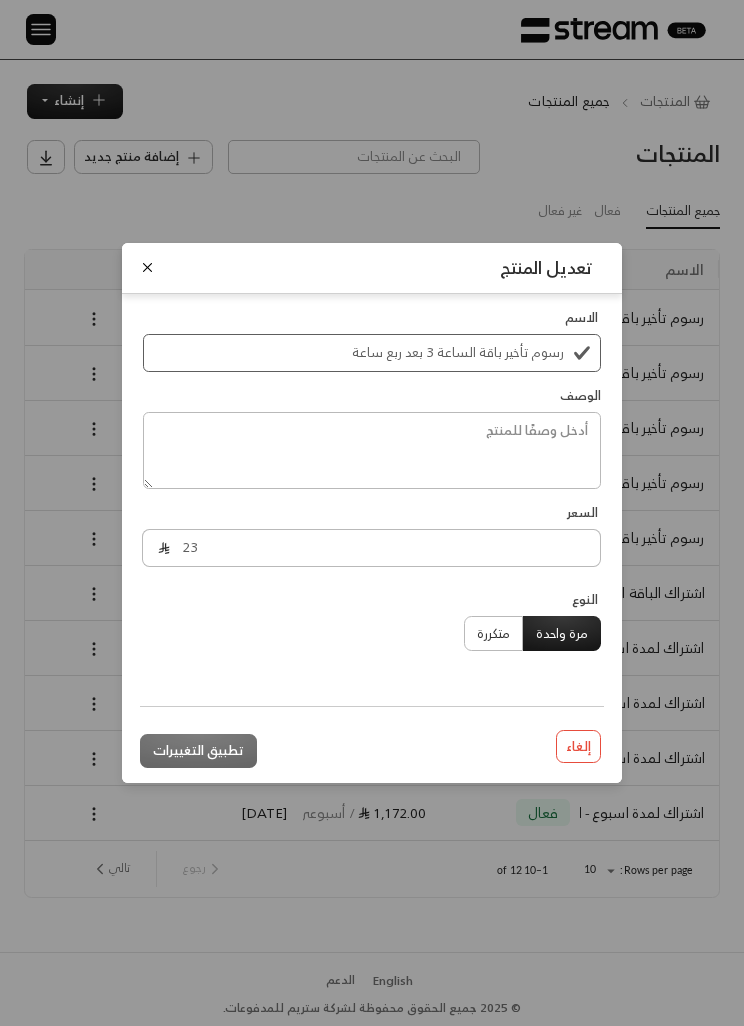 type 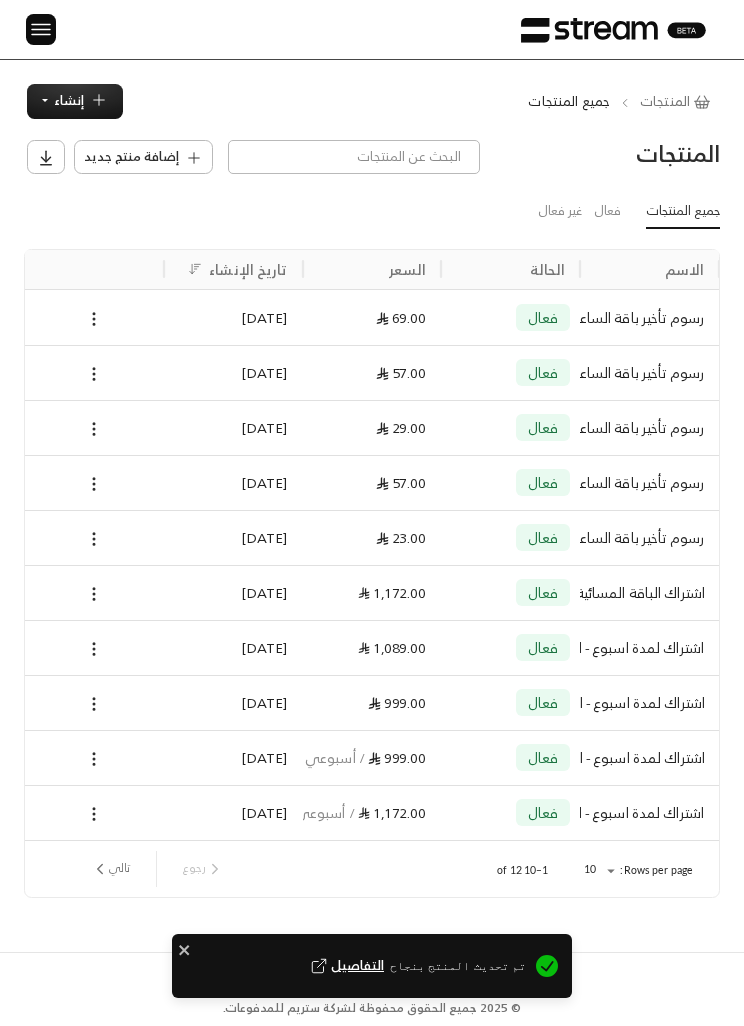 click at bounding box center [41, 29] 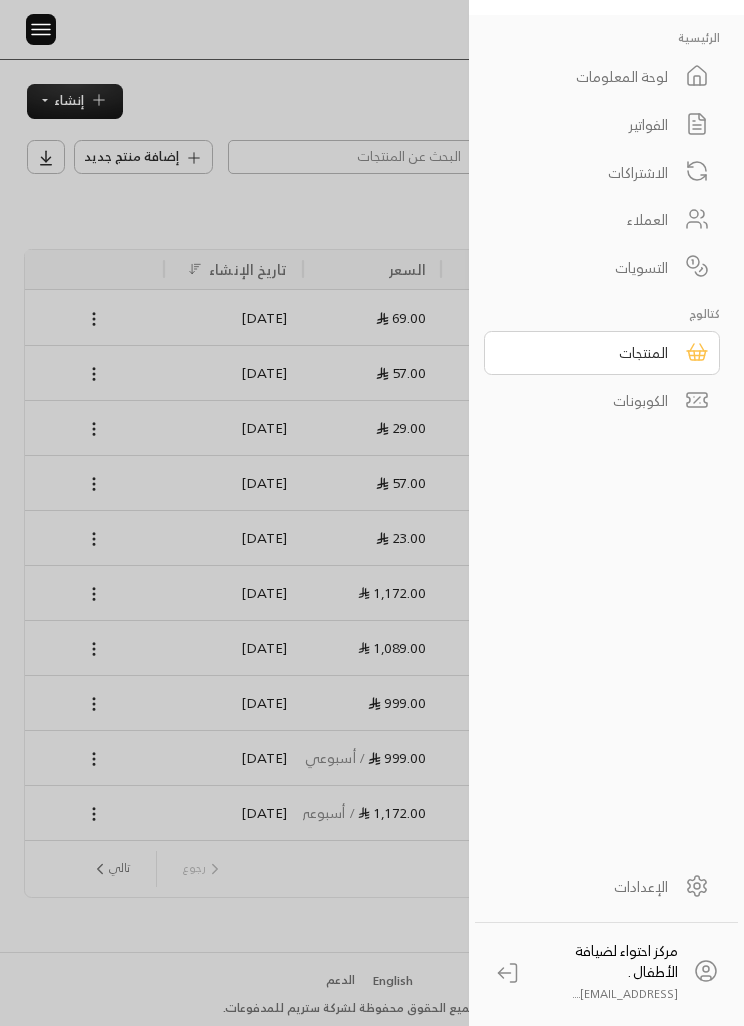 click on "الفواتير" at bounding box center [589, 124] 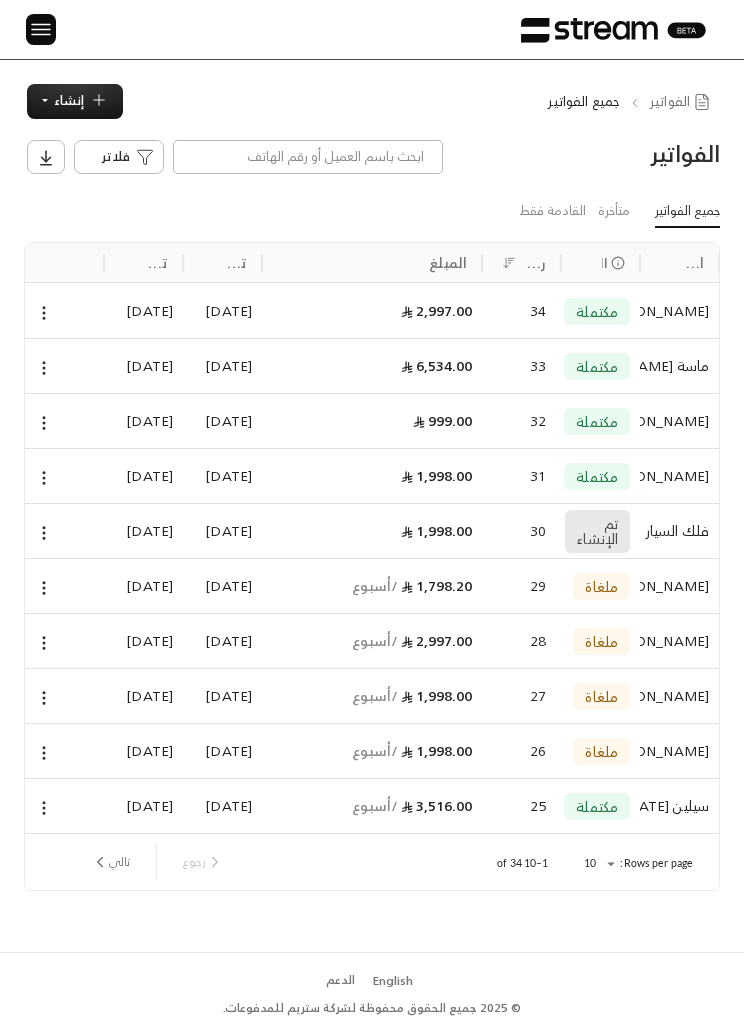 click on "إنشاء" at bounding box center [69, 100] 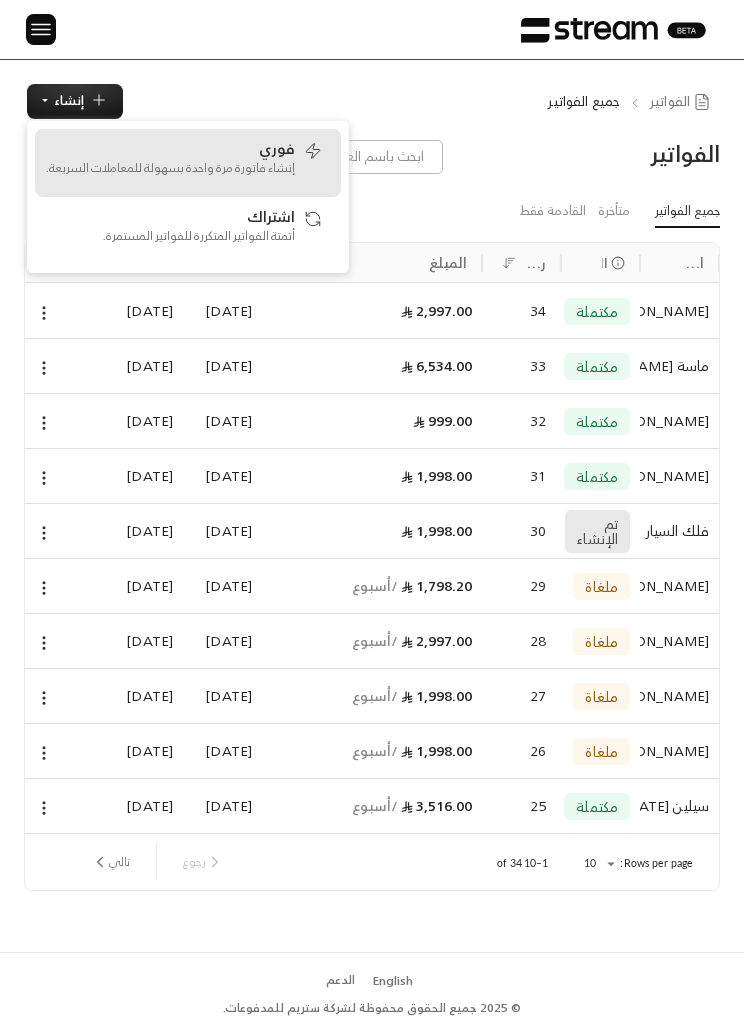 click on "إنشاء فاتورة مرة واحدة بسهولة للمعاملات السريعة." at bounding box center [170, 168] 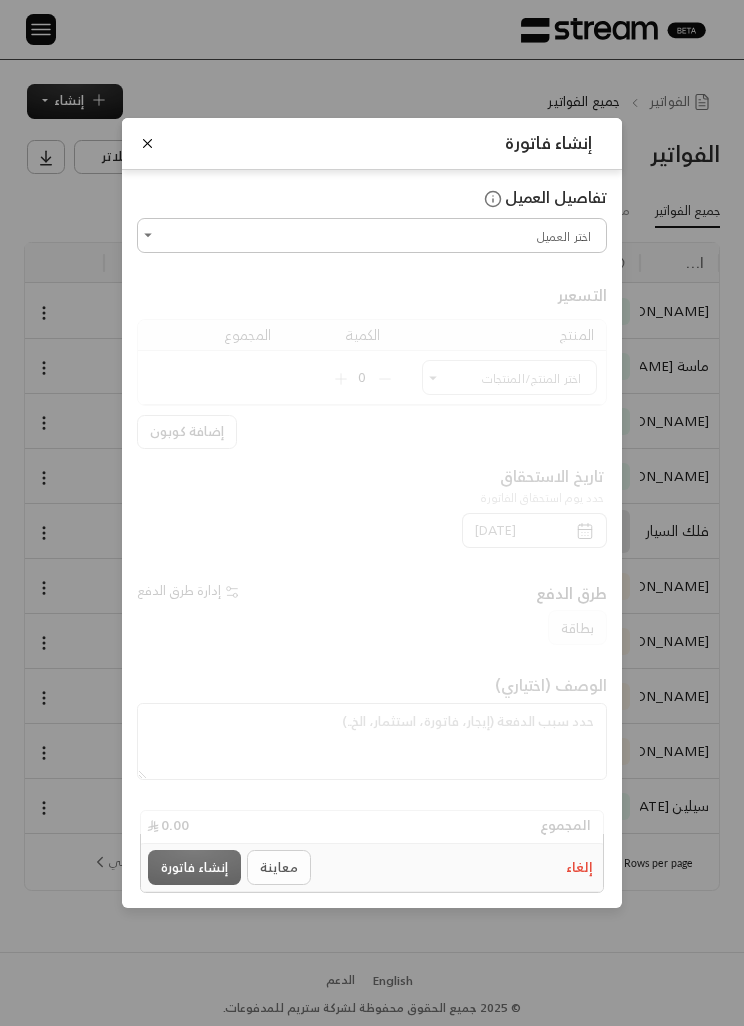 click on "اختر العميل" at bounding box center (372, 235) 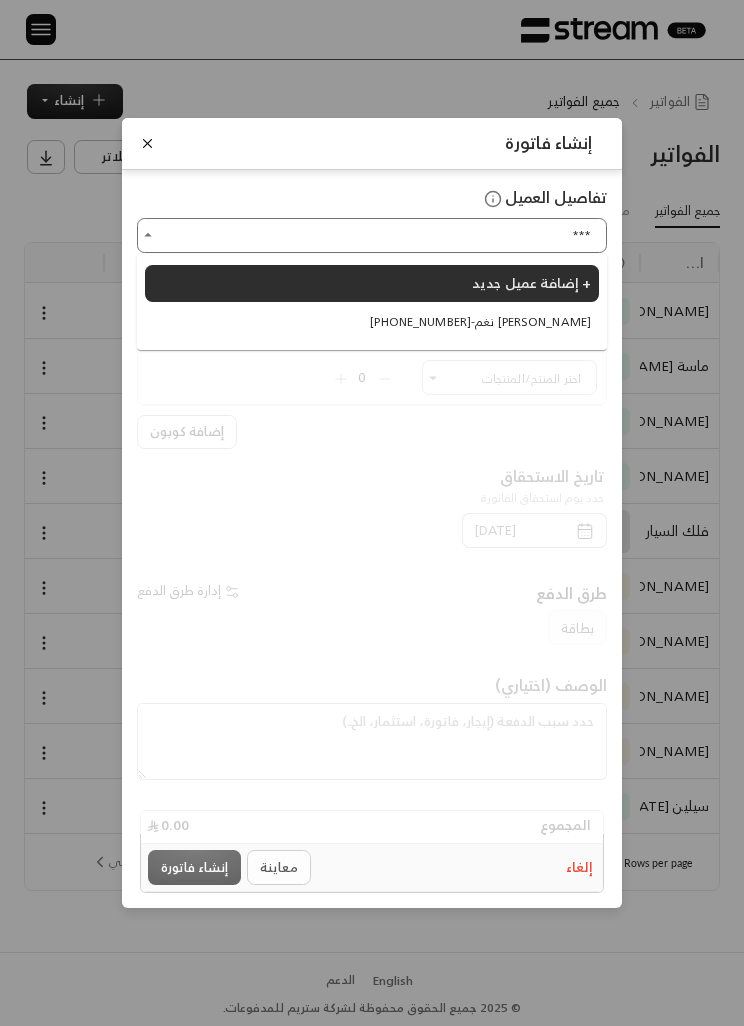 click on "[PHONE_NUMBER]  -  نغم [PERSON_NAME]" at bounding box center [480, 322] 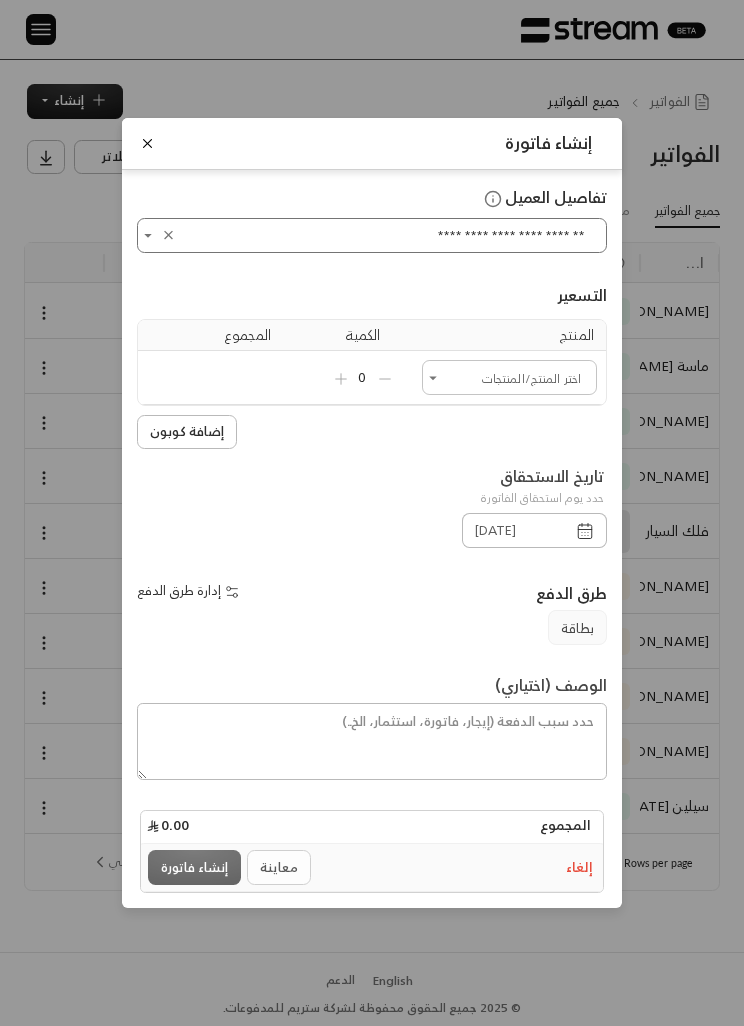 click on "اختر العميل" at bounding box center [509, 377] 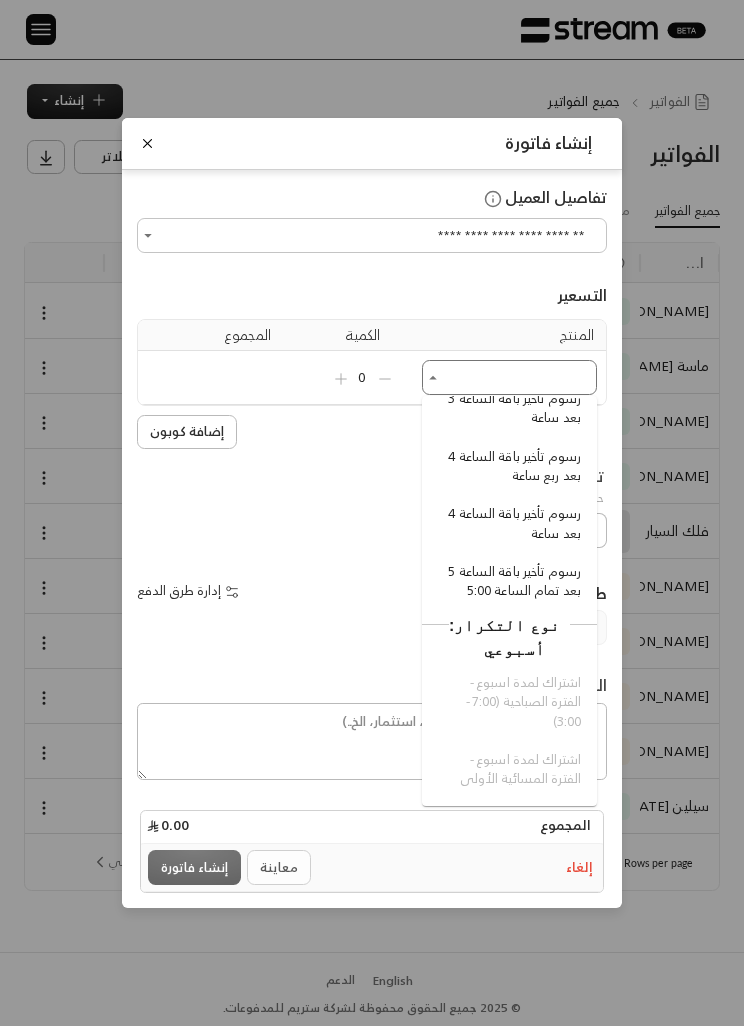 click on "رسوم تأخير باقة الساعة 5 بعد تمام الساعة 5:00" at bounding box center [512, 581] 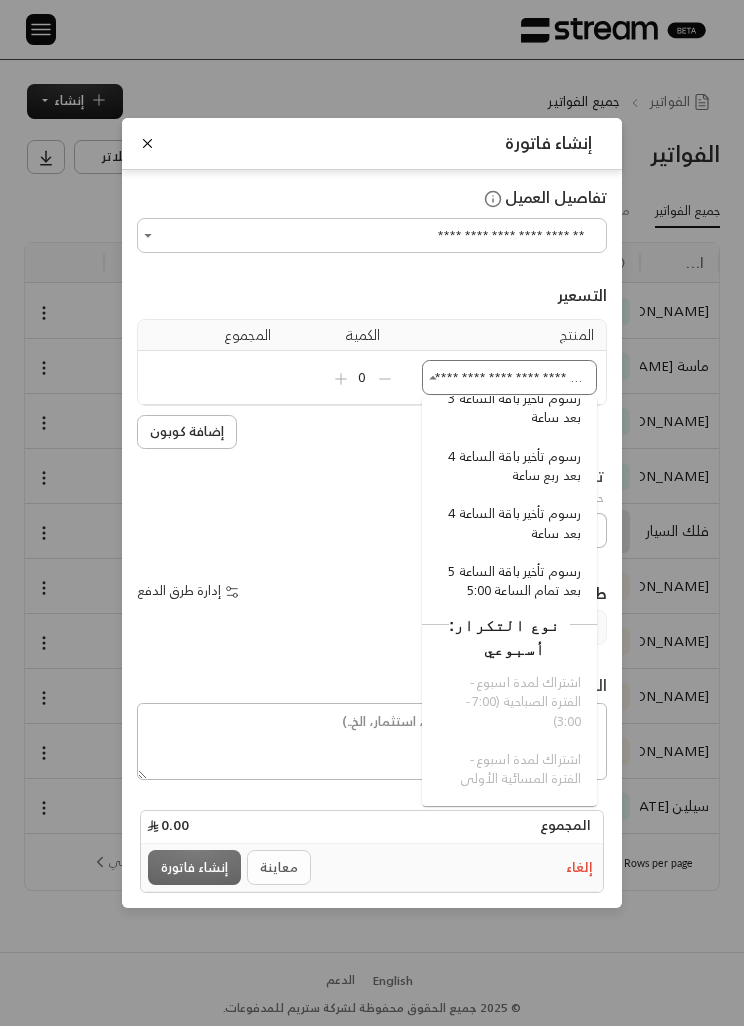 type 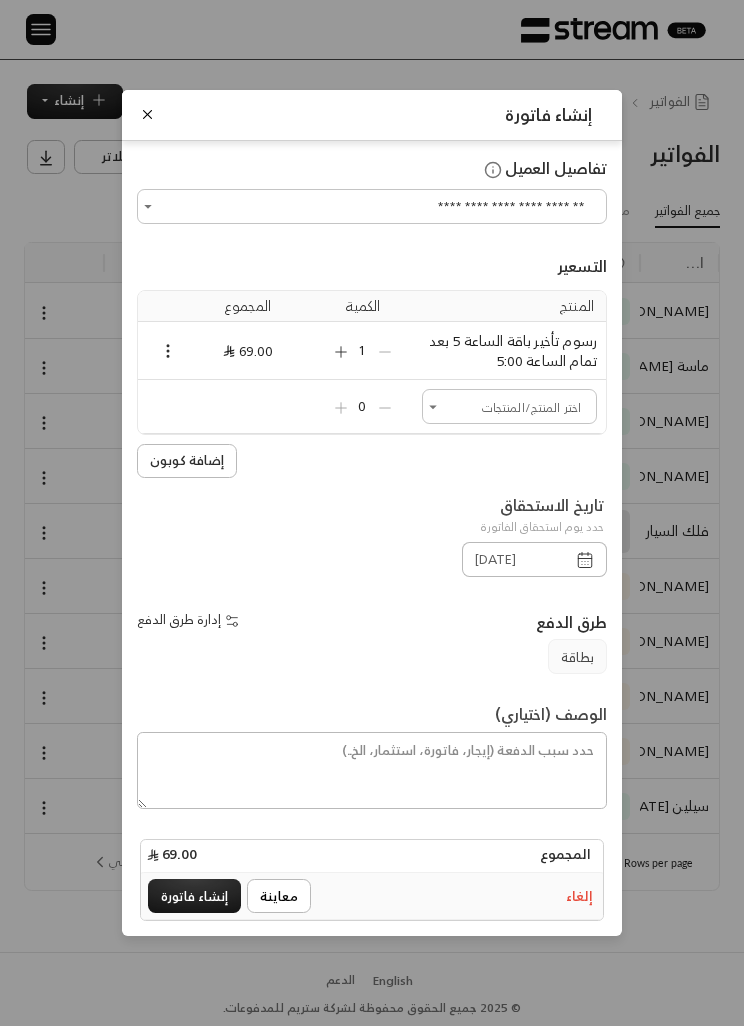 click on "1" at bounding box center (363, 351) 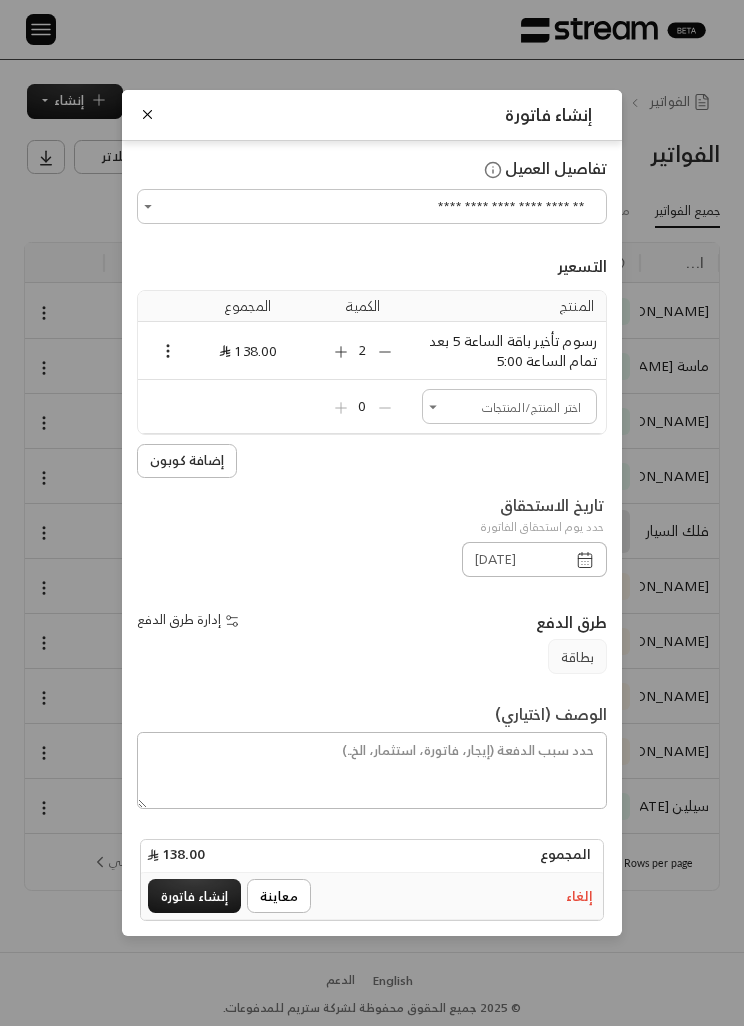 click on "إنشاء فاتورة" at bounding box center [194, 896] 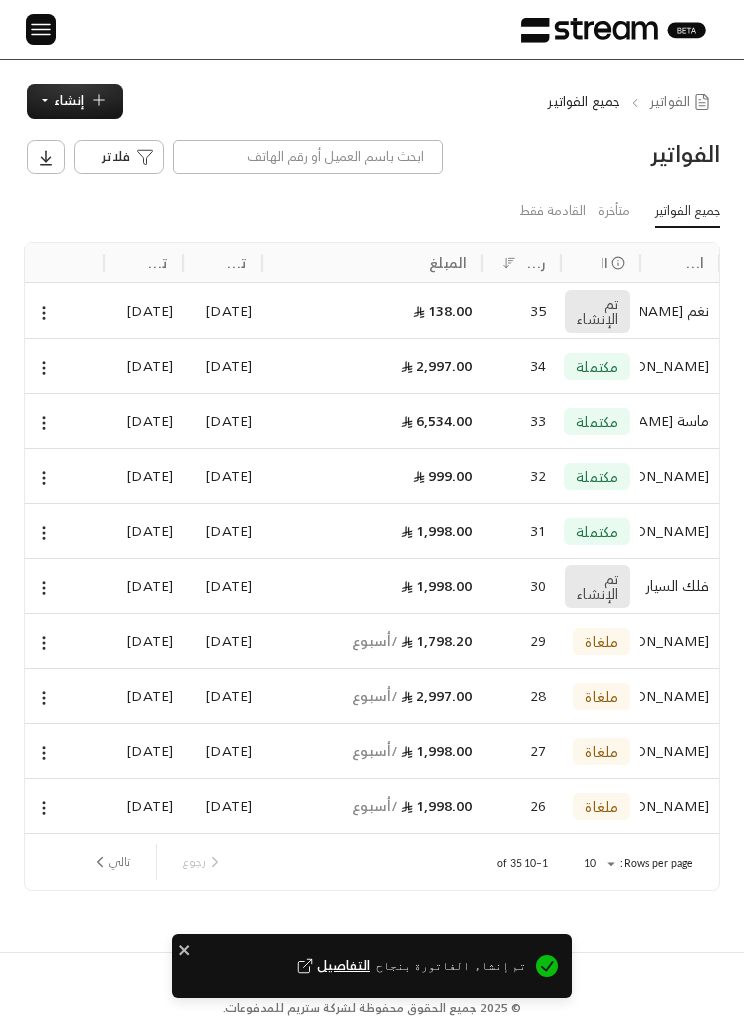 click on "إنشاء" at bounding box center [69, 100] 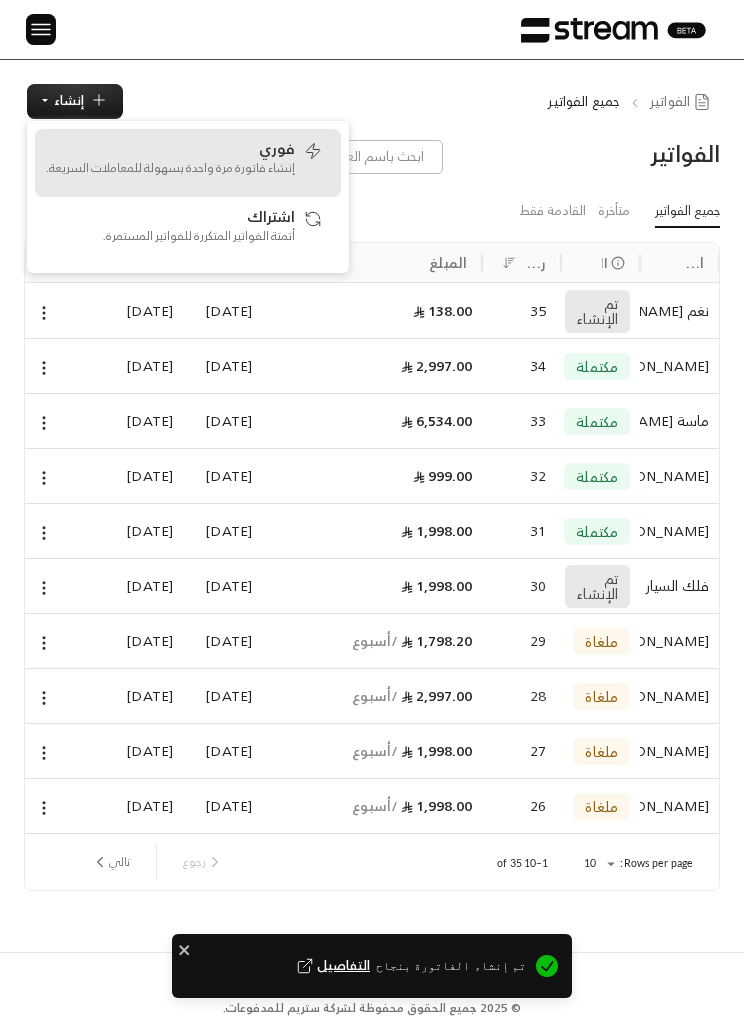 click on "إنشاء فاتورة مرة واحدة بسهولة للمعاملات السريعة." at bounding box center [170, 168] 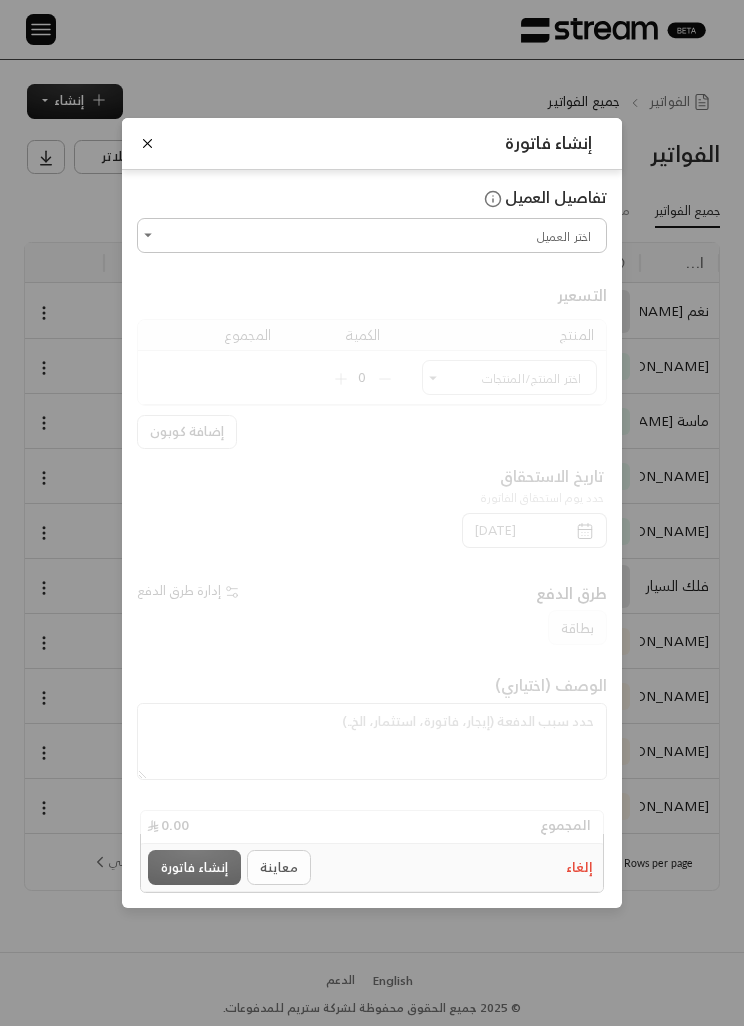 click on "اختر العميل" at bounding box center (372, 235) 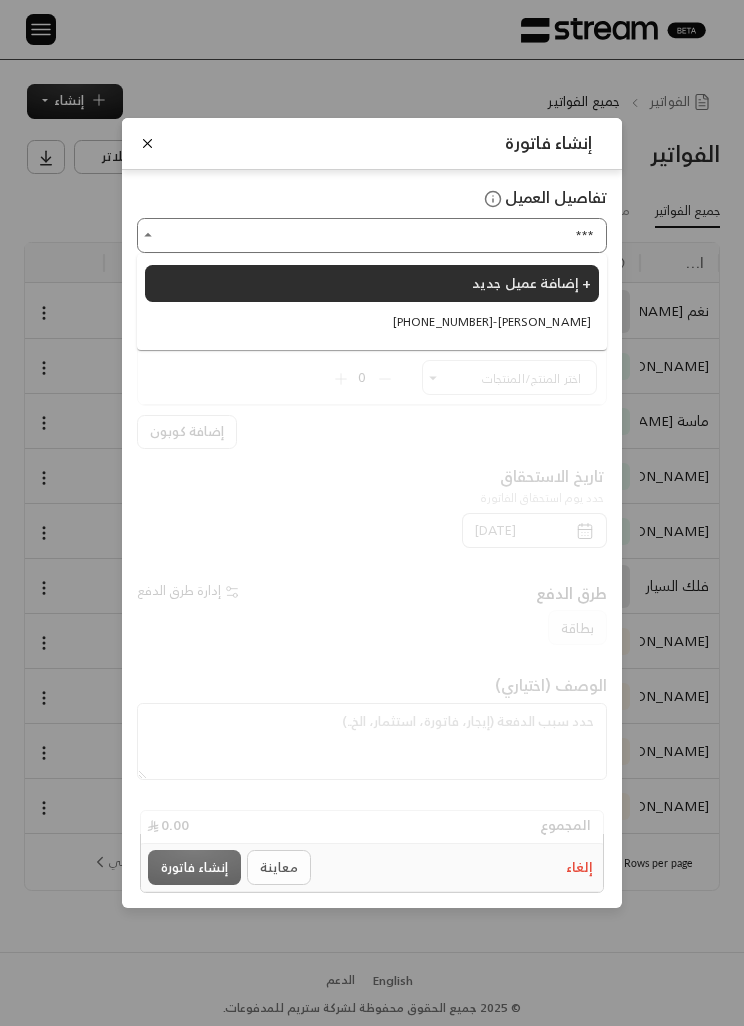 click on "[PHONE_NUMBER]  -  [PERSON_NAME]" at bounding box center (372, 322) 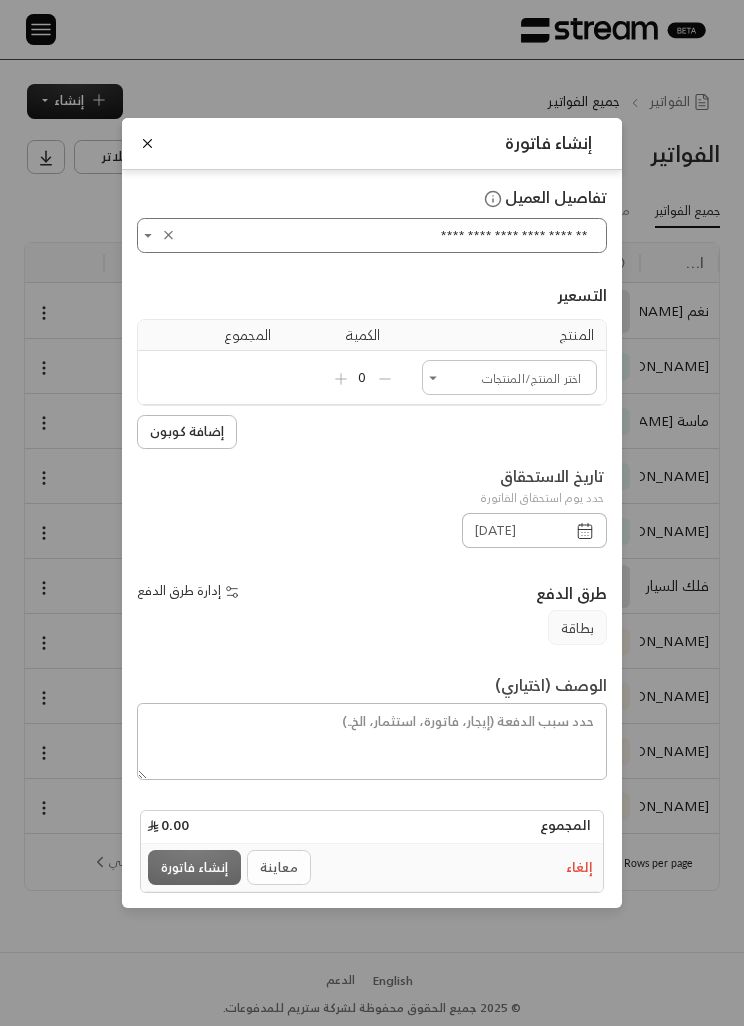 click on "اختر العميل" at bounding box center [509, 377] 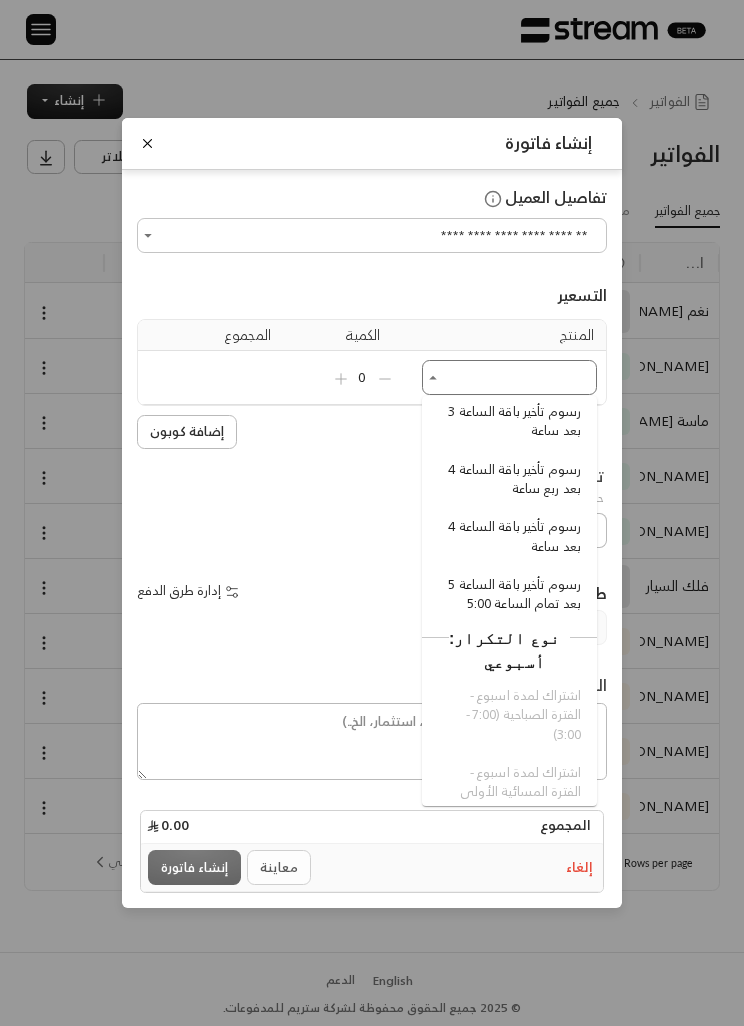 scroll, scrollTop: 335, scrollLeft: 0, axis: vertical 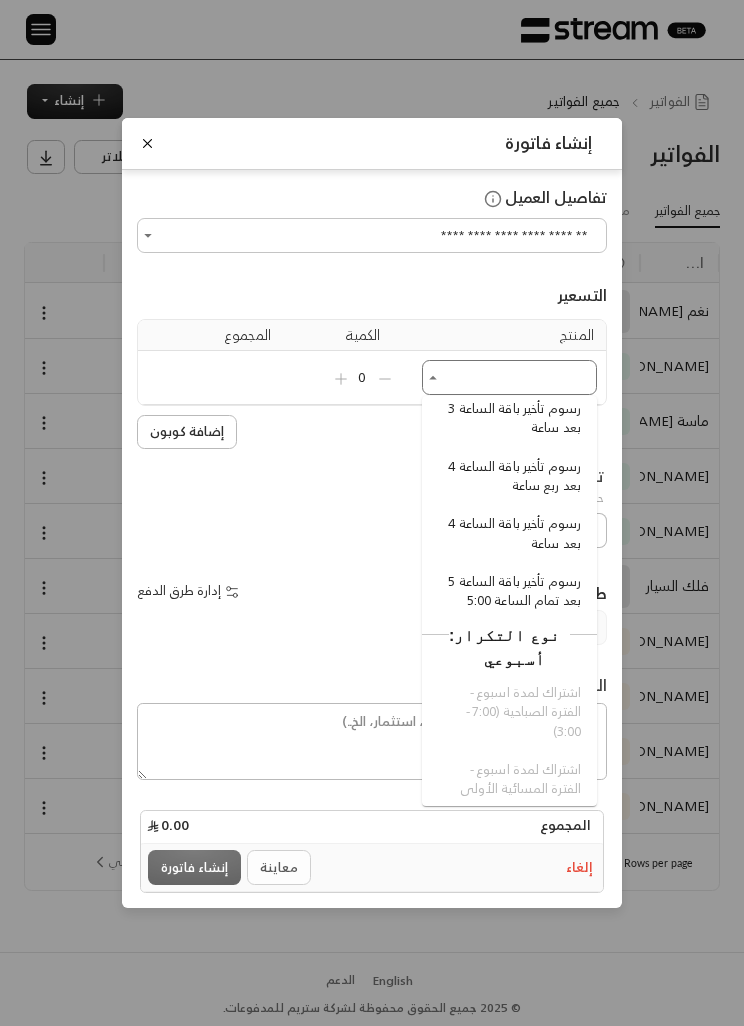 click on "رسوم تأخير باقة الساعة 5 بعد تمام الساعة 5:00" at bounding box center [512, 591] 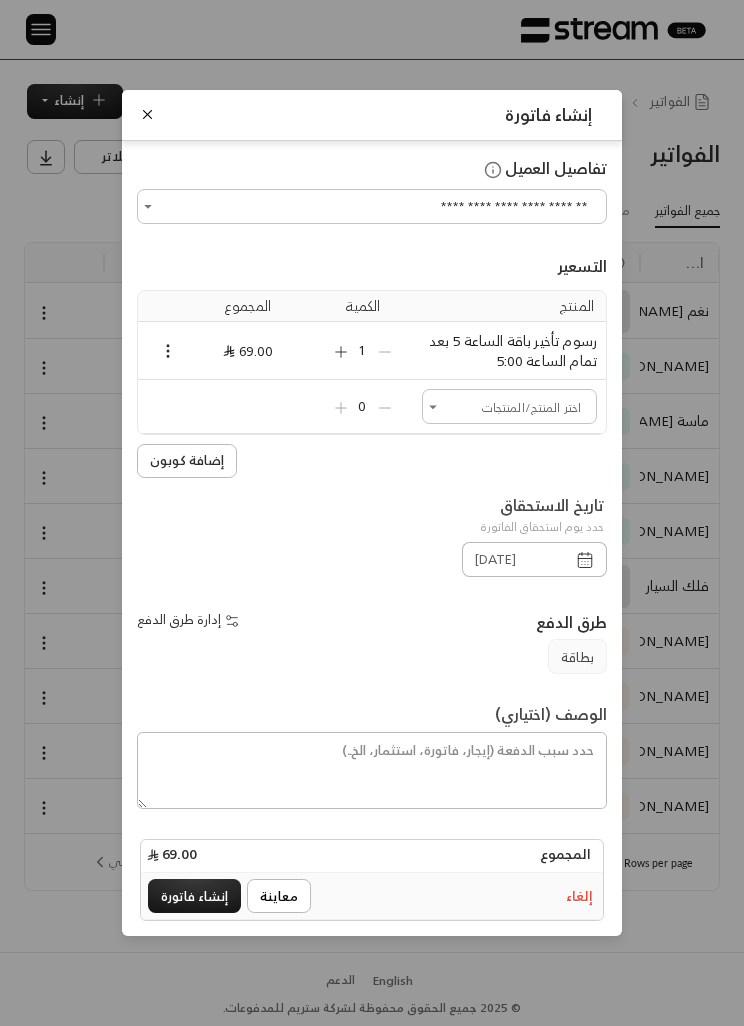click on "إنشاء فاتورة" at bounding box center (194, 896) 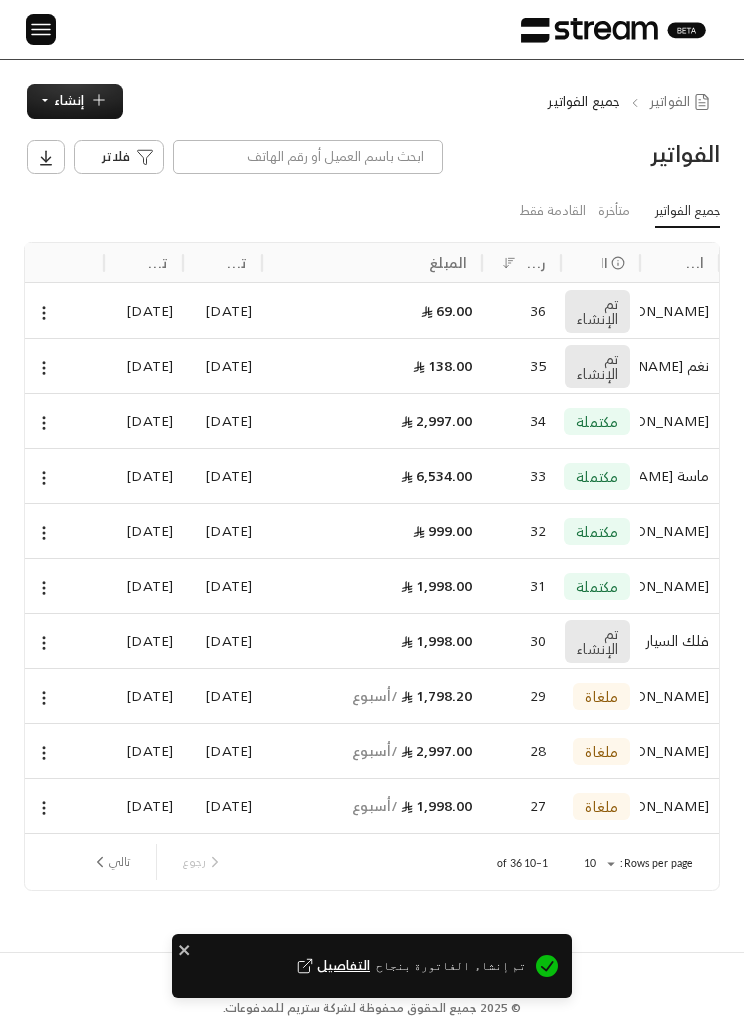 click on "إنشاء" at bounding box center (69, 100) 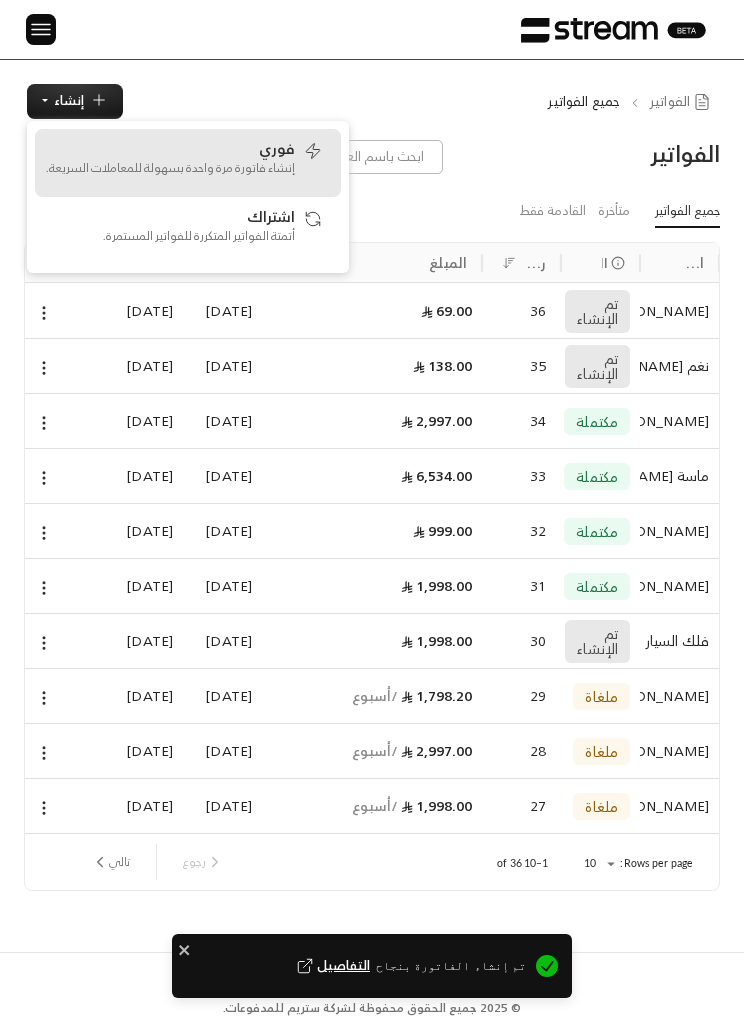 click on "إنشاء فاتورة مرة واحدة بسهولة للمعاملات السريعة." at bounding box center (170, 168) 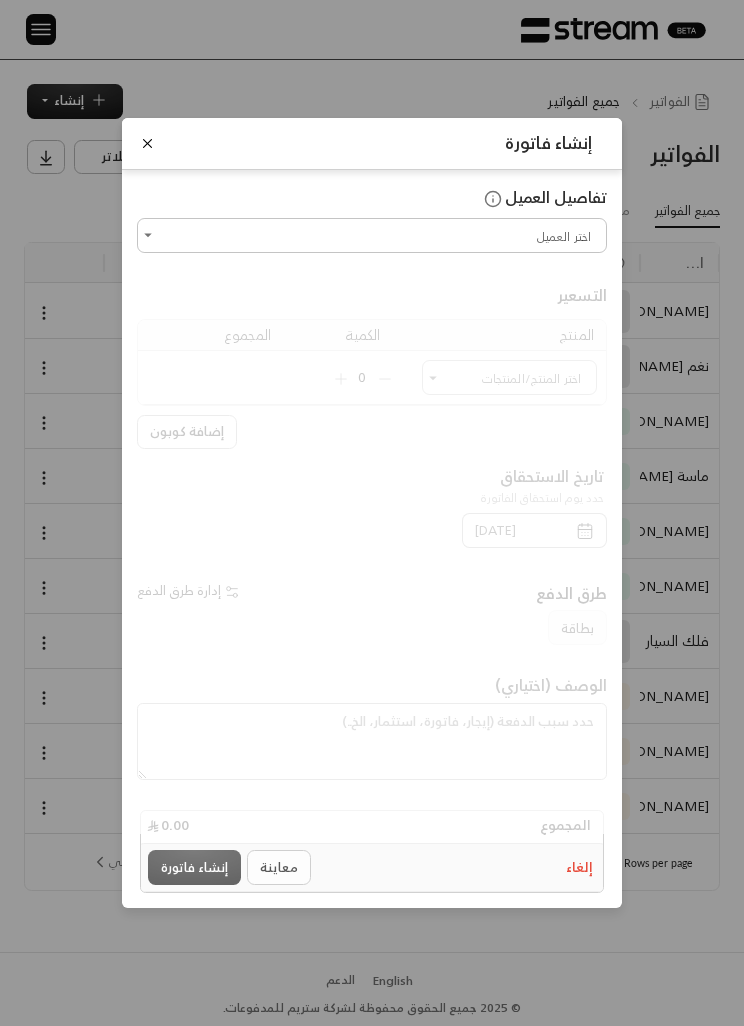 click on "اختر العميل" at bounding box center [372, 235] 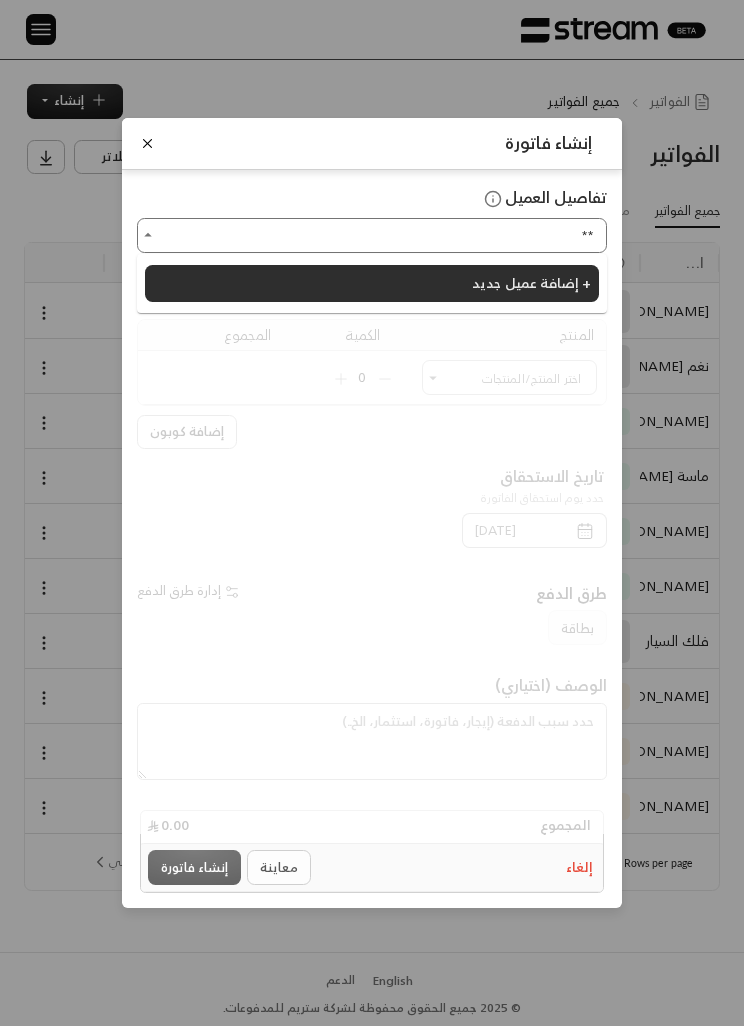 type on "*" 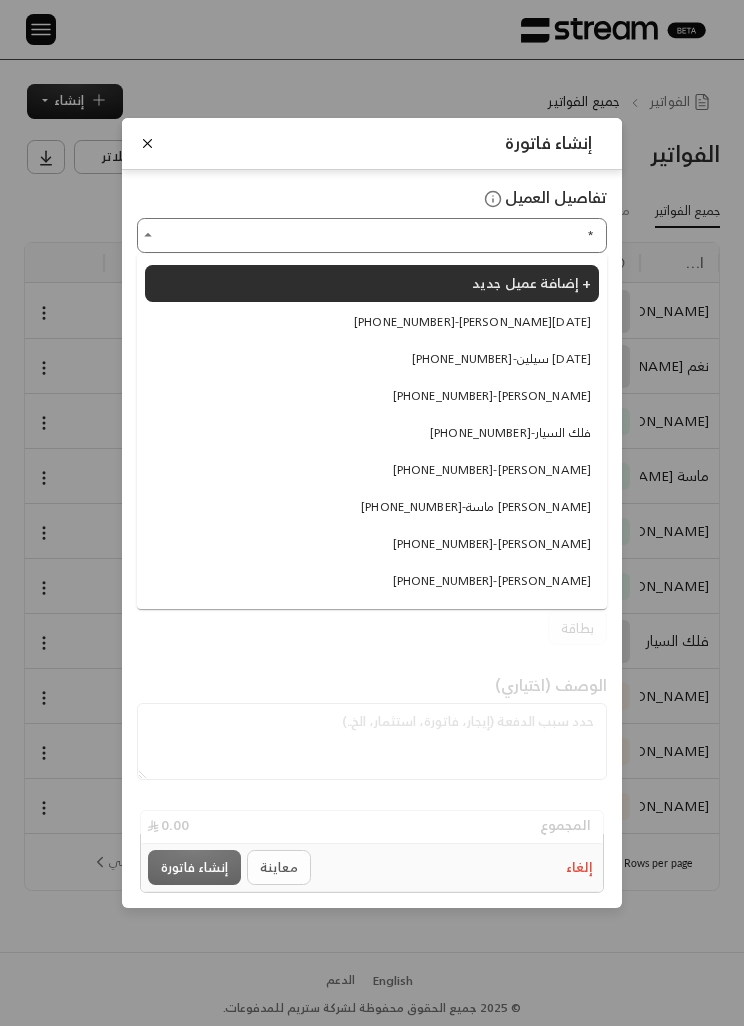 type 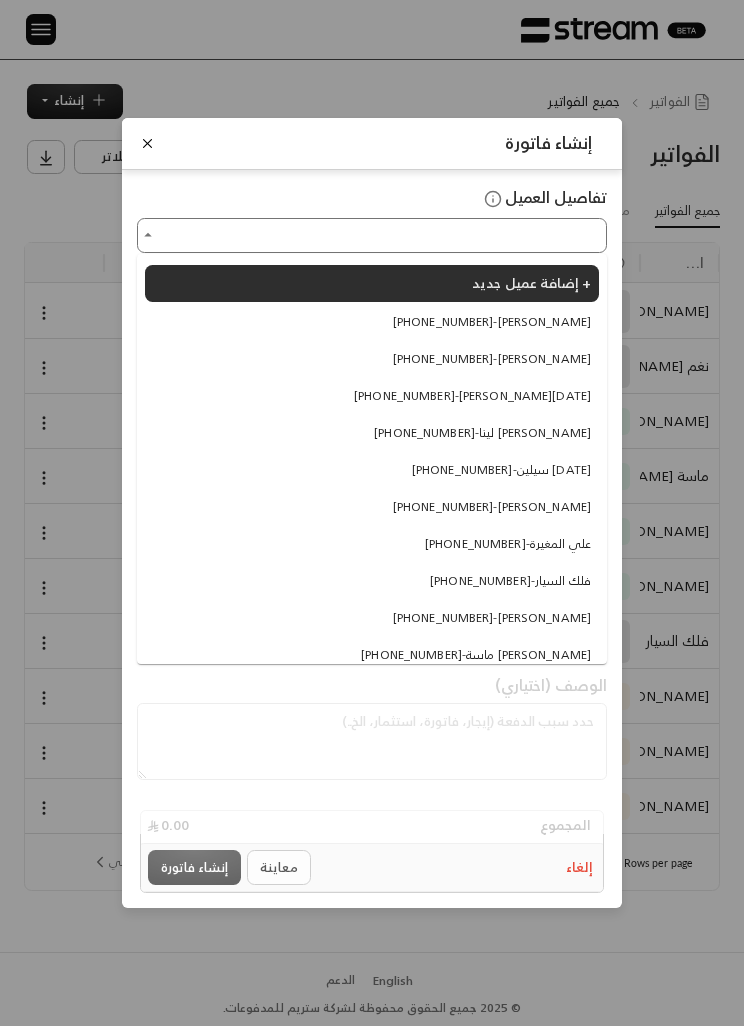 click on "إضافة عميل جديد +" at bounding box center (372, 283) 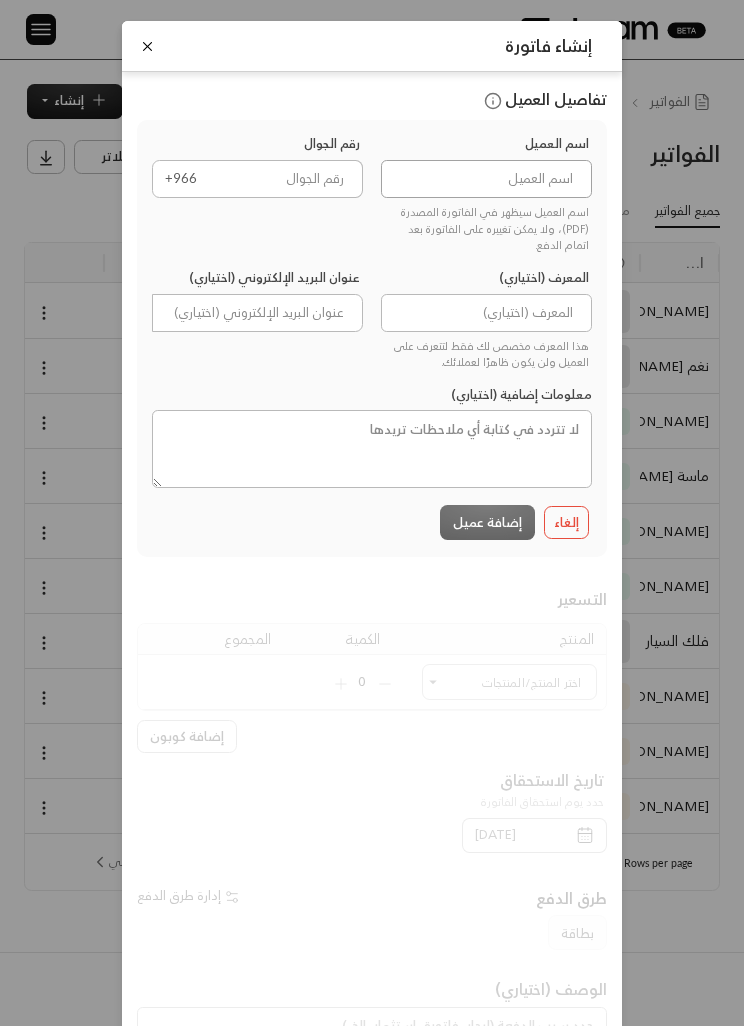click at bounding box center (486, 179) 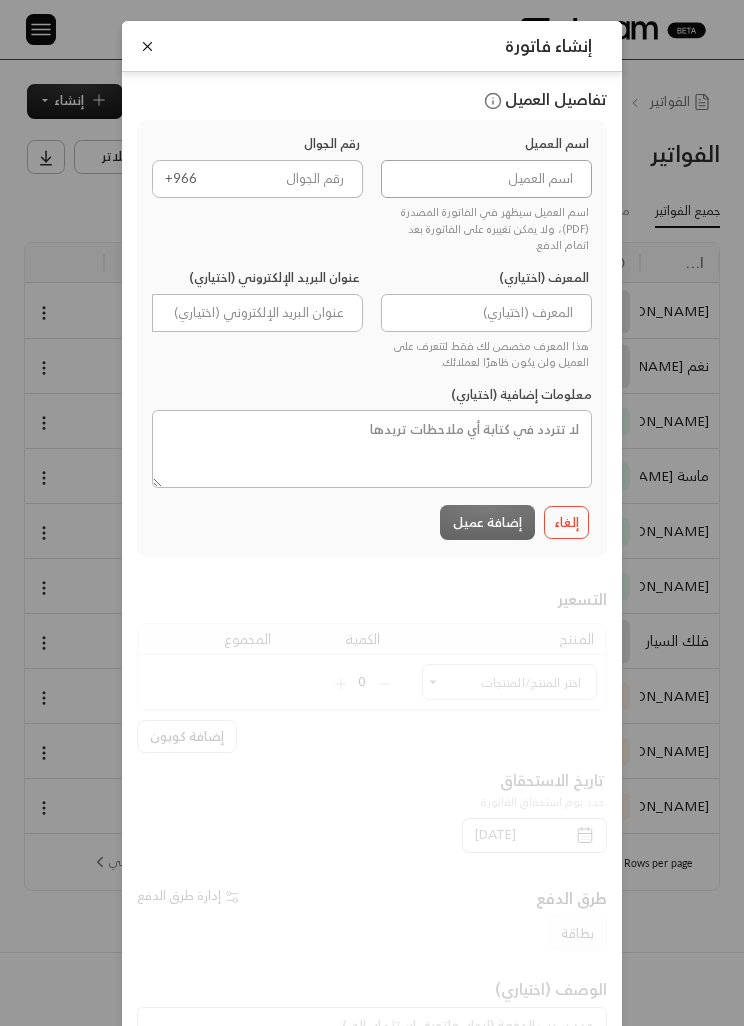 type on "و" 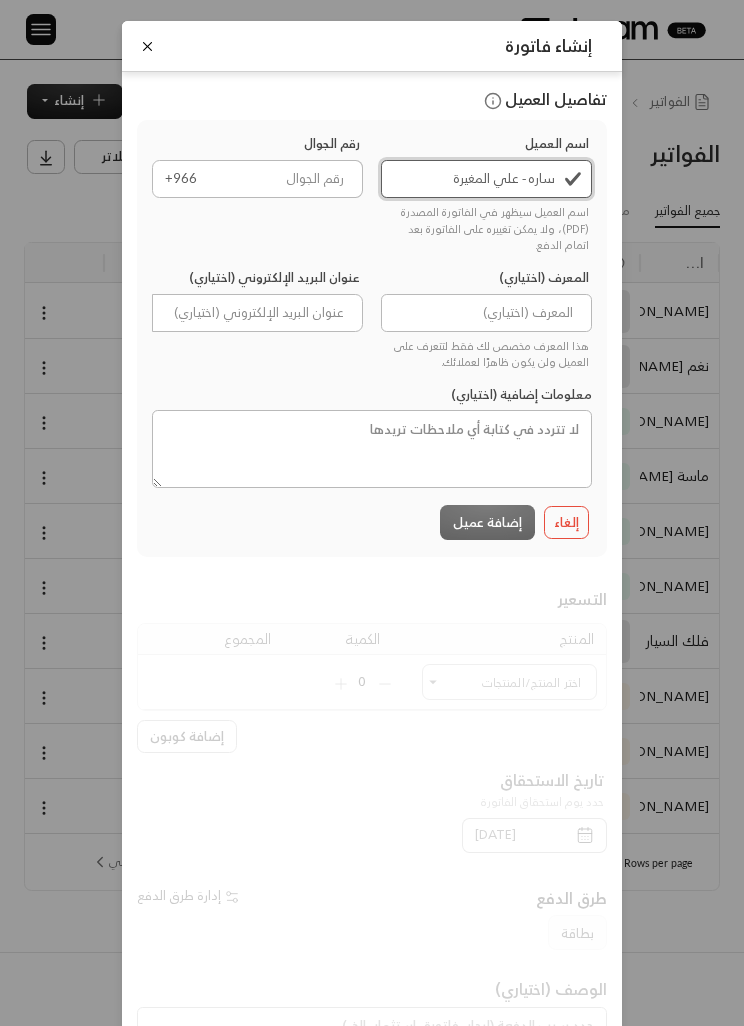 type on "ساره - علي المغيرة" 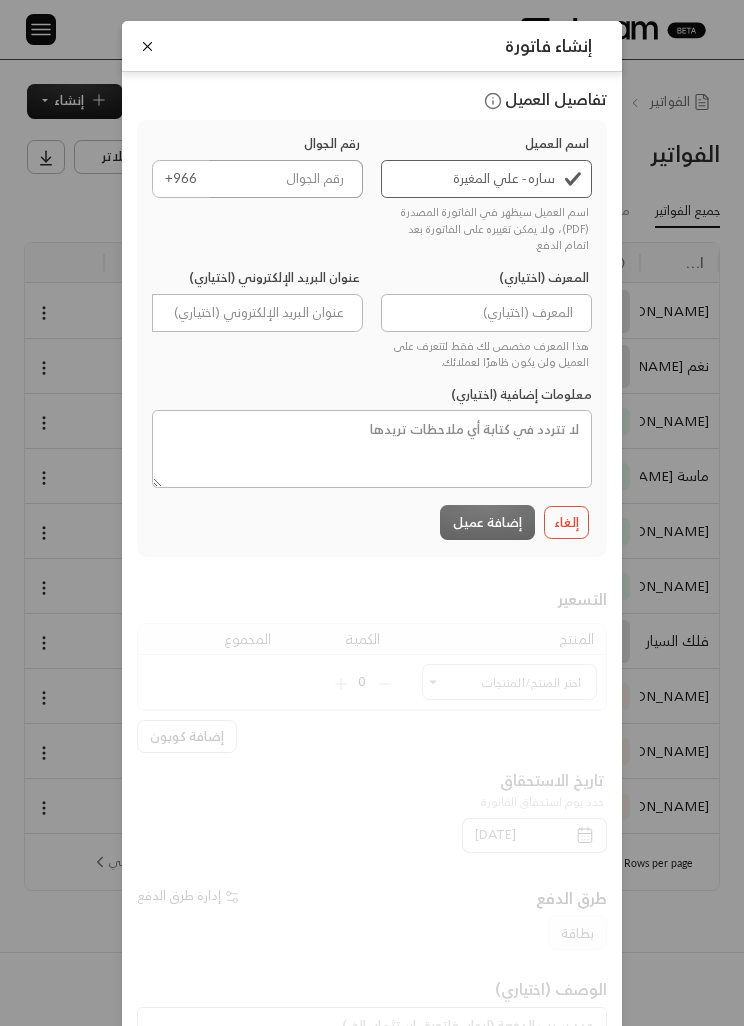 click at bounding box center (286, 179) 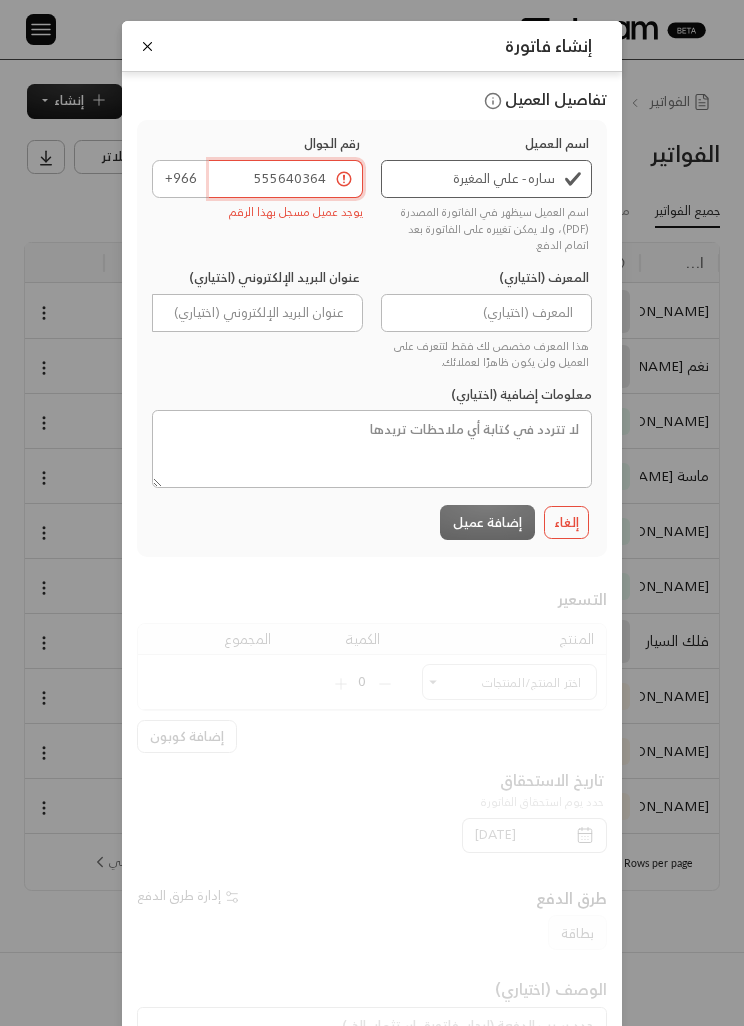 type on "555640364" 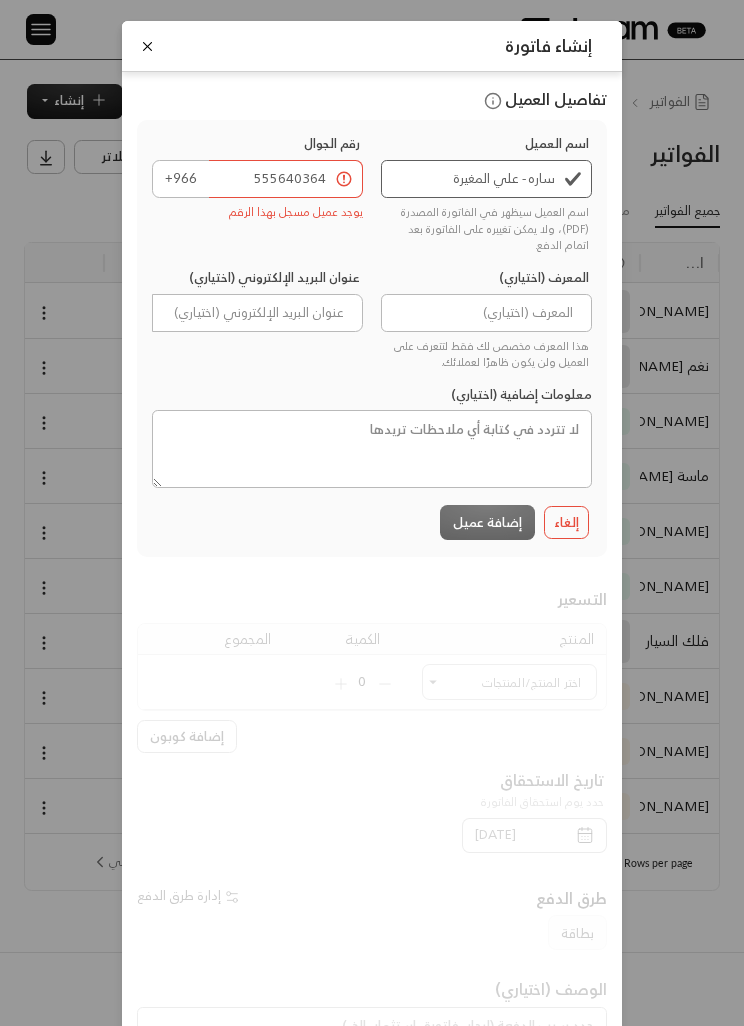 click at bounding box center (147, 46) 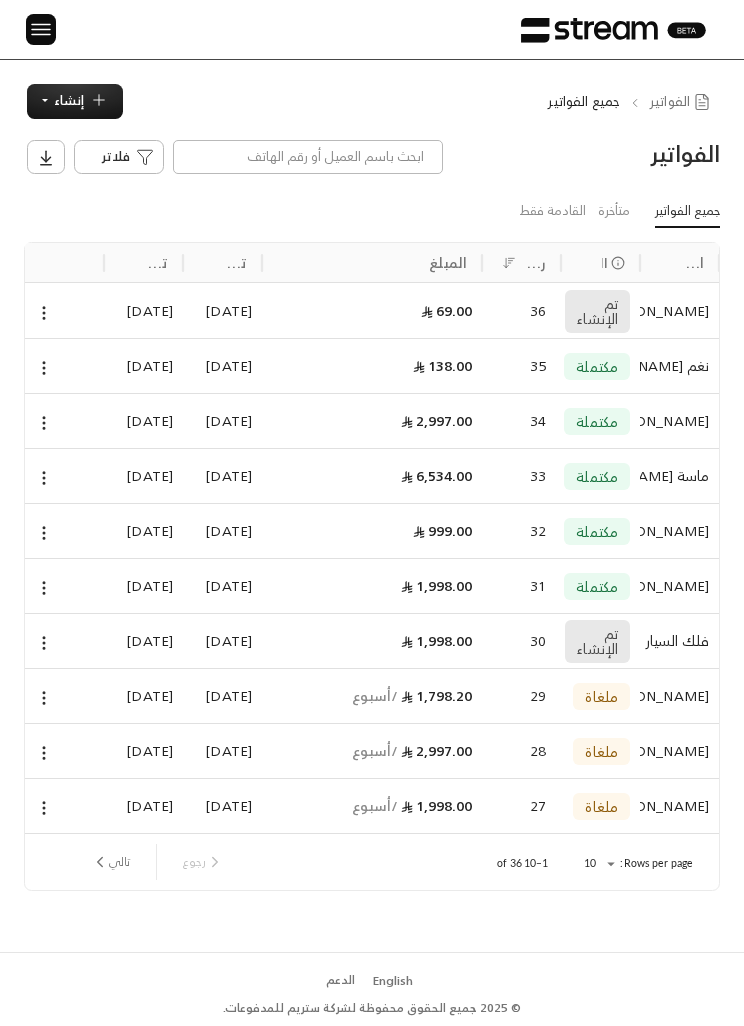 click on "إنشاء" at bounding box center (69, 100) 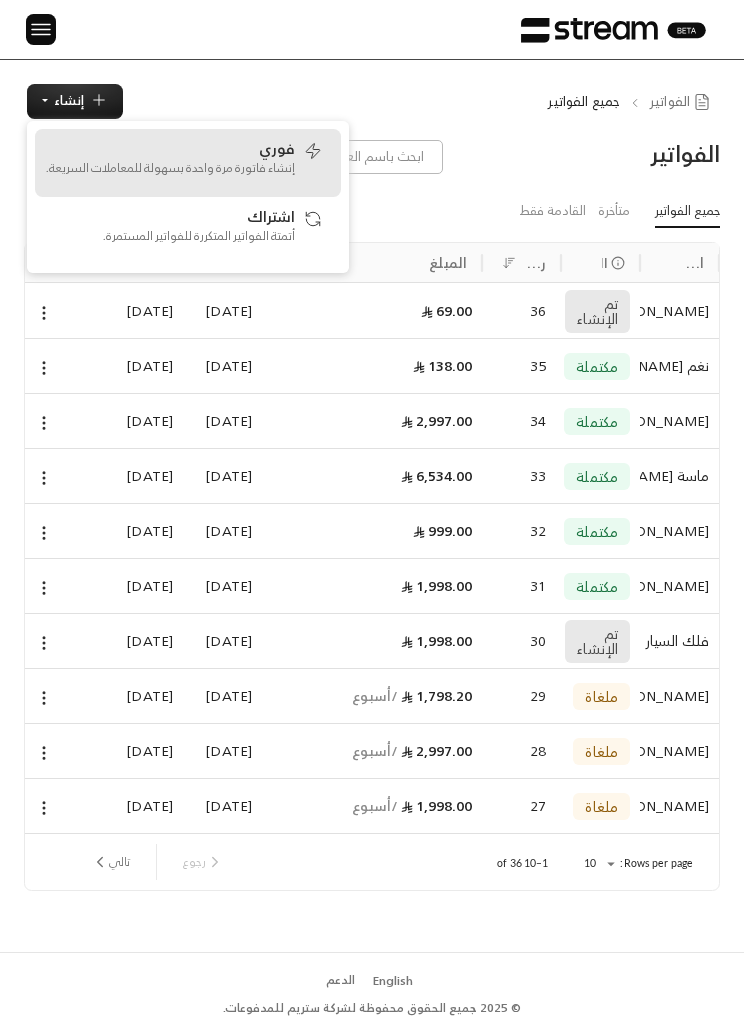 click on "فوري إنشاء فاتورة مرة واحدة بسهولة للمعاملات السريعة." at bounding box center (188, 163) 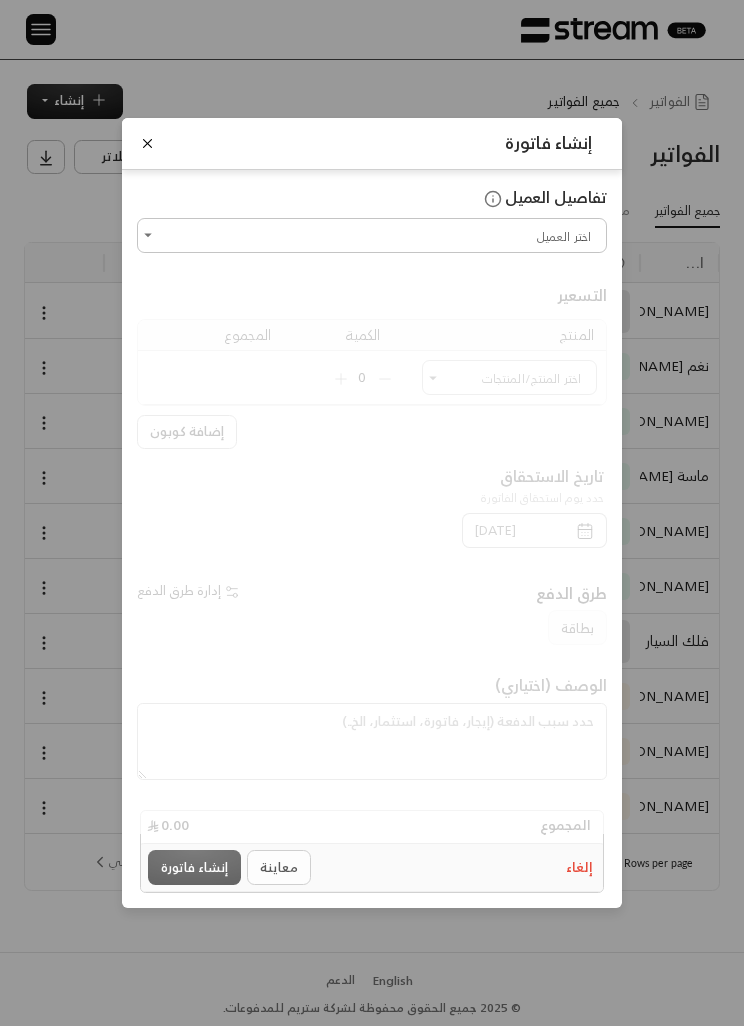 click on "اختر العميل" at bounding box center (372, 235) 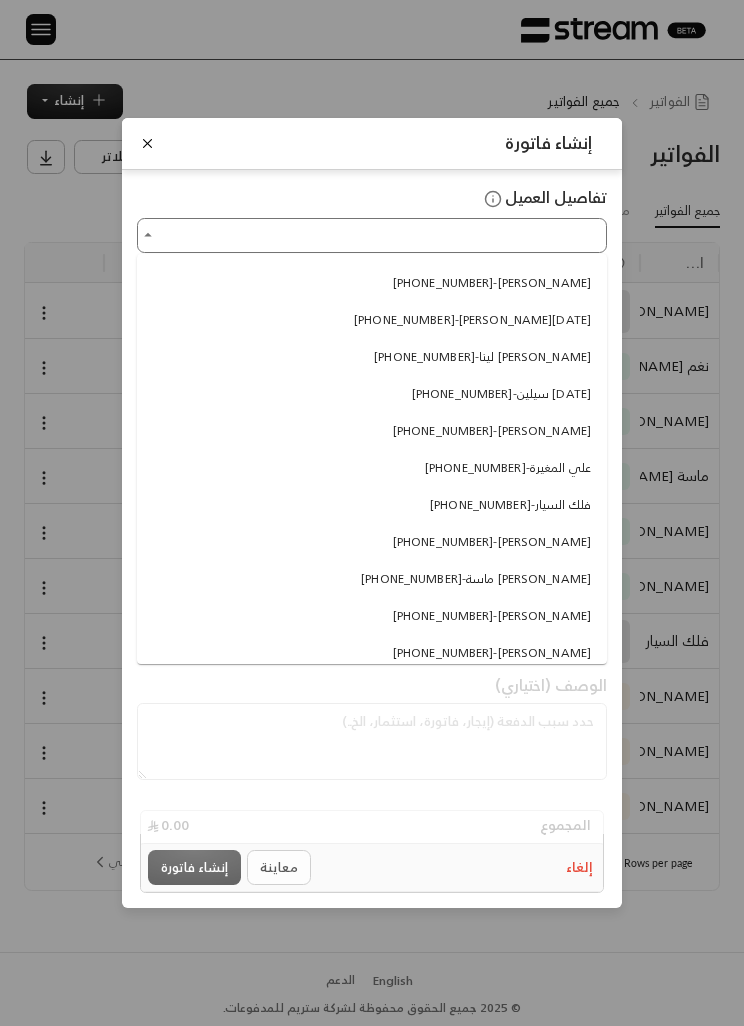 scroll, scrollTop: 88, scrollLeft: 0, axis: vertical 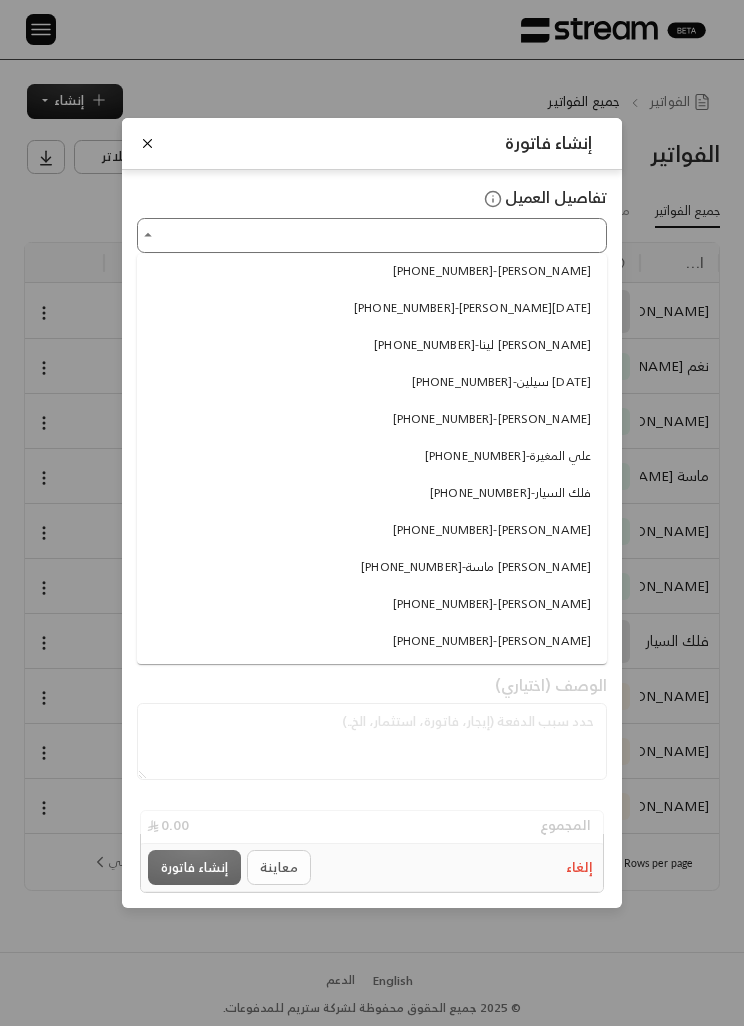 click on "[PHONE_NUMBER]  -  علي المغيرة" at bounding box center [372, 456] 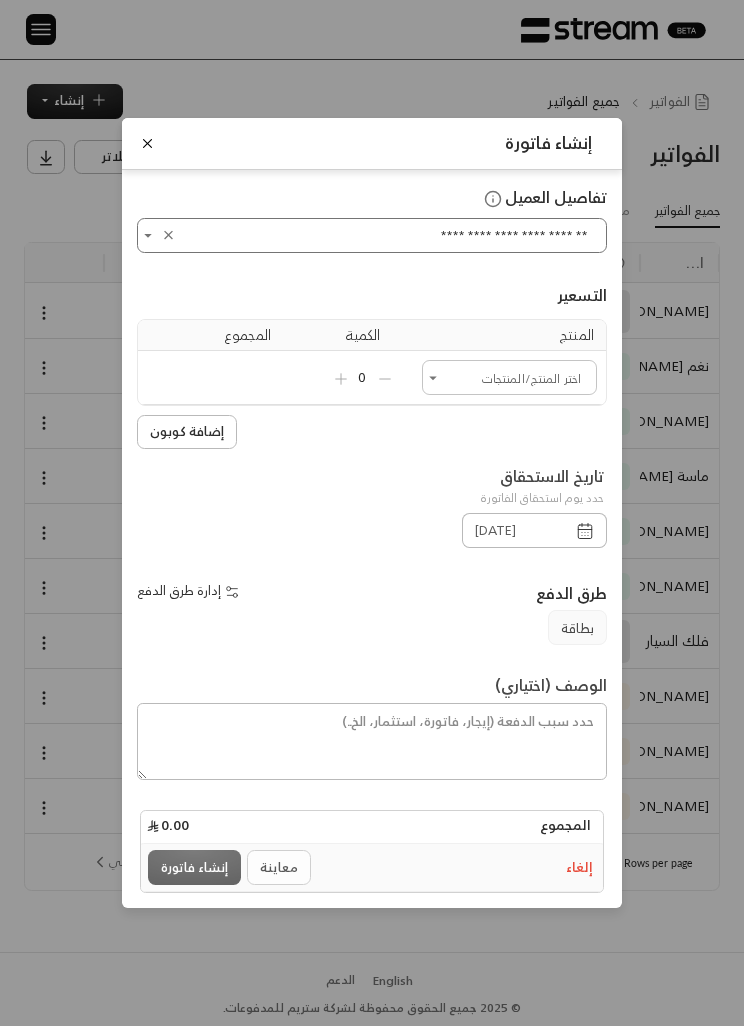 click on "**********" at bounding box center [372, 219] 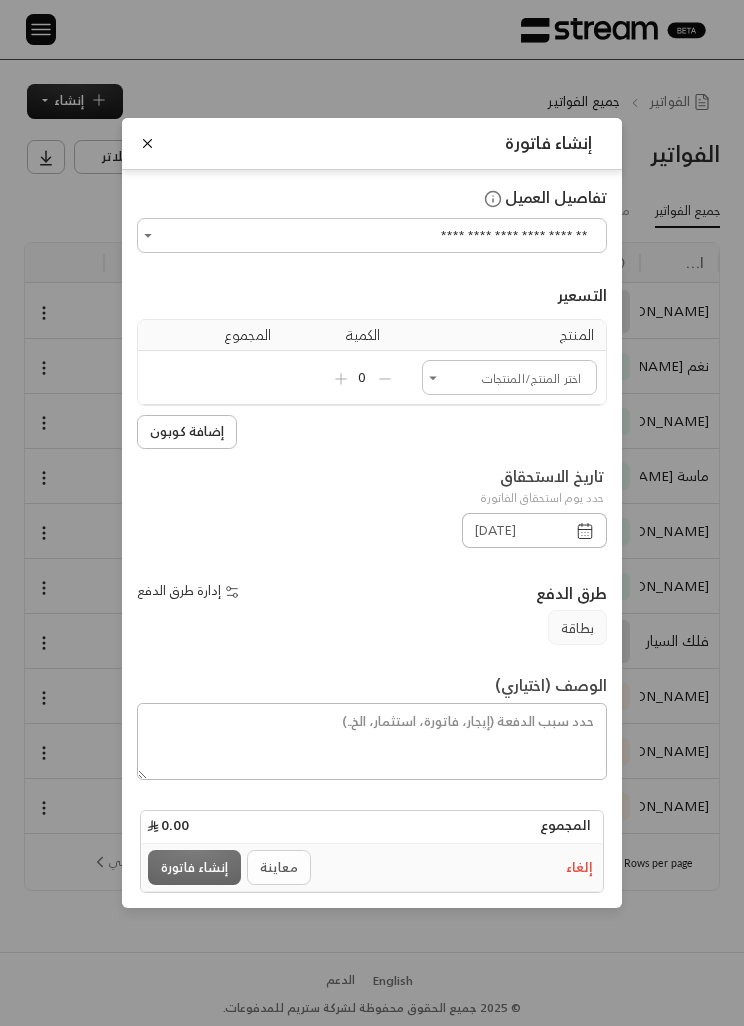 click on "اختر العميل" at bounding box center [509, 377] 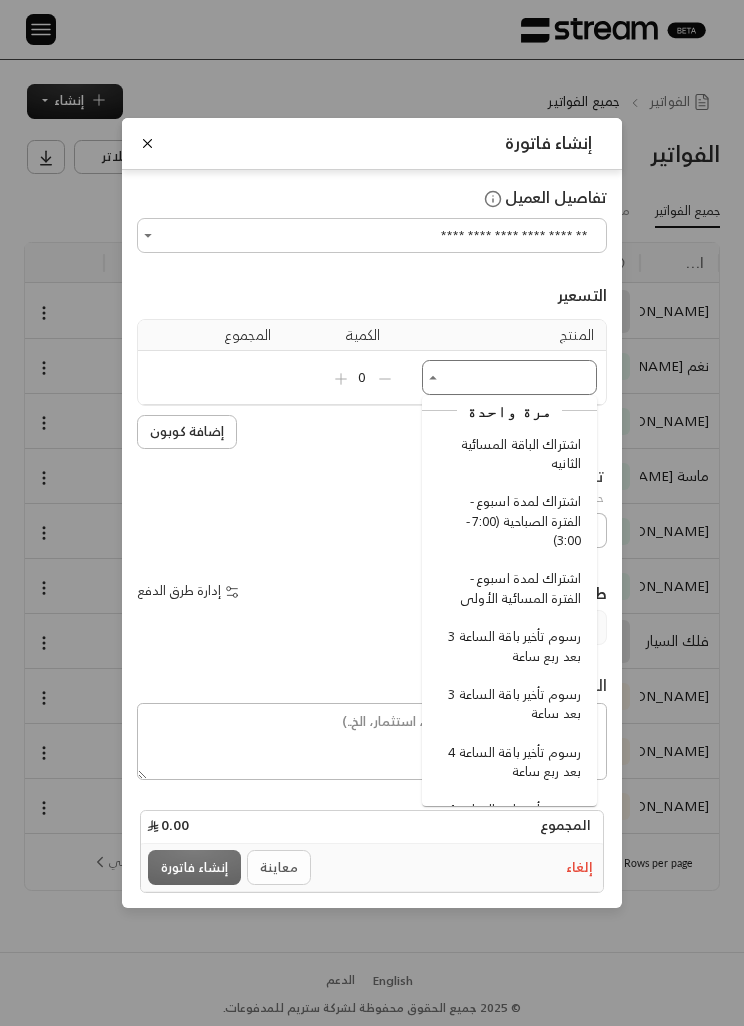 scroll, scrollTop: 47, scrollLeft: 0, axis: vertical 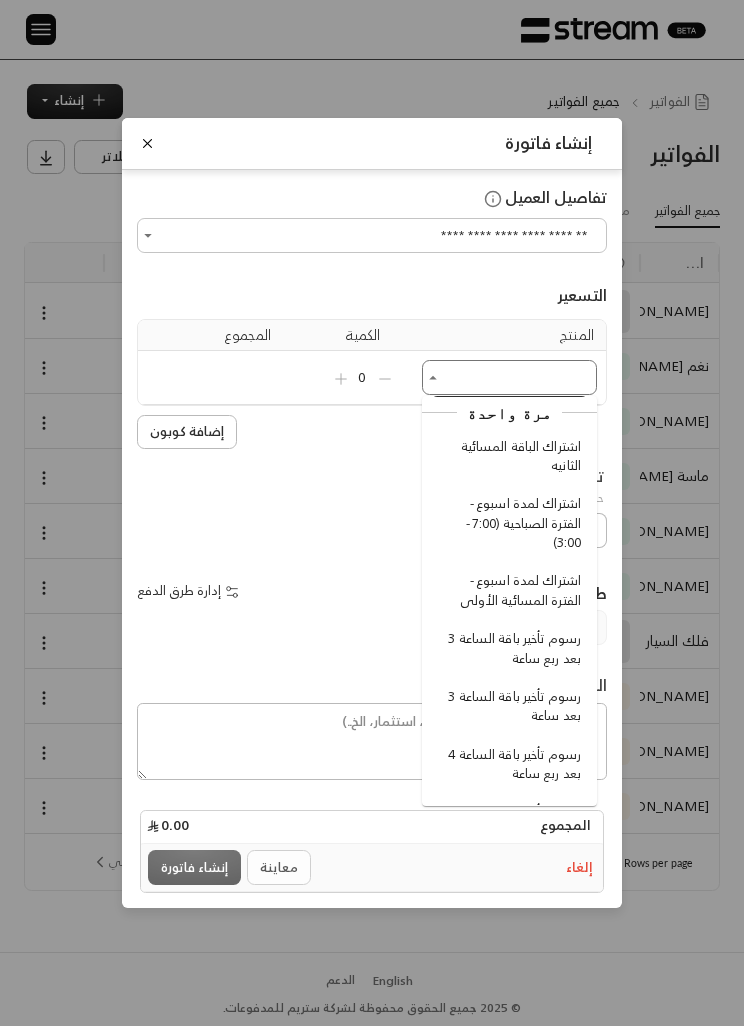 click on "إدارة طرق الدفع" at bounding box center [250, 593] 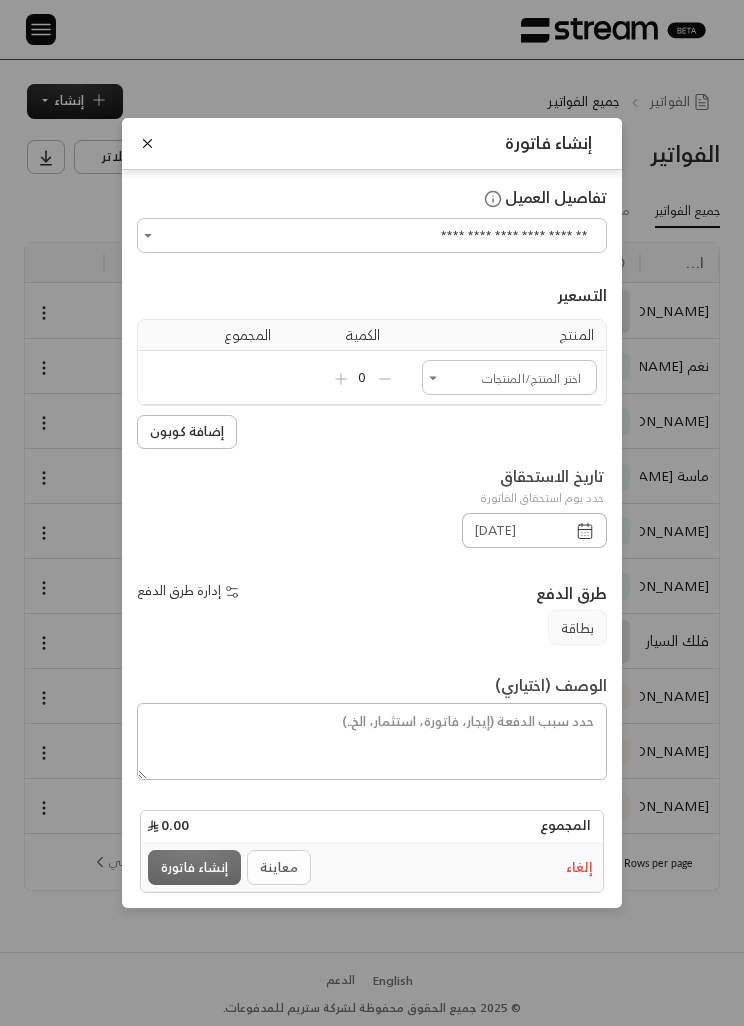 click on "اختر العميل" at bounding box center (509, 377) 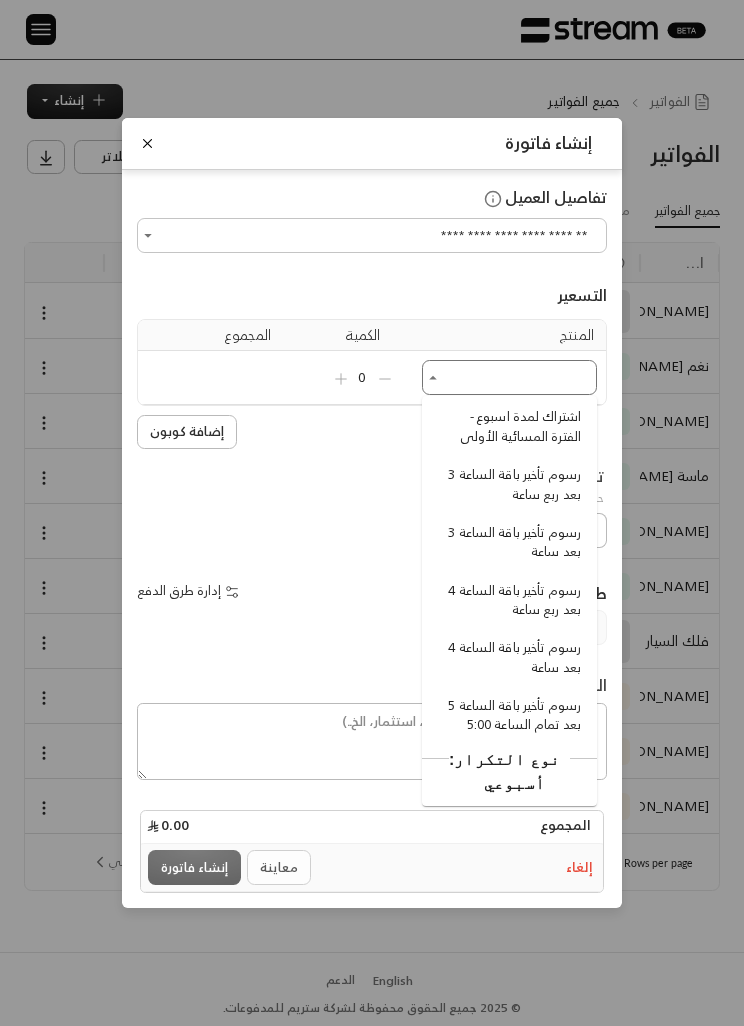 scroll, scrollTop: 209, scrollLeft: 0, axis: vertical 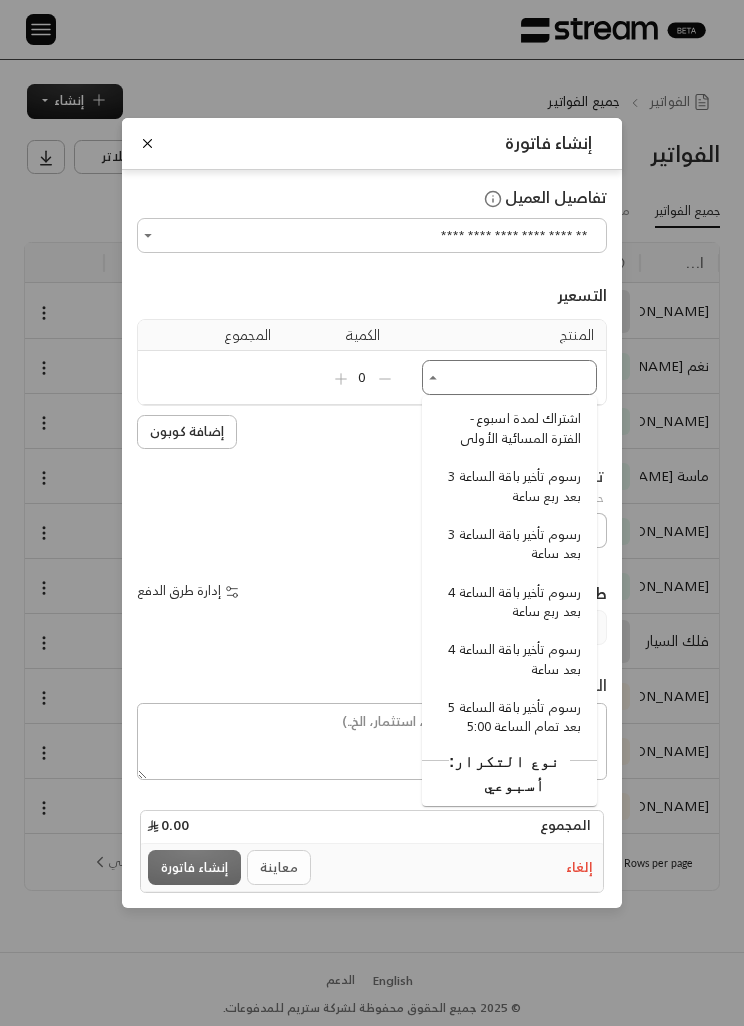 click on "رسوم تأخير باقة الساعة 3 بعد ربع ساعة" at bounding box center (512, 486) 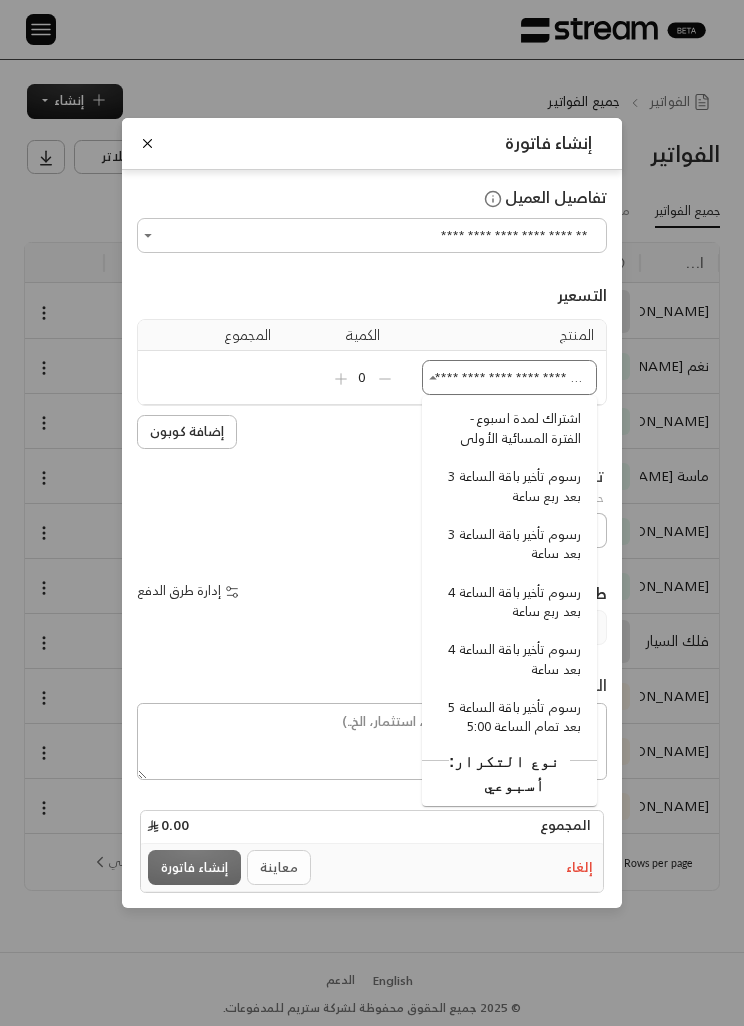 type 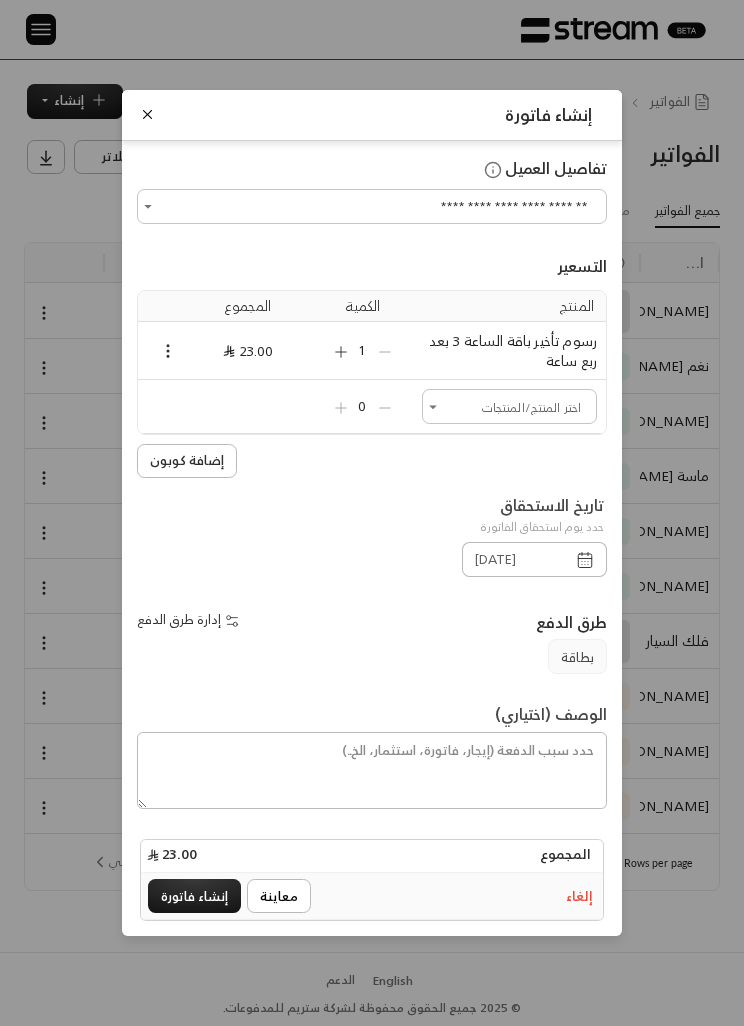 click 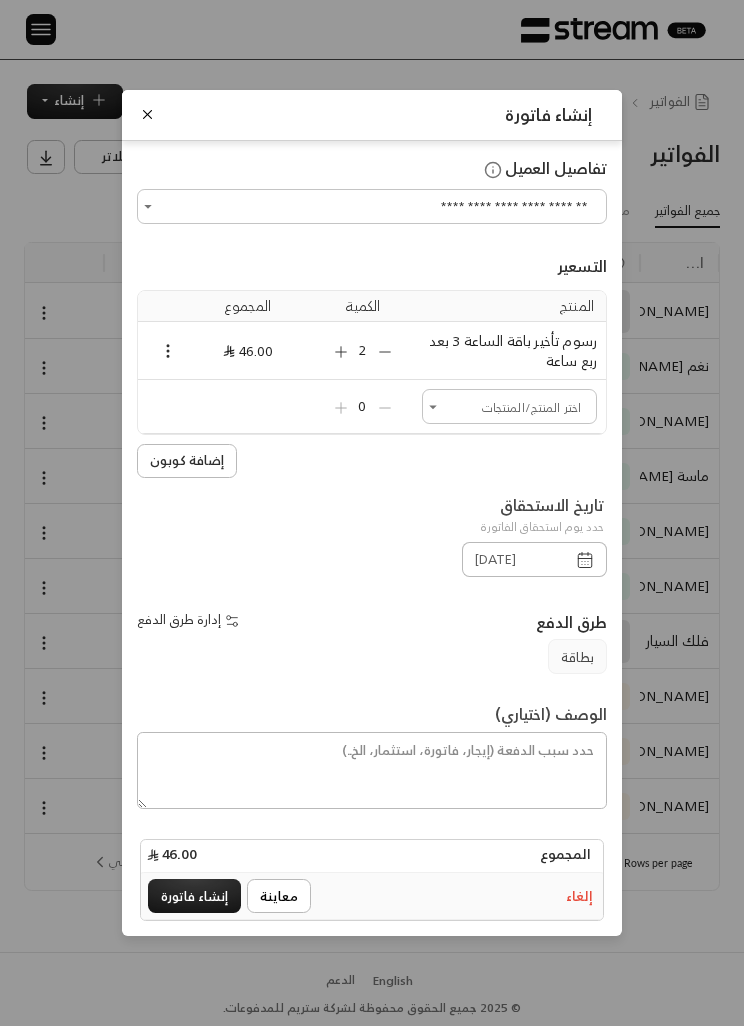 click on "إنشاء فاتورة" at bounding box center [194, 896] 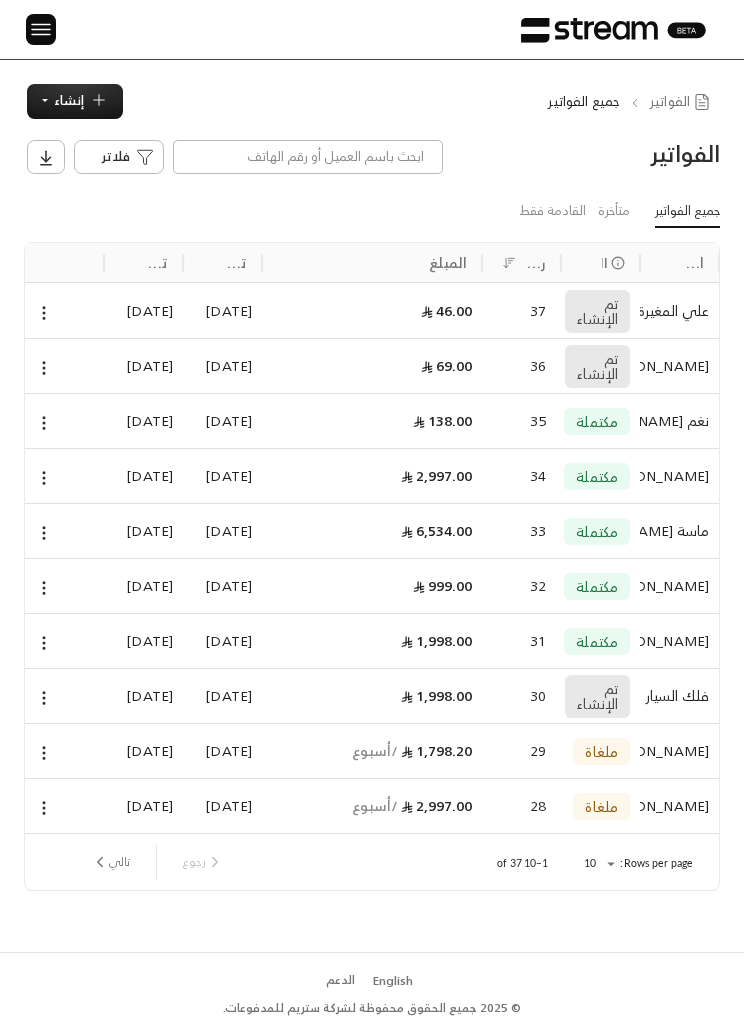 click on "إنشاء" at bounding box center [69, 100] 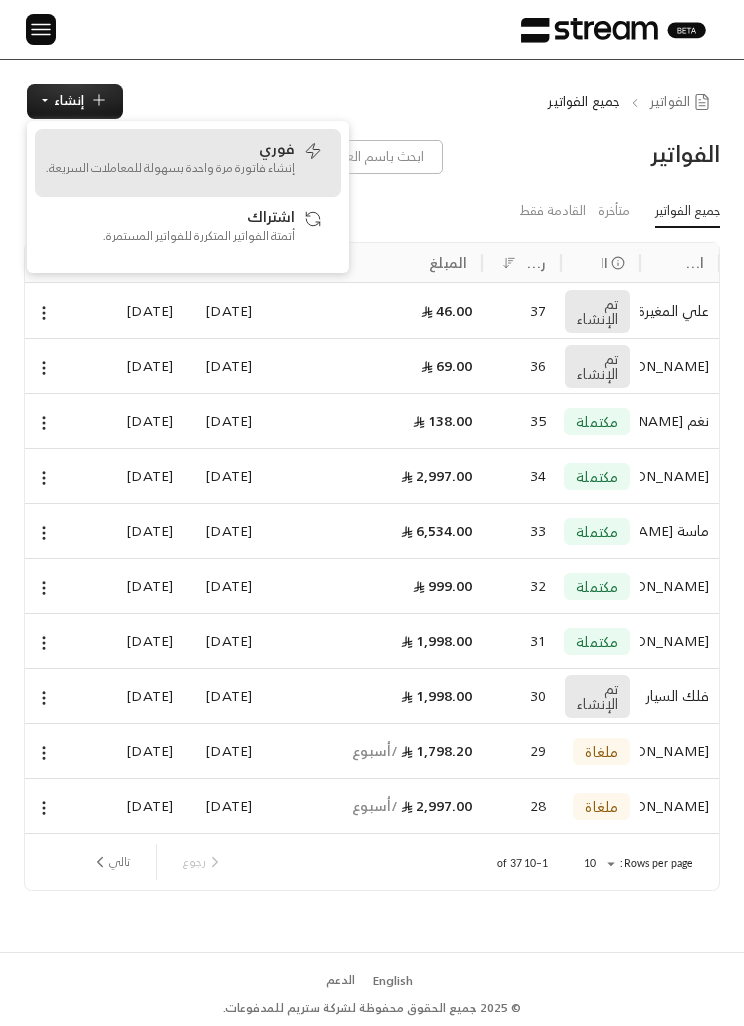 click on "فوري" at bounding box center [277, 148] 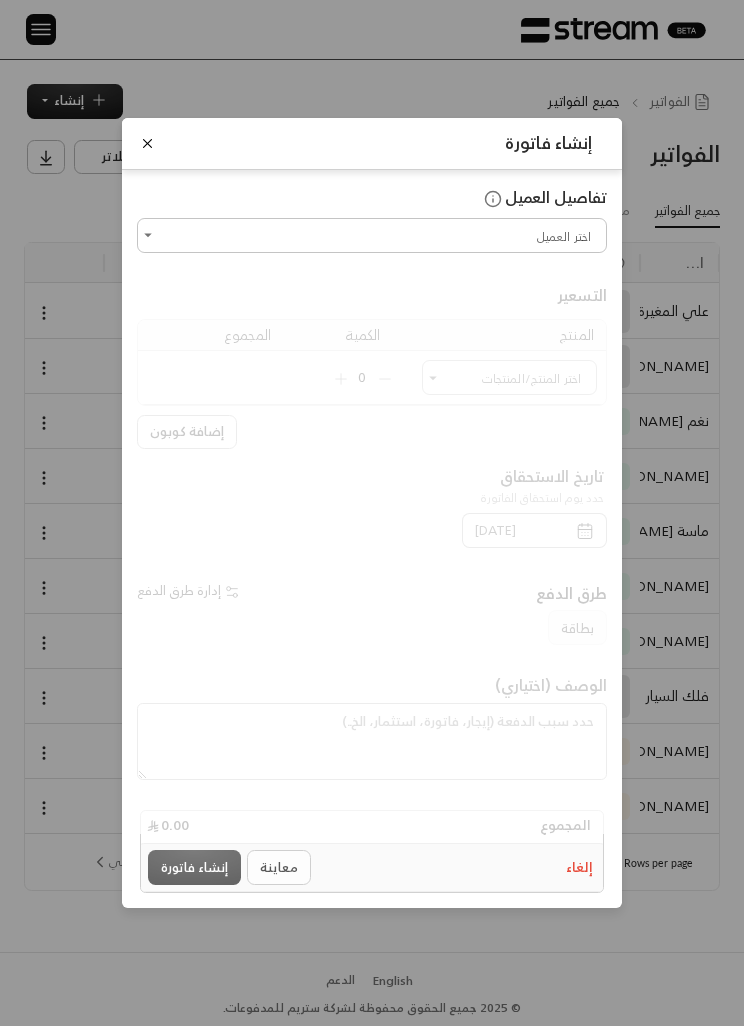 click on "اختر العميل" at bounding box center (372, 235) 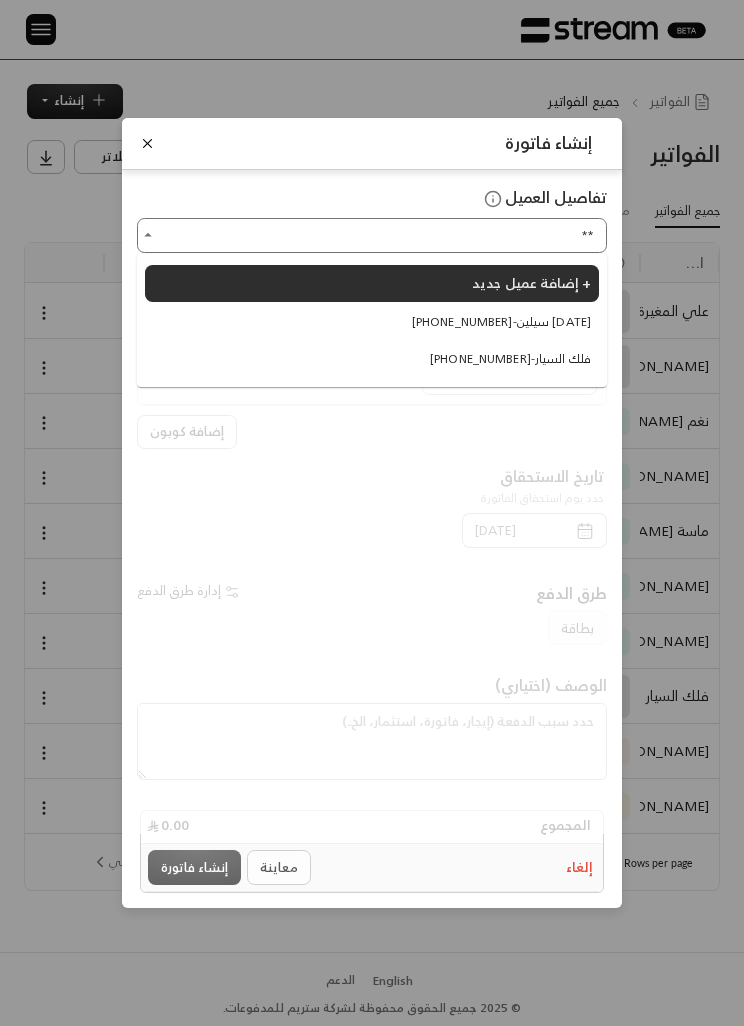 click on "[PHONE_NUMBER]  -  سيلين [DATE]" at bounding box center (501, 322) 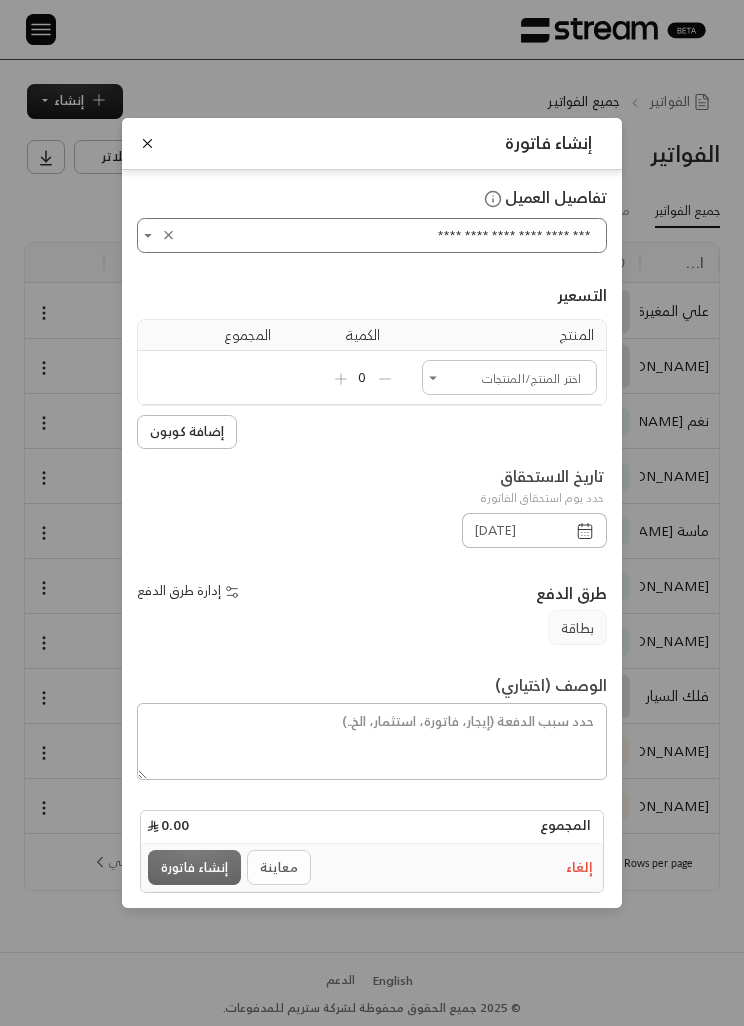 click on "اختر العميل" at bounding box center (509, 377) 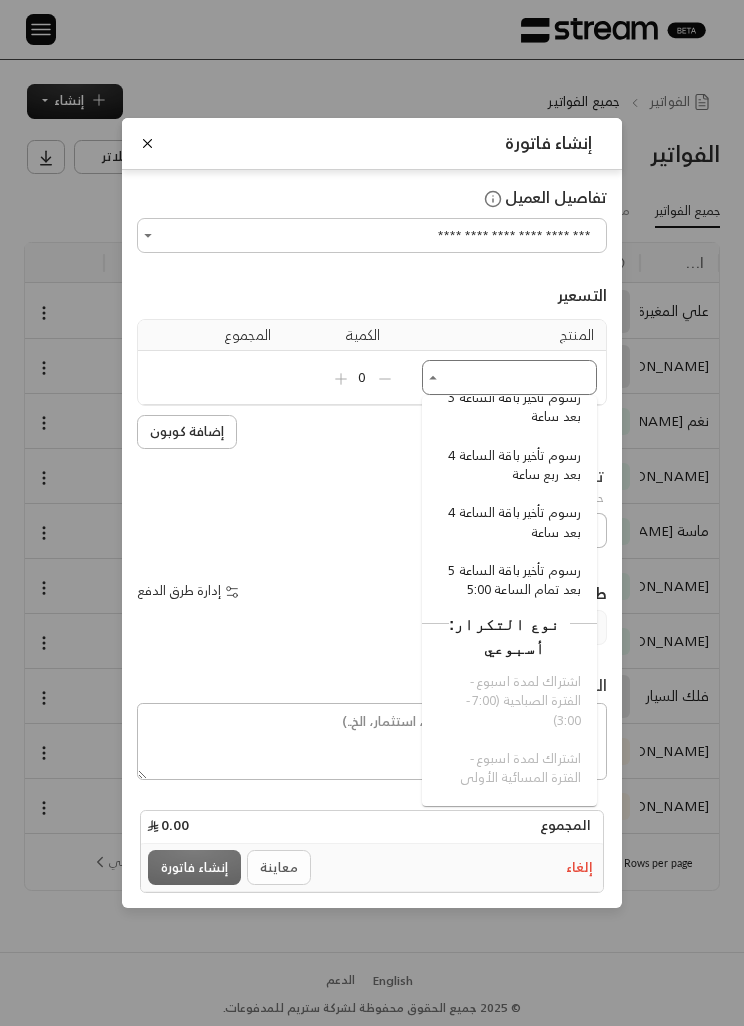 scroll, scrollTop: 345, scrollLeft: 0, axis: vertical 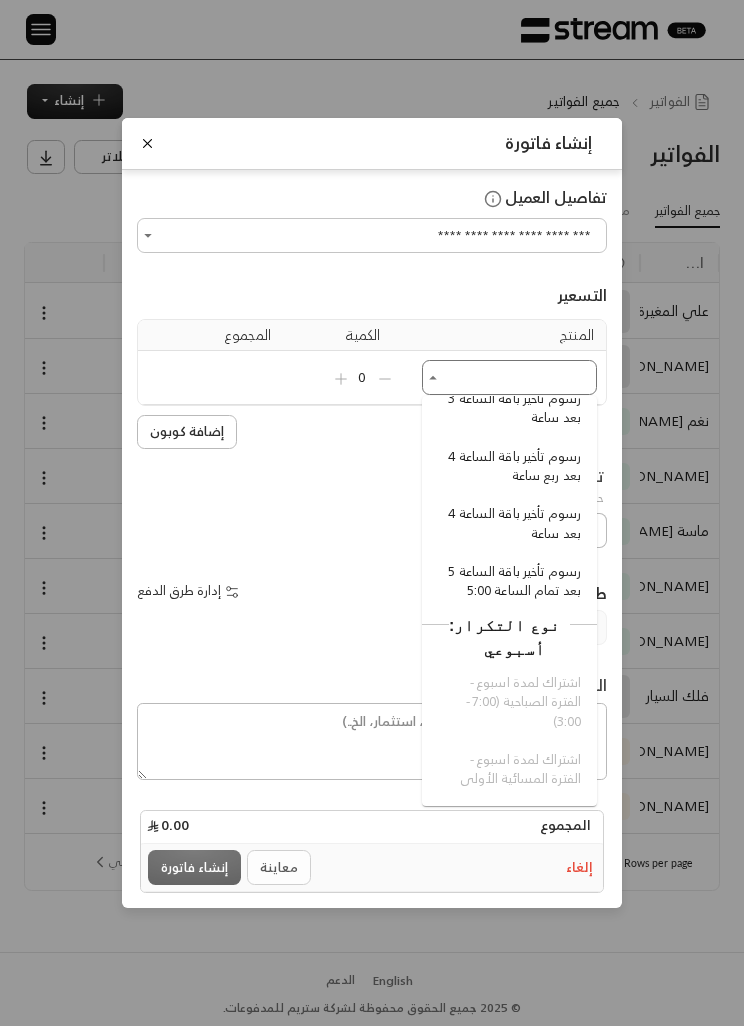 click on "رسوم تأخير باقة الساعة 5 بعد تمام الساعة 5:00" at bounding box center [512, 581] 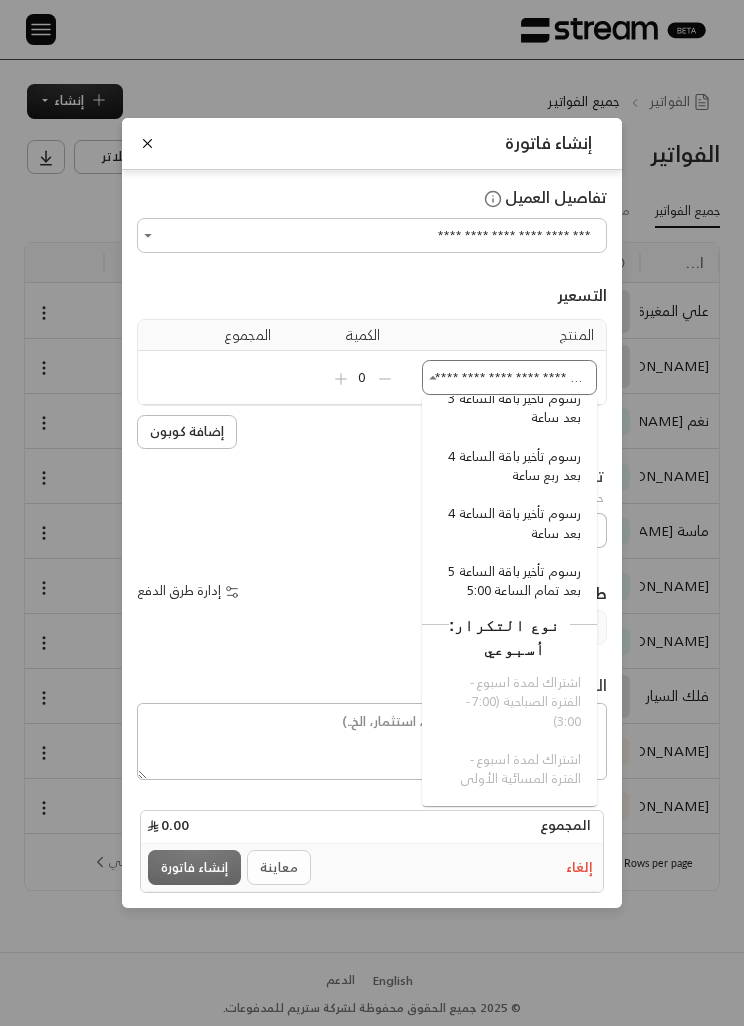 type 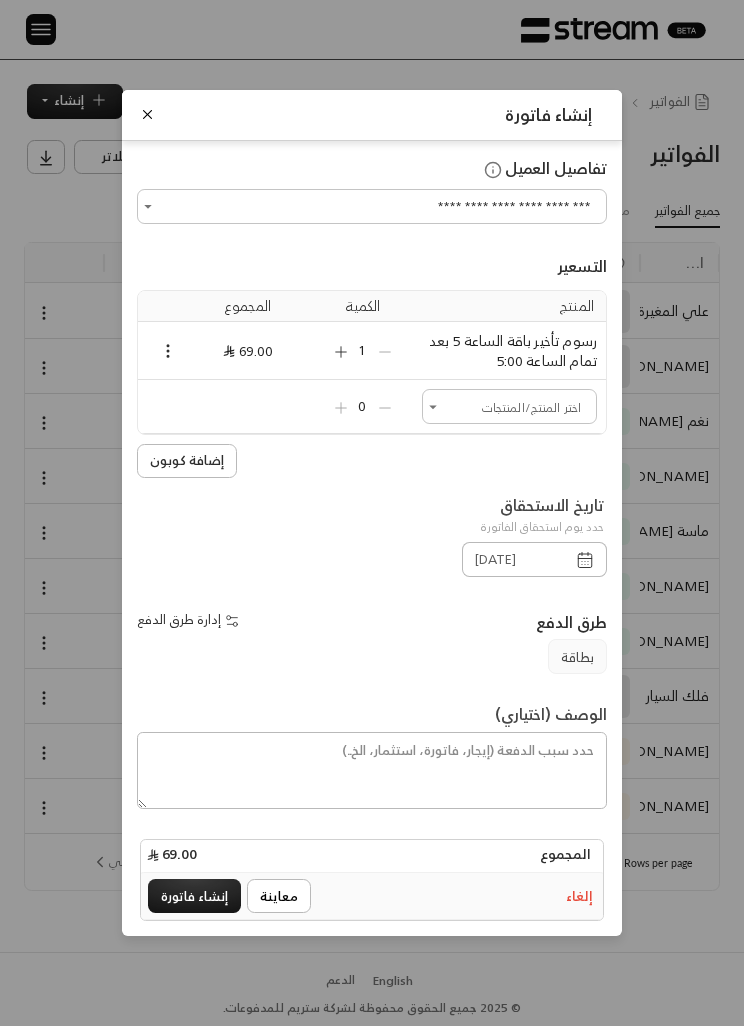 click 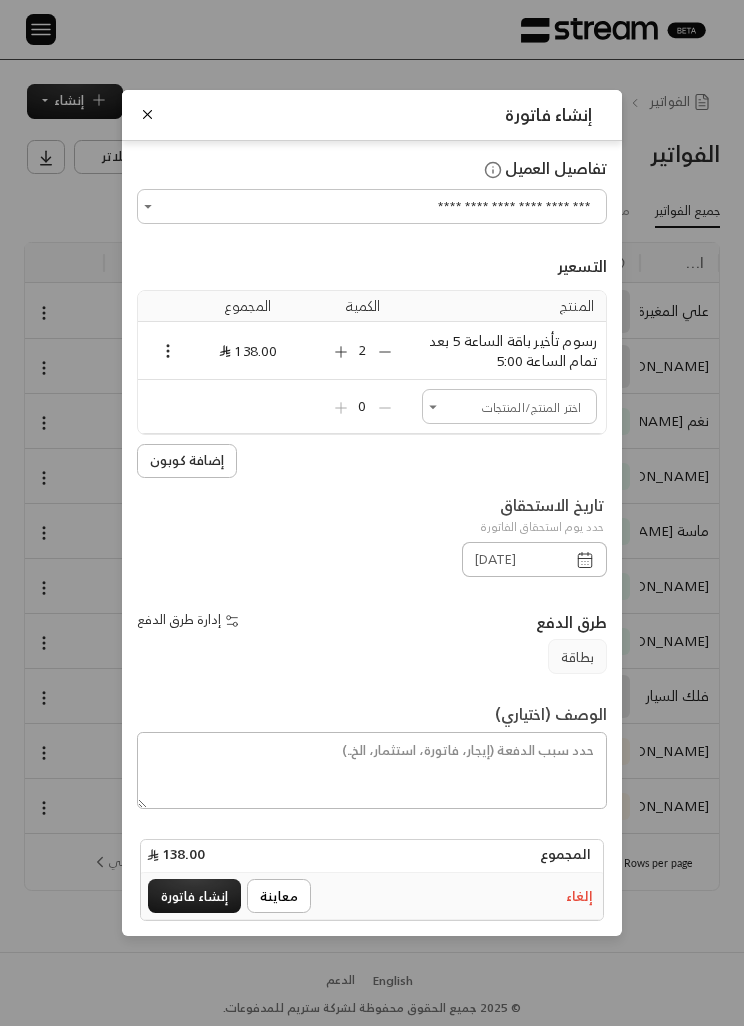 click on "إنشاء فاتورة" at bounding box center [194, 896] 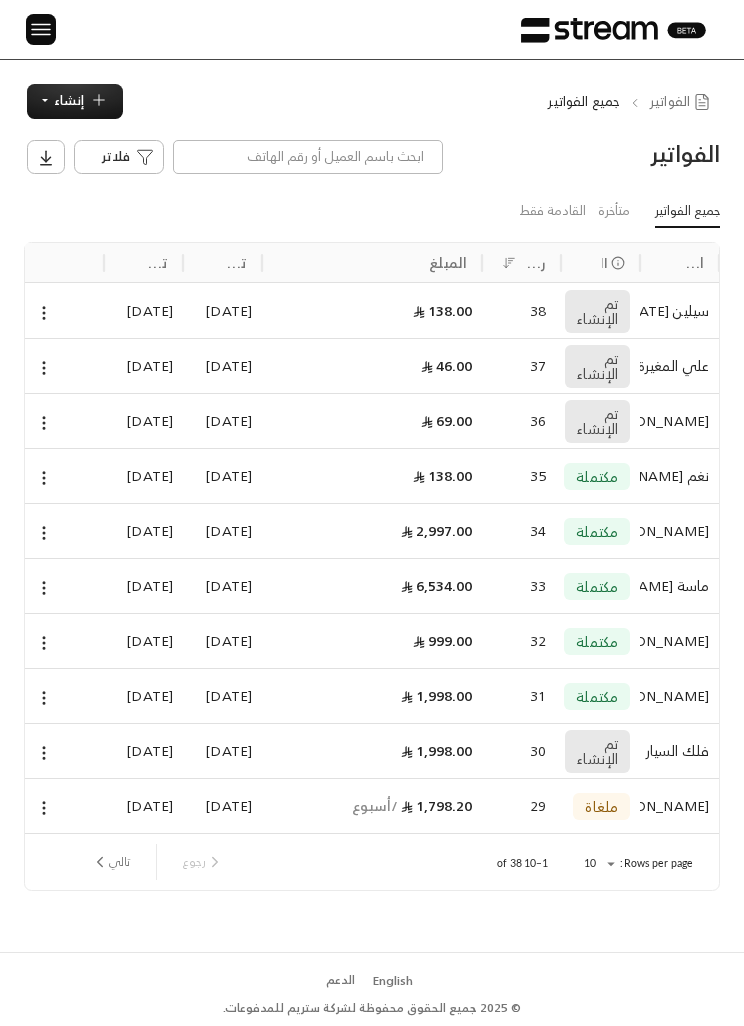 click on "إنشاء" at bounding box center [69, 100] 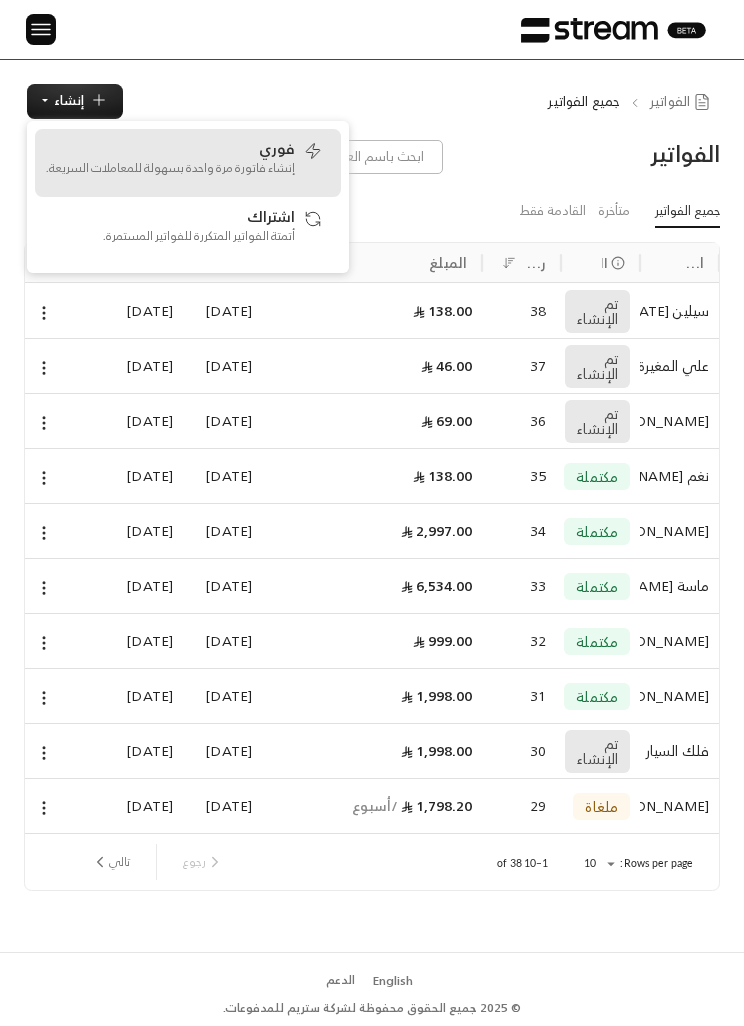 click on "فوري إنشاء فاتورة مرة واحدة بسهولة للمعاملات السريعة." at bounding box center (170, 163) 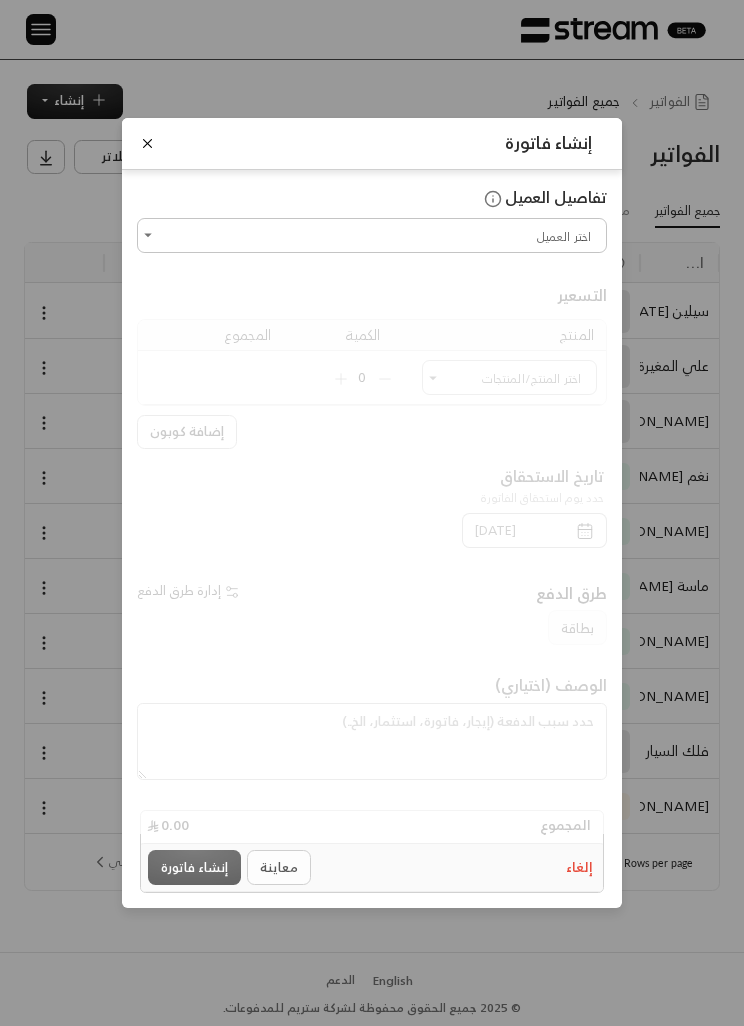 click on "اختر العميل" at bounding box center (372, 235) 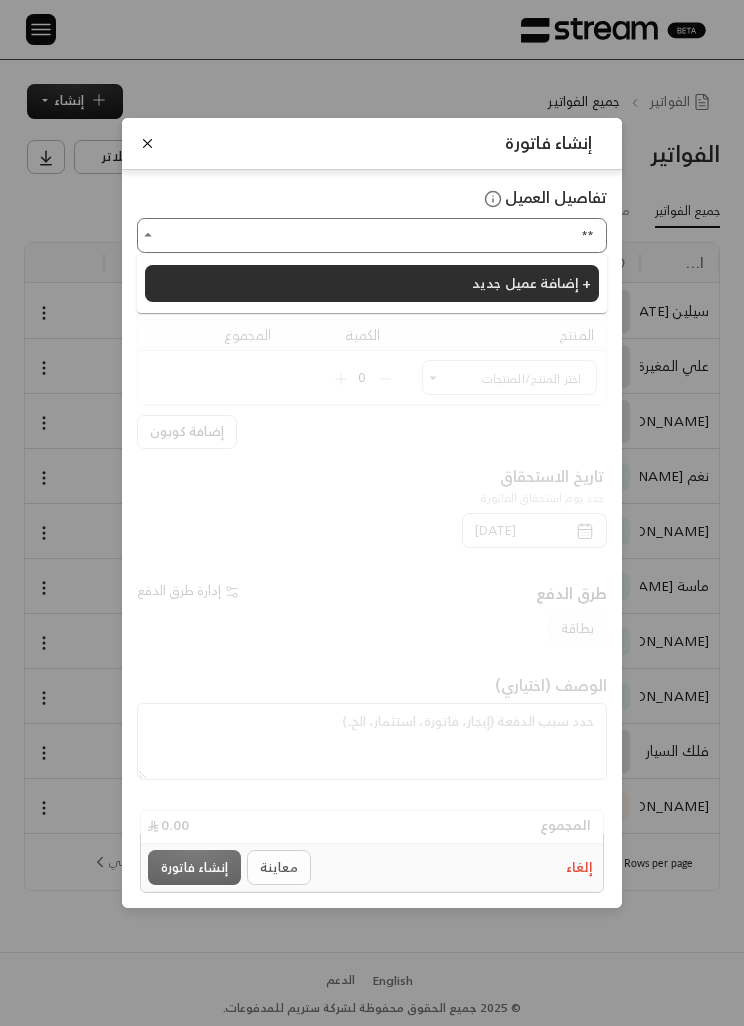 type on "*" 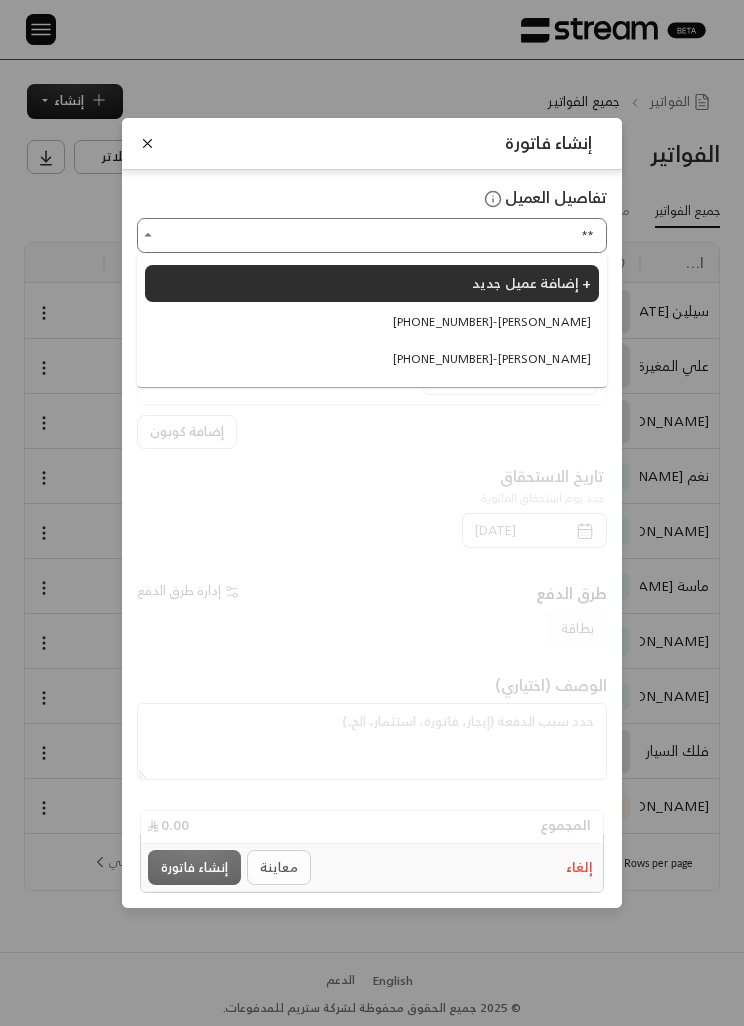 type on "*" 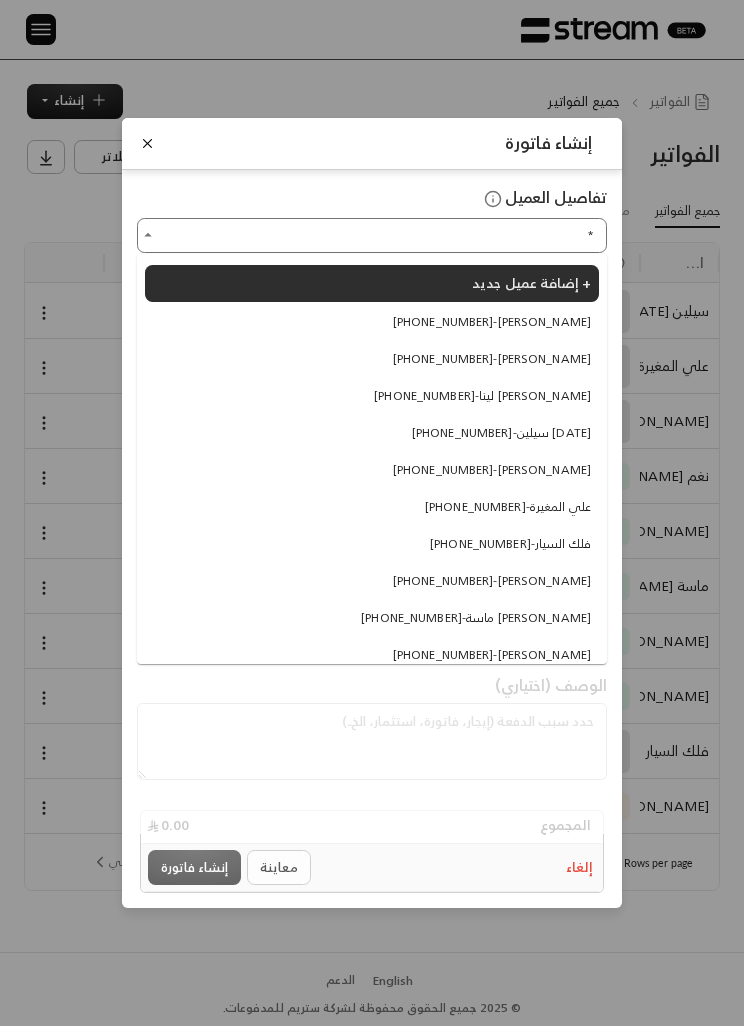 type 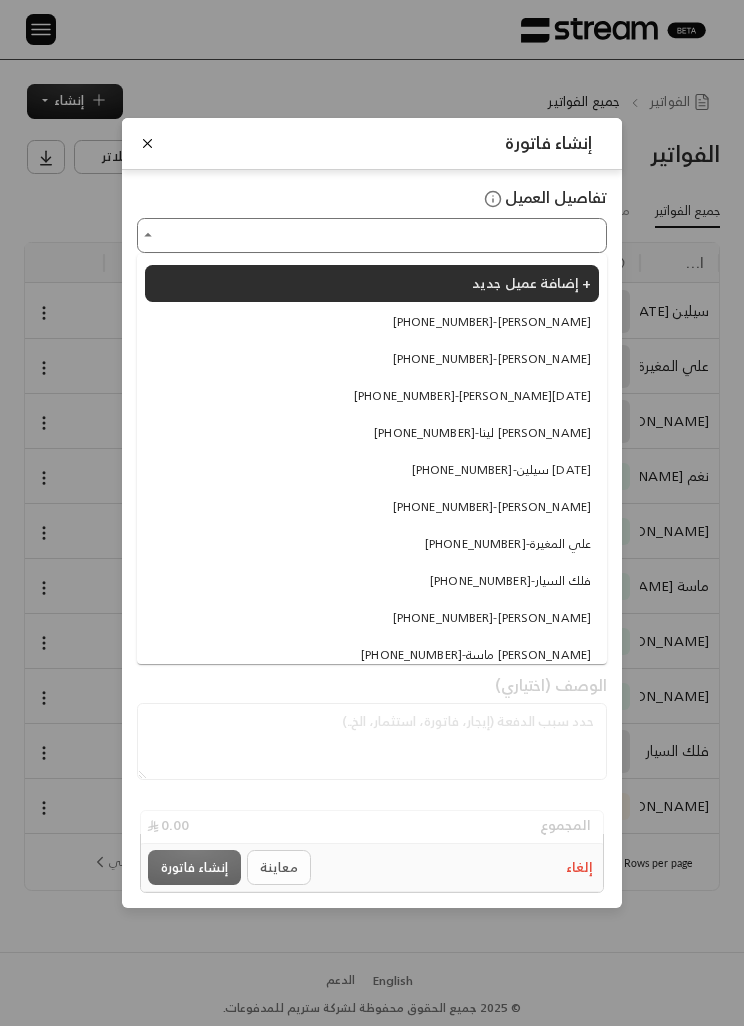 click on "إضافة عميل جديد +" at bounding box center [372, 283] 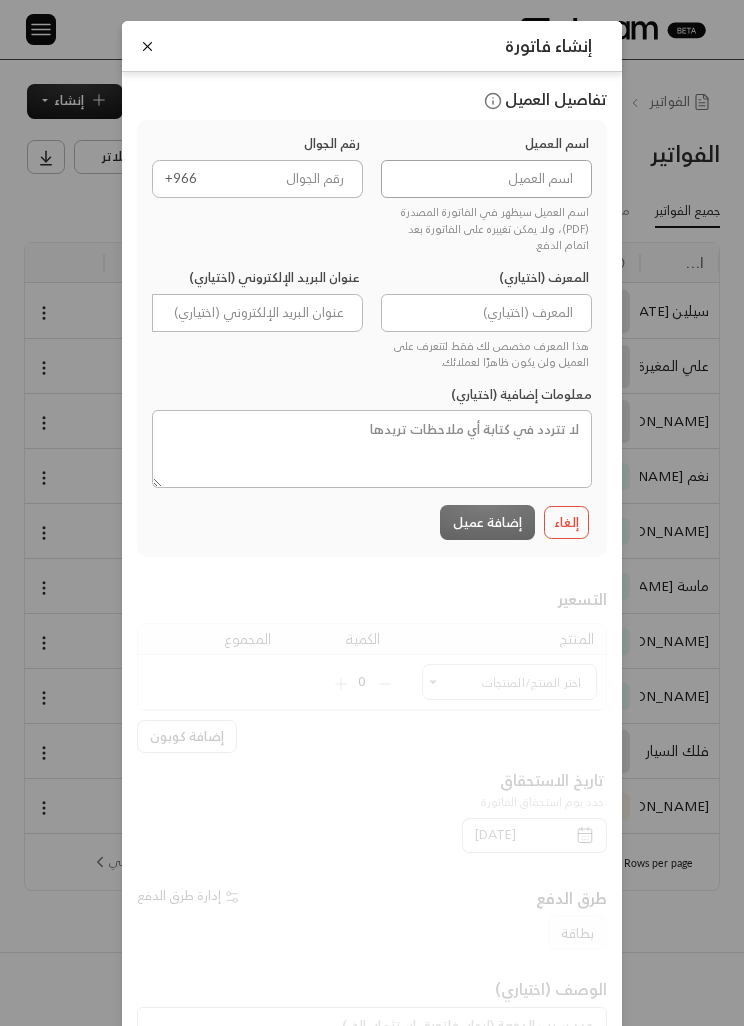 click at bounding box center (486, 179) 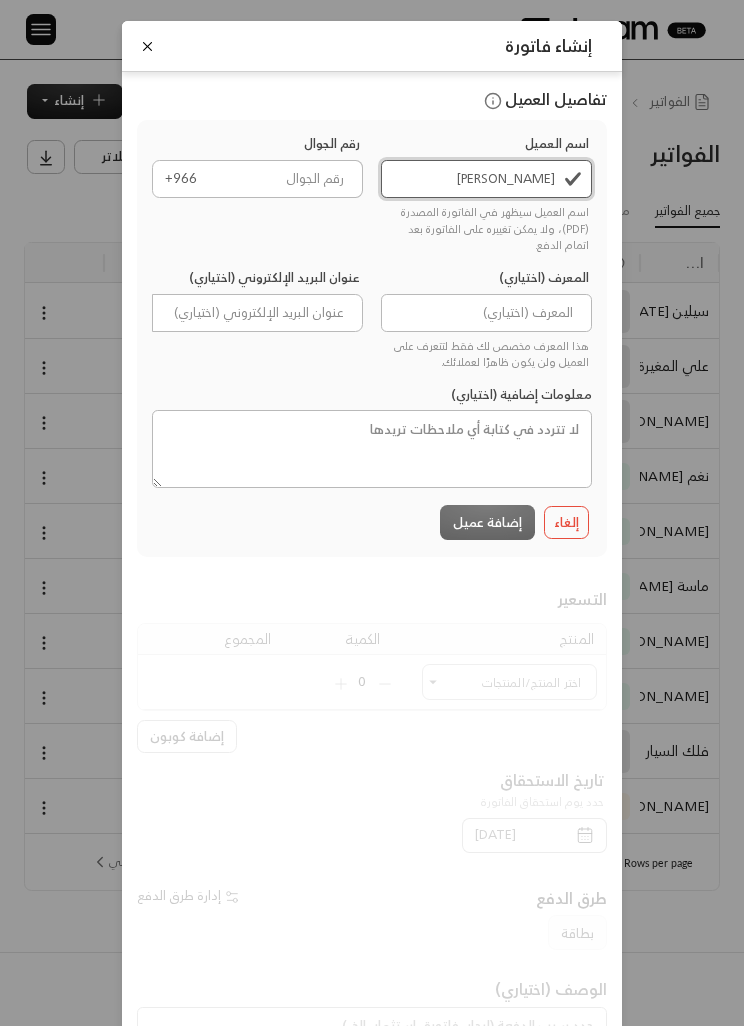 type on "[PERSON_NAME]" 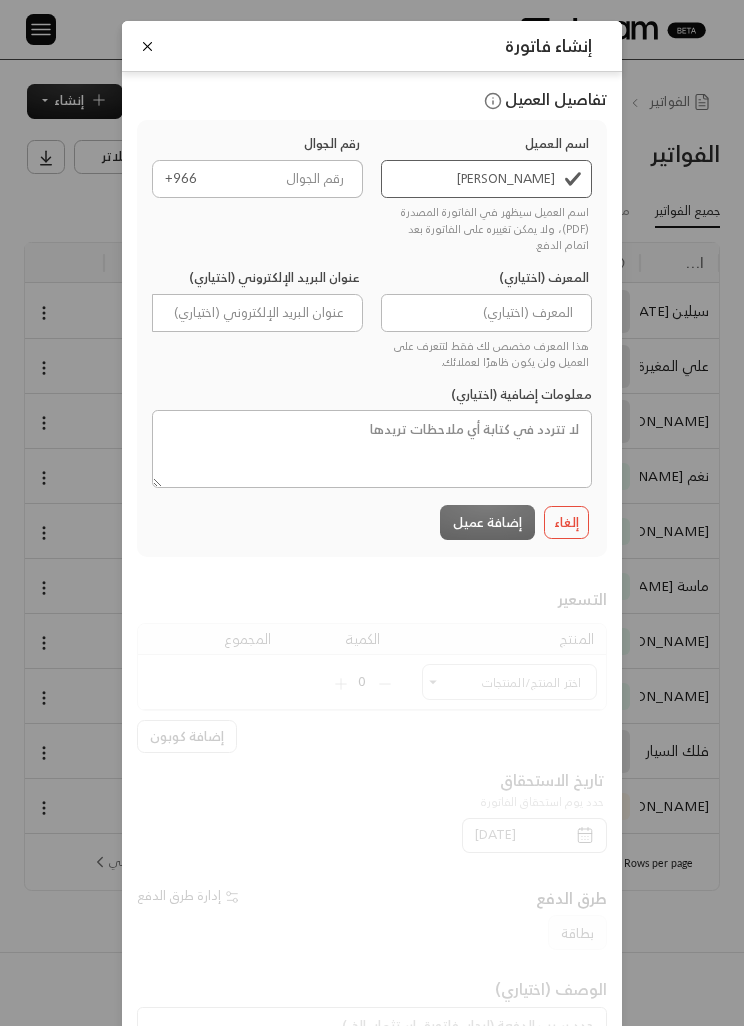click on "+966" at bounding box center [181, 179] 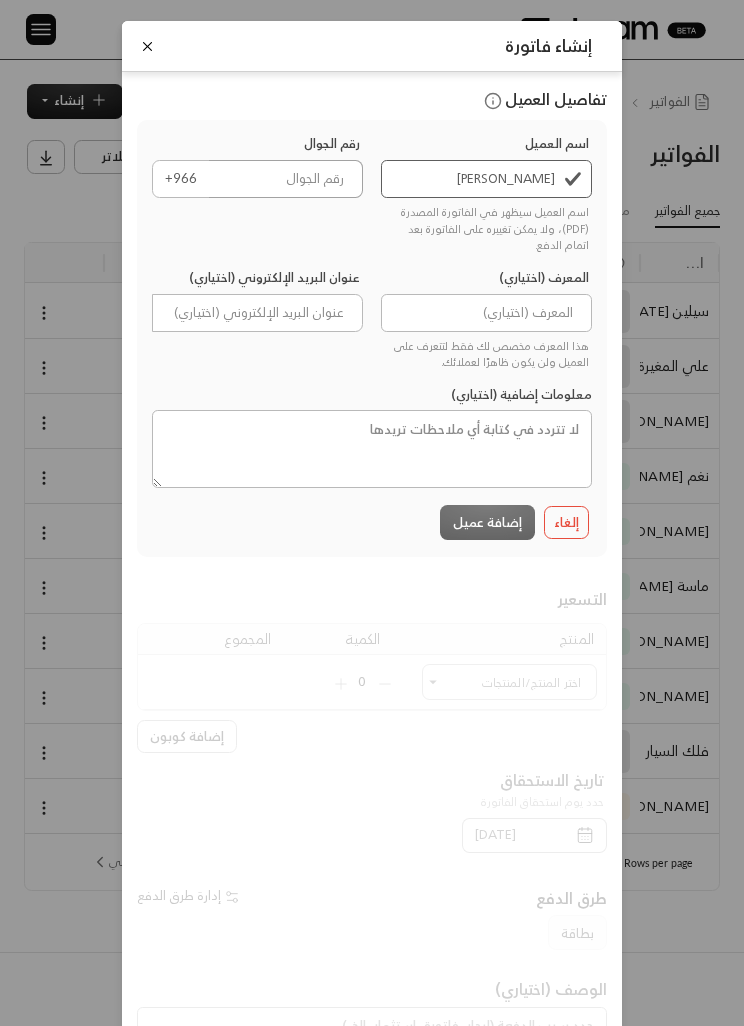 click at bounding box center (286, 179) 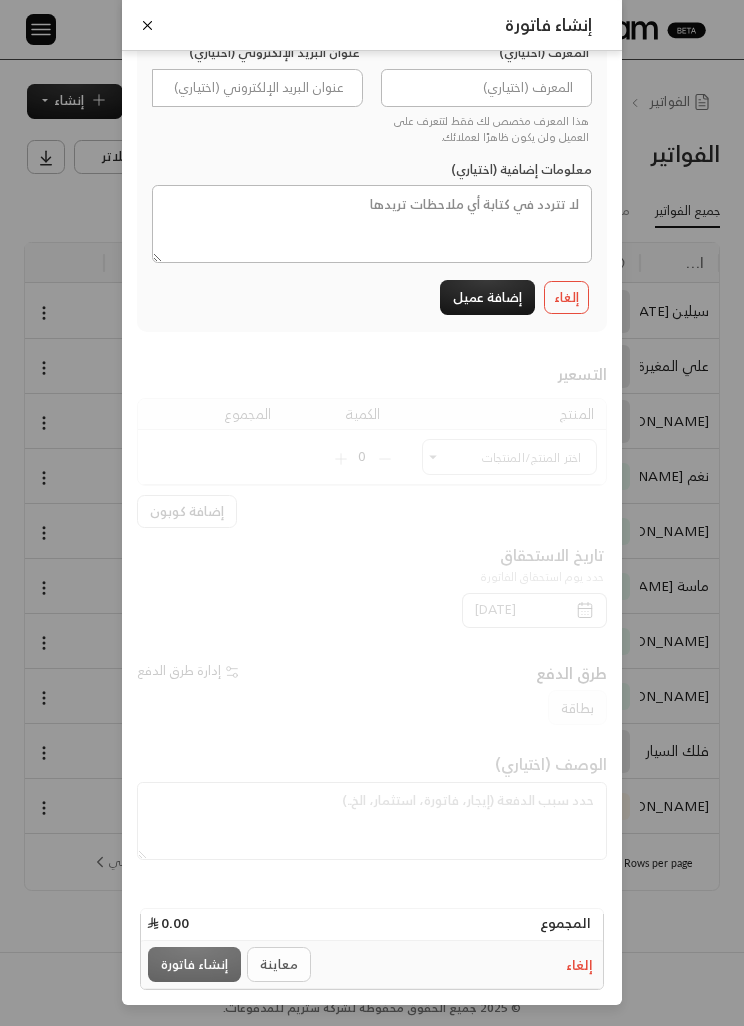 scroll, scrollTop: 225, scrollLeft: 0, axis: vertical 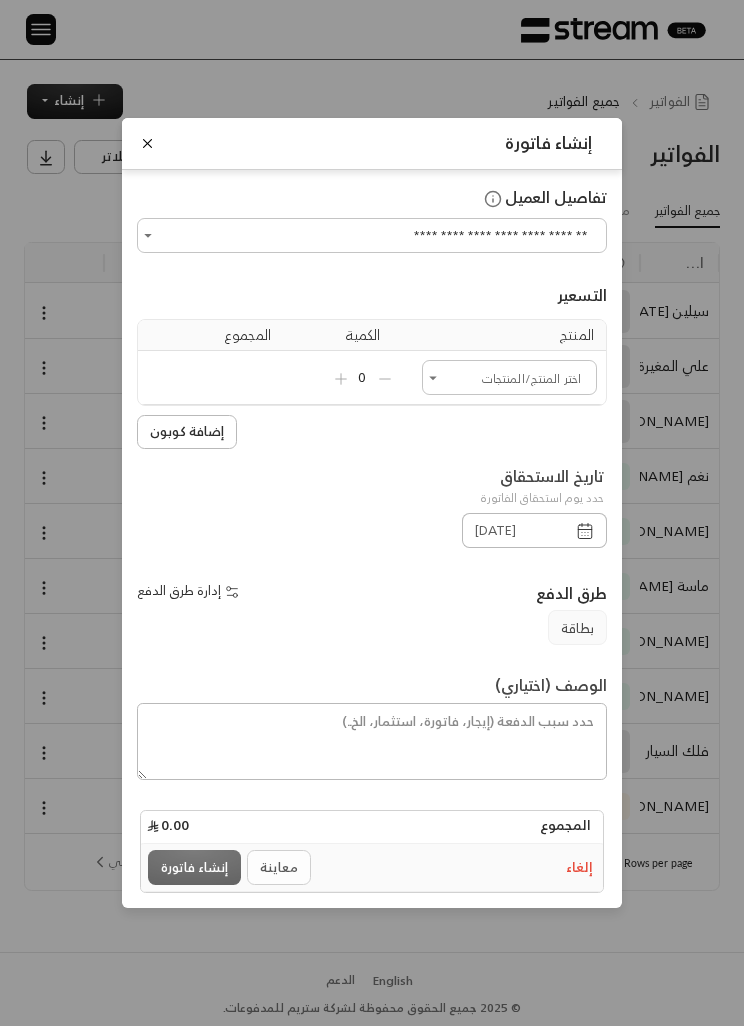 click on "اختر العميل" at bounding box center [509, 377] 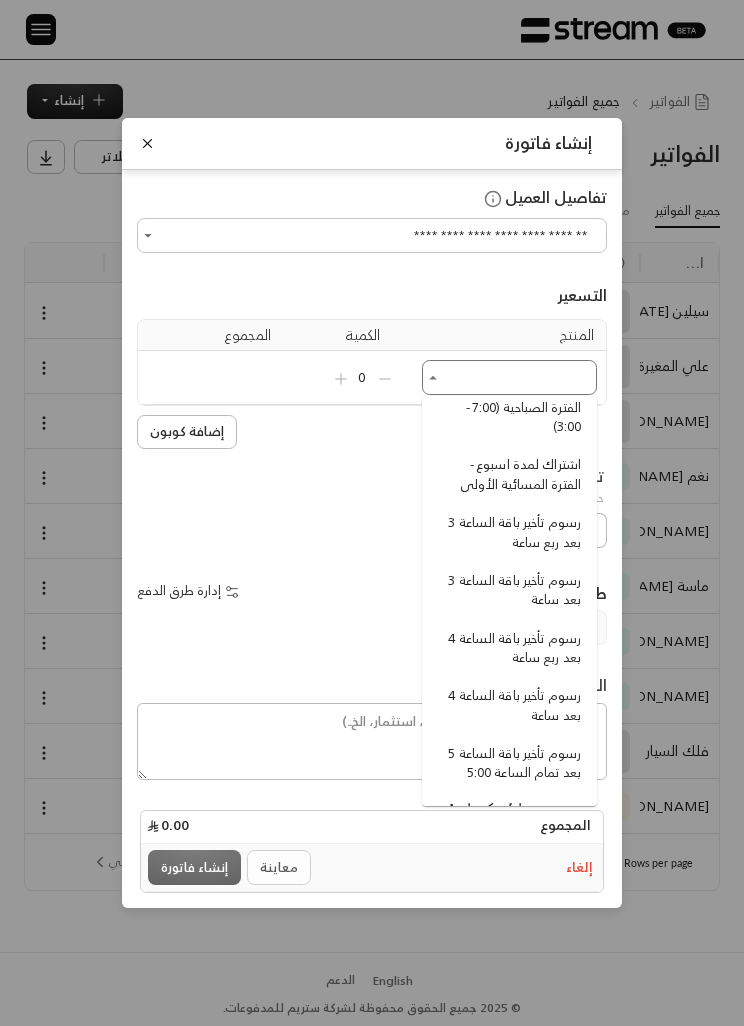 scroll, scrollTop: 259, scrollLeft: 0, axis: vertical 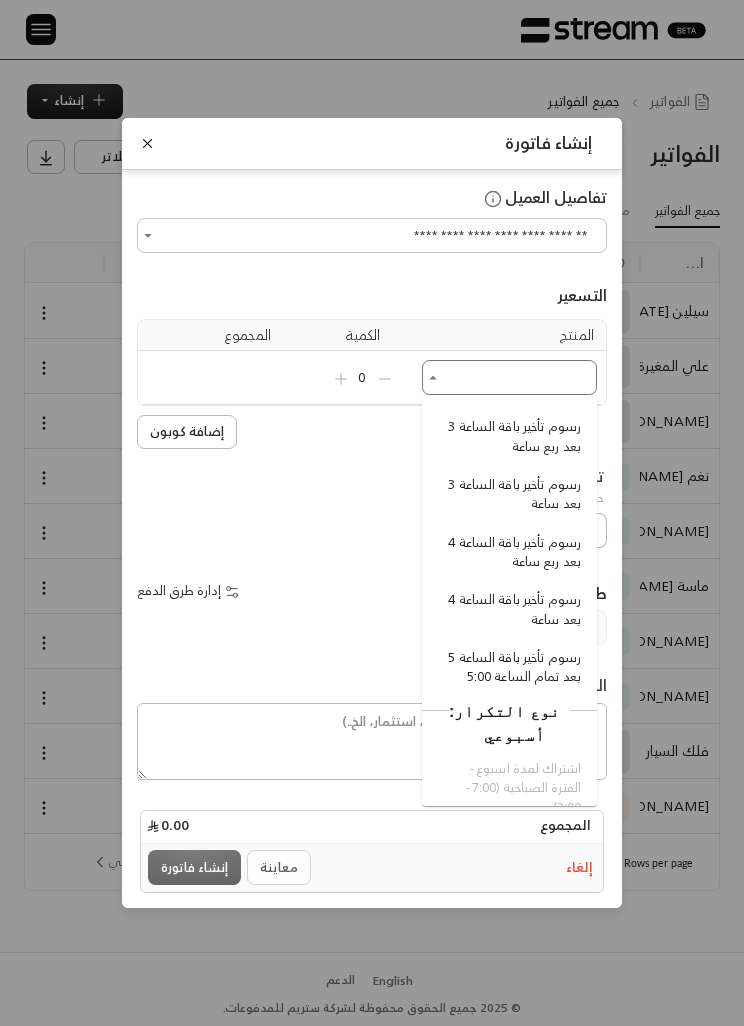 click on "رسوم تأخير باقة الساعة 4 بعد ربع ساعة" at bounding box center (512, 552) 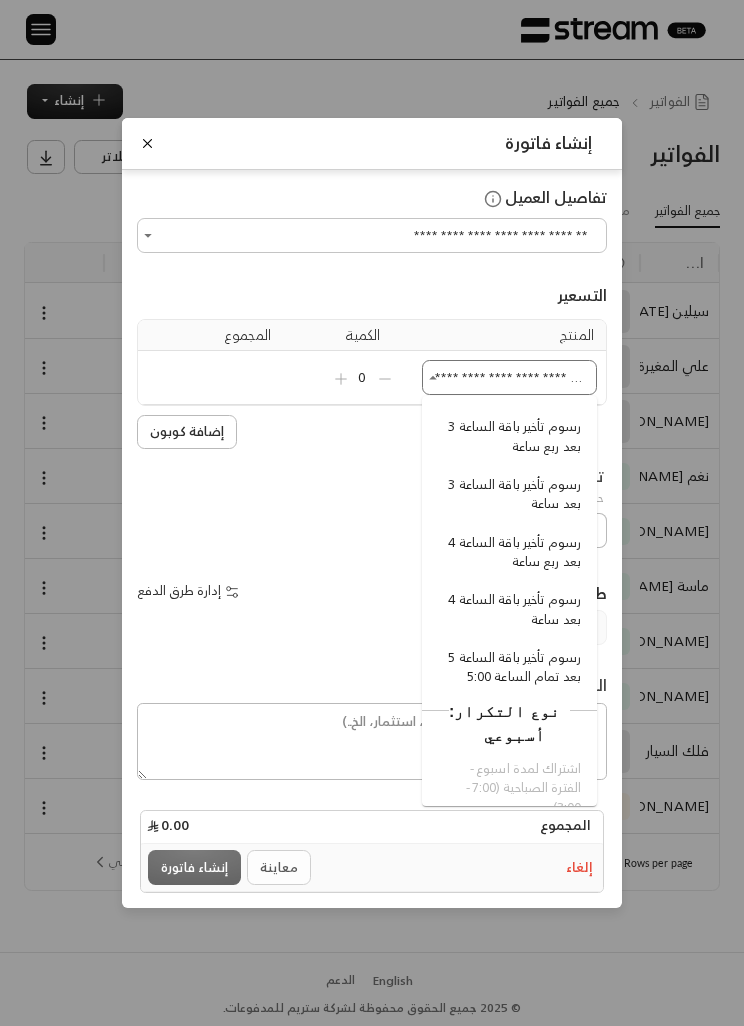 type 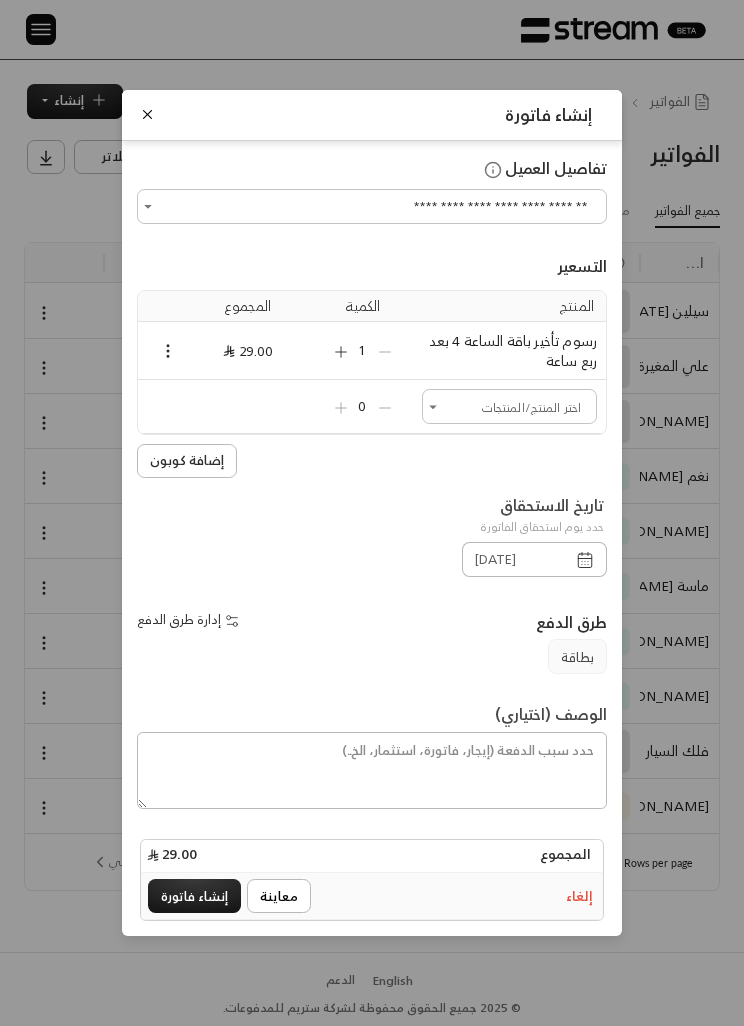 click on "إنشاء فاتورة" at bounding box center [194, 896] 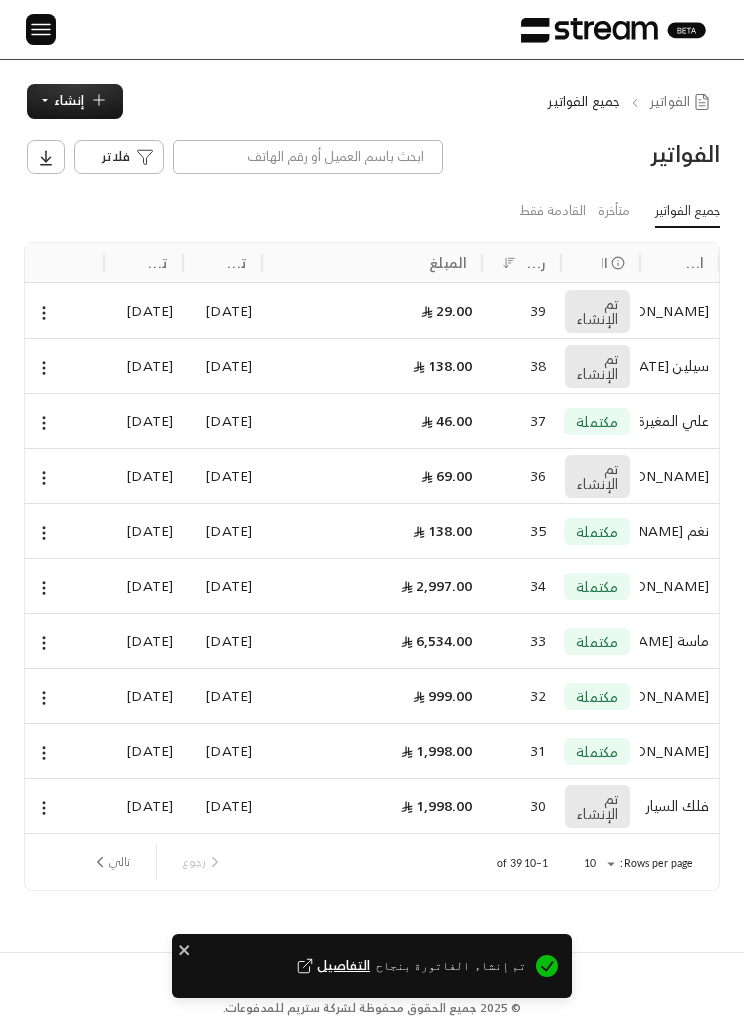 click on "إنشاء" at bounding box center (75, 101) 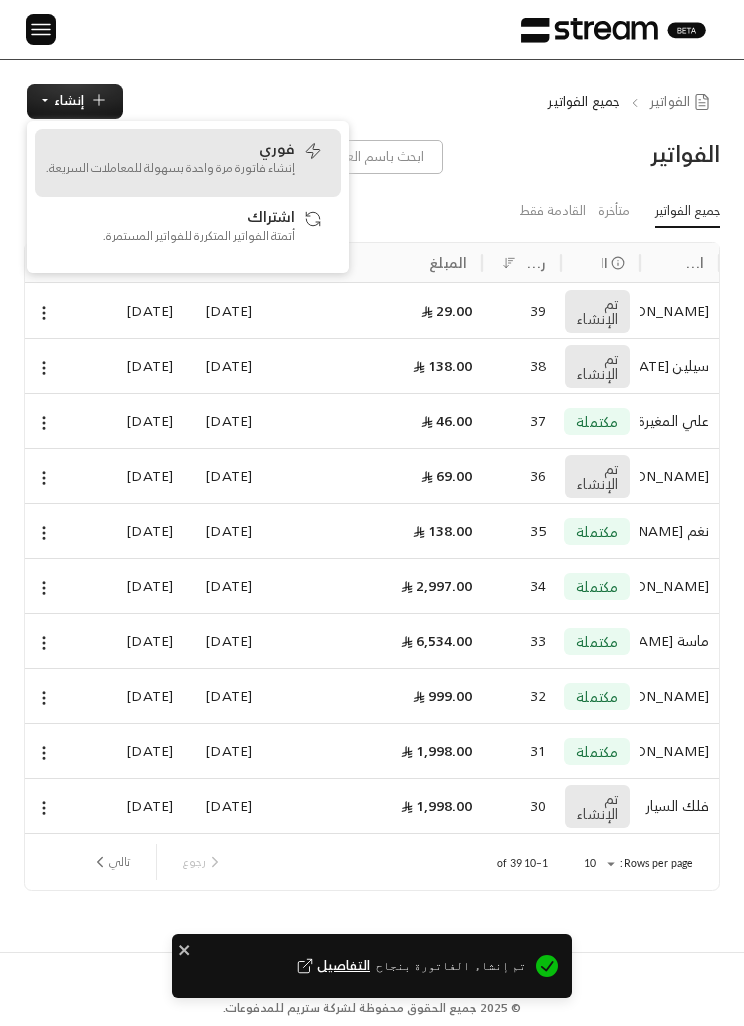 click on "إنشاء فاتورة مرة واحدة بسهولة للمعاملات السريعة." at bounding box center [170, 168] 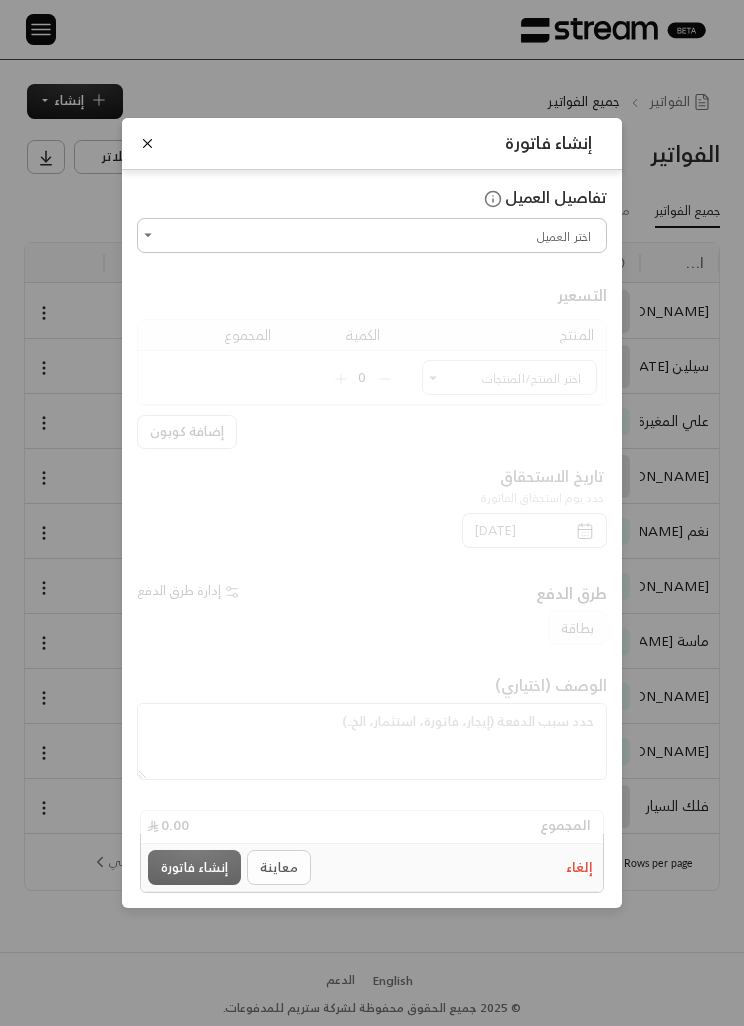 click at bounding box center [147, 143] 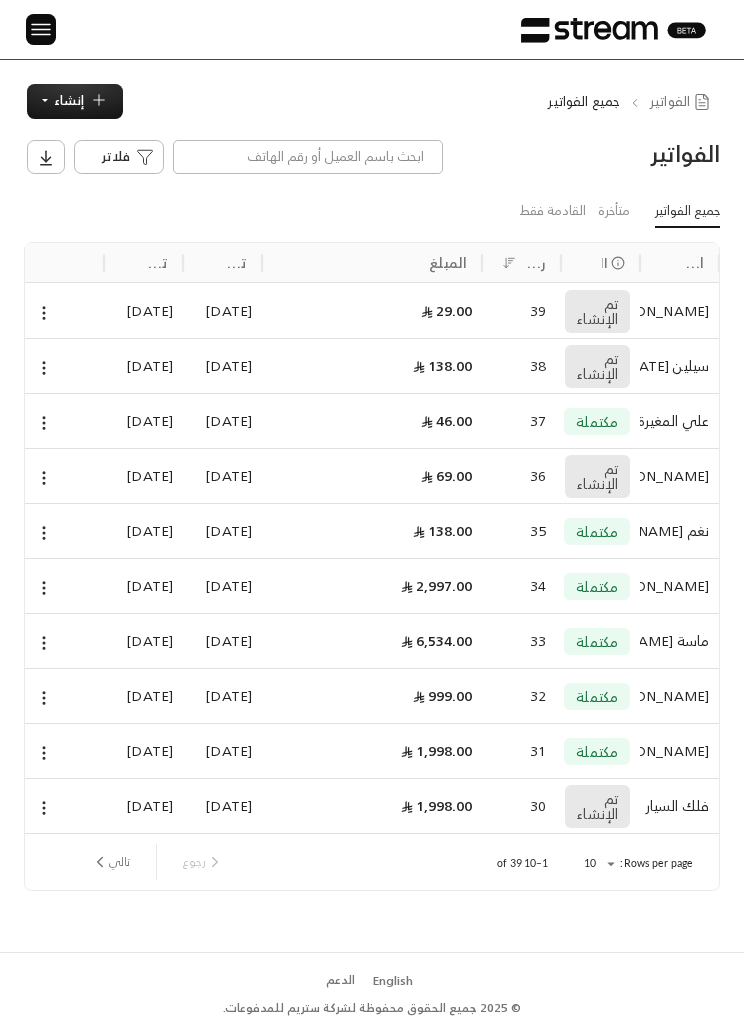 click on "إنشاء" at bounding box center [69, 100] 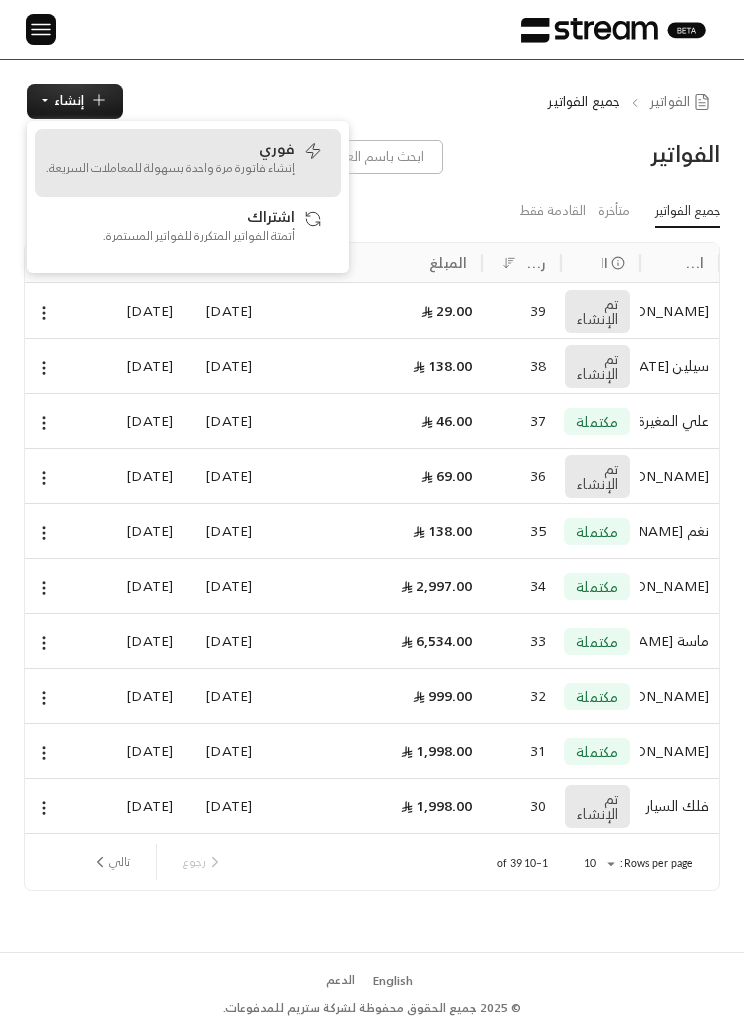 click on "فوري إنشاء فاتورة مرة واحدة بسهولة للمعاملات السريعة." at bounding box center (170, 163) 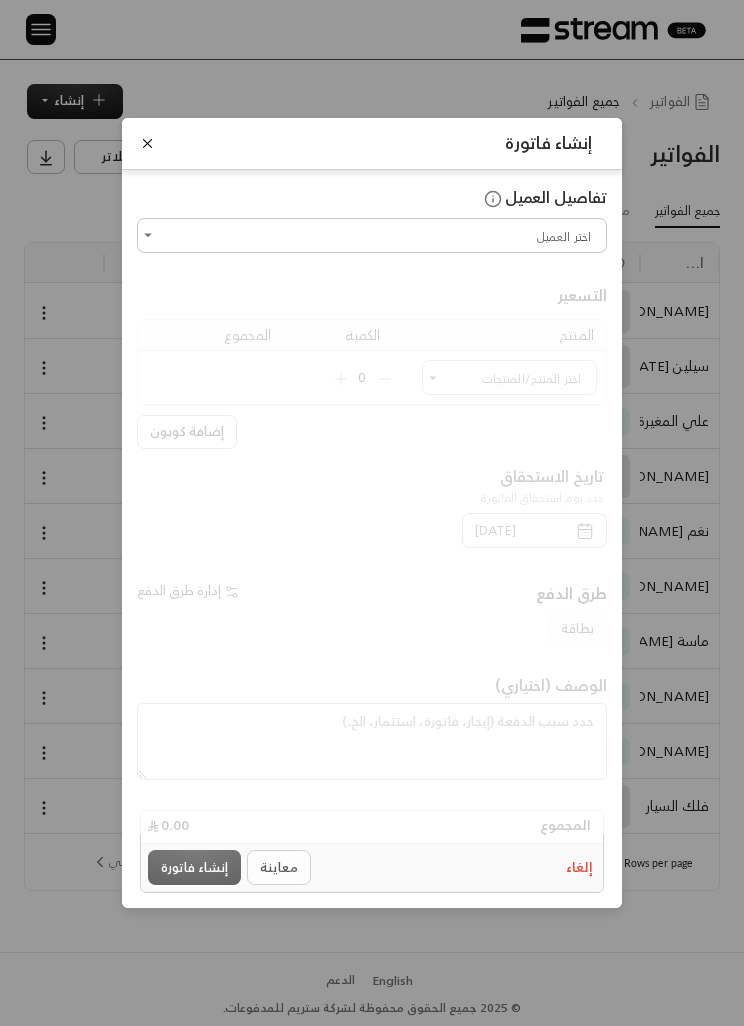 click on "اختر العميل" at bounding box center (372, 235) 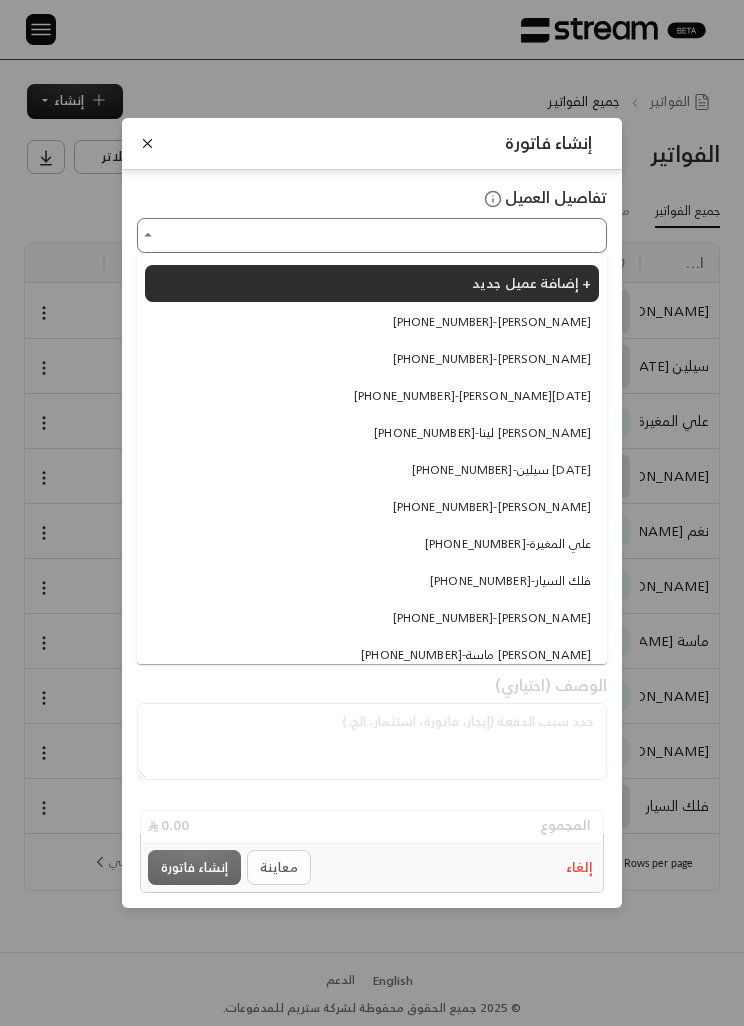 click on "إضافة عميل جديد +" at bounding box center (372, 283) 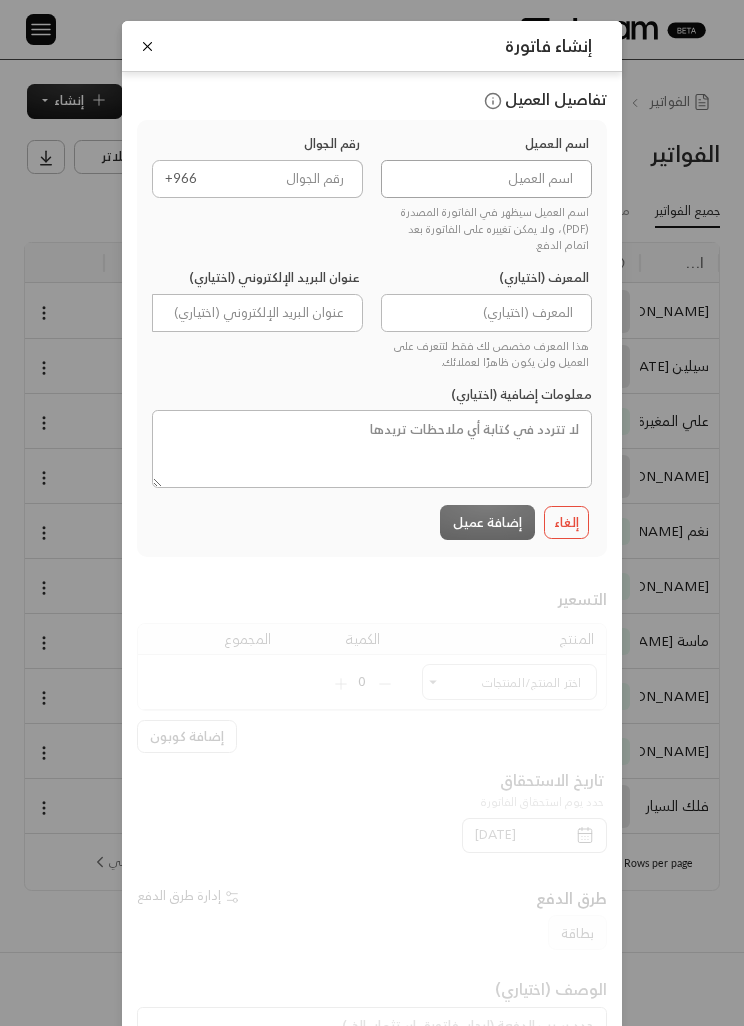 click at bounding box center [486, 179] 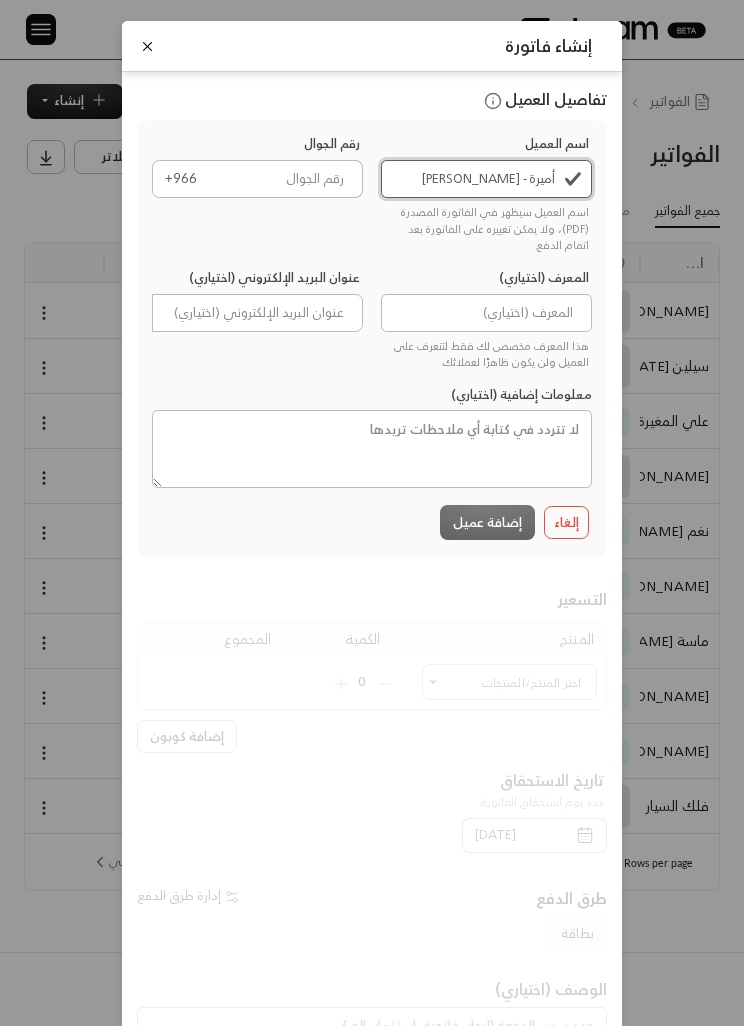 type on "أميرة - [PERSON_NAME]" 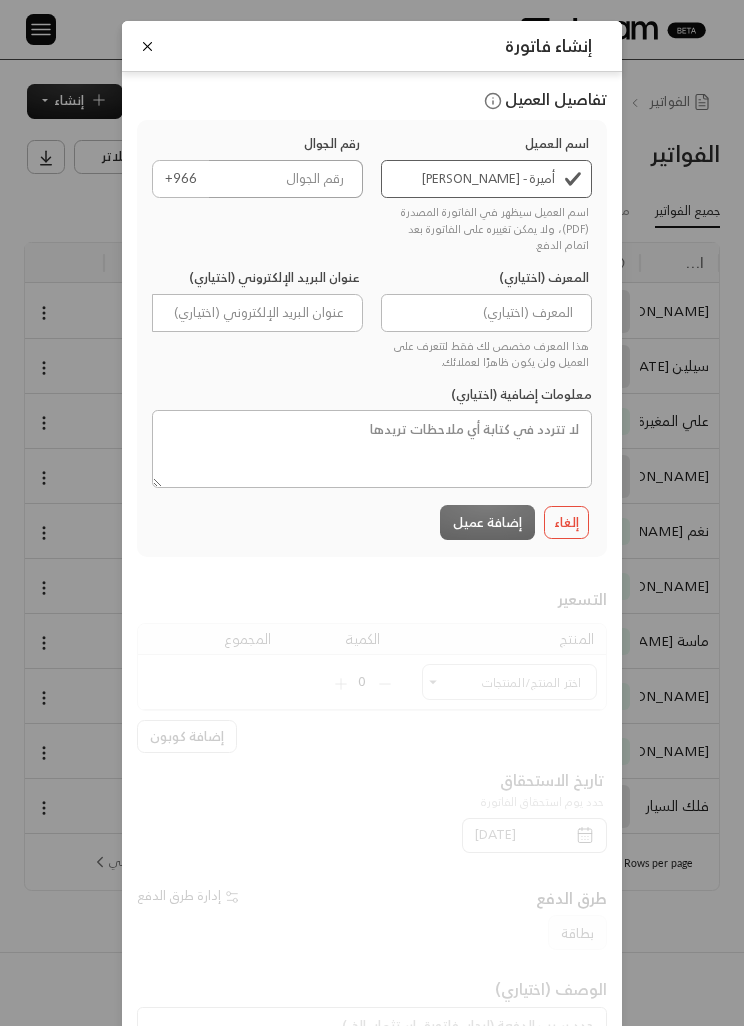 click at bounding box center (286, 179) 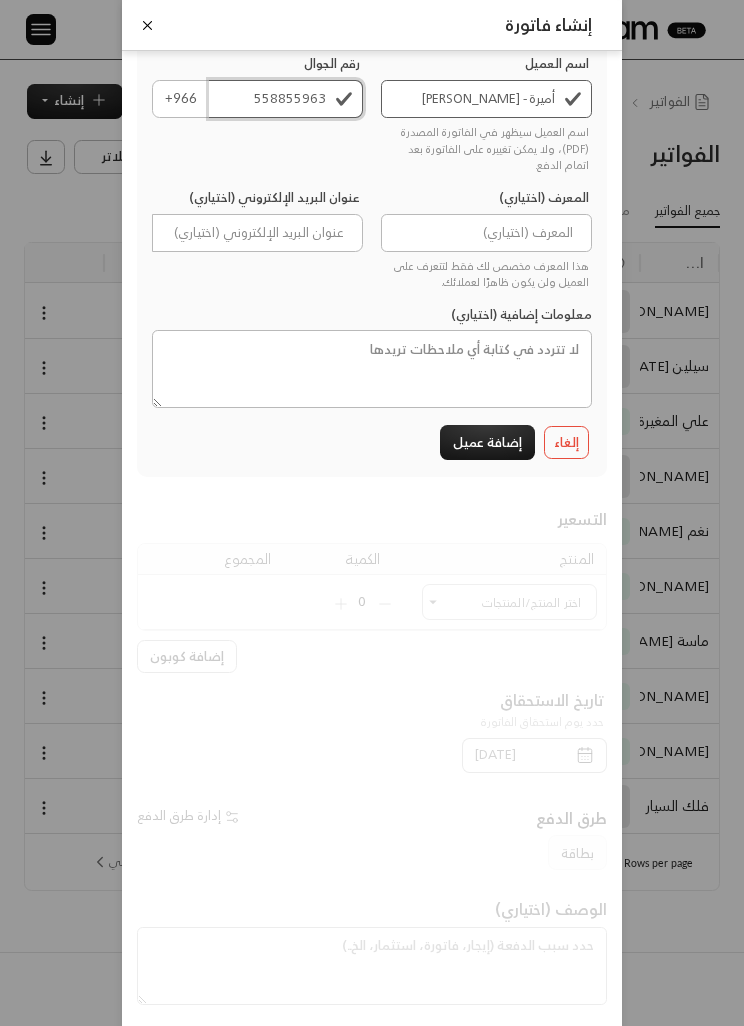scroll, scrollTop: 85, scrollLeft: 0, axis: vertical 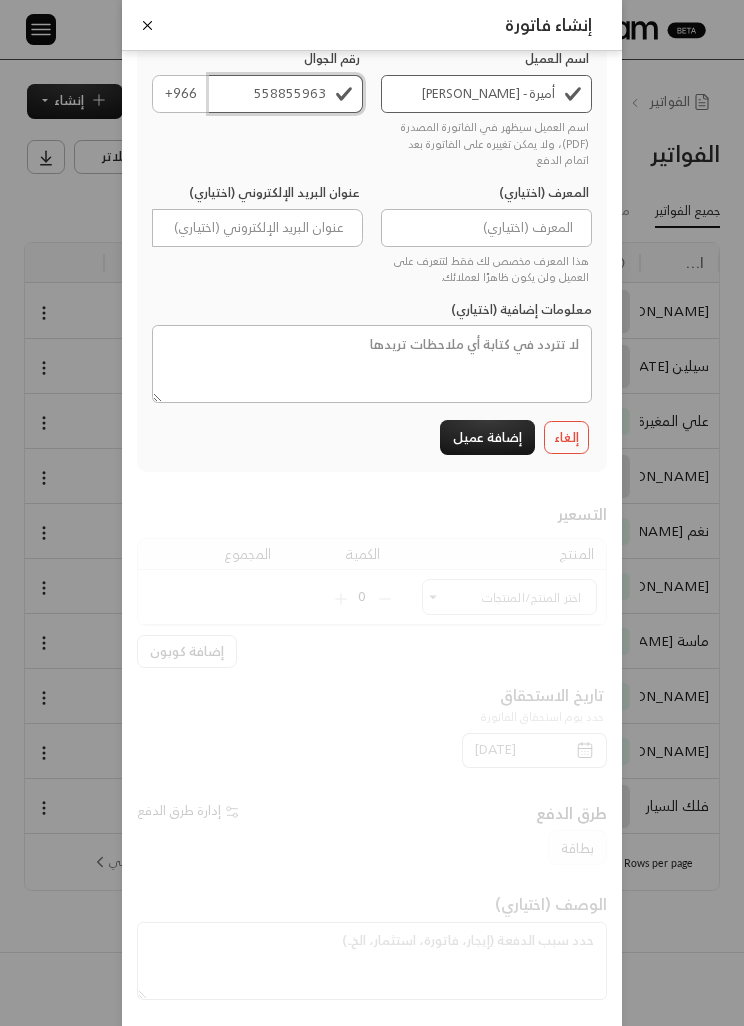type on "558855963" 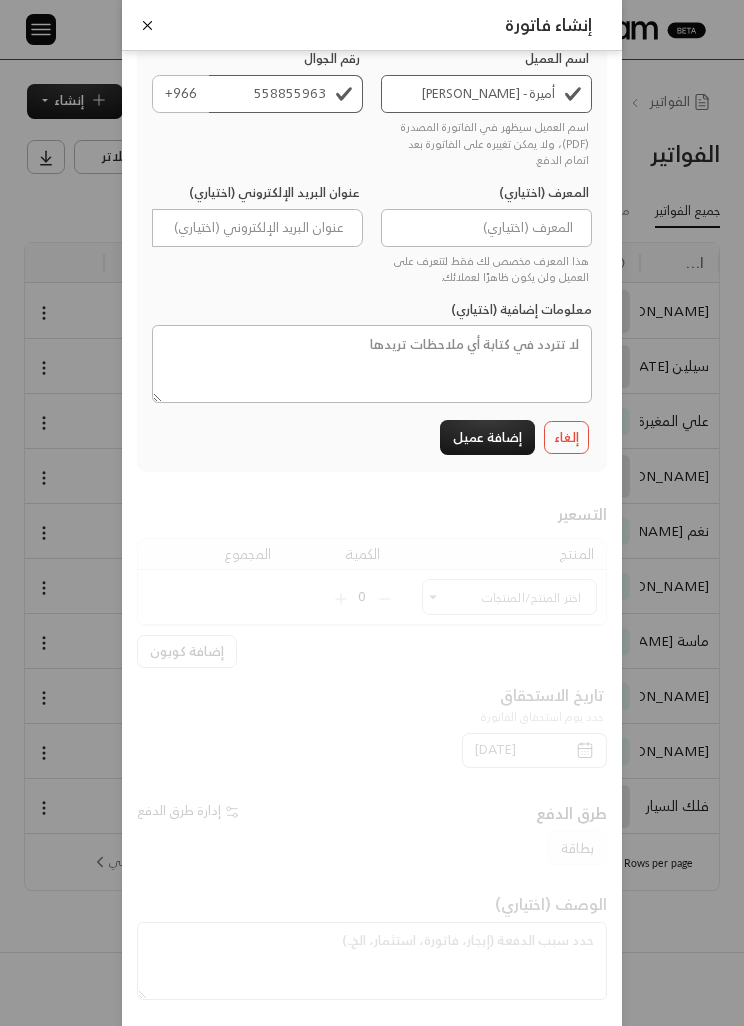 click on "إضافة عميل" at bounding box center [487, 437] 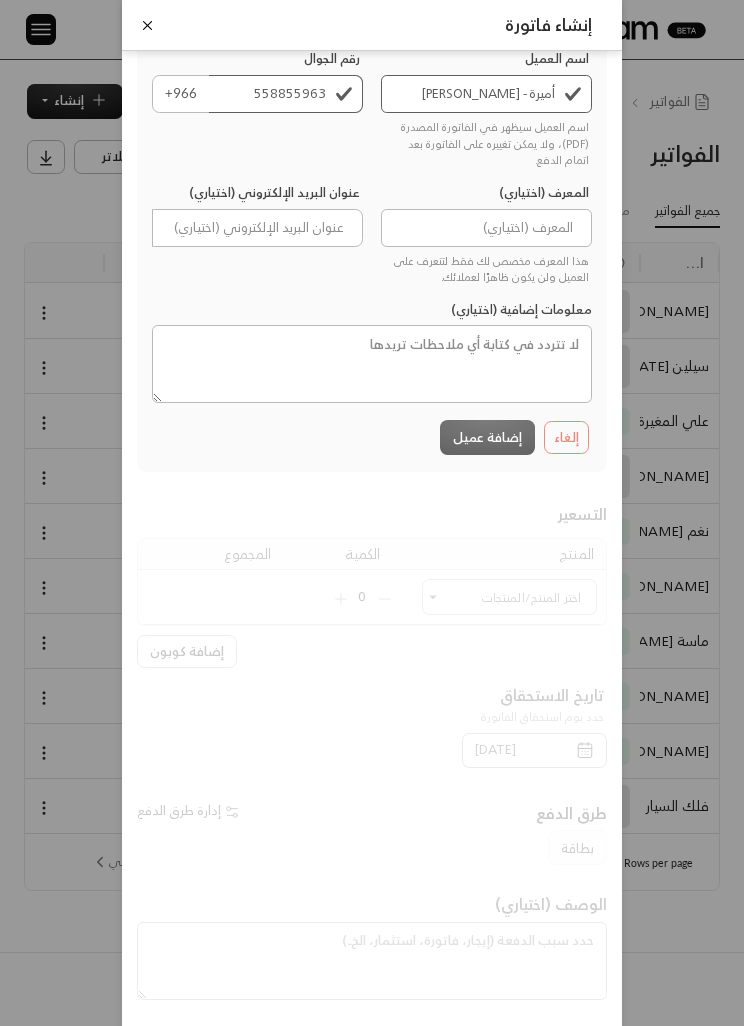 scroll, scrollTop: 0, scrollLeft: 0, axis: both 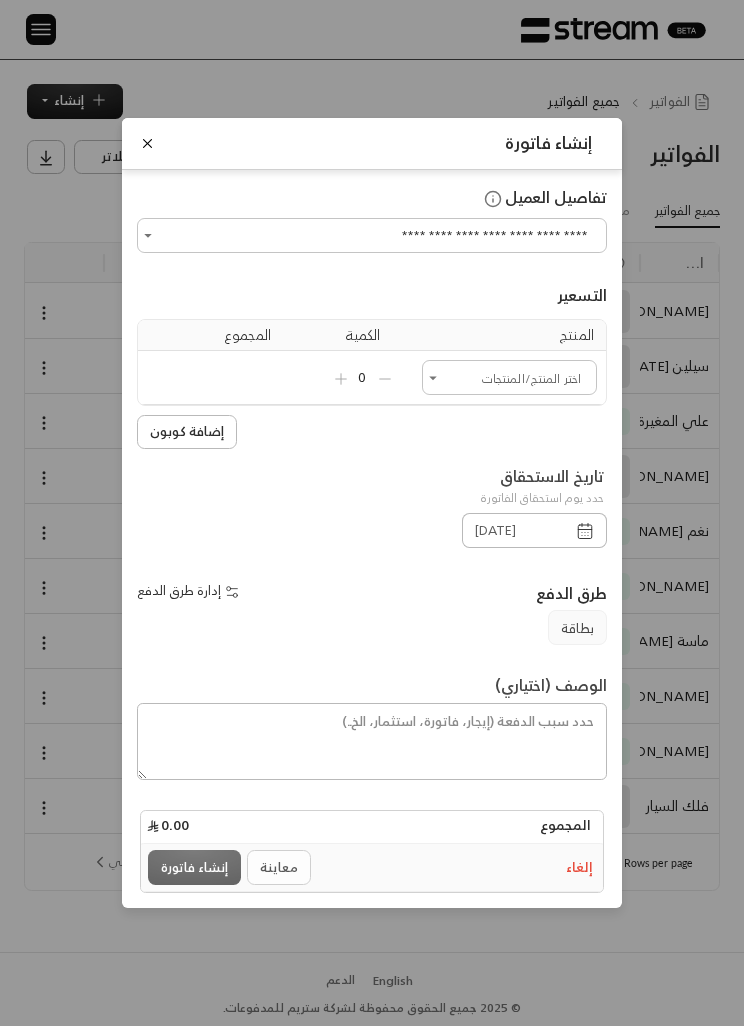 click on "اختر العميل" at bounding box center (509, 377) 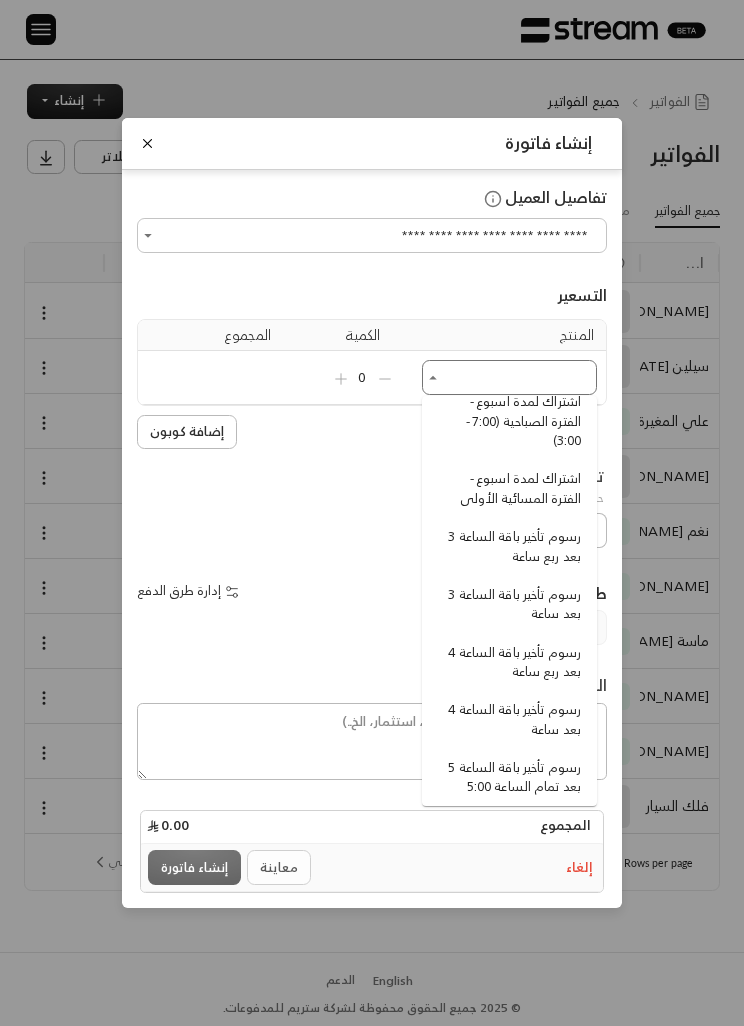 scroll, scrollTop: 150, scrollLeft: 0, axis: vertical 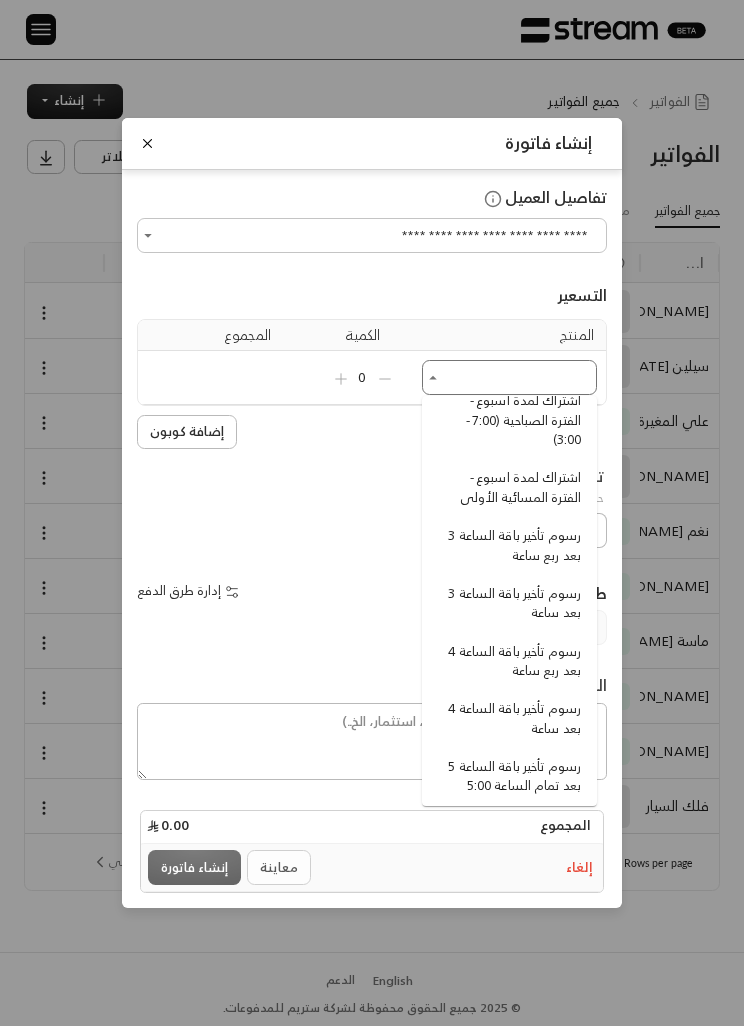 click on "رسوم تأخير باقة الساعة 3 بعد ربع ساعة" at bounding box center [512, 545] 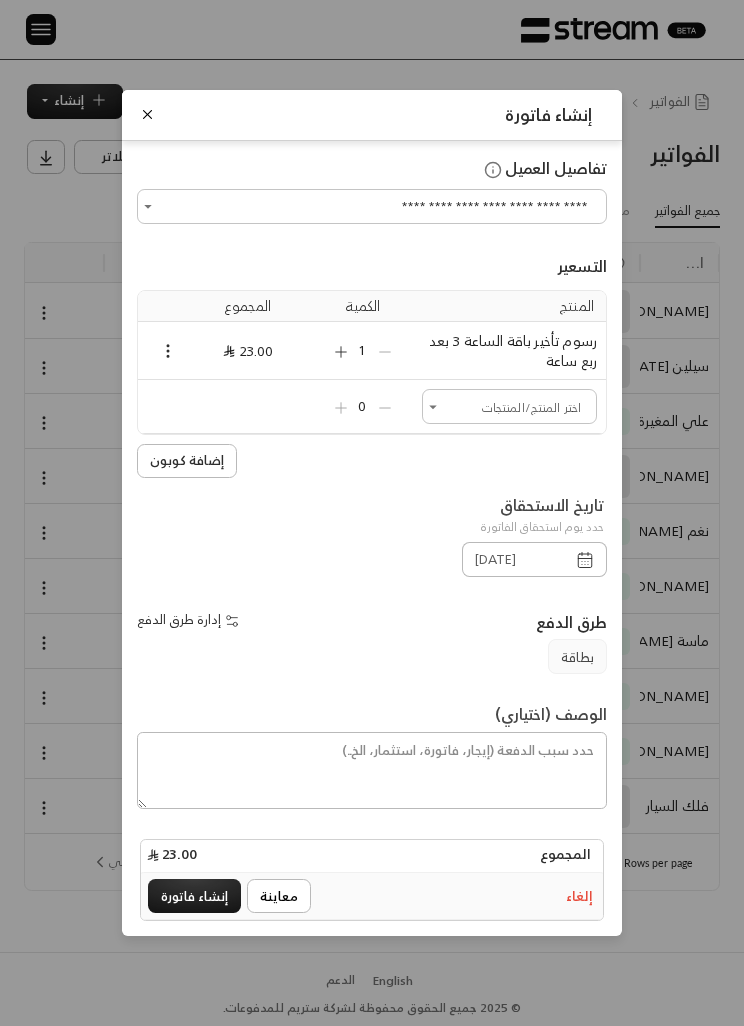 click on "1" at bounding box center (363, 351) 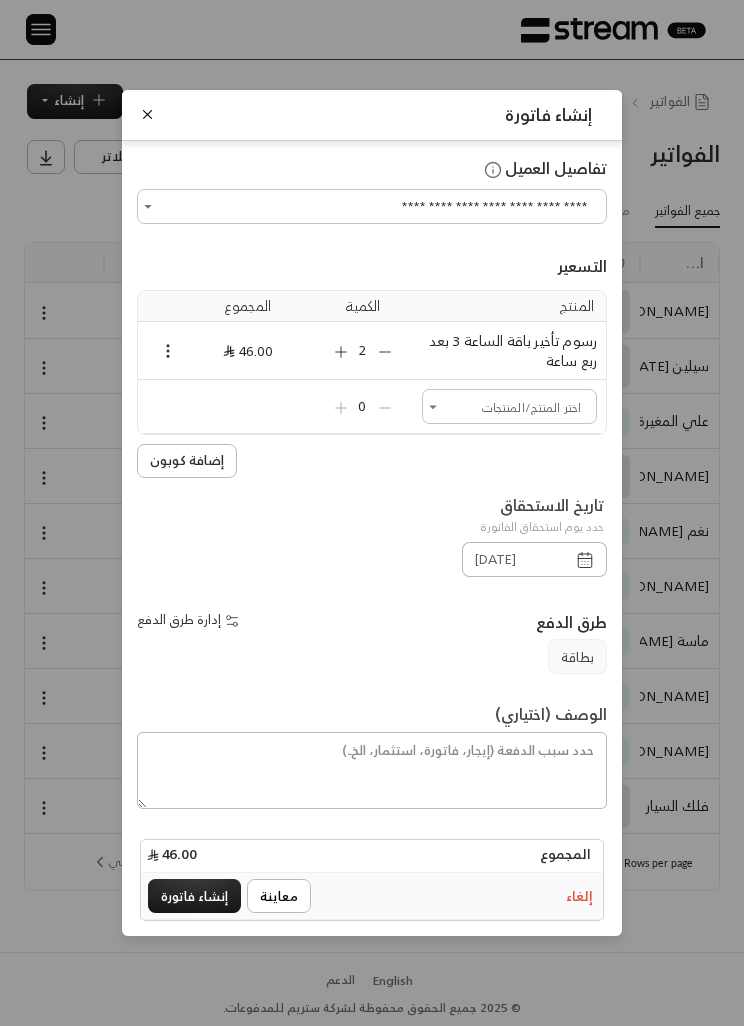 click 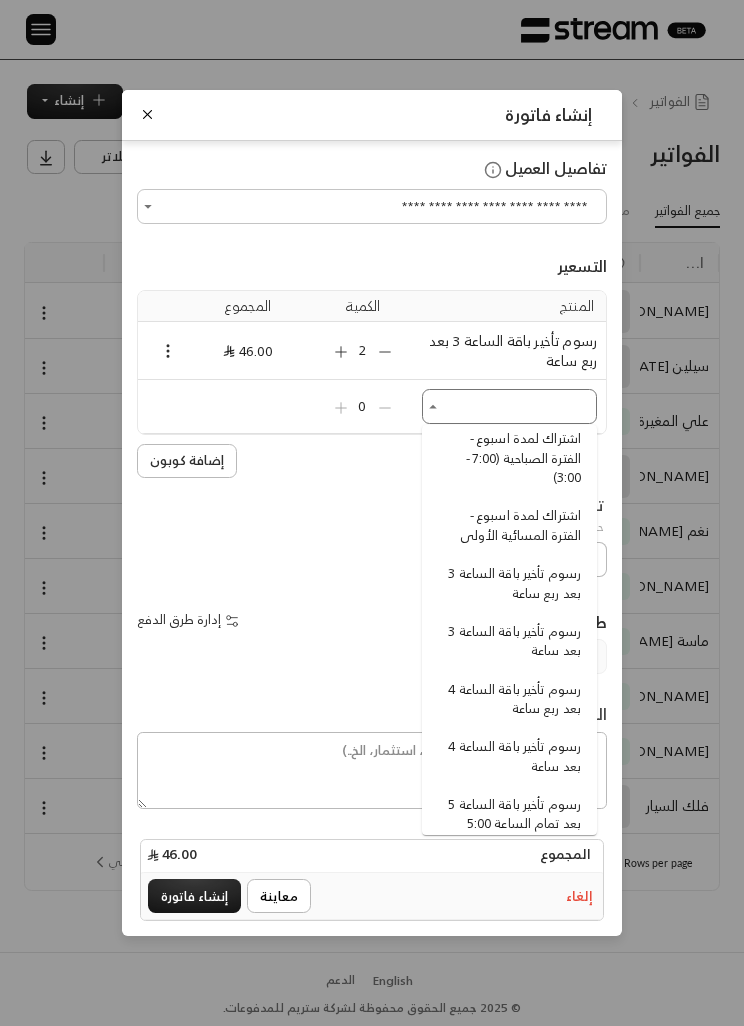 scroll, scrollTop: 142, scrollLeft: 0, axis: vertical 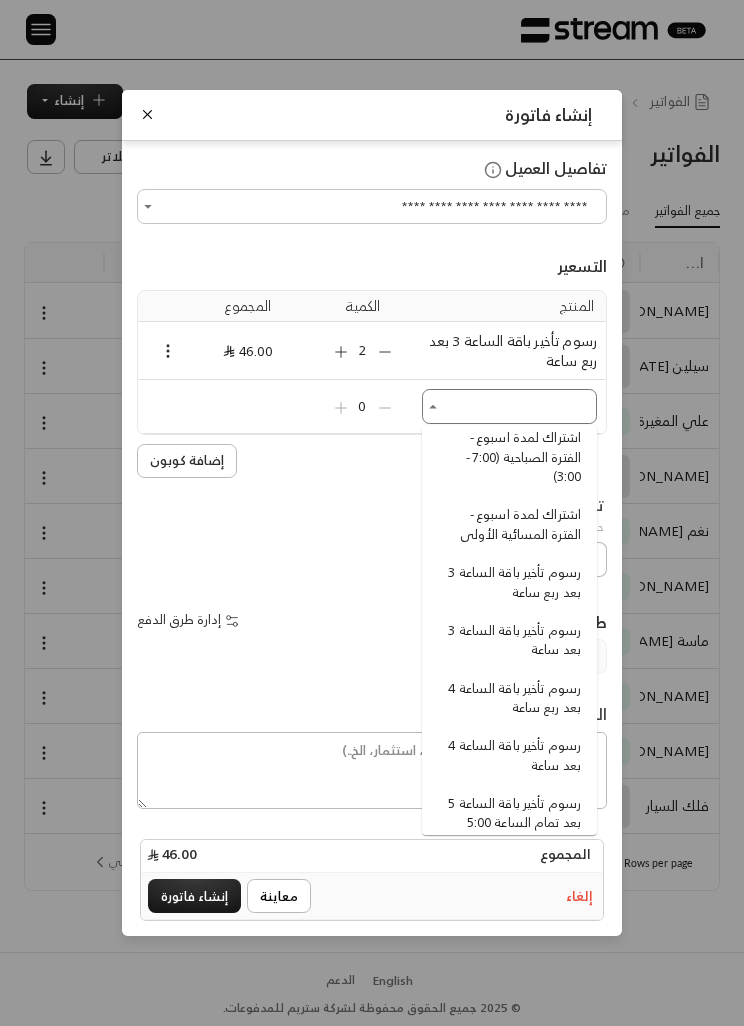 click on "رسوم تأخير باقة الساعة 3 بعد ربع ساعة" at bounding box center (512, 582) 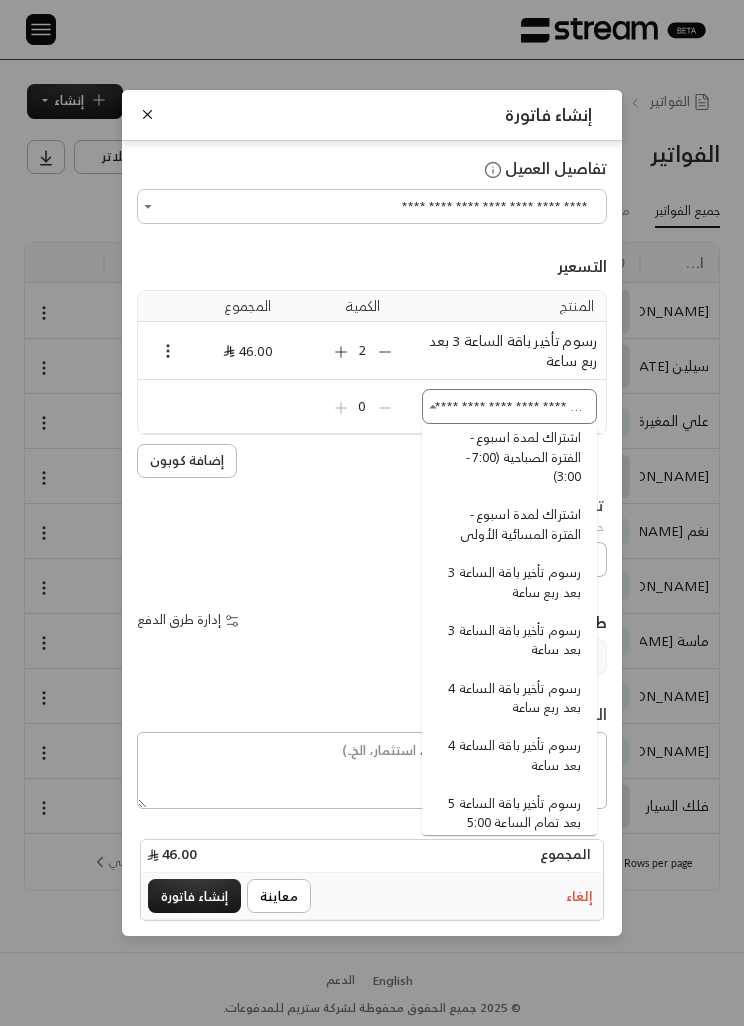 type 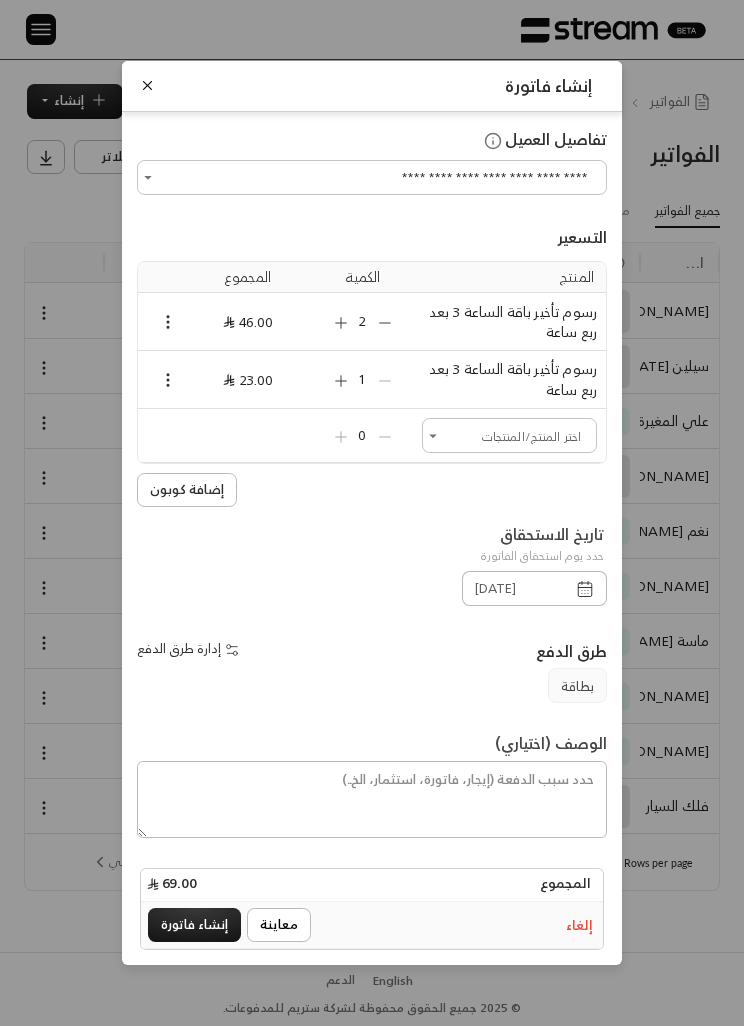 click 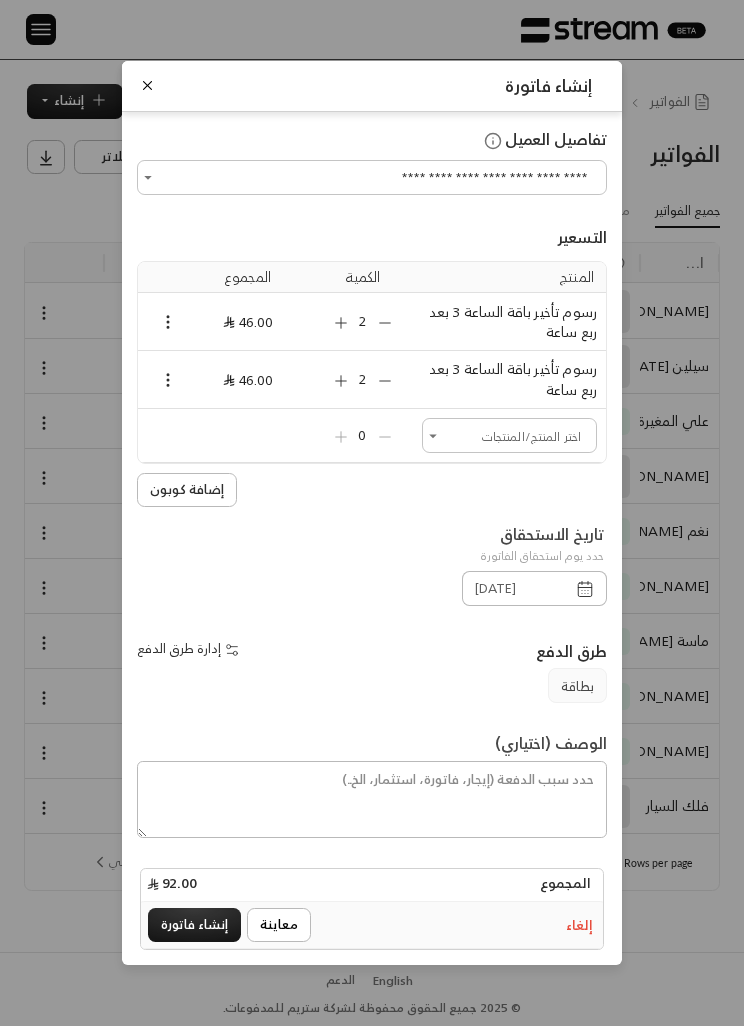 click on "إنشاء فاتورة" at bounding box center (194, 925) 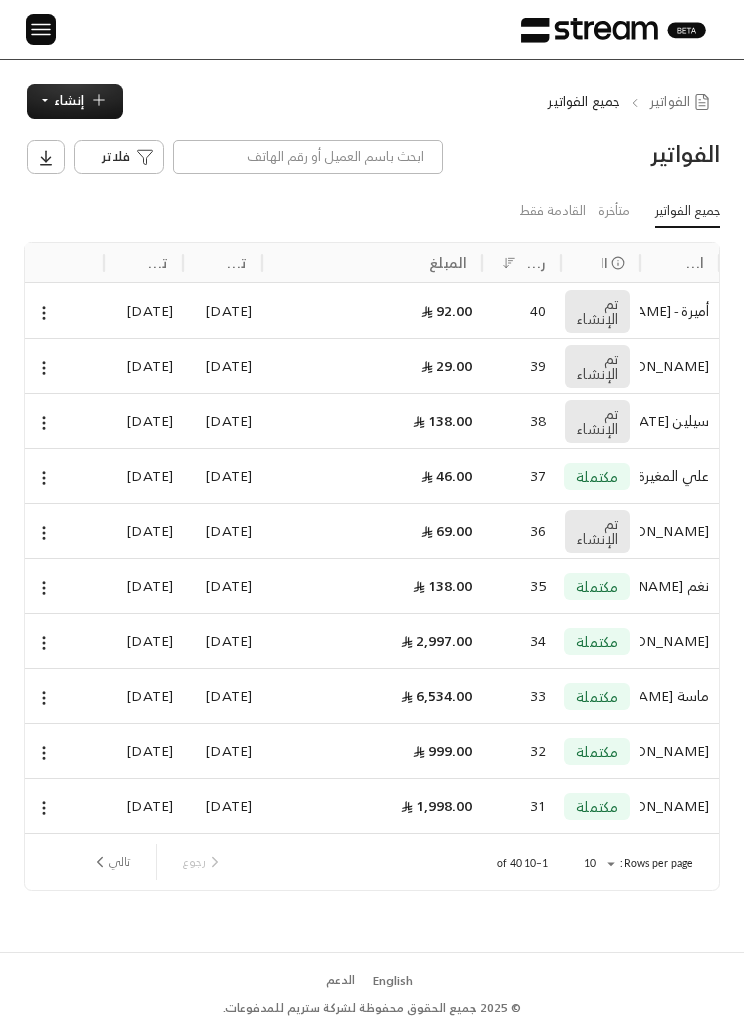 click on "إنشاء" at bounding box center (75, 101) 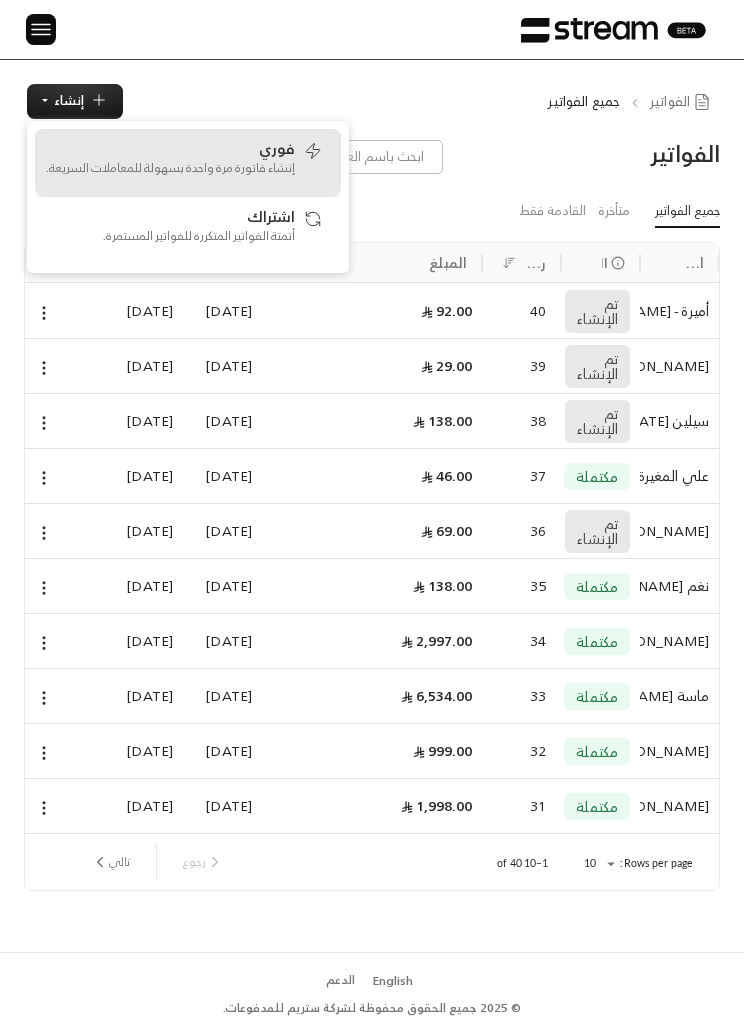 click on "إنشاء فاتورة مرة واحدة بسهولة للمعاملات السريعة." at bounding box center (170, 168) 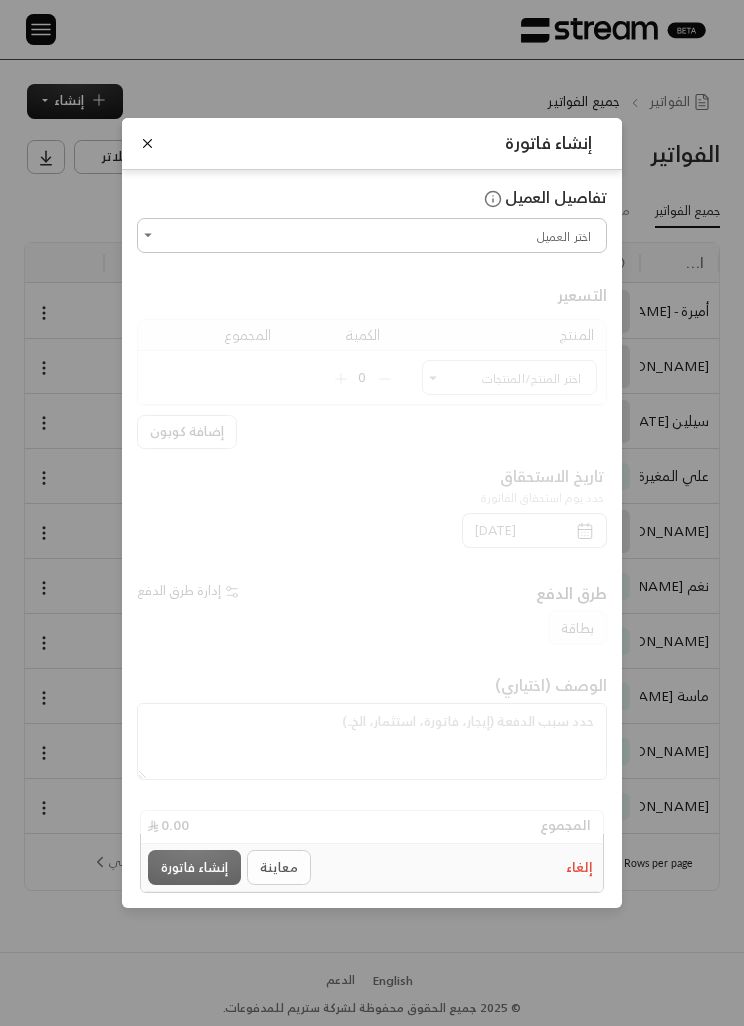 click on "اختر العميل" at bounding box center (372, 235) 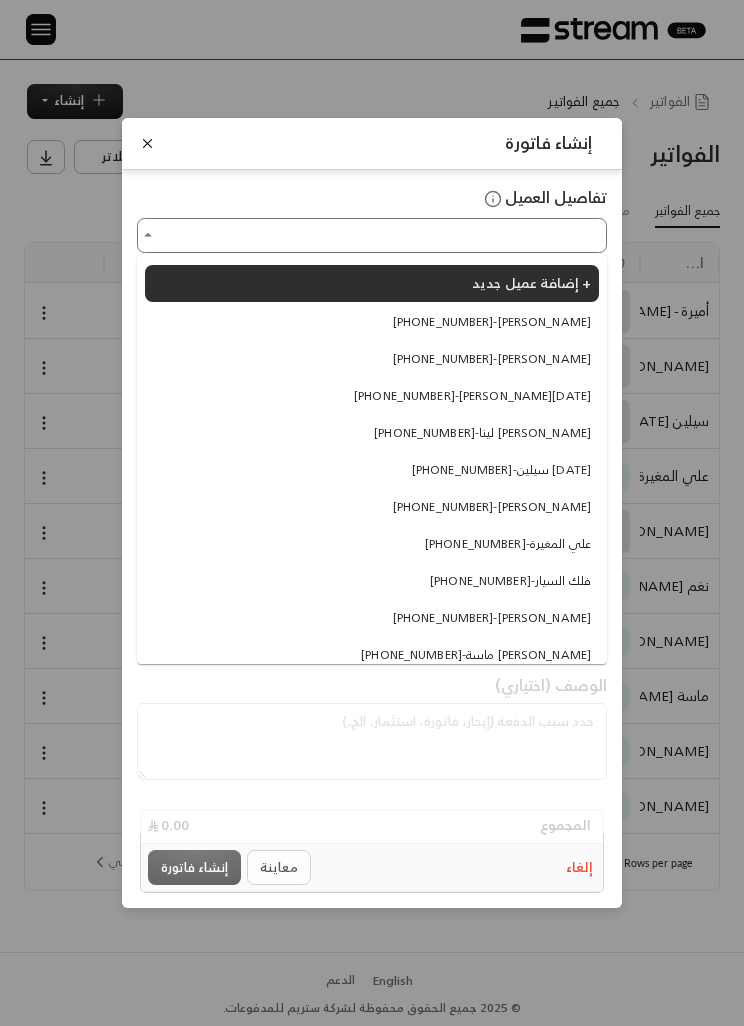 click on "إضافة عميل جديد +" at bounding box center (531, 282) 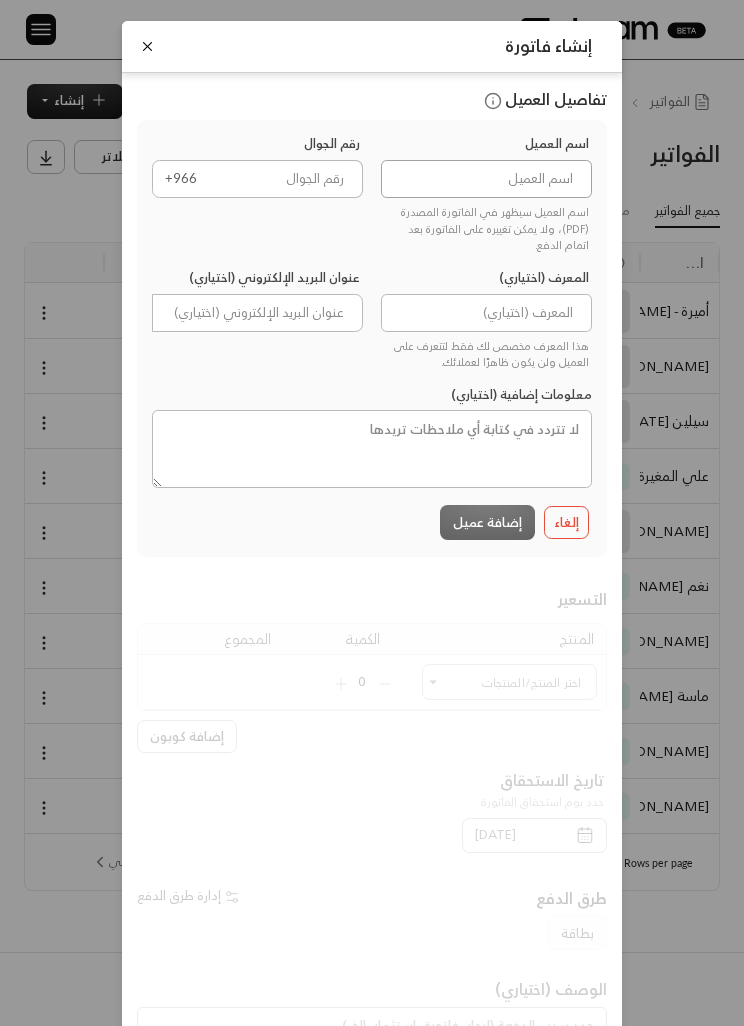 click at bounding box center [486, 179] 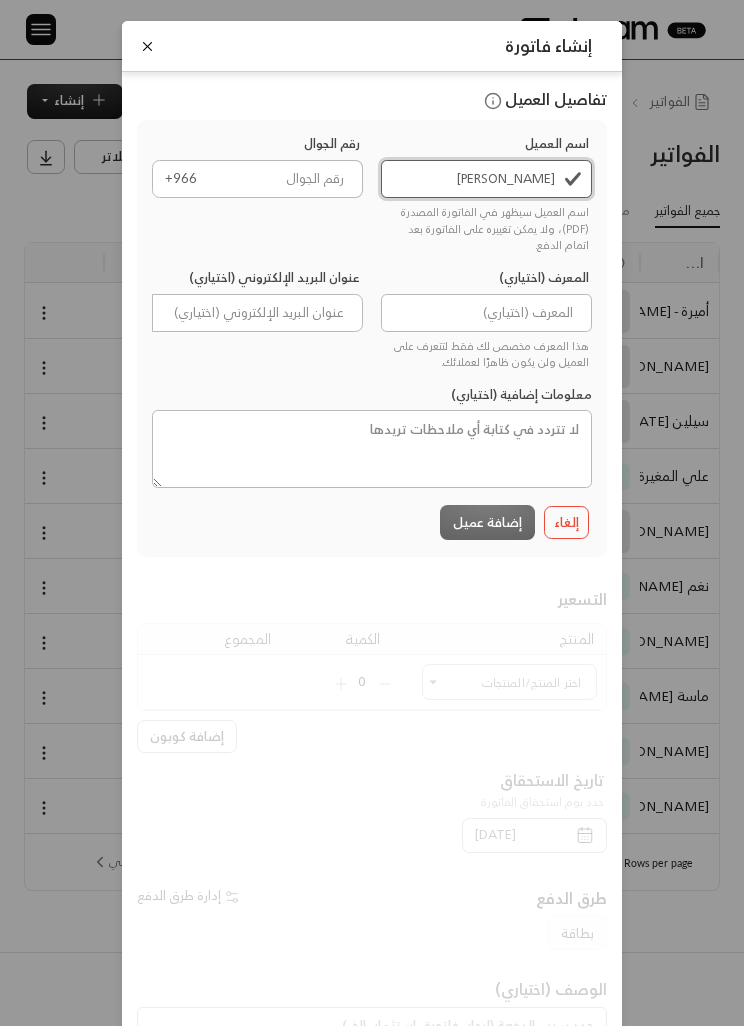type on "[PERSON_NAME]" 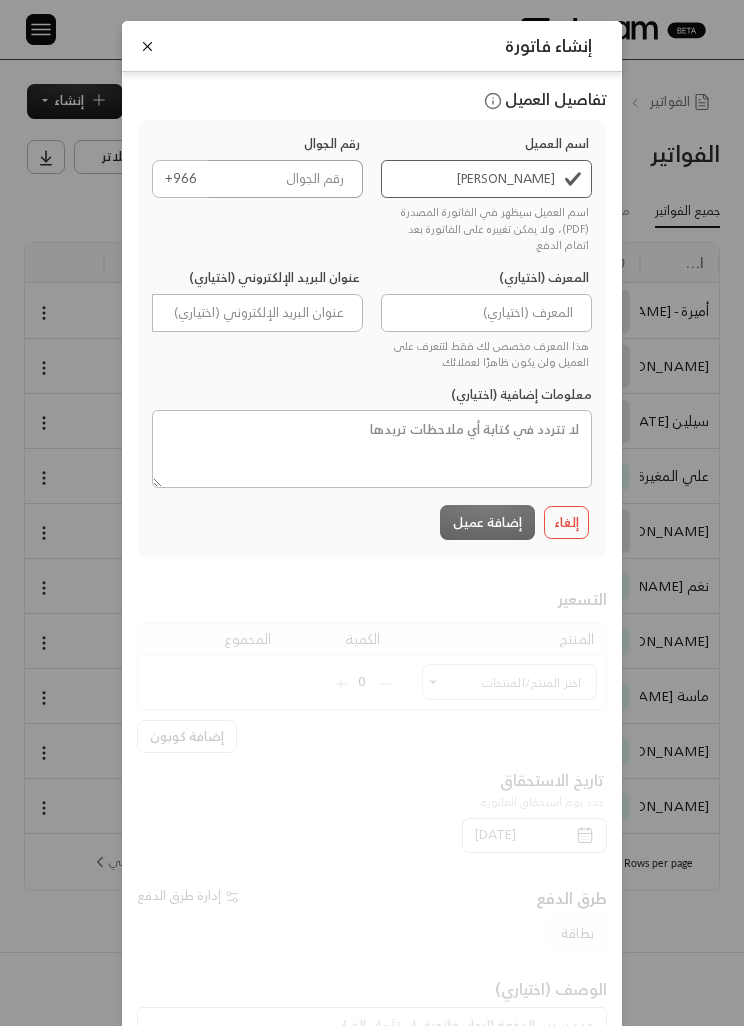 click at bounding box center [286, 179] 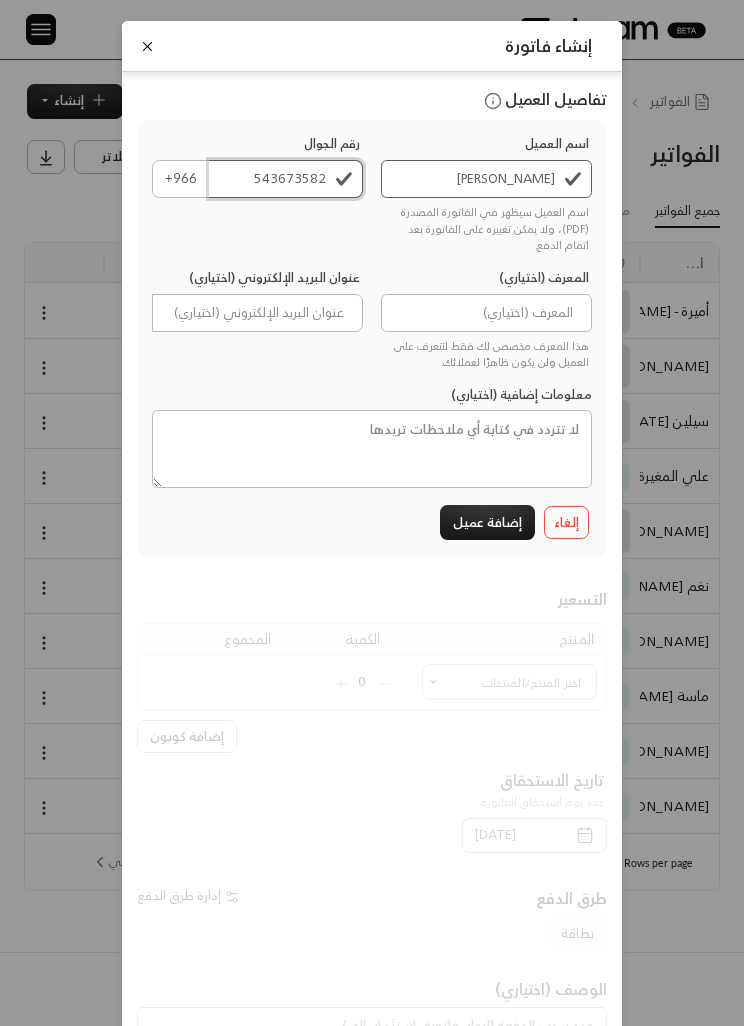 type on "543673582" 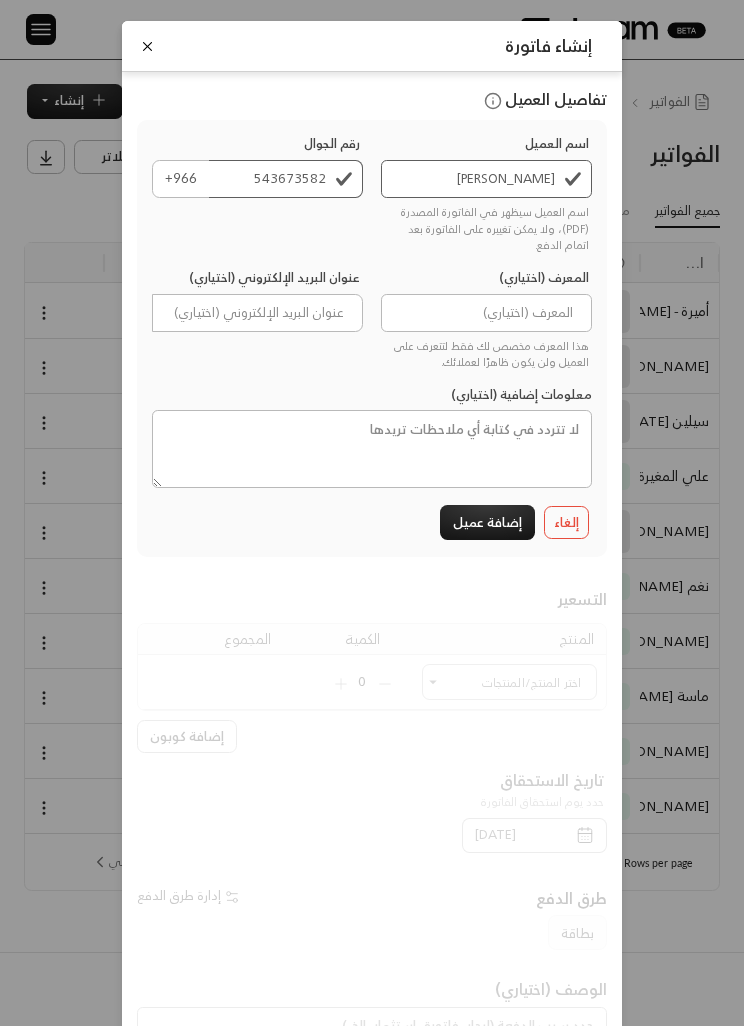 click on "إضافة عميل" at bounding box center (487, 522) 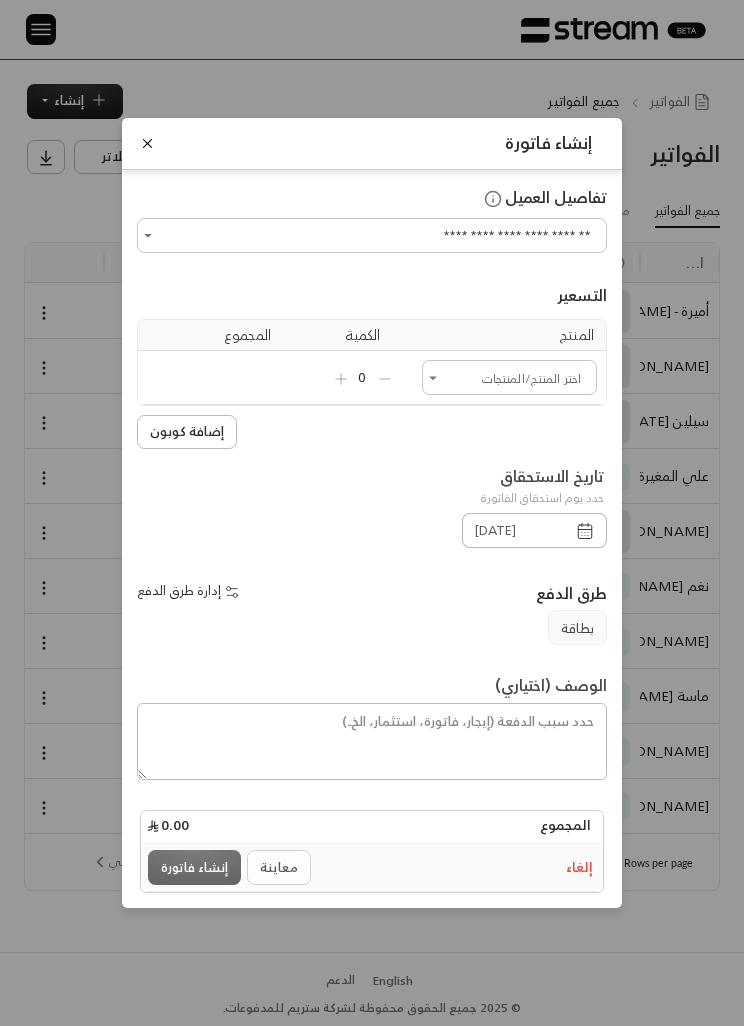 click on "اختر العميل" at bounding box center [509, 377] 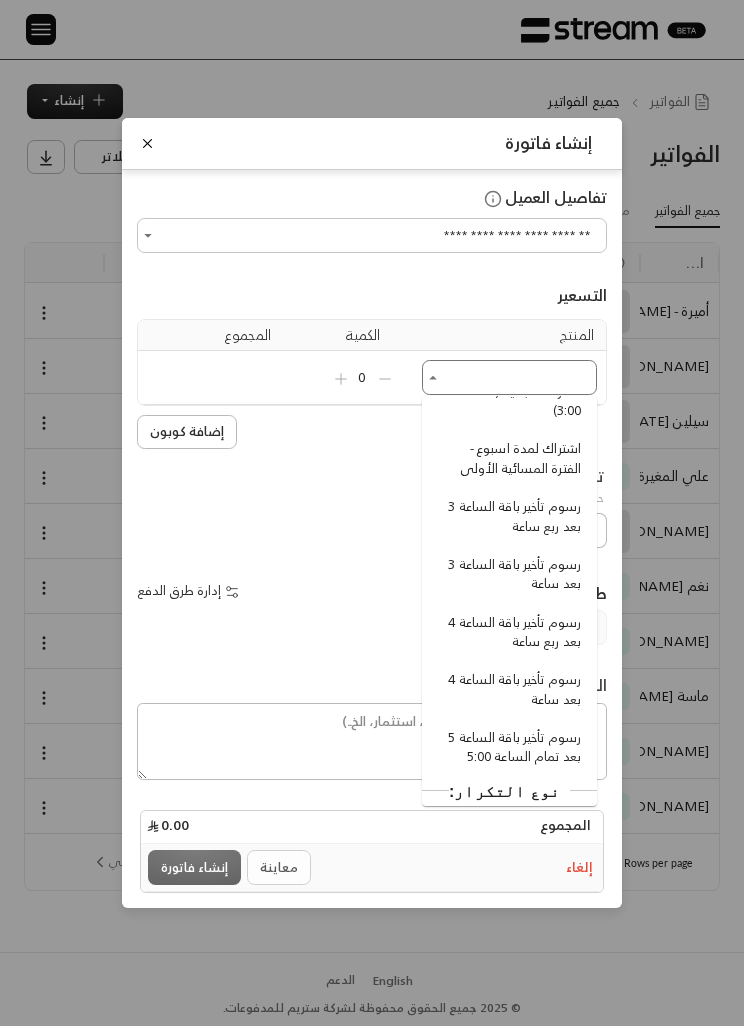 scroll, scrollTop: 182, scrollLeft: 0, axis: vertical 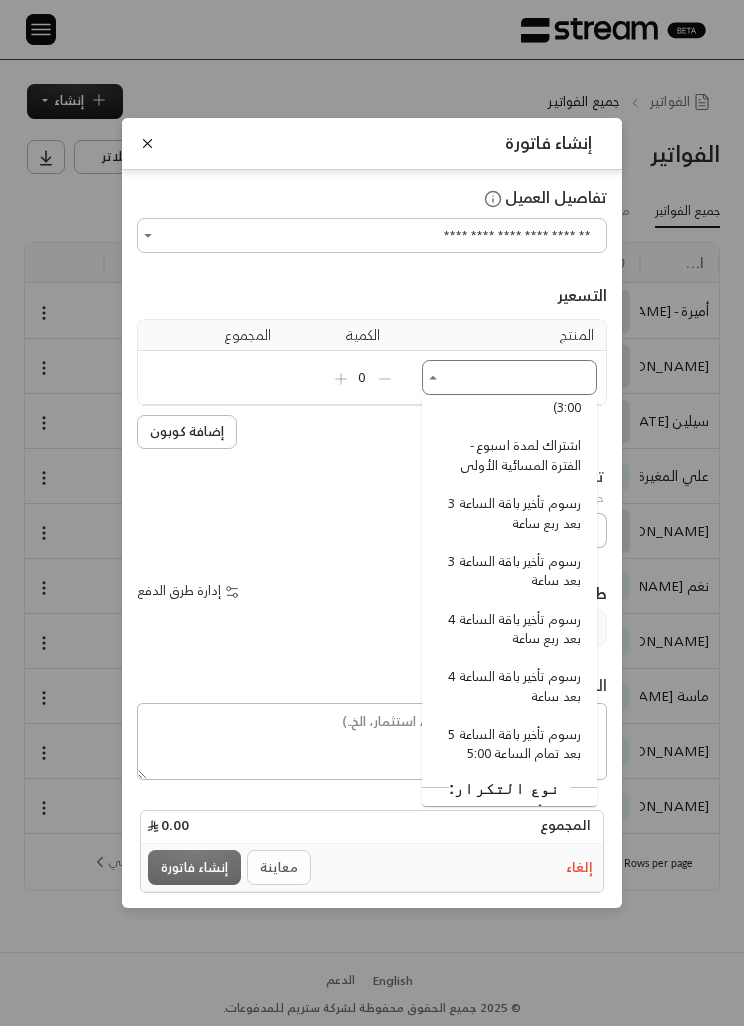 click on "رسوم تأخير باقة الساعة 4 بعد ربع ساعة" at bounding box center (512, 629) 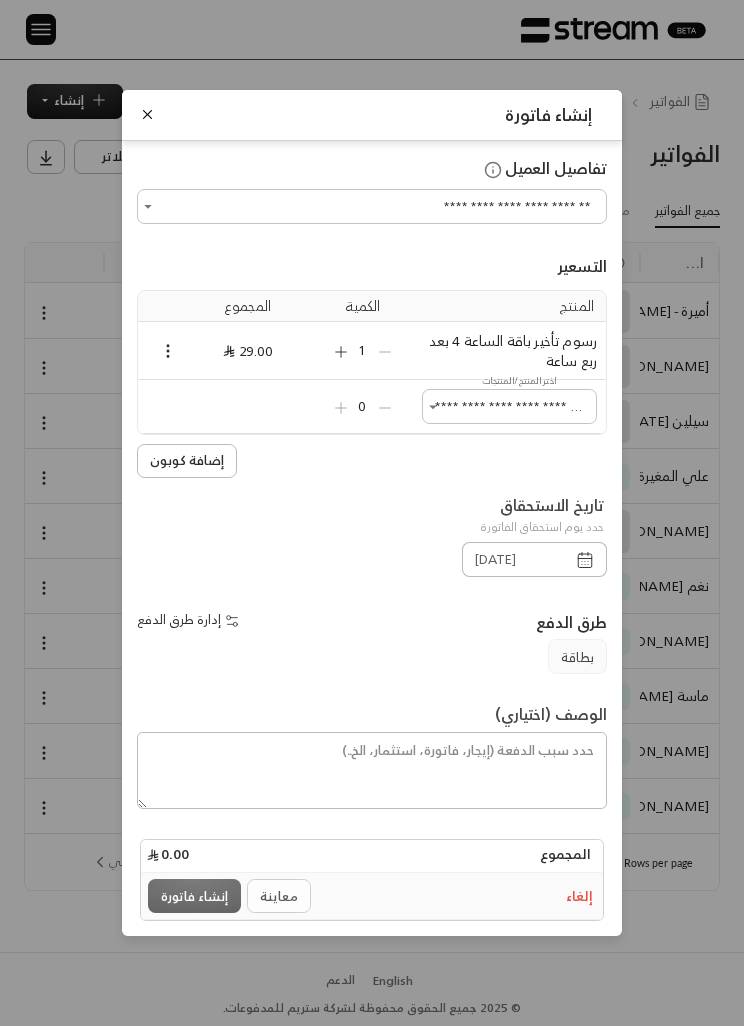 type 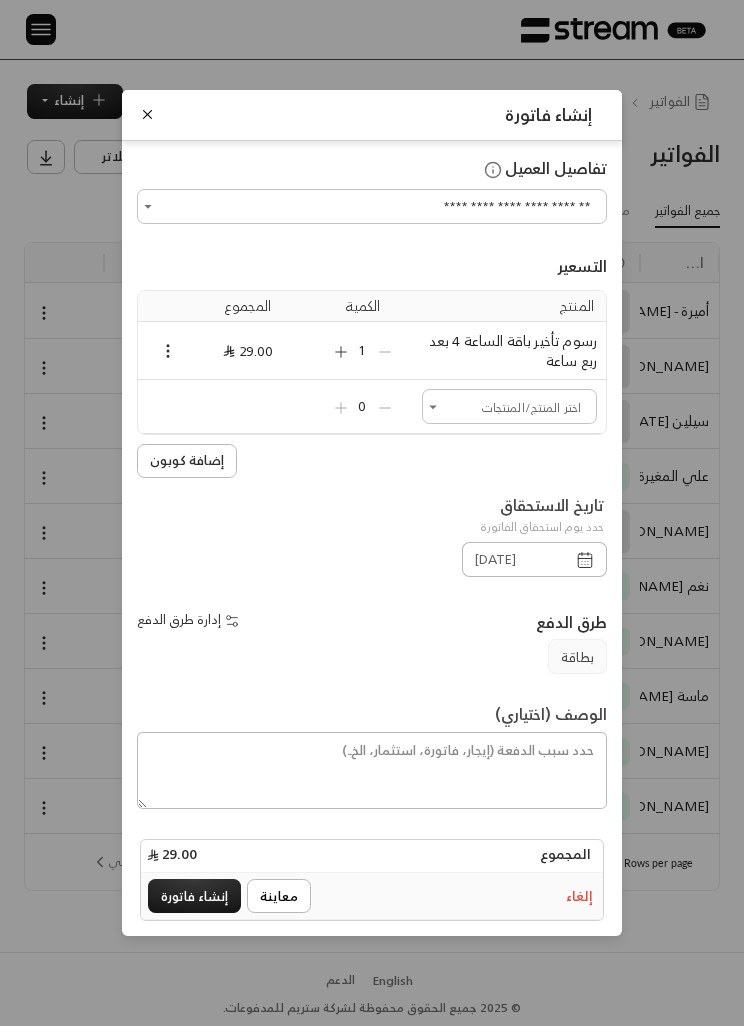 click on "1" at bounding box center [363, 351] 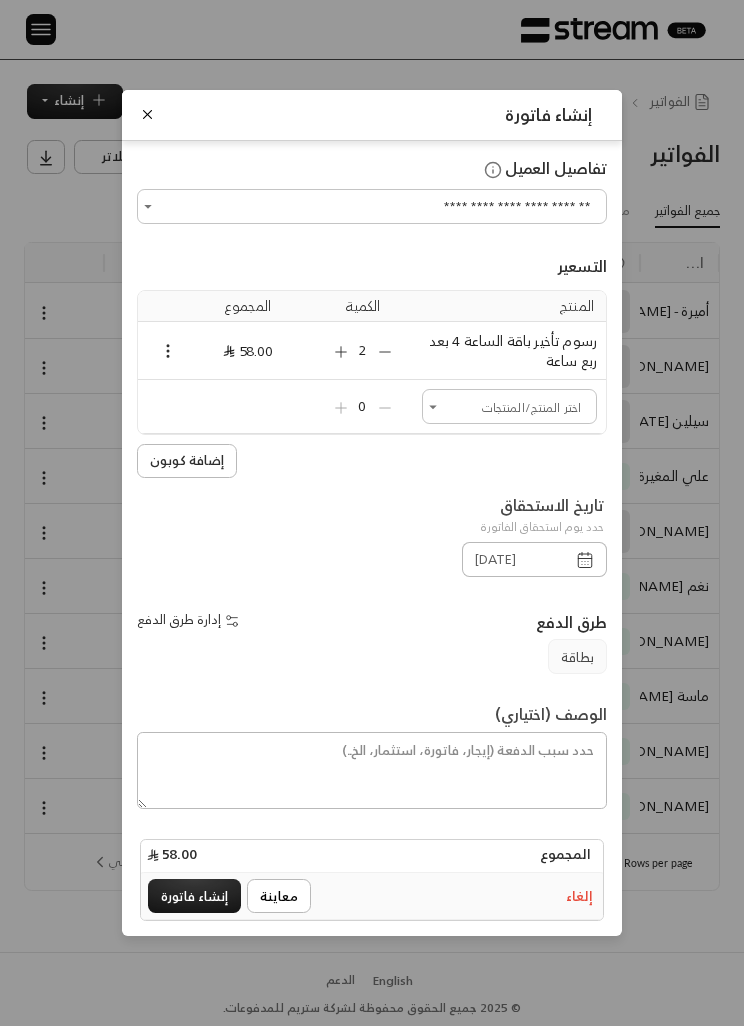 click 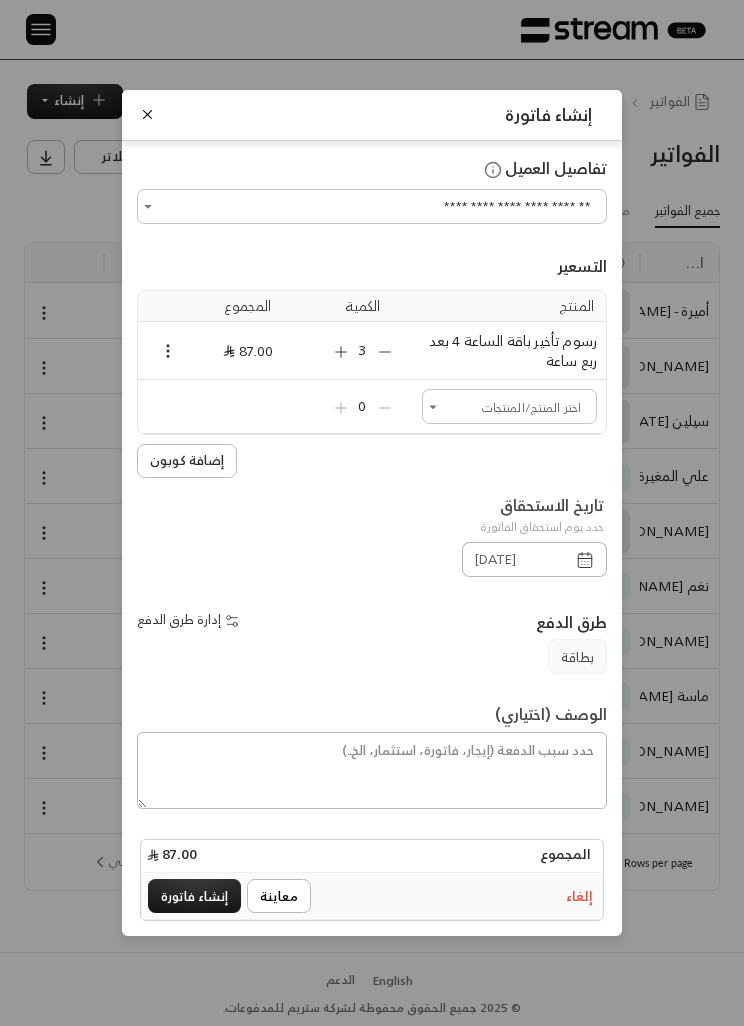 click 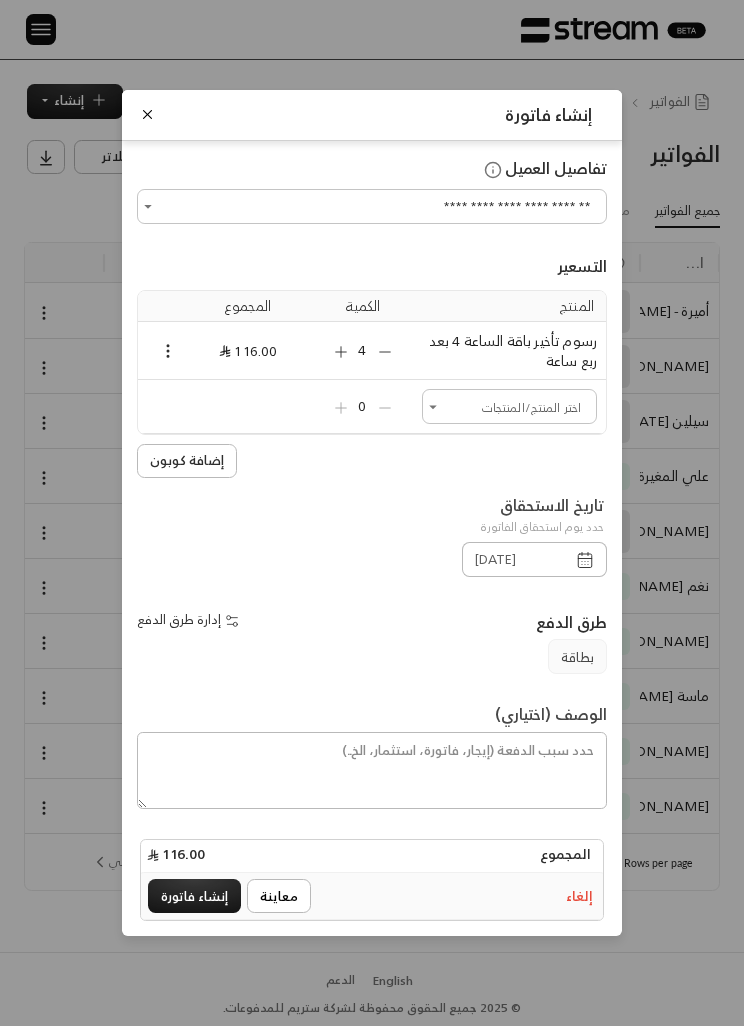 click 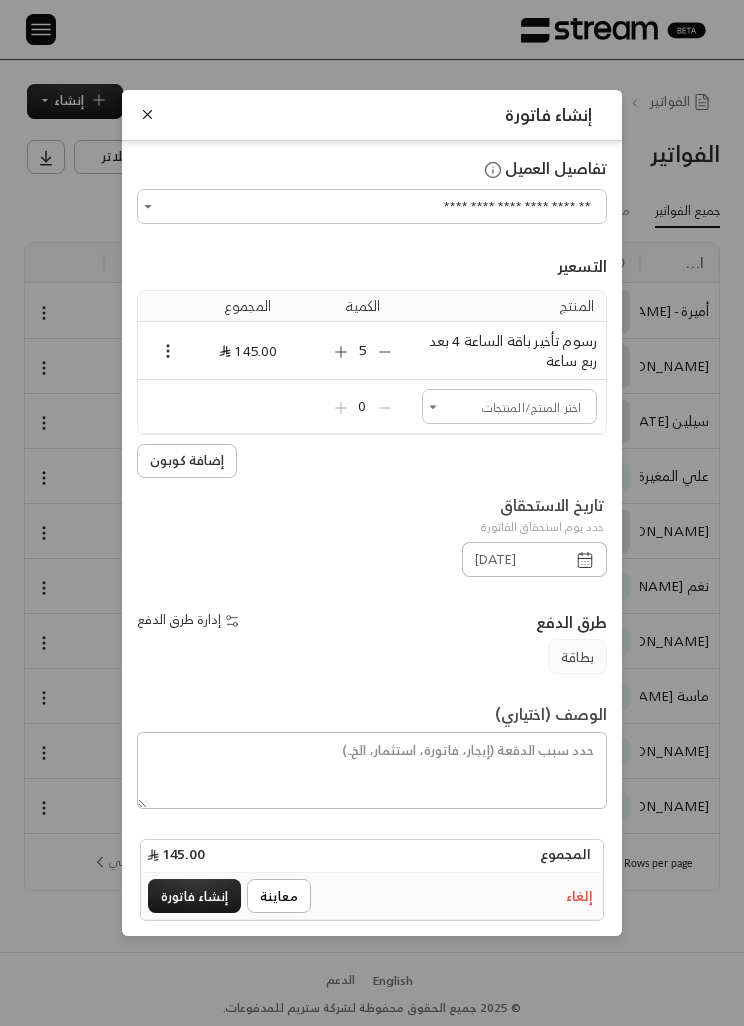 click on "إنشاء فاتورة" at bounding box center (194, 896) 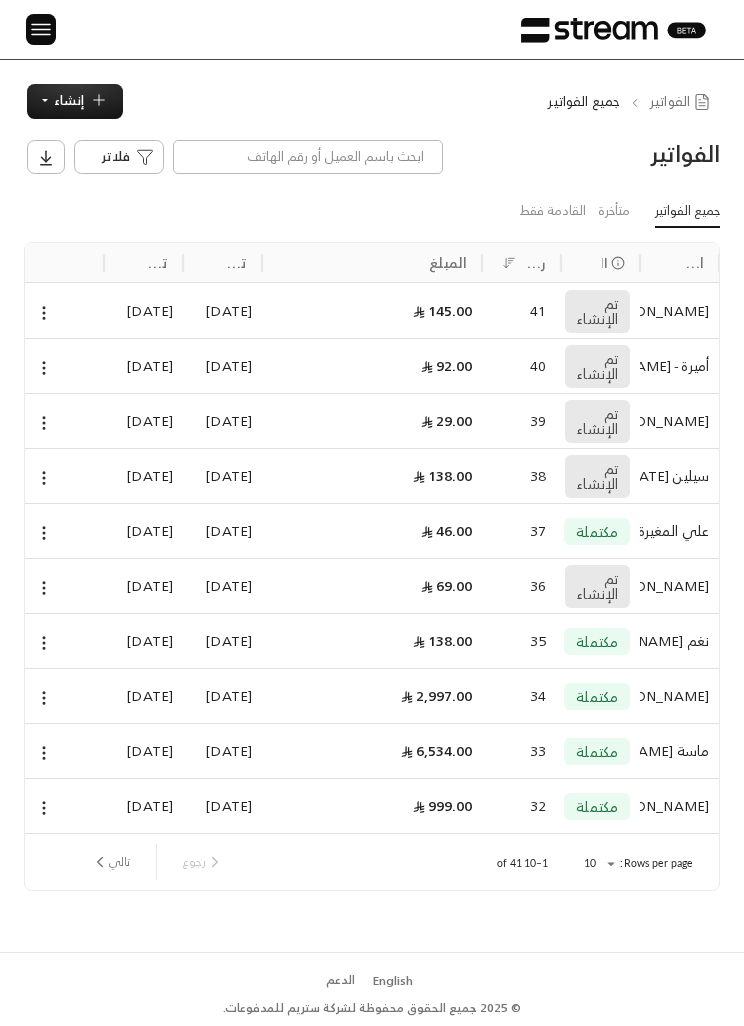 scroll, scrollTop: 0, scrollLeft: 0, axis: both 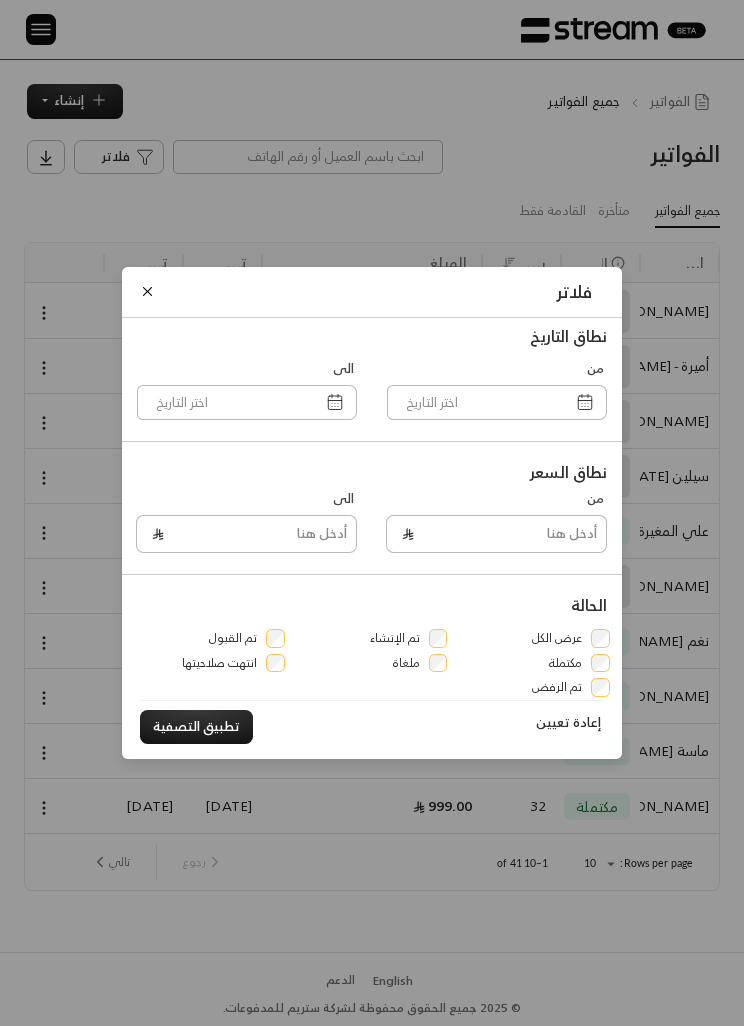click on "فلاتر نطاق التاريخ من الى نطاق السعر من الى الحالة عرض الكل تم الإنشاء تم القبول مكتملة ملغاة انتهت صلاحيتها تم الرفض إعادة تعيين تطبيق التصفية" at bounding box center (372, 513) 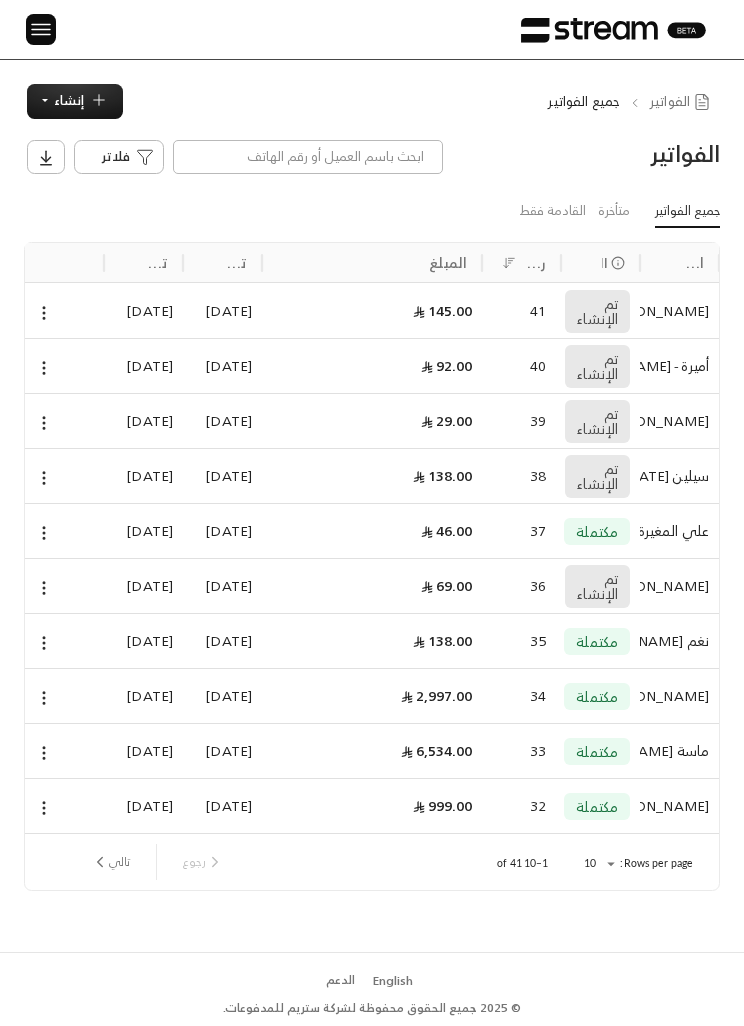 click at bounding box center [41, 29] 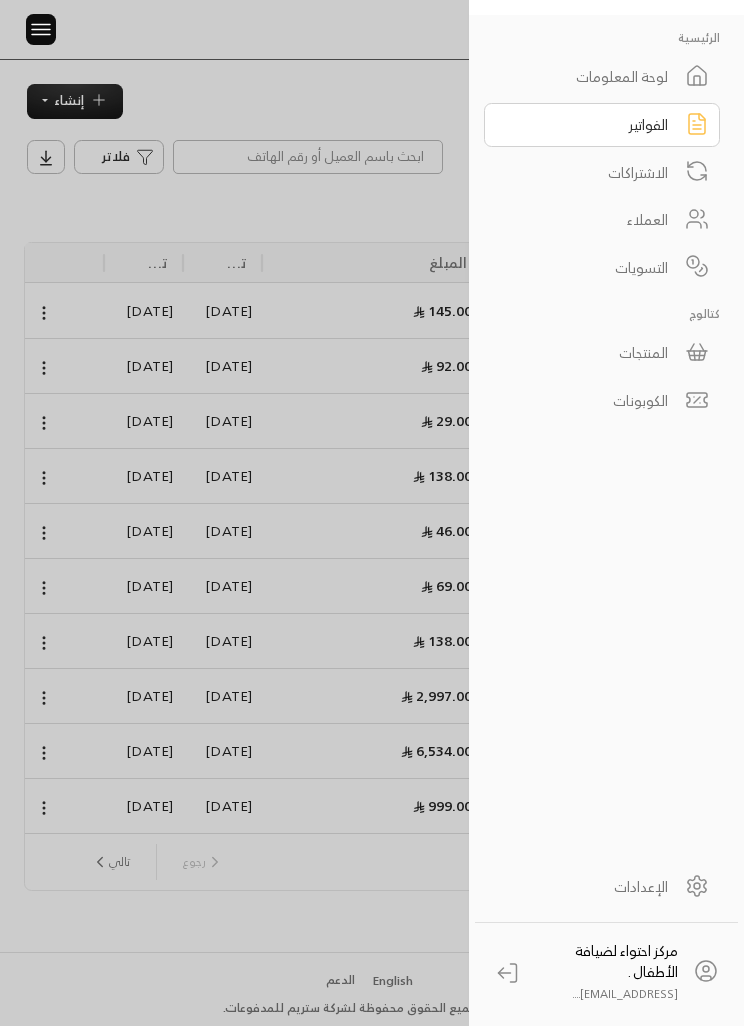 click at bounding box center (372, 513) 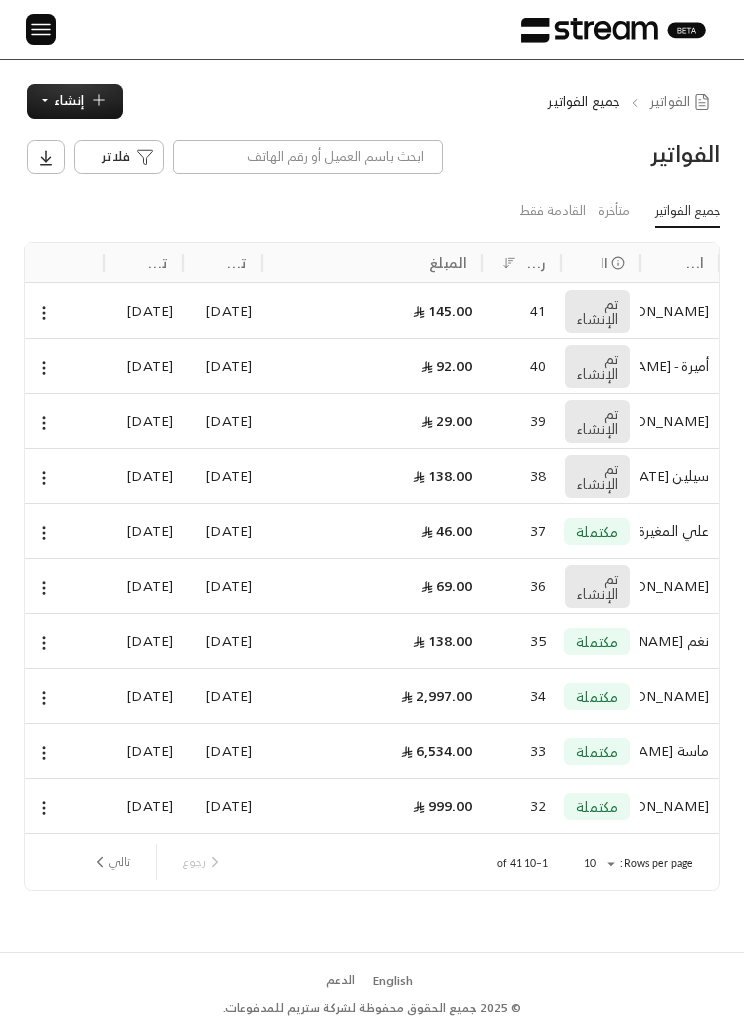 click on "إنشاء" at bounding box center (69, 100) 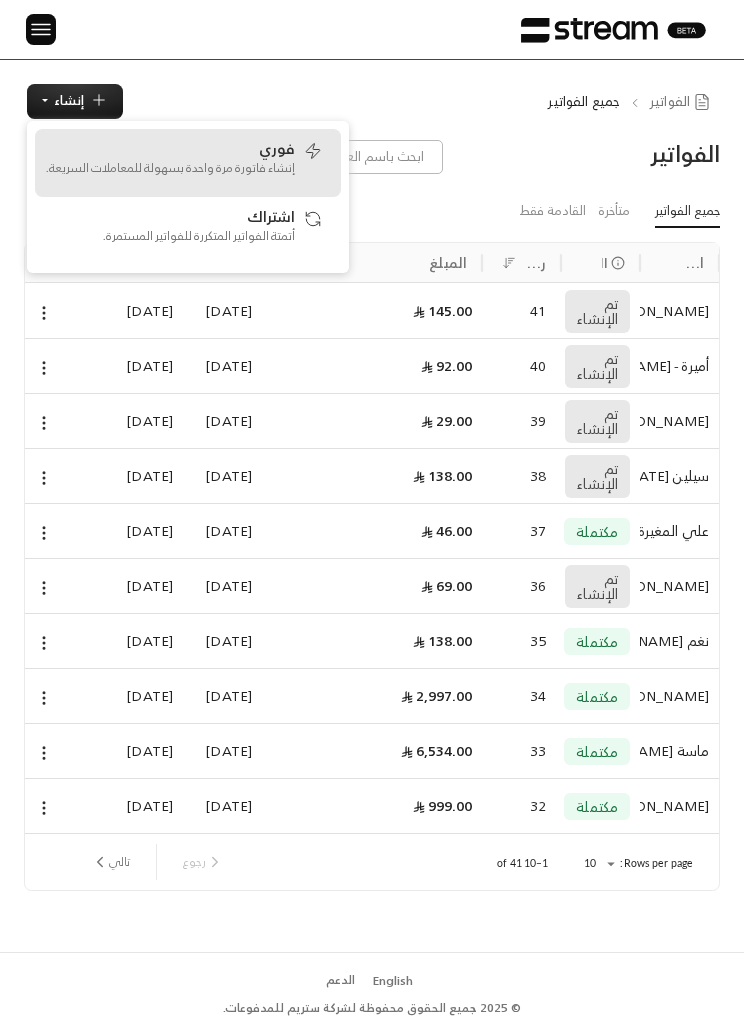 click on "إنشاء فاتورة مرة واحدة بسهولة للمعاملات السريعة." at bounding box center [170, 168] 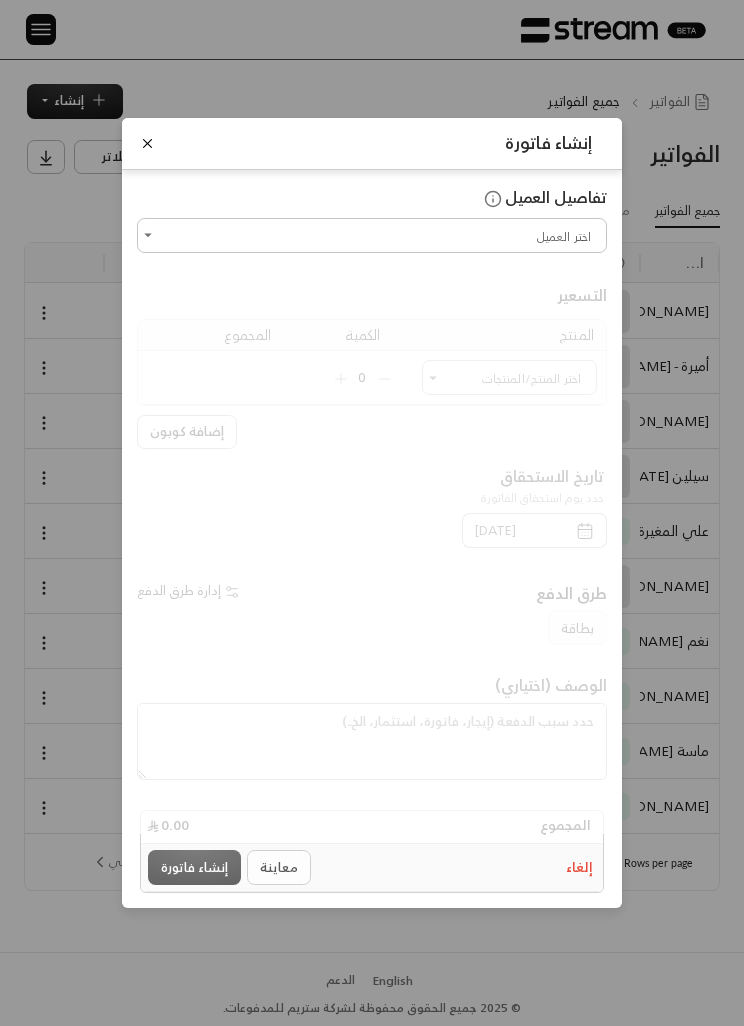 click on "اختر العميل" at bounding box center [372, 235] 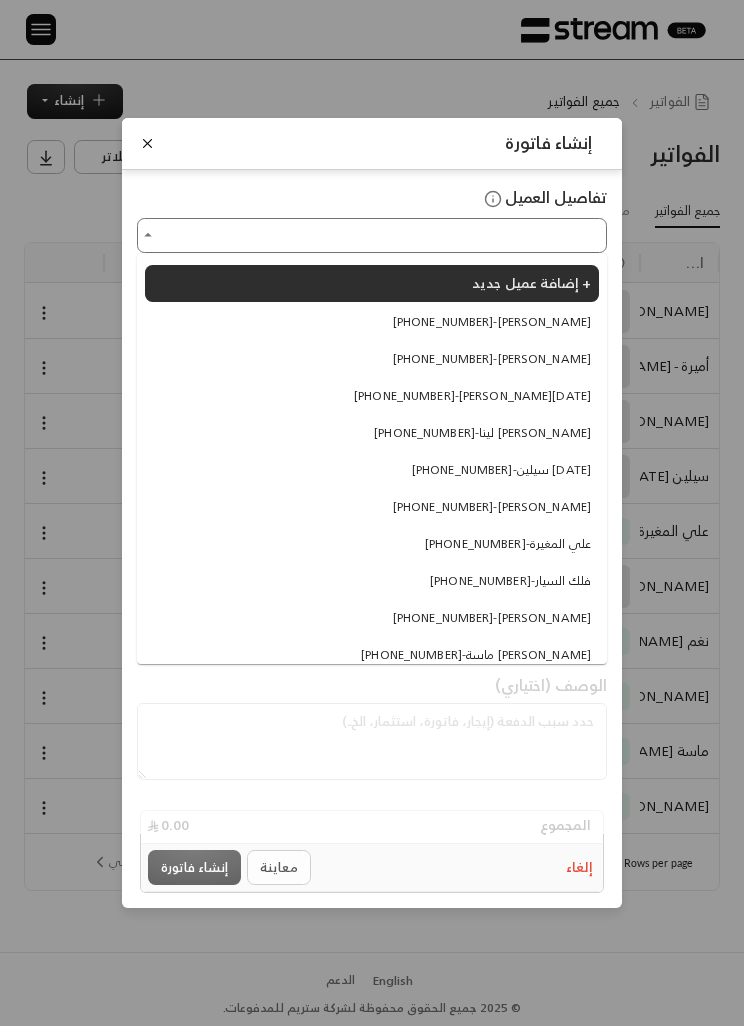 click on "إضافة عميل جديد +" at bounding box center (531, 282) 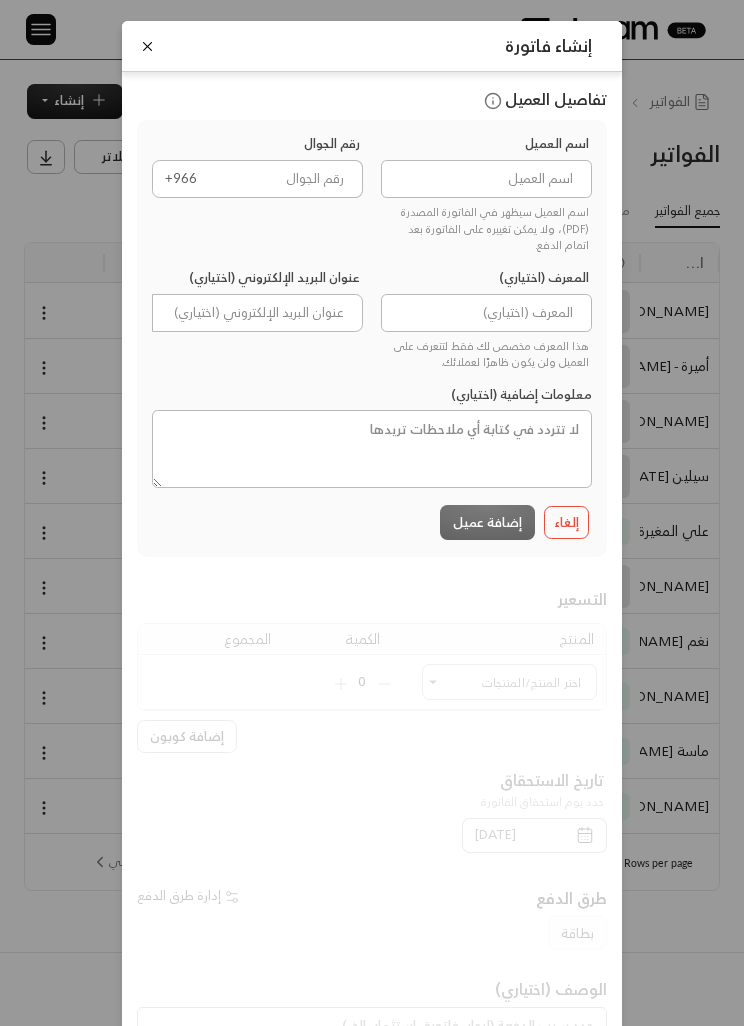 click on "اسم العميل" at bounding box center [557, 144] 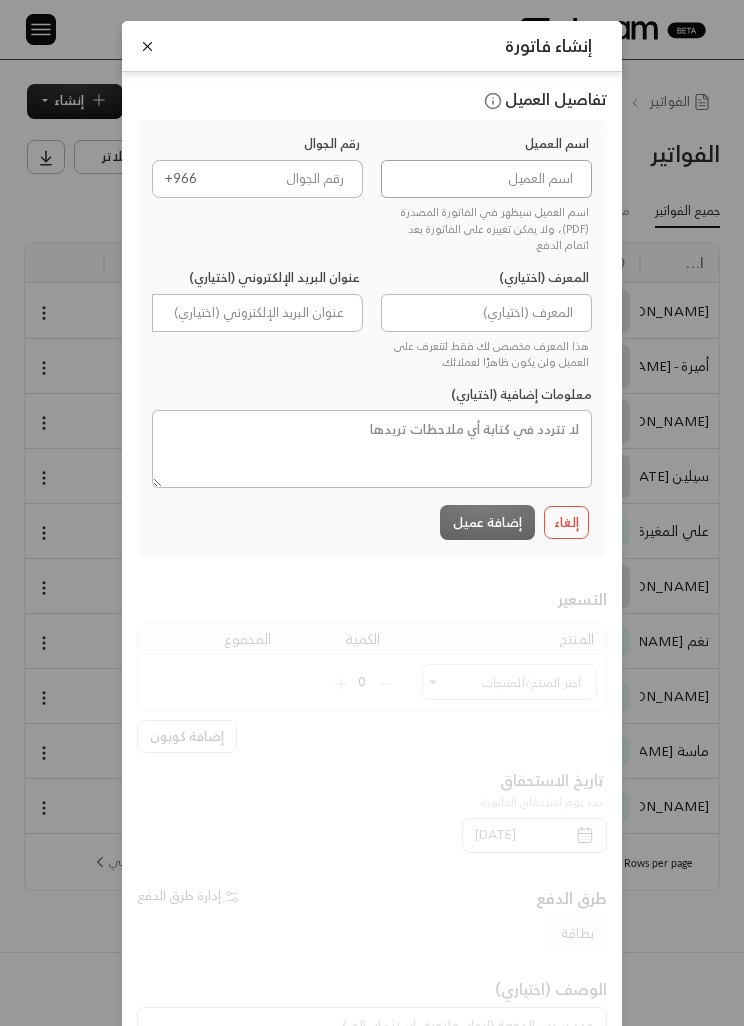 click at bounding box center [486, 179] 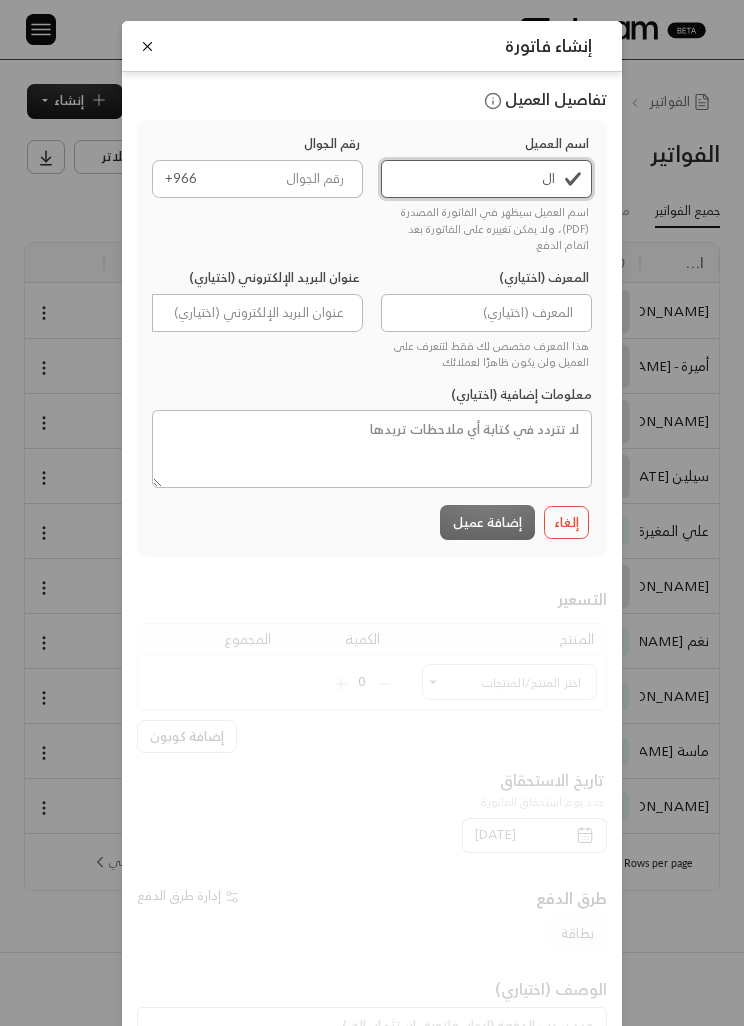 type on "ا" 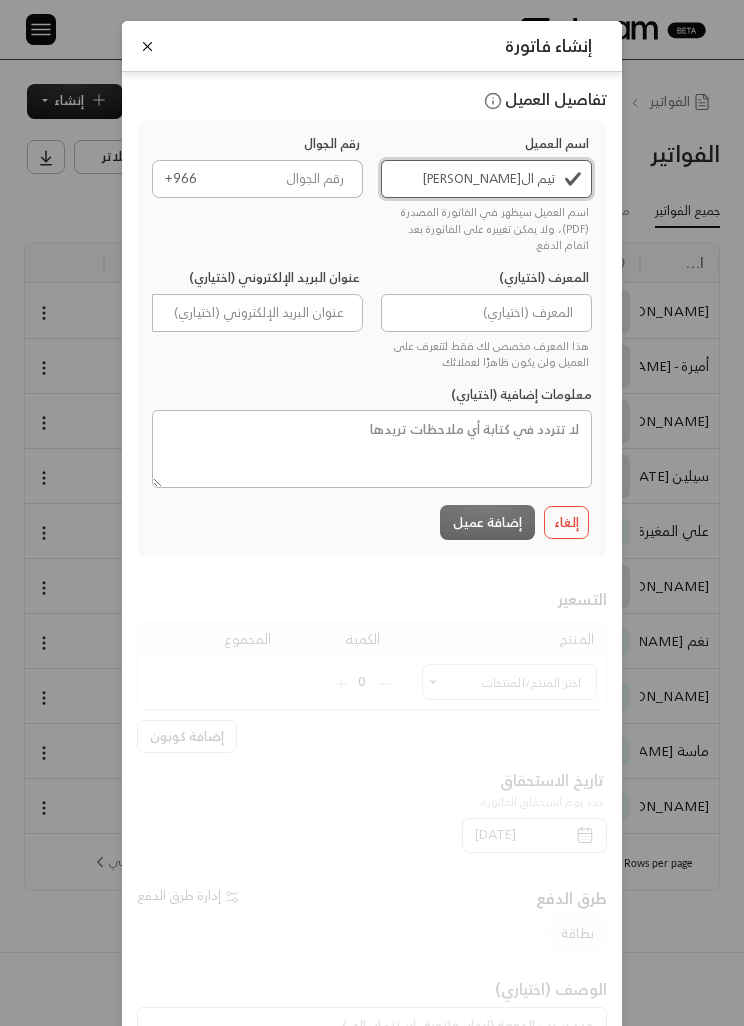 type on "تيم العبدالسلام" 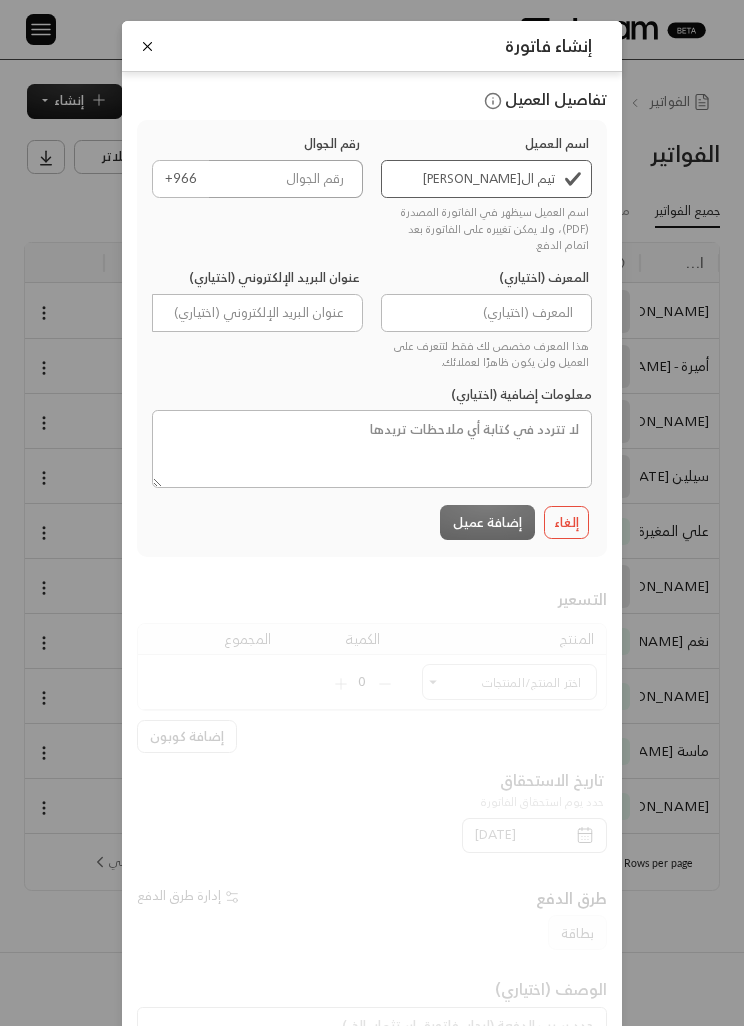 click at bounding box center [286, 179] 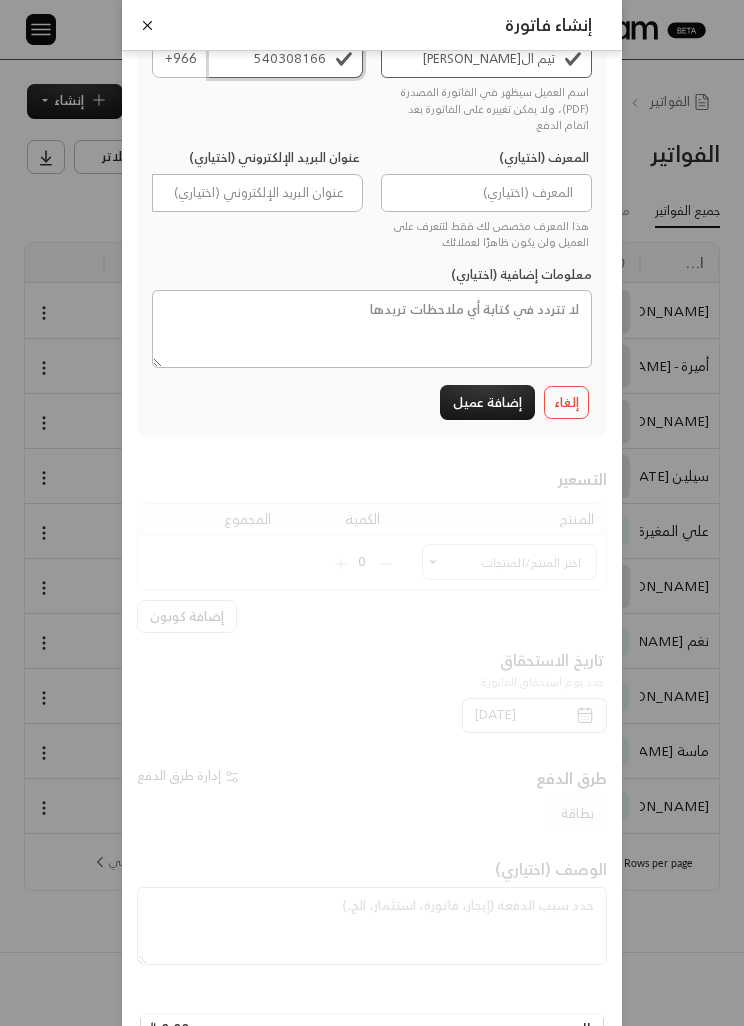 scroll, scrollTop: 123, scrollLeft: 0, axis: vertical 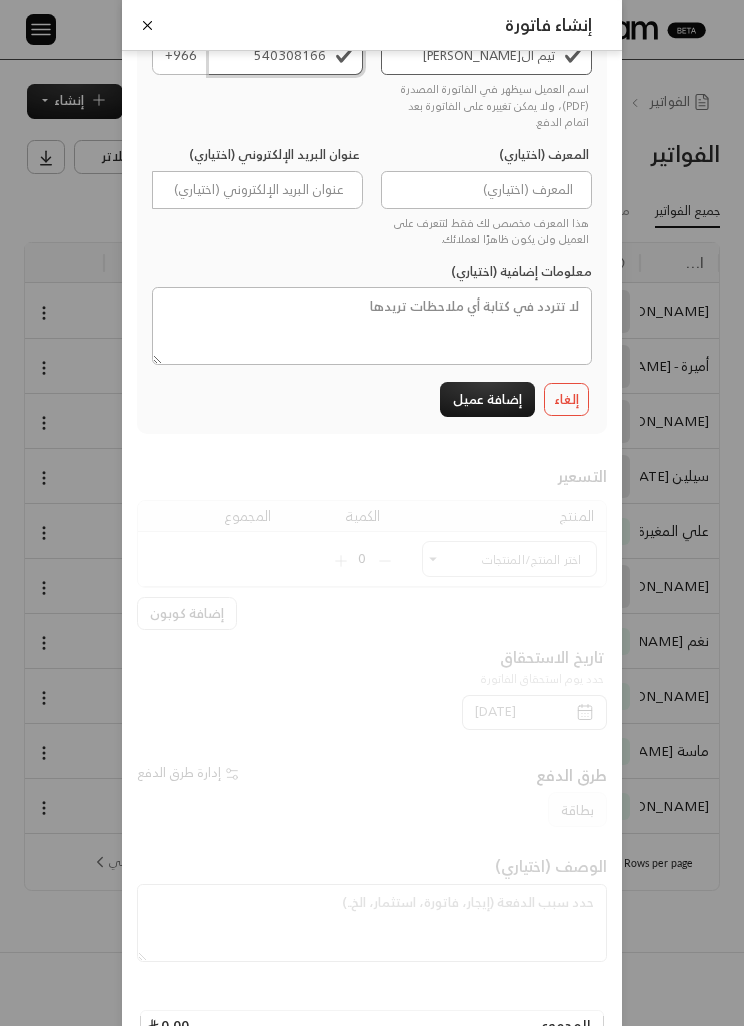 type on "540308166" 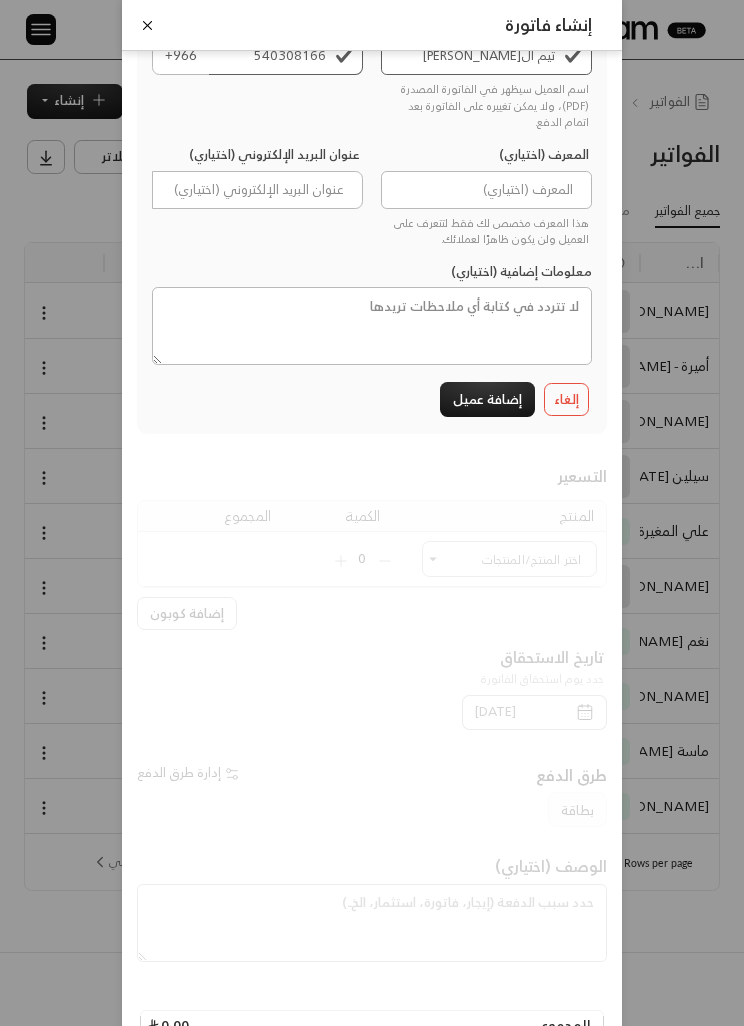 click on "إضافة عميل" at bounding box center [487, 399] 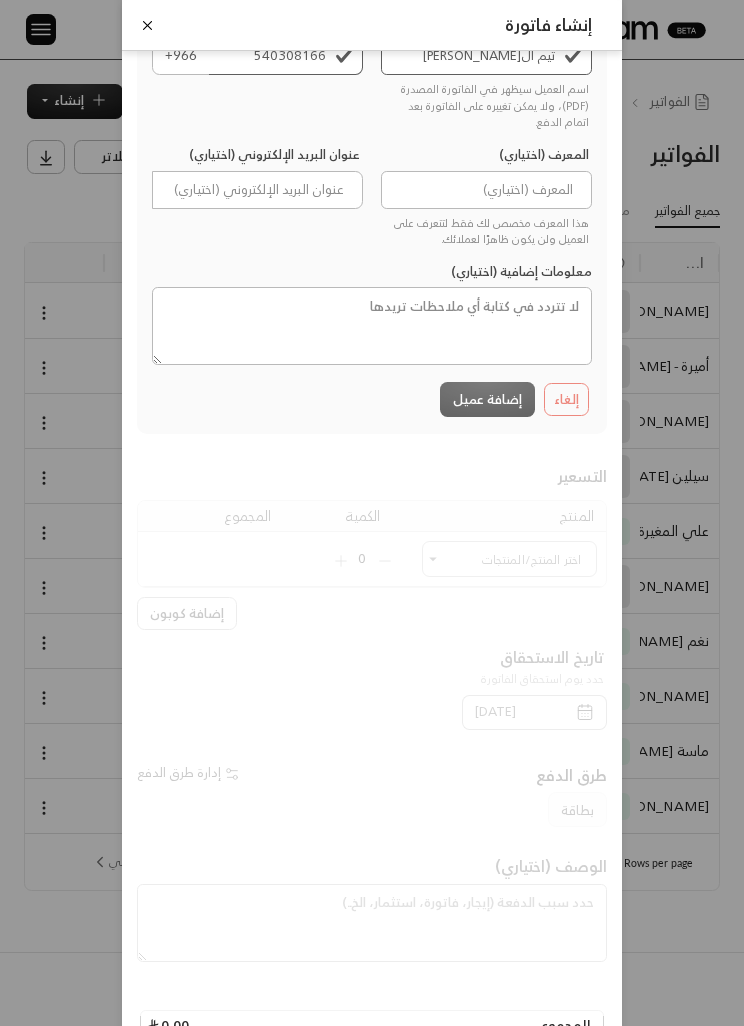 scroll, scrollTop: 0, scrollLeft: 0, axis: both 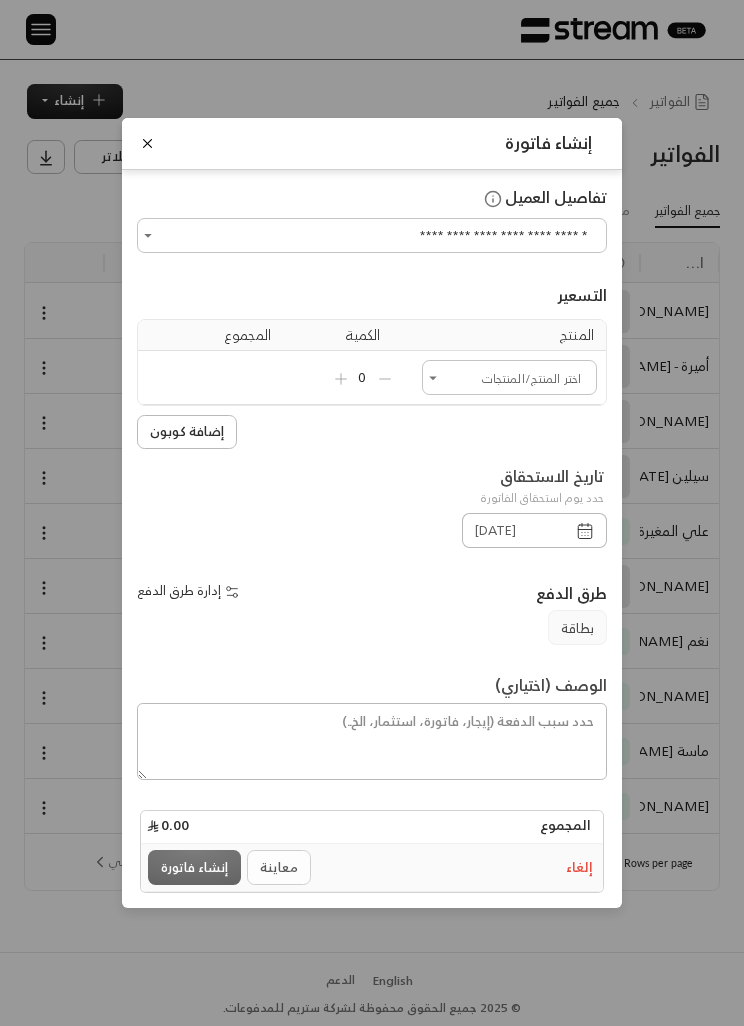 click on "اختر العميل" at bounding box center [509, 377] 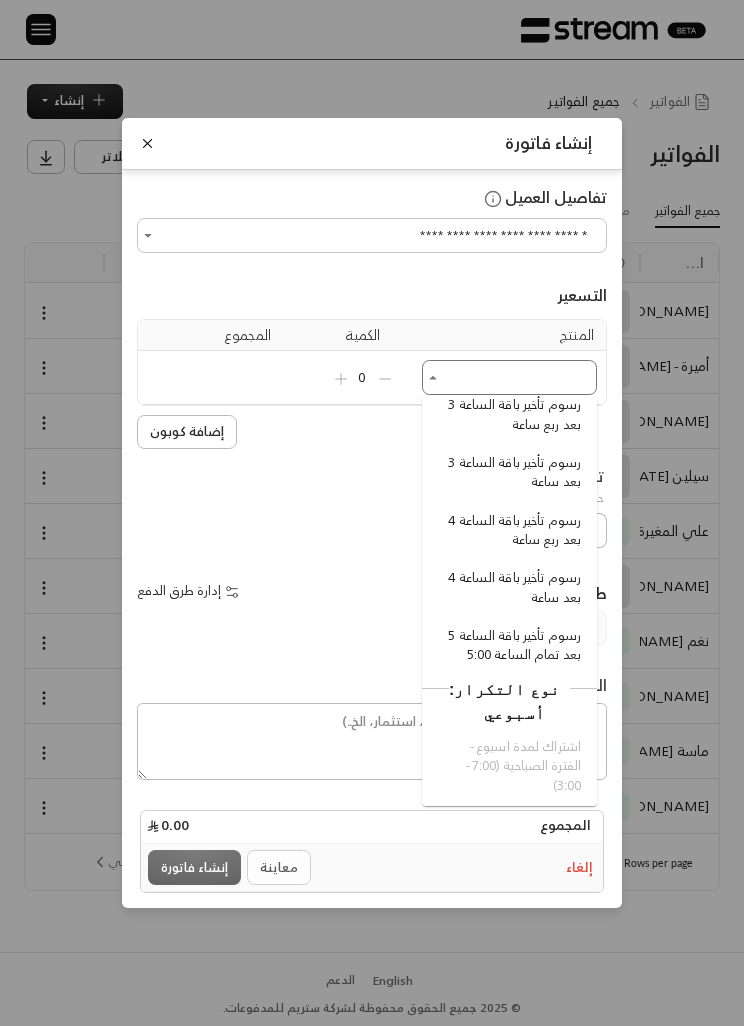 scroll, scrollTop: 307, scrollLeft: 0, axis: vertical 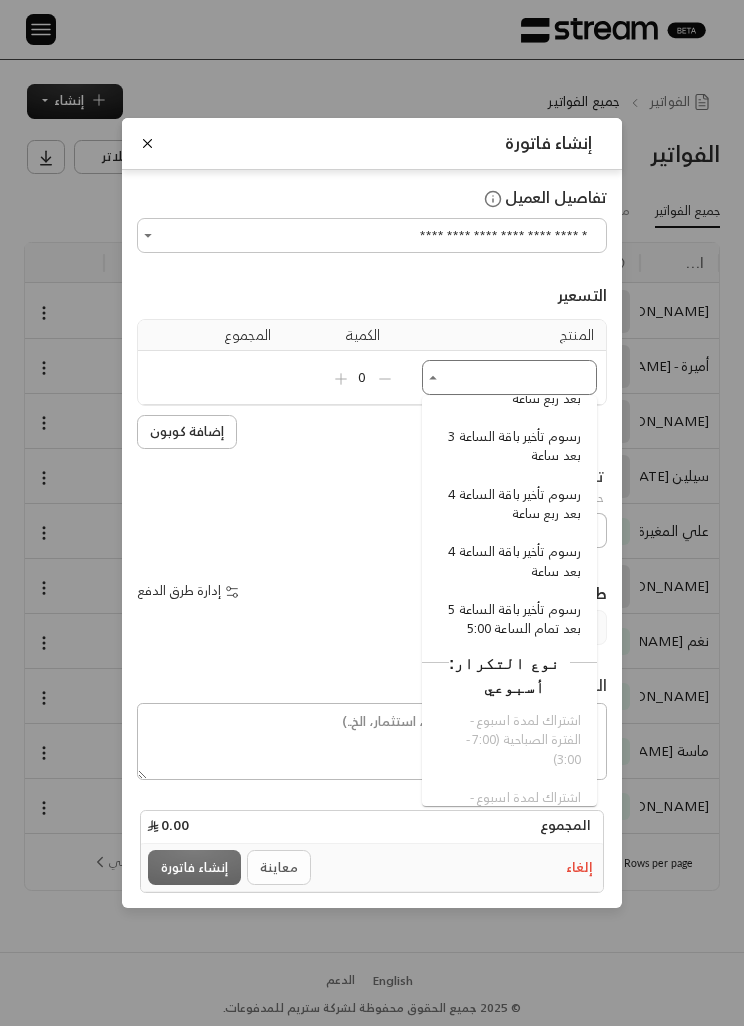 click on "رسوم تأخير باقة الساعة 5 بعد تمام الساعة 5:00" at bounding box center (512, 619) 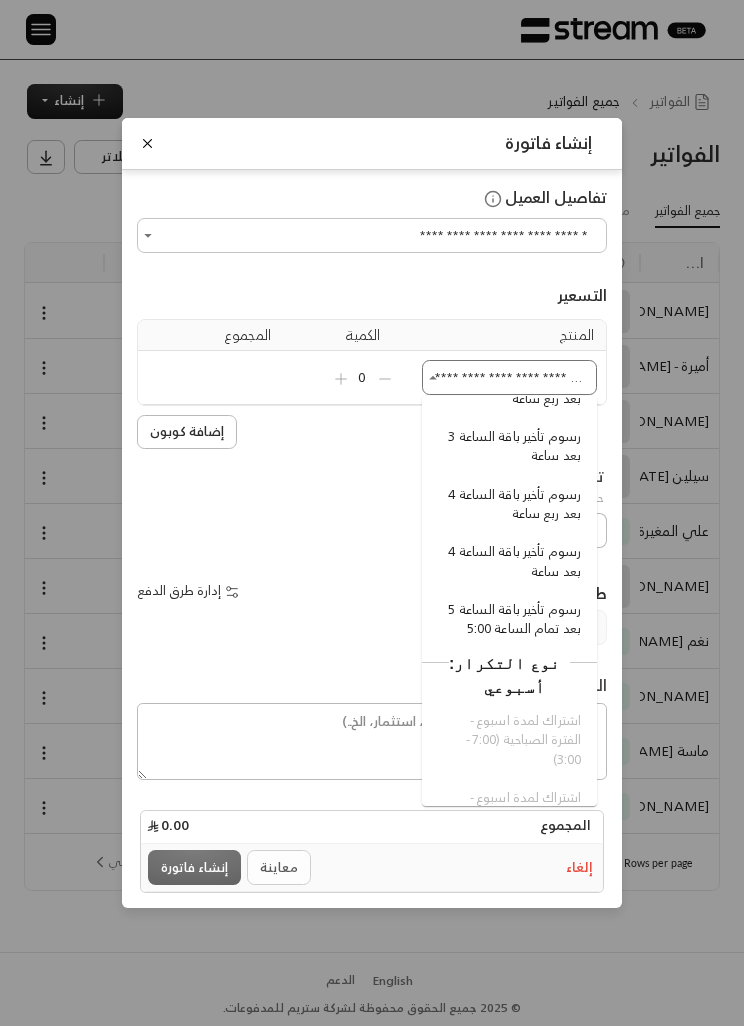 type 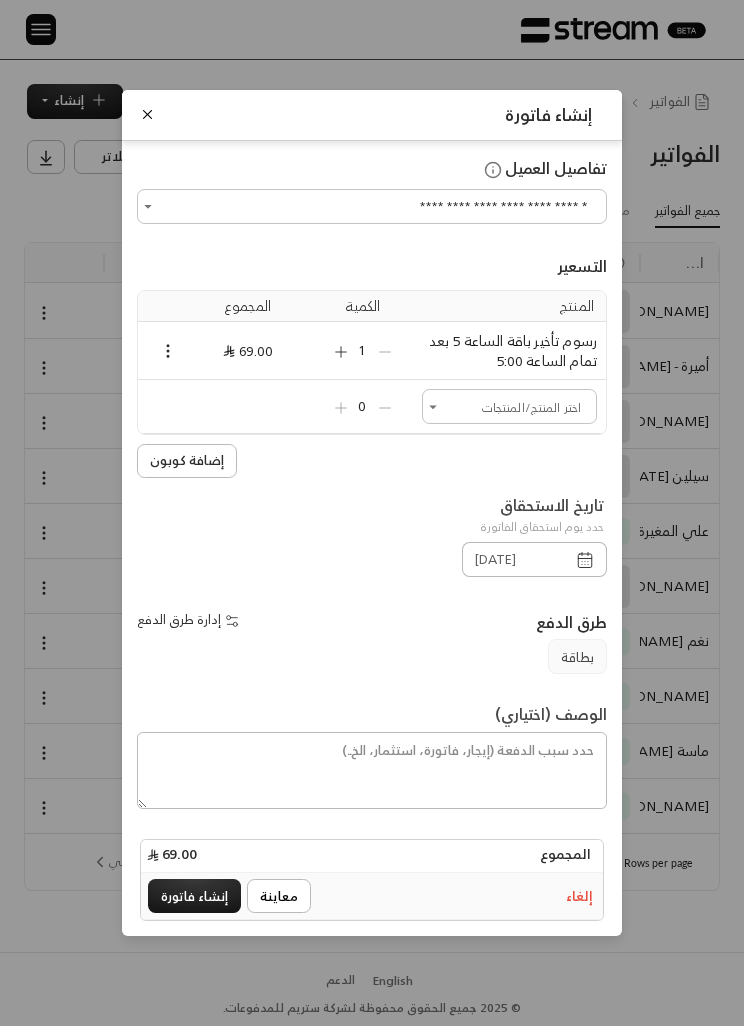 click on "إنشاء فاتورة" at bounding box center [194, 896] 